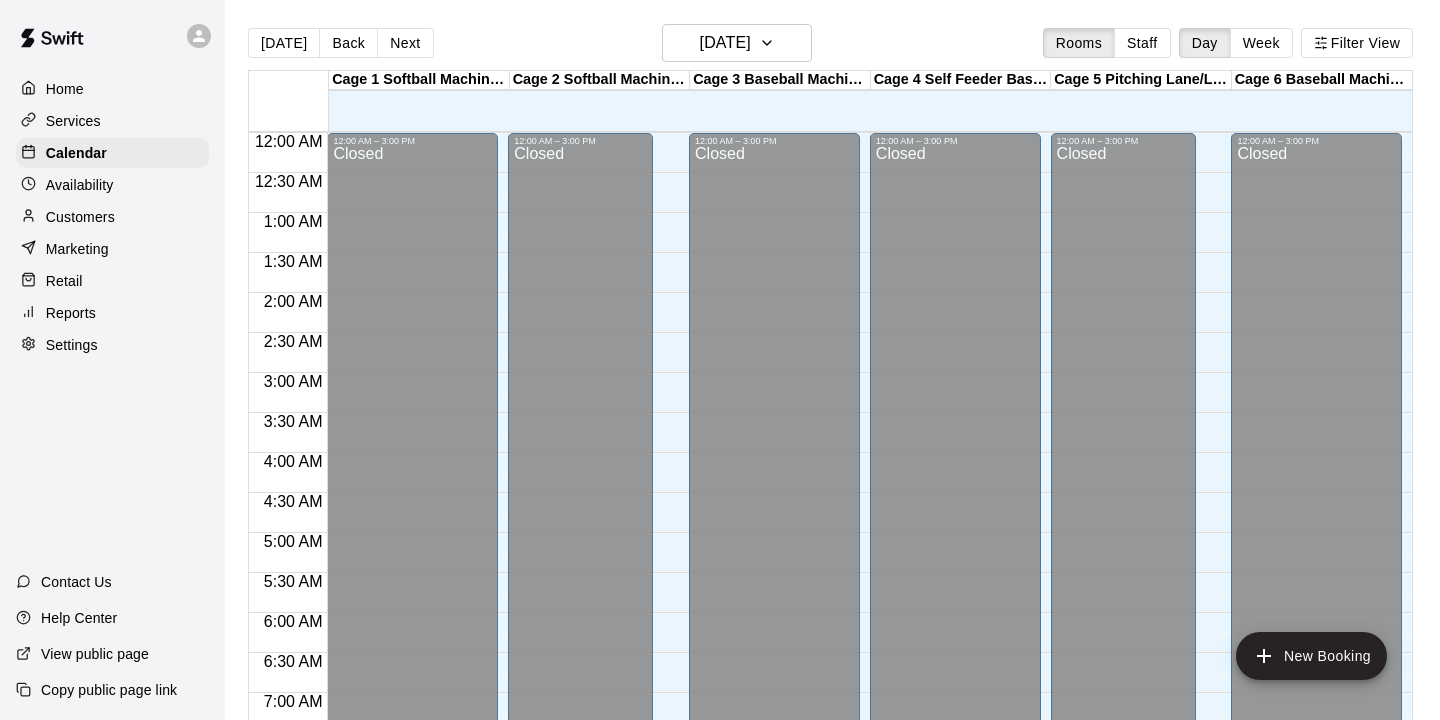 scroll, scrollTop: 0, scrollLeft: 0, axis: both 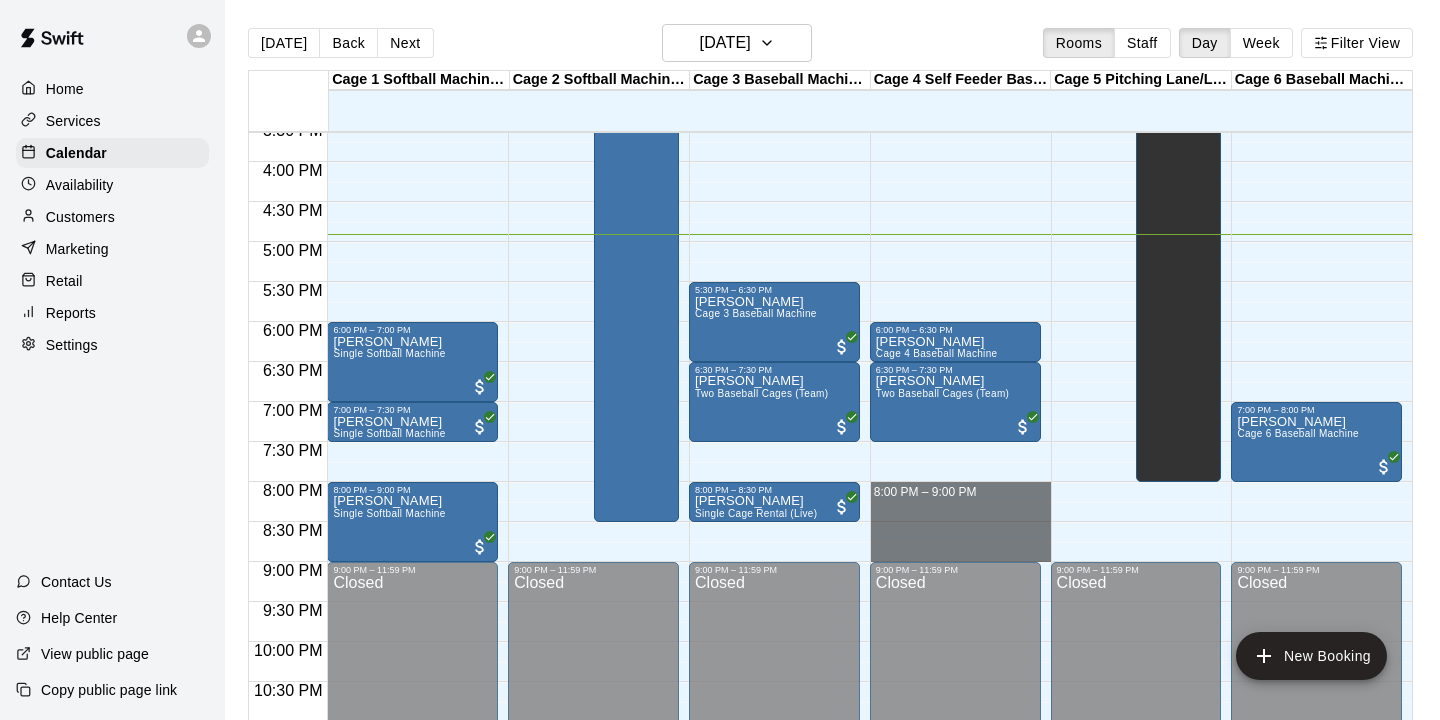 drag, startPoint x: 917, startPoint y: 492, endPoint x: 917, endPoint y: 551, distance: 59 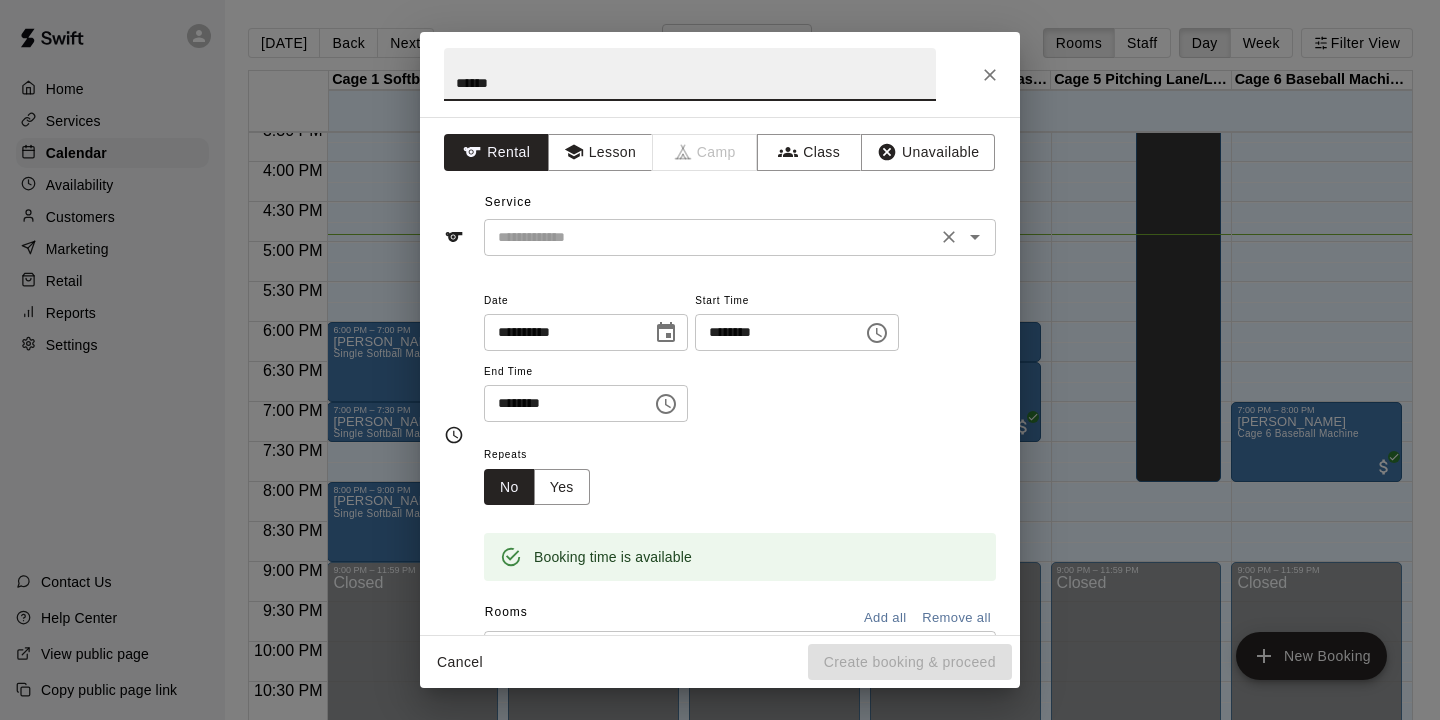 type on "******" 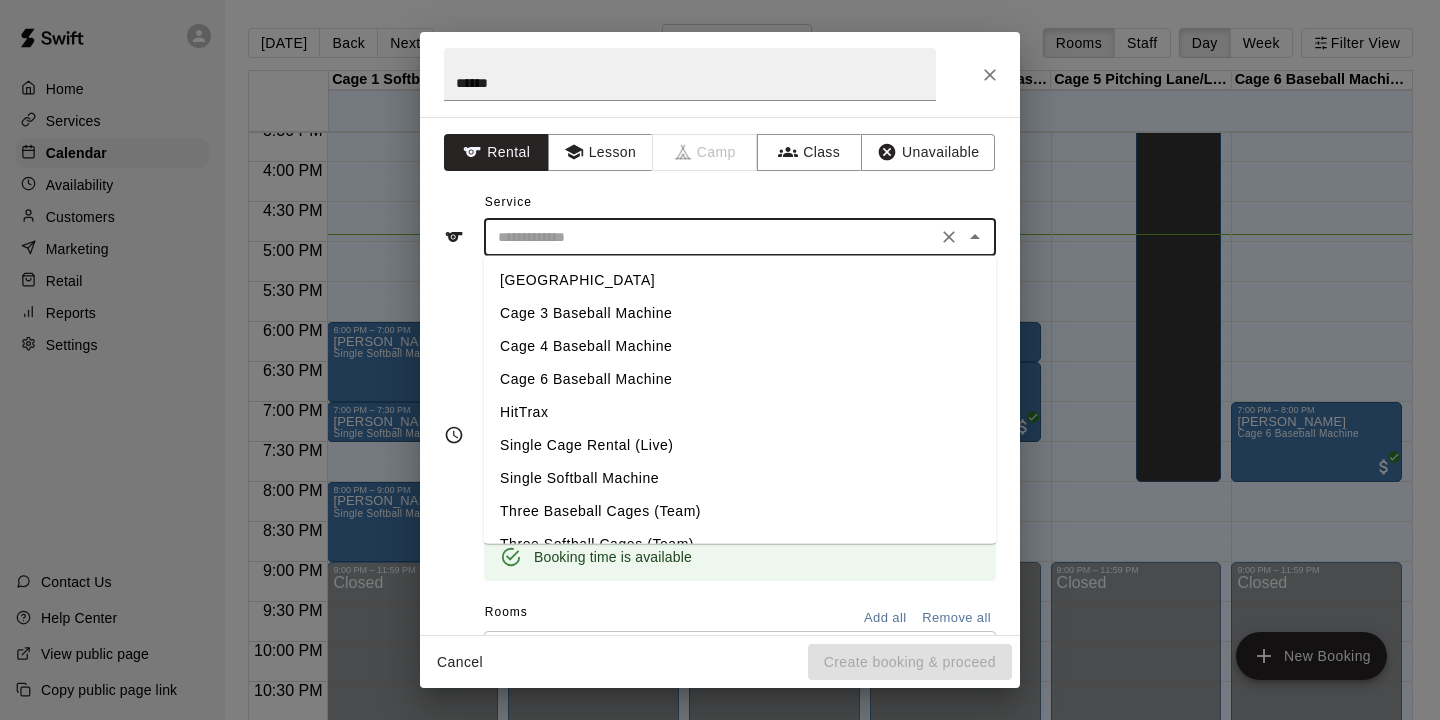 click on "Cage 4 Baseball Machine" at bounding box center (740, 346) 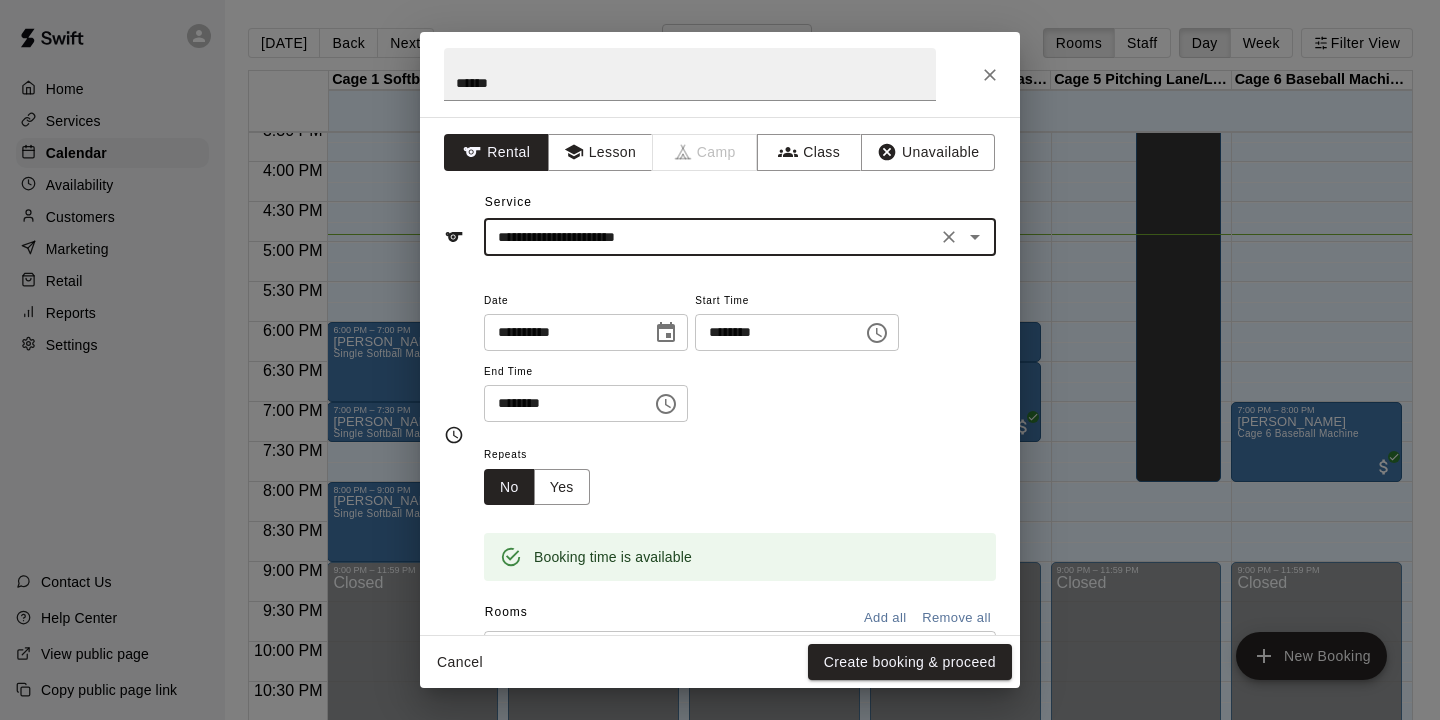 scroll, scrollTop: 220, scrollLeft: 0, axis: vertical 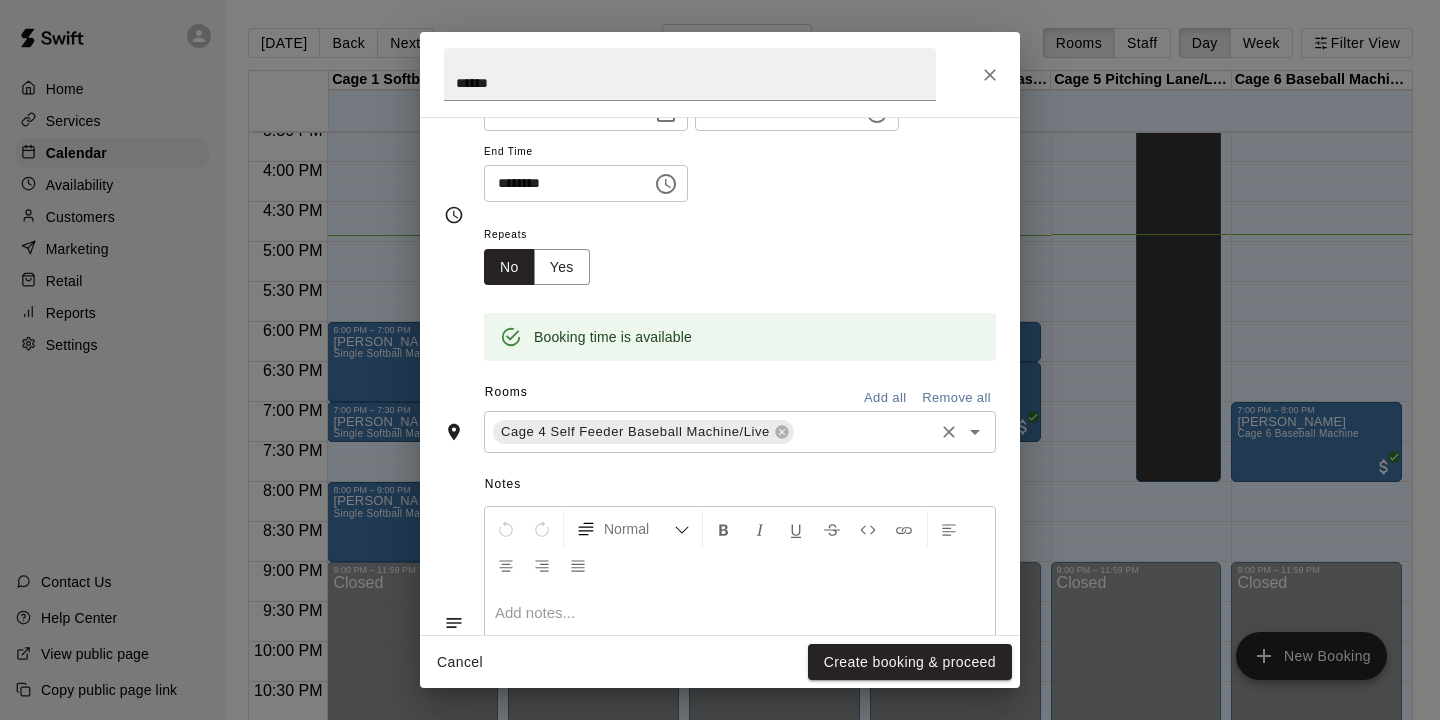 click at bounding box center (864, 432) 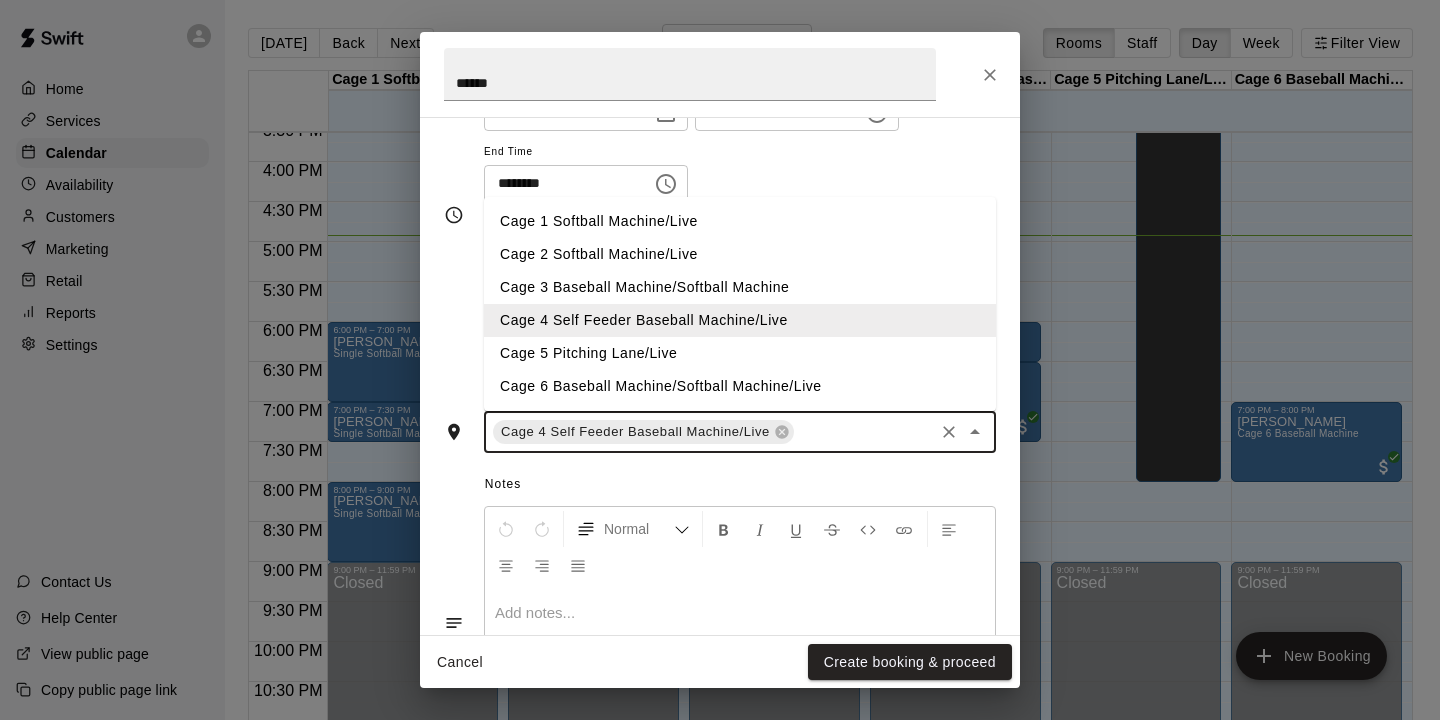 click on "Cage 6 Baseball Machine/Softball Machine/Live" at bounding box center [740, 386] 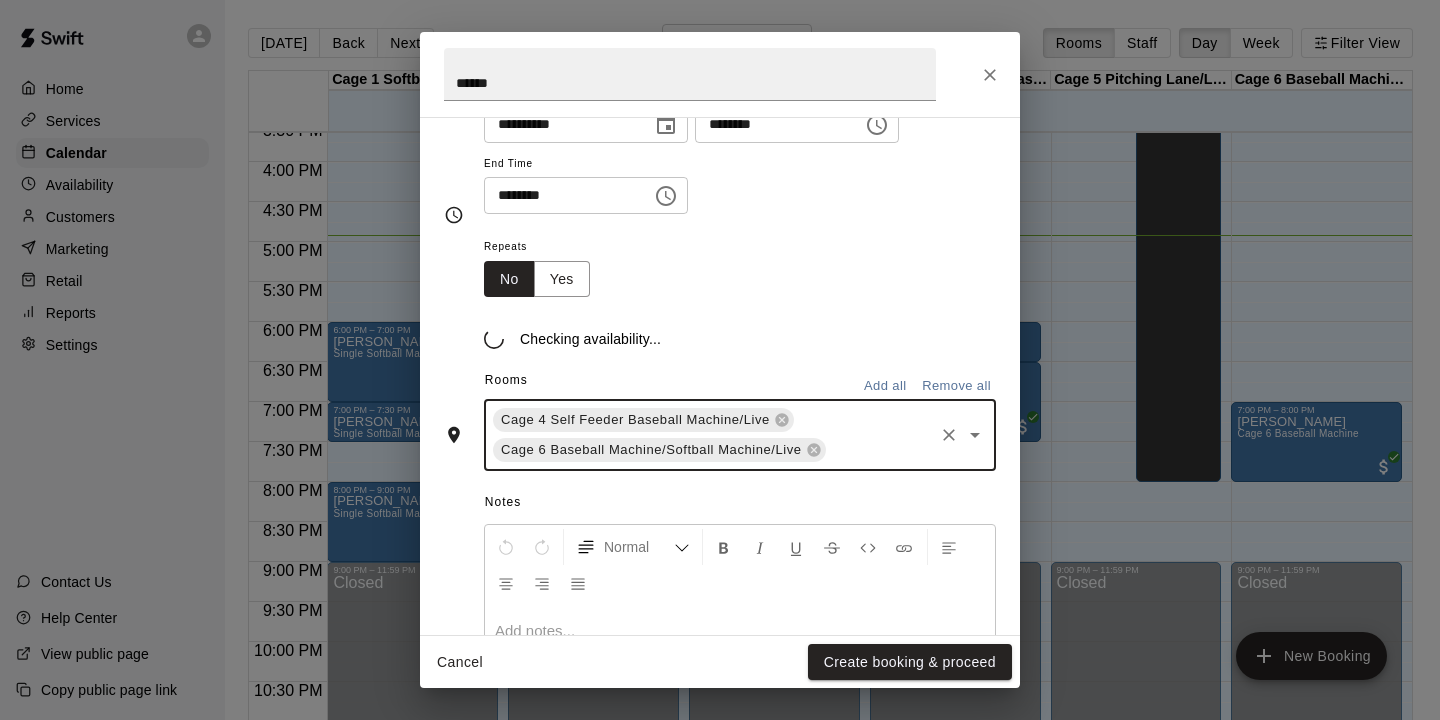scroll, scrollTop: 220, scrollLeft: 0, axis: vertical 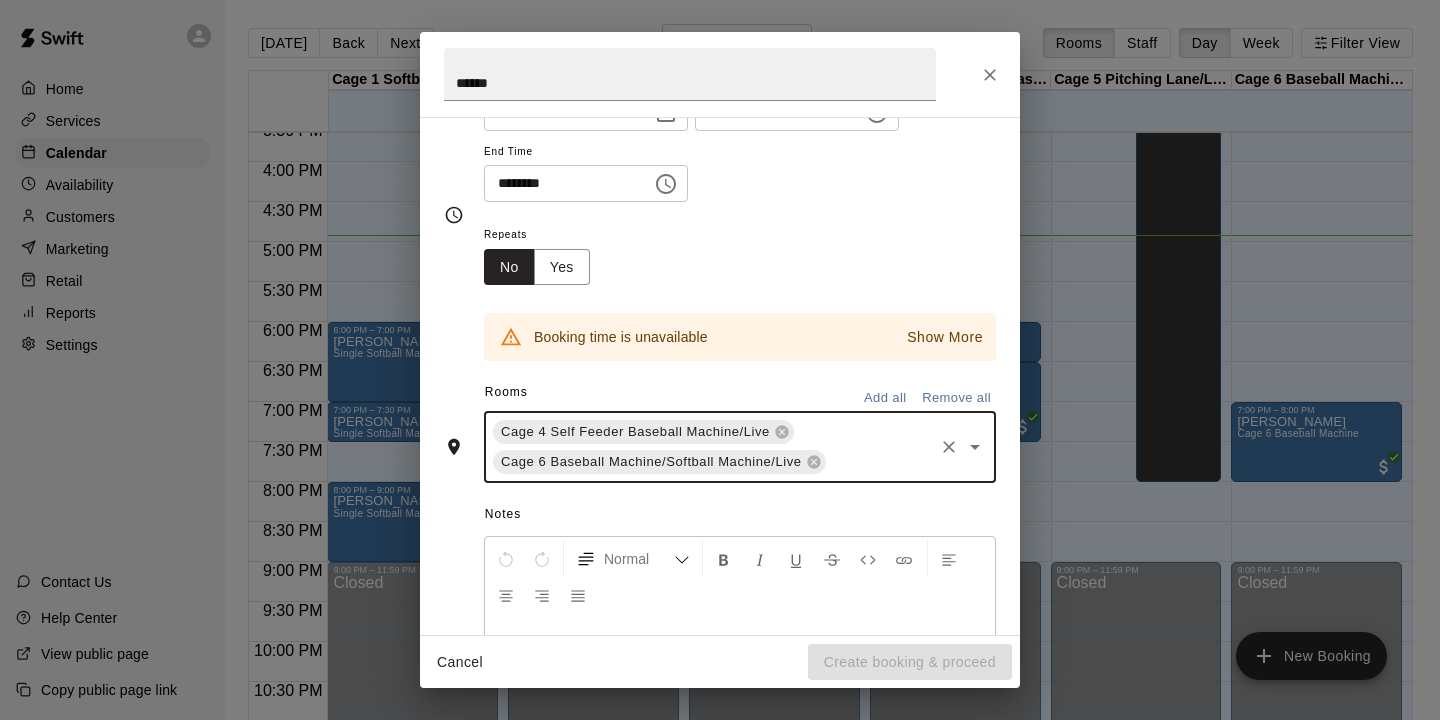 click on "Cancel Create booking & proceed" at bounding box center [720, 662] 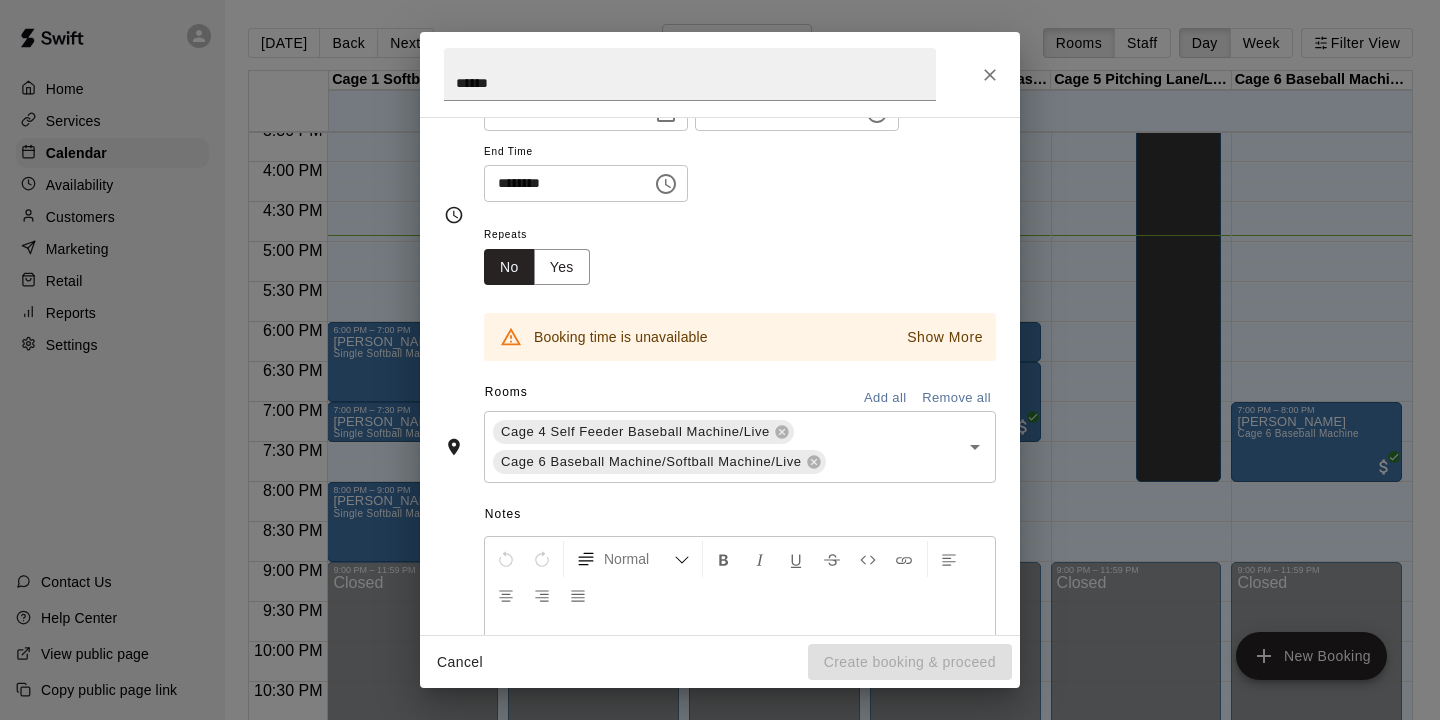 click on "**********" at bounding box center [720, 360] 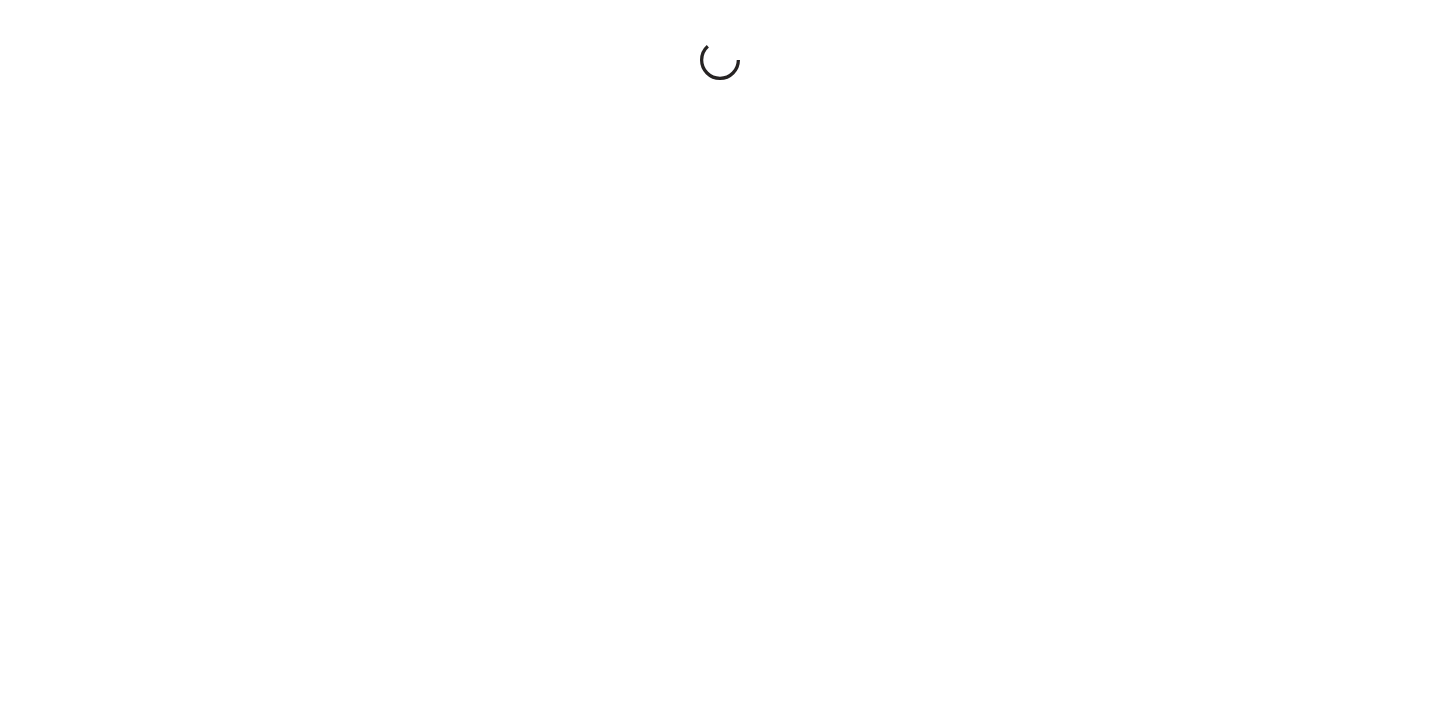 scroll, scrollTop: 0, scrollLeft: 0, axis: both 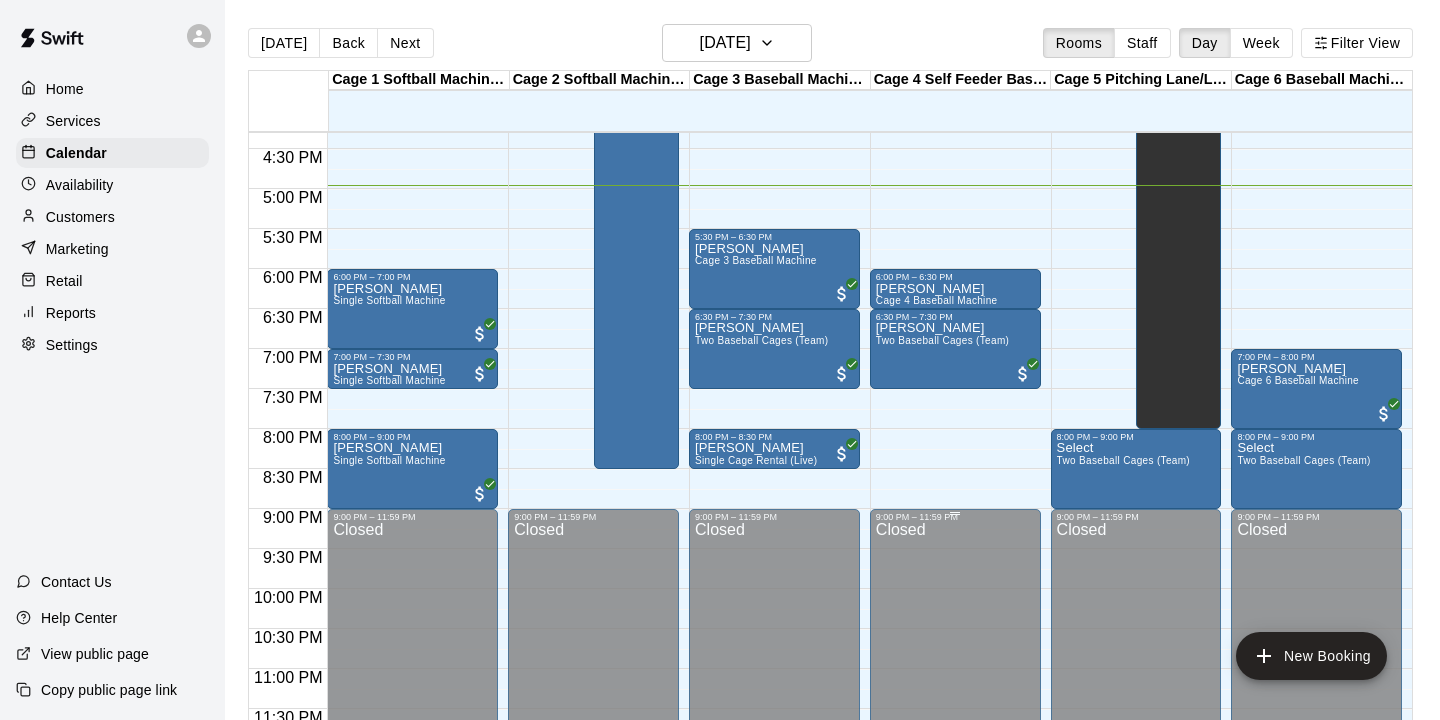 drag, startPoint x: 929, startPoint y: 566, endPoint x: 934, endPoint y: 592, distance: 26.476404 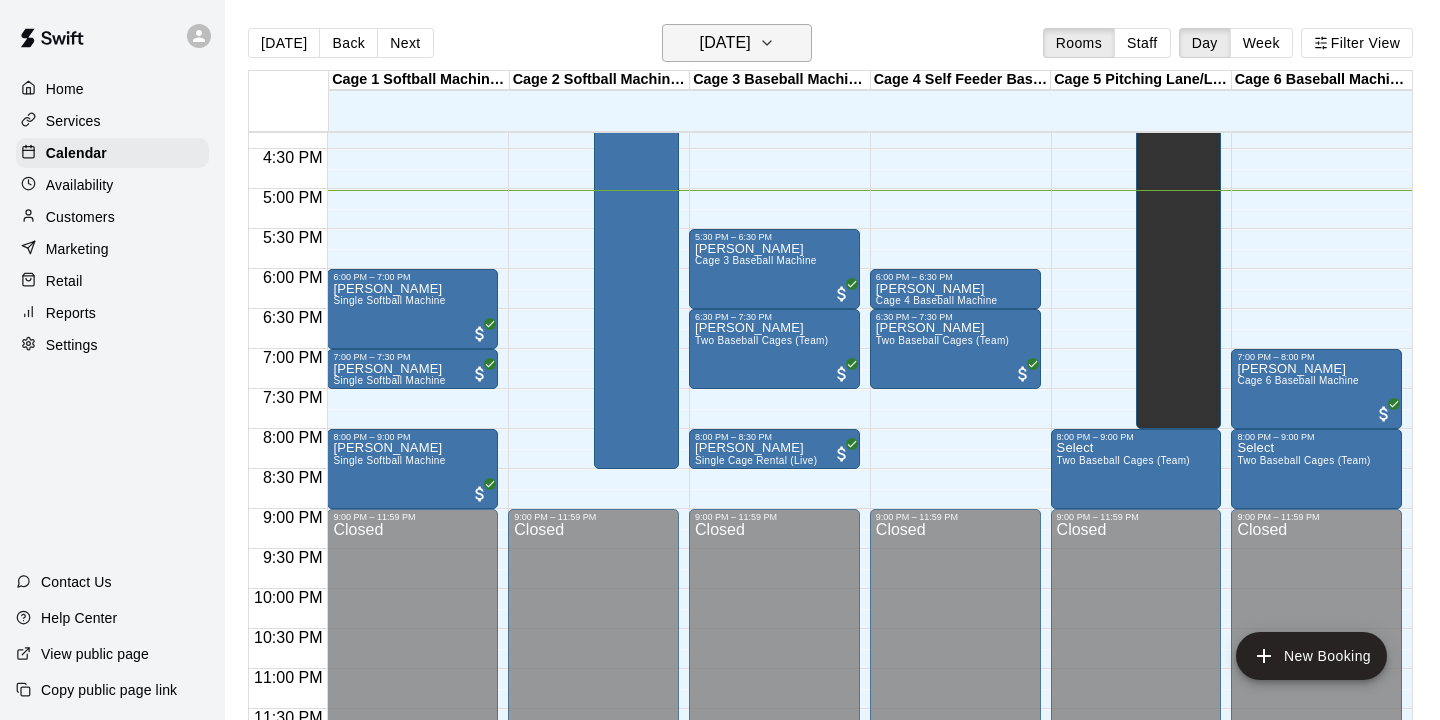 click 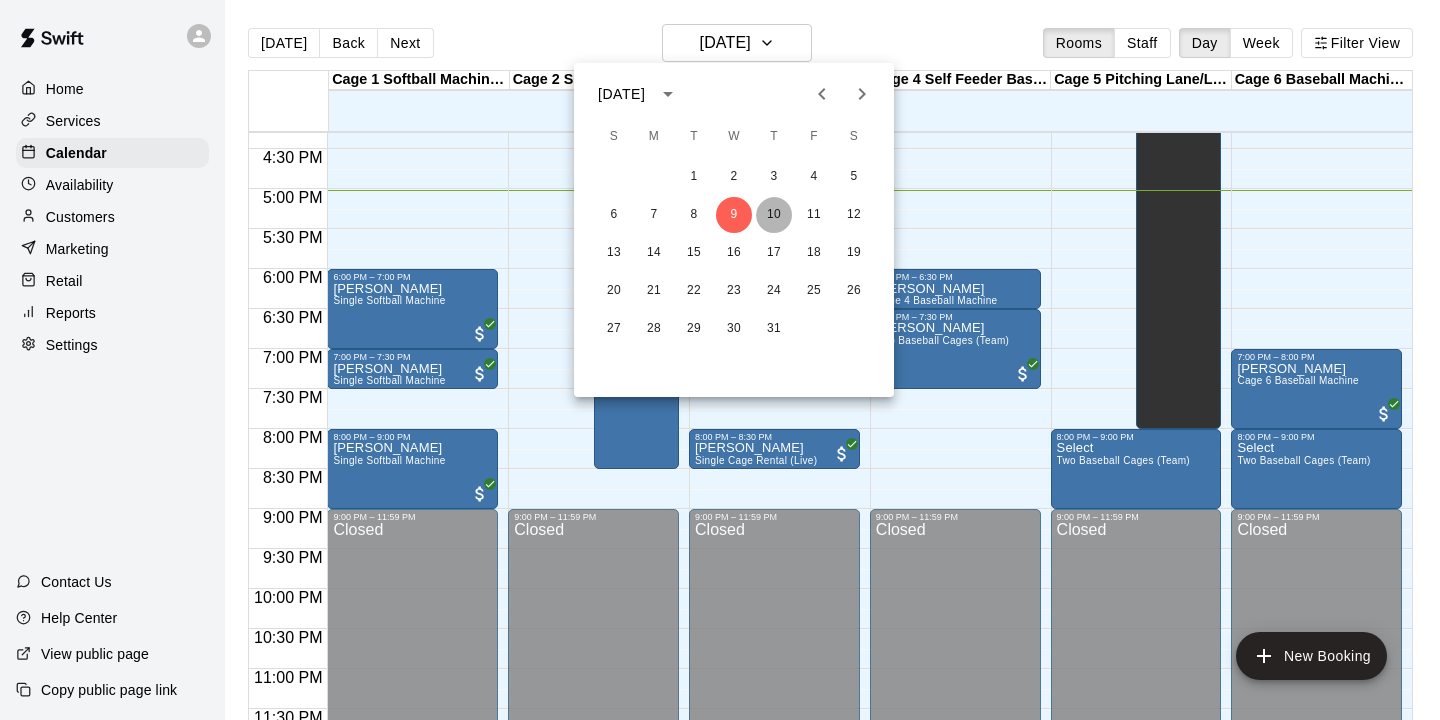 click on "10" at bounding box center [774, 215] 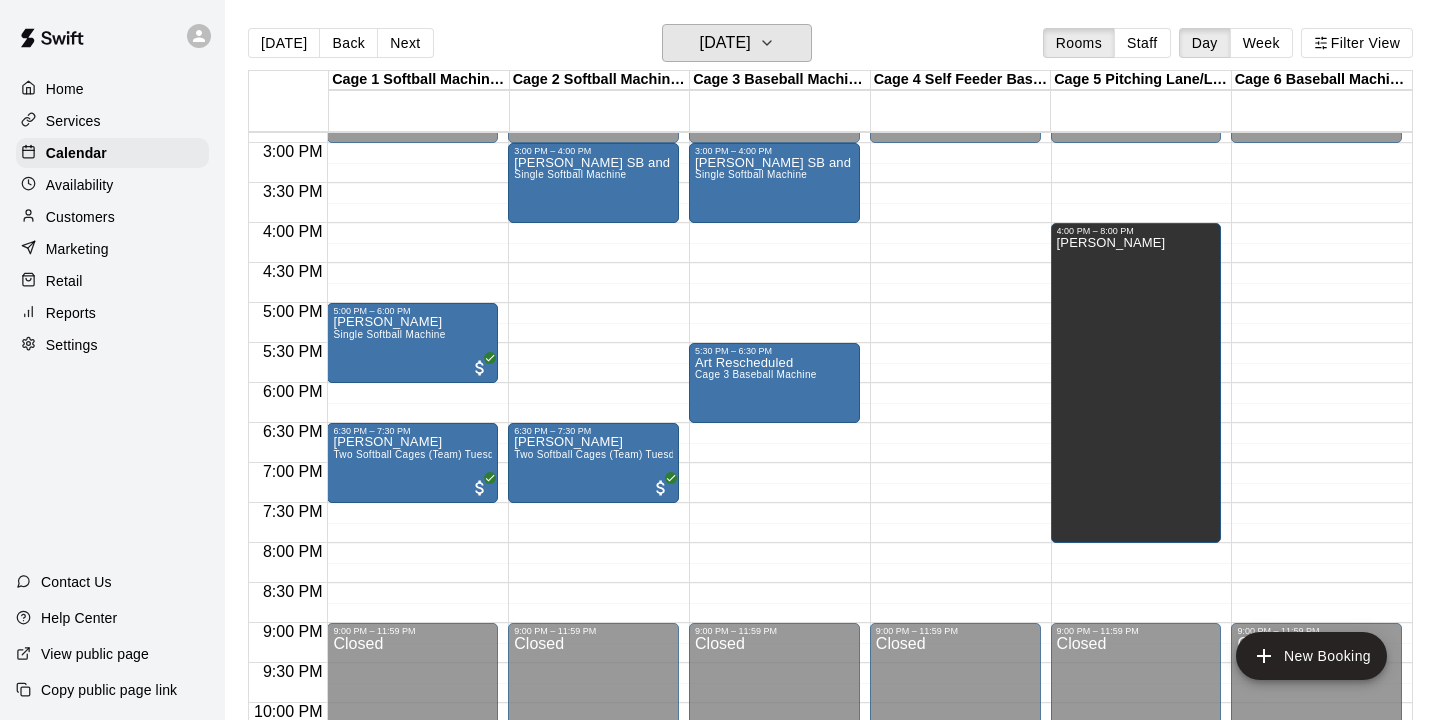 scroll, scrollTop: 1150, scrollLeft: 0, axis: vertical 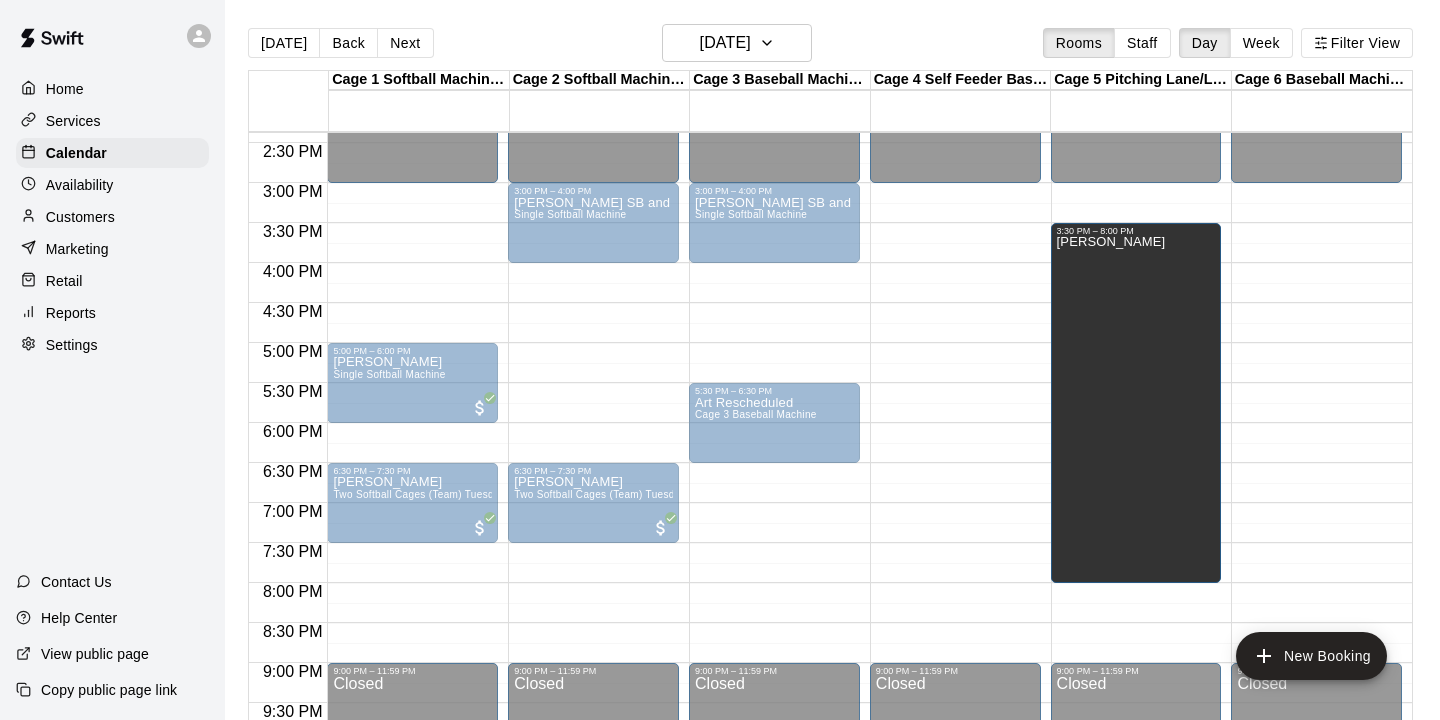 drag, startPoint x: 1136, startPoint y: 269, endPoint x: 1136, endPoint y: 238, distance: 31 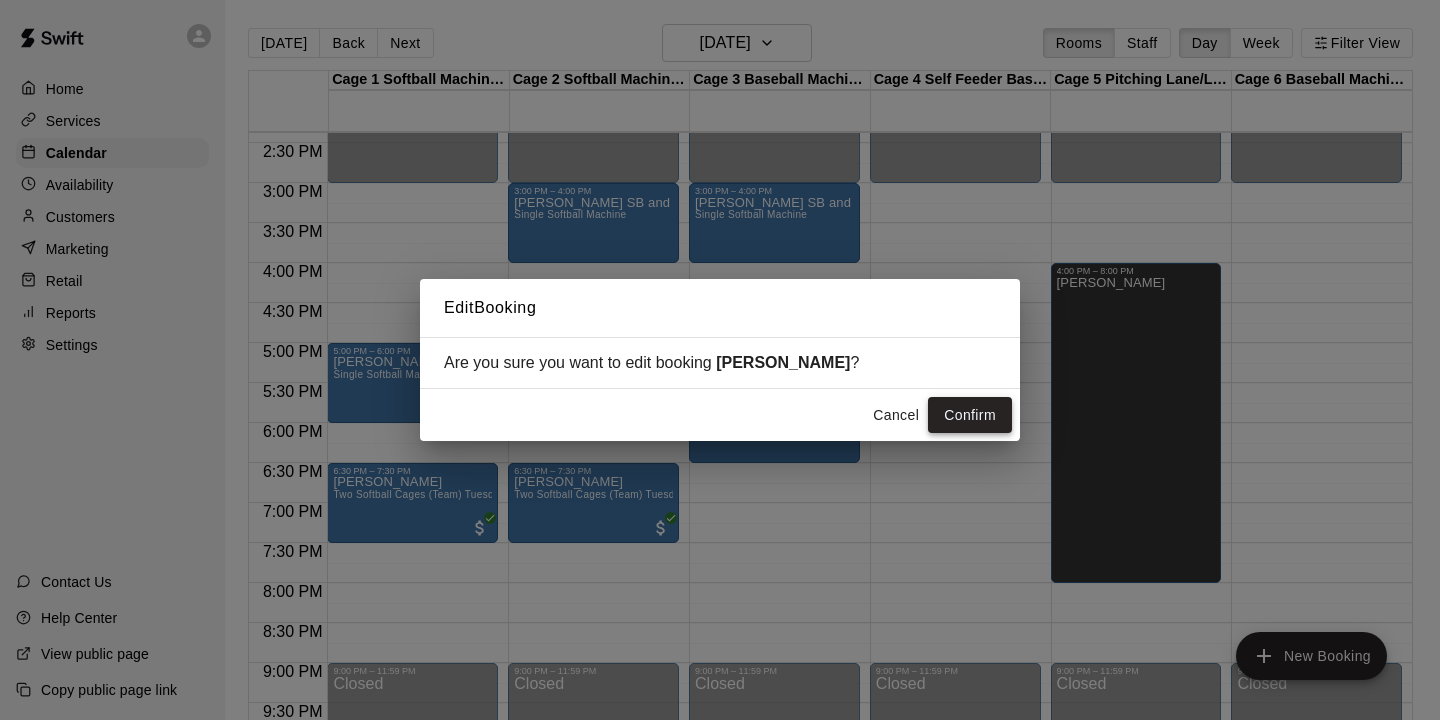 click on "Confirm" at bounding box center [970, 415] 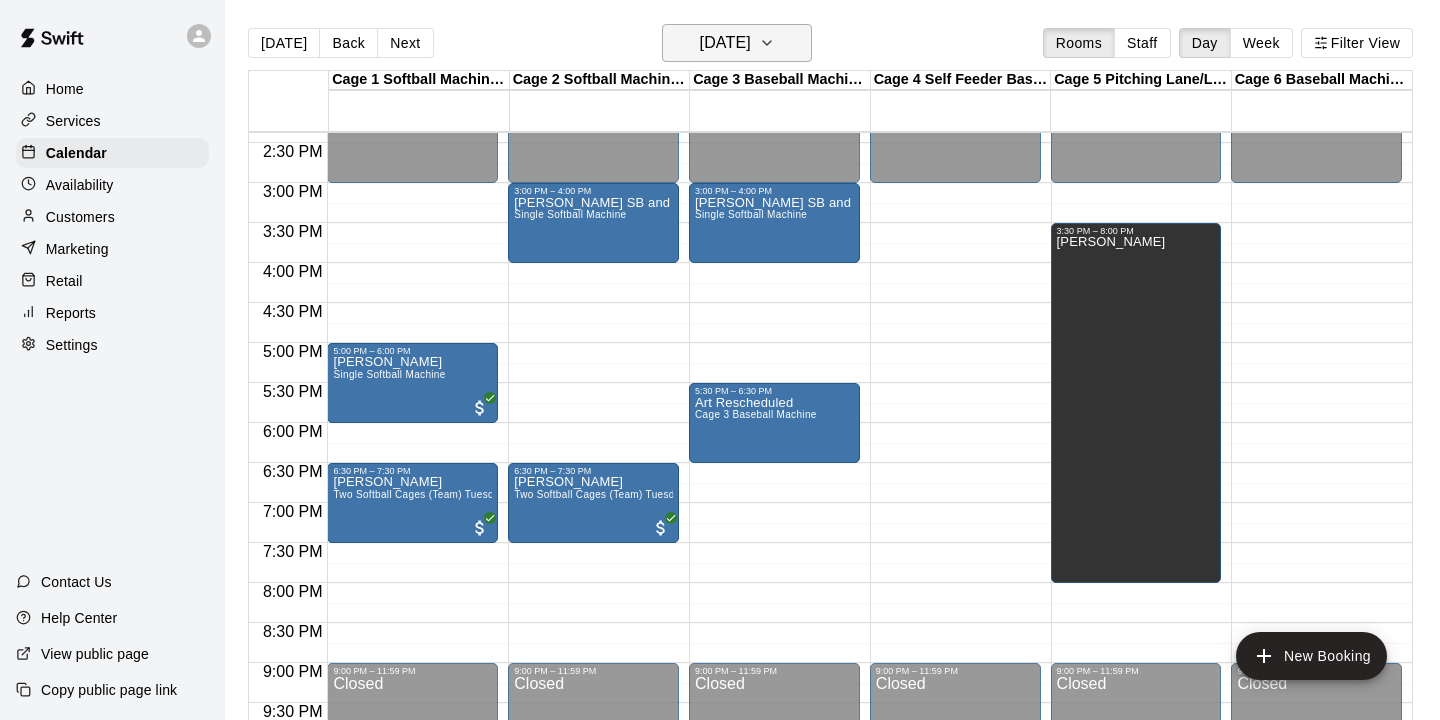 click 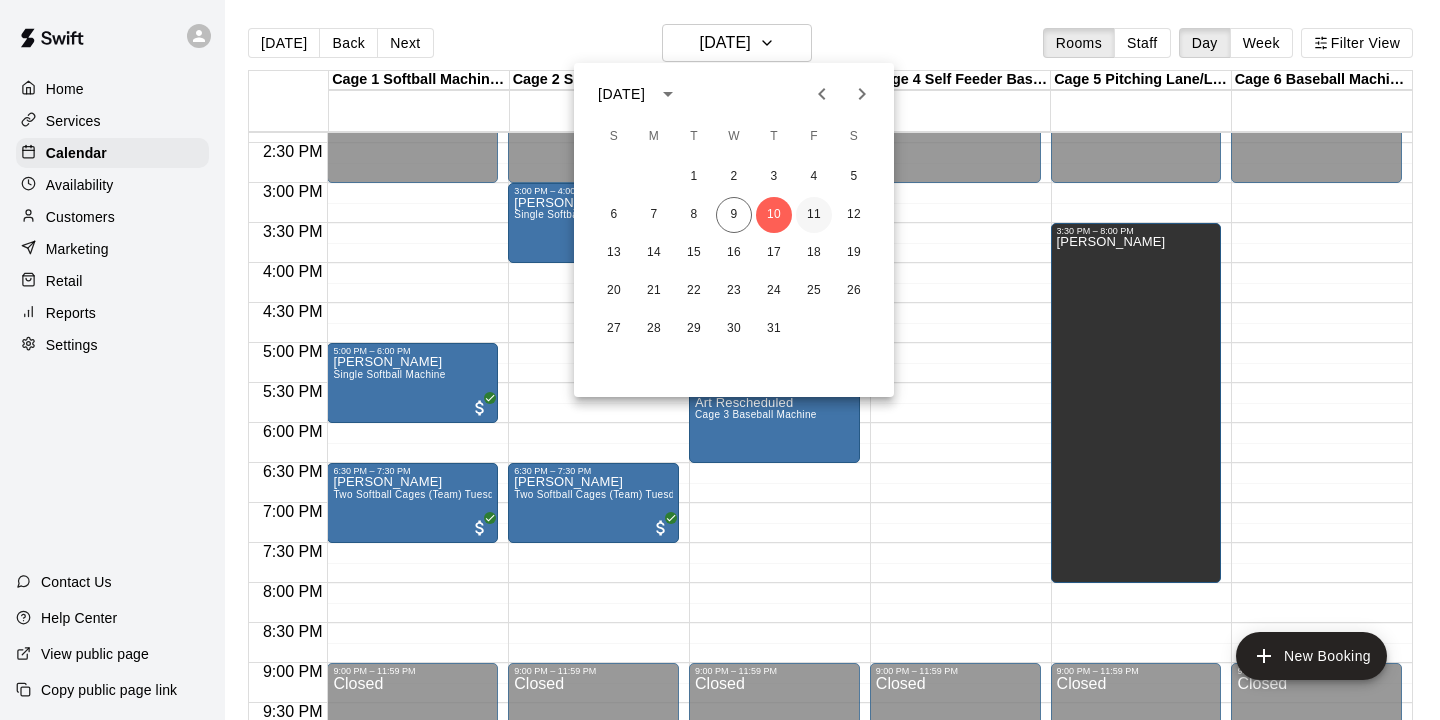 click on "11" at bounding box center (814, 215) 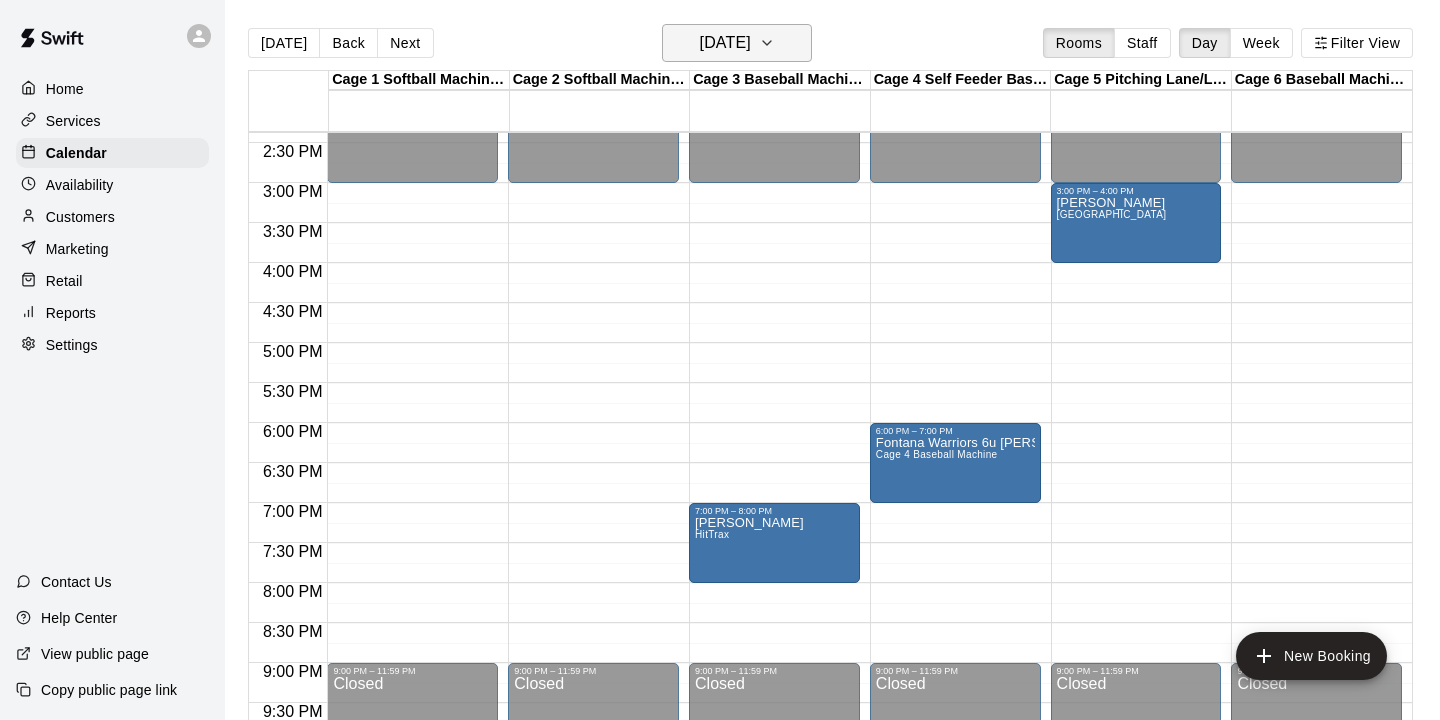 click on "Friday Jul 11" at bounding box center (725, 43) 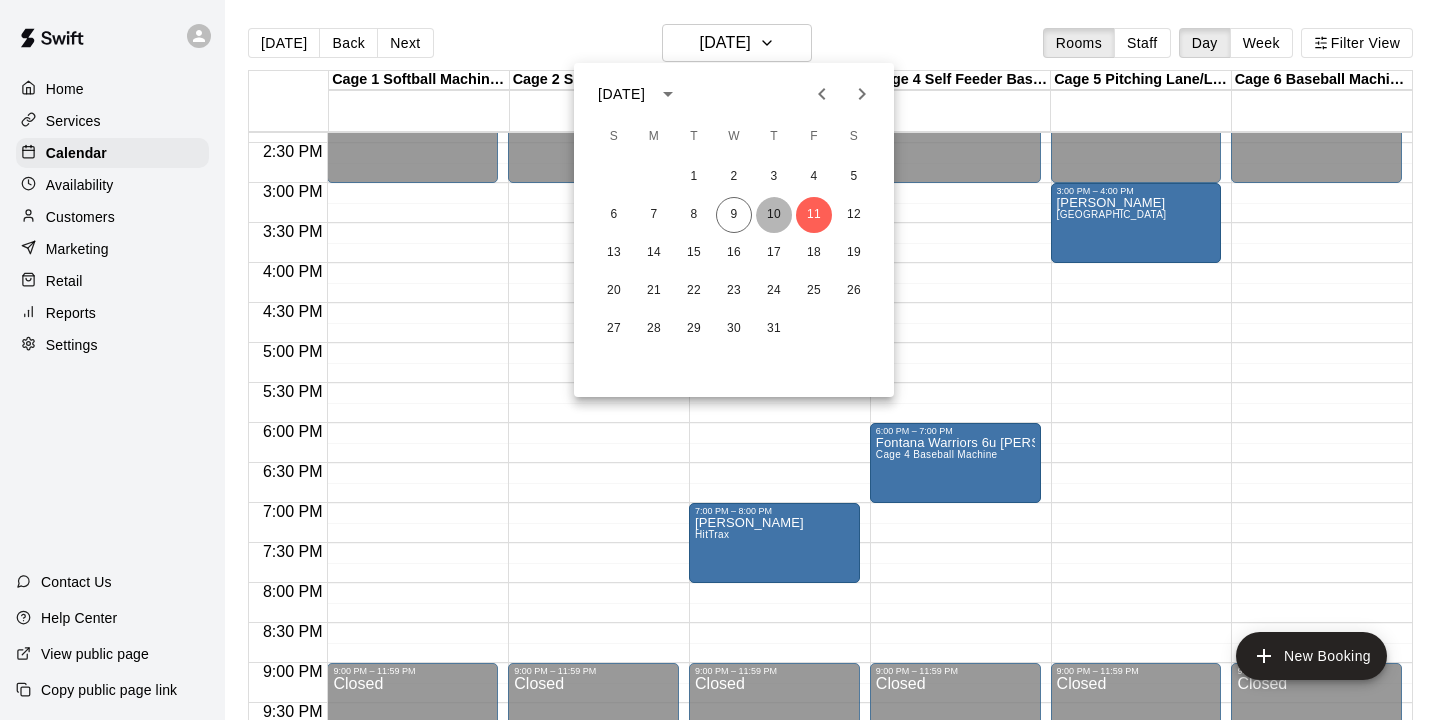 click on "10" at bounding box center [774, 215] 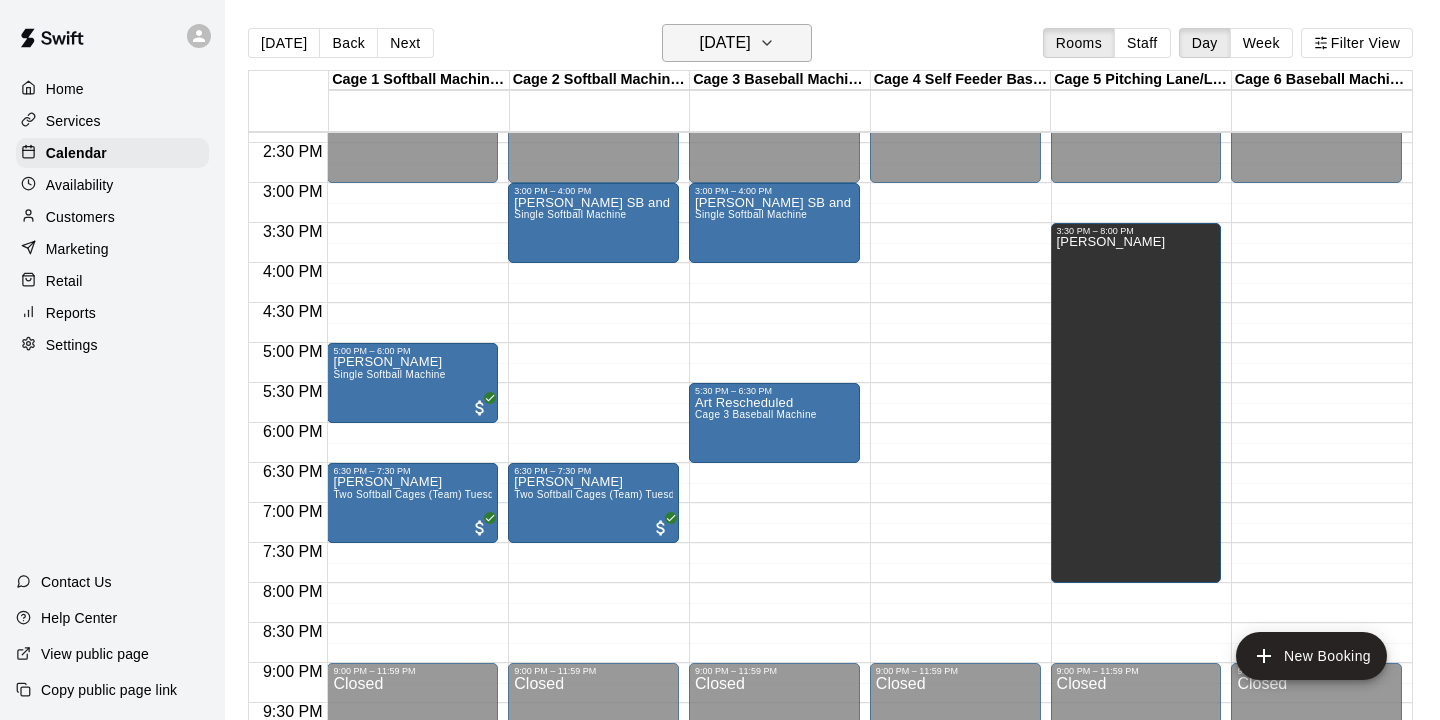 click on "Thursday Jul 10" at bounding box center (737, 43) 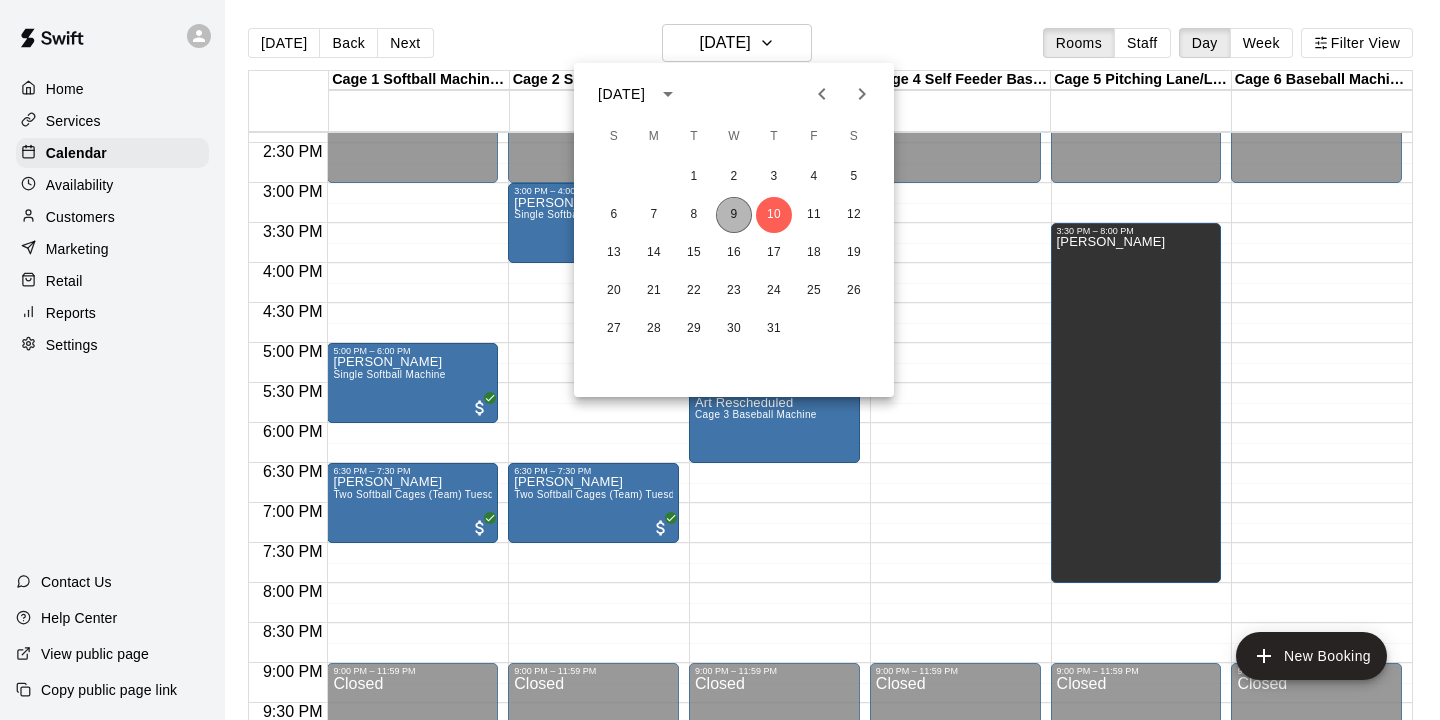click on "9" at bounding box center (734, 215) 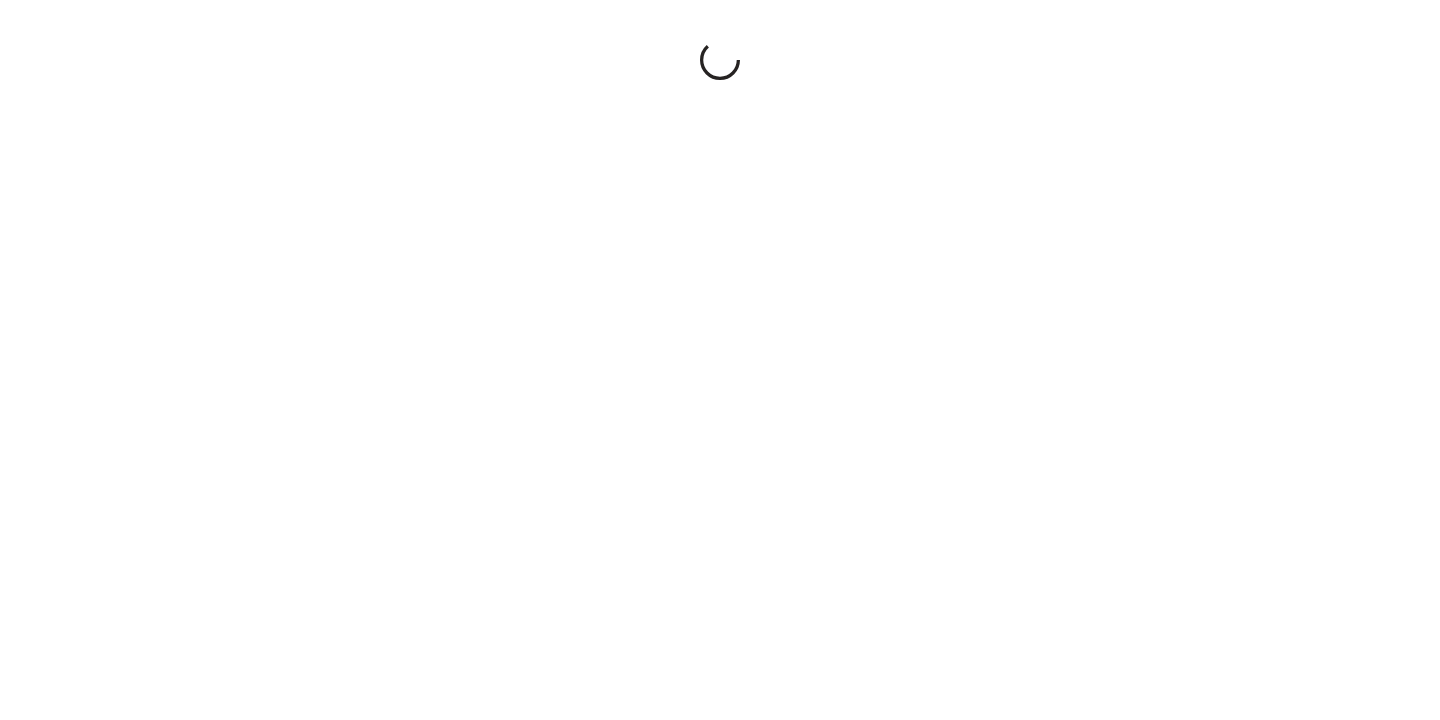 scroll, scrollTop: 0, scrollLeft: 0, axis: both 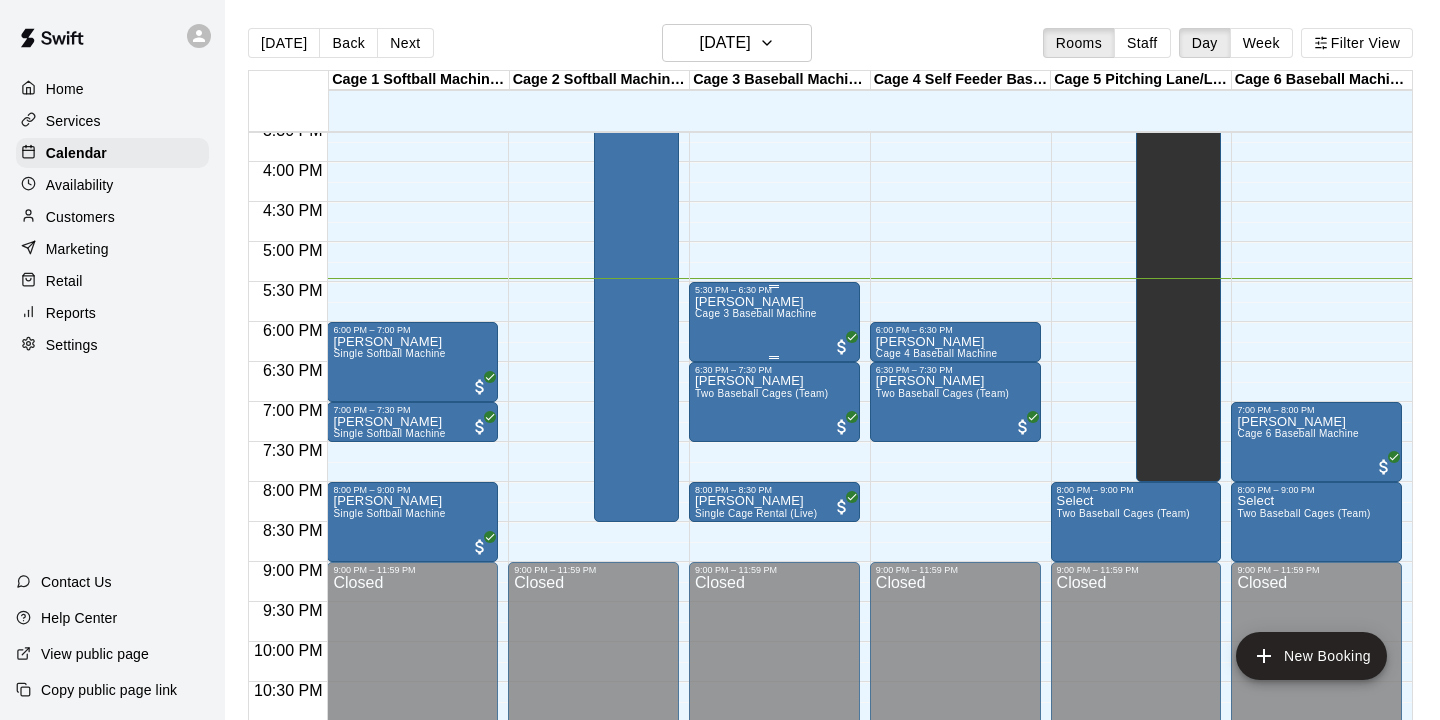 click on "Cage 3 Baseball Machine" at bounding box center (756, 313) 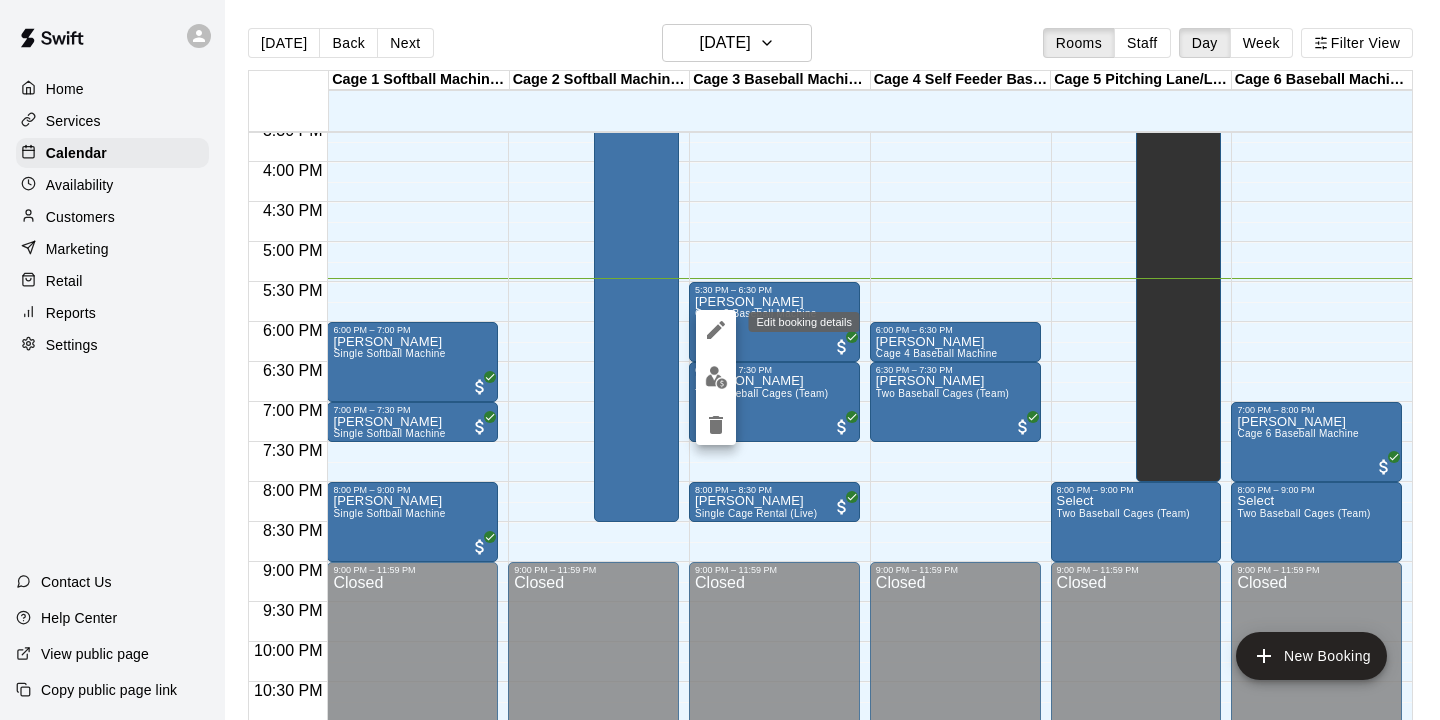 click at bounding box center (720, 360) 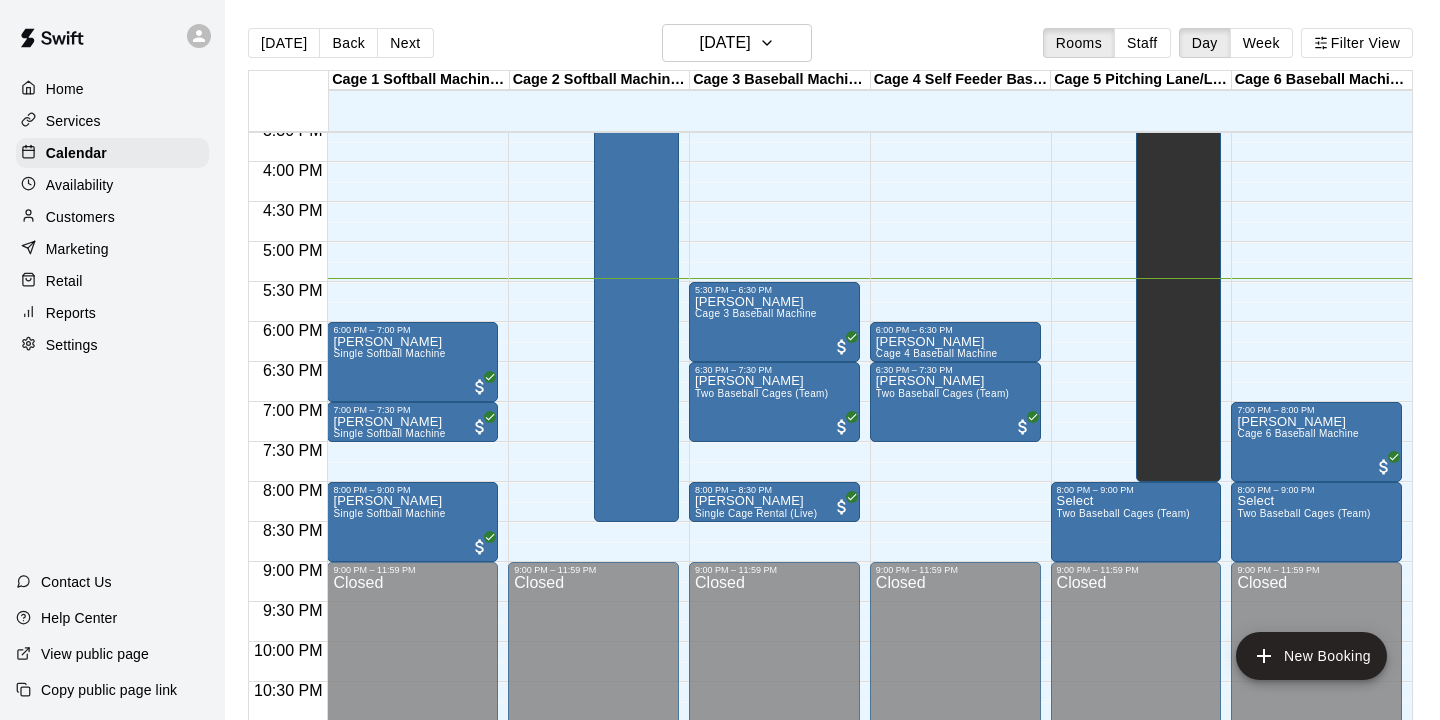 click on "5:30 PM – 6:30 PM Art Zimmerman  Cage 3 Baseball Machine" at bounding box center [774, 322] 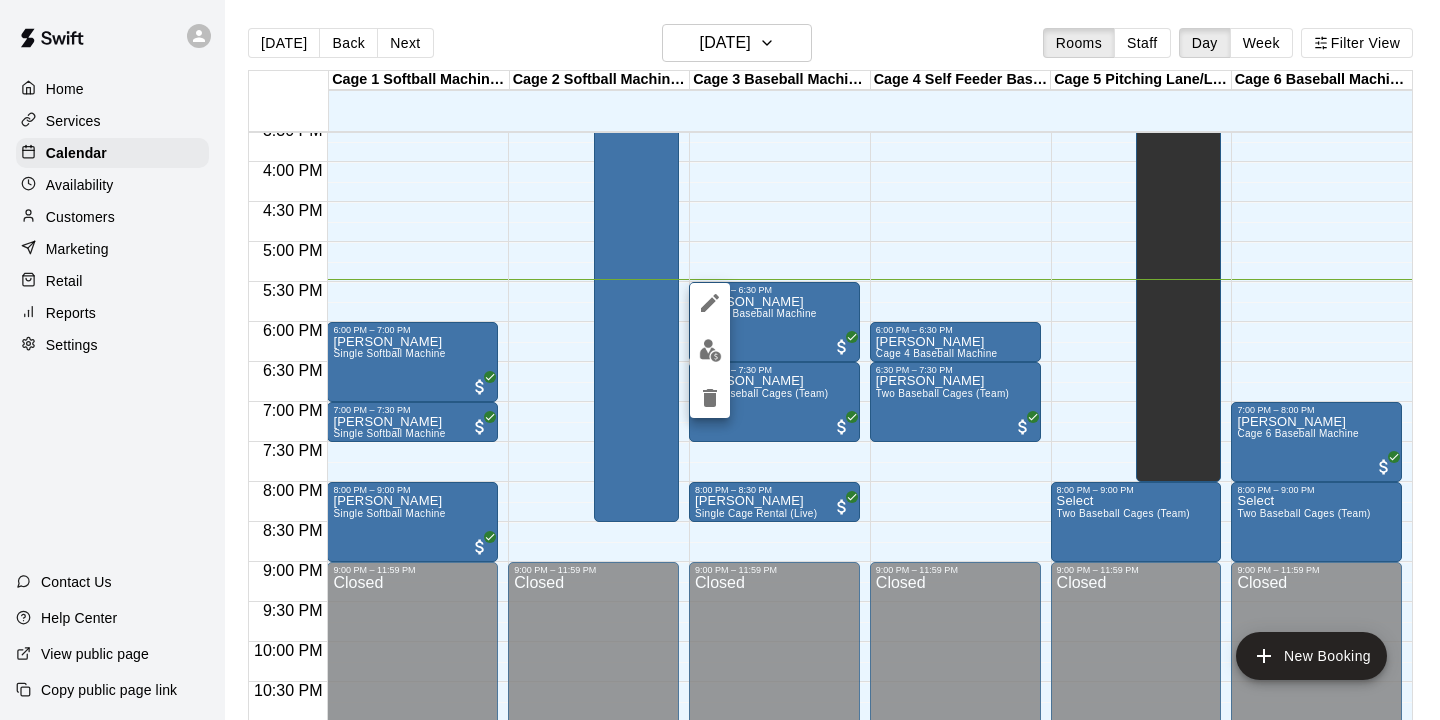 click at bounding box center (720, 360) 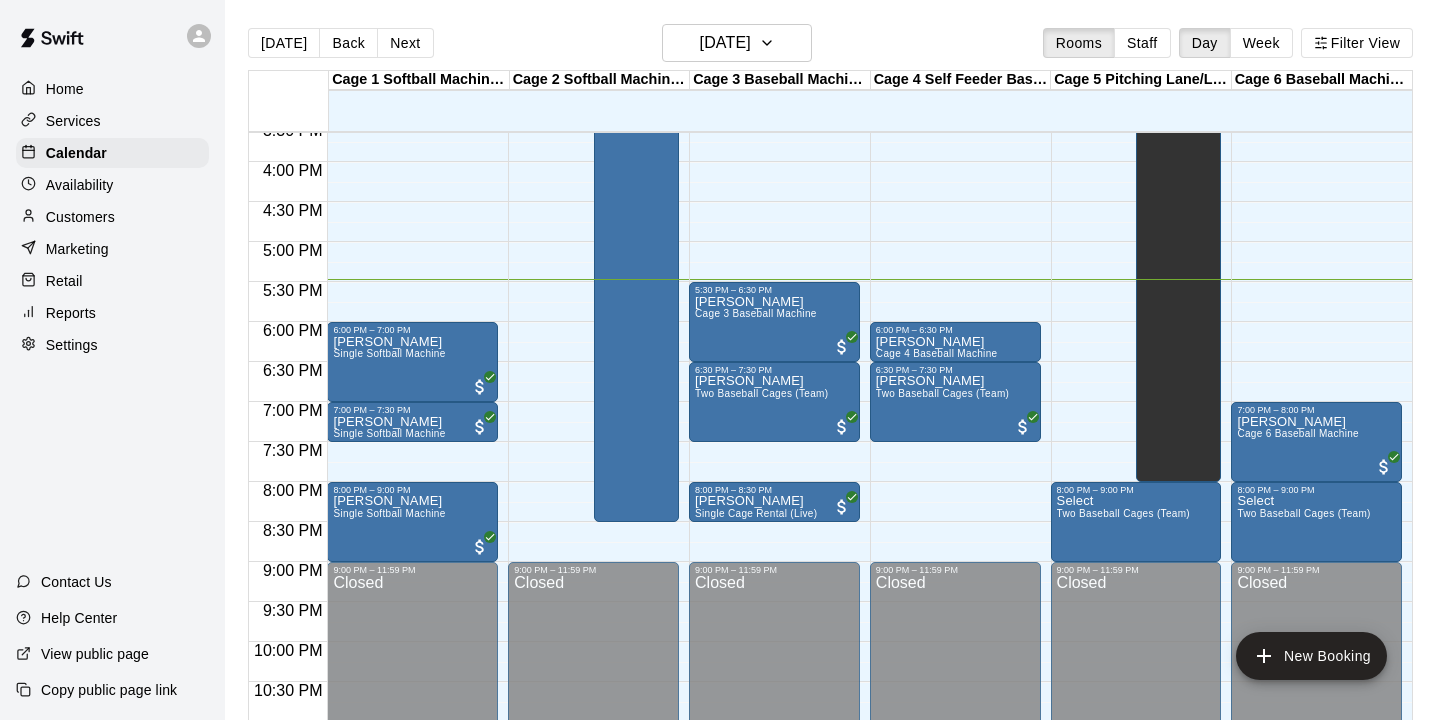 click on "5:30 PM – 6:30 PM Art Zimmerman  Cage 3 Baseball Machine" at bounding box center [774, 322] 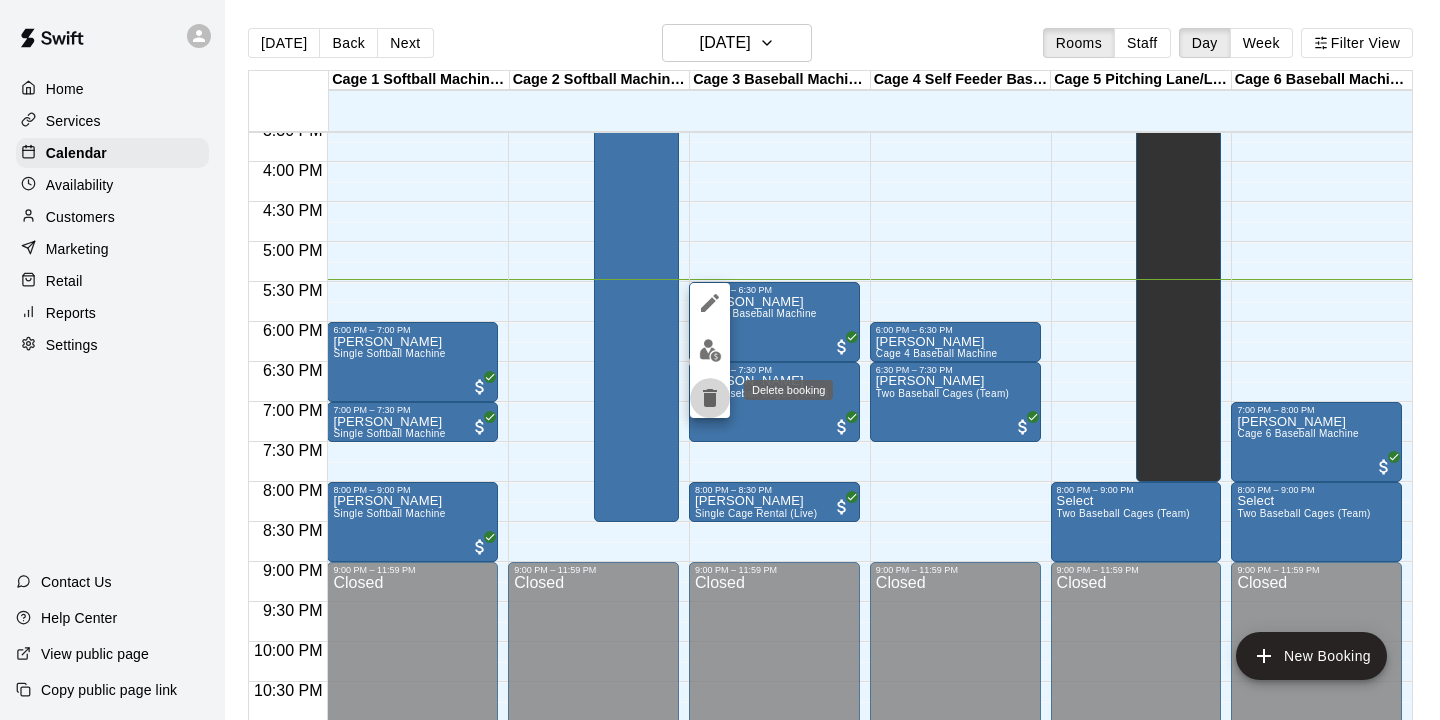 click 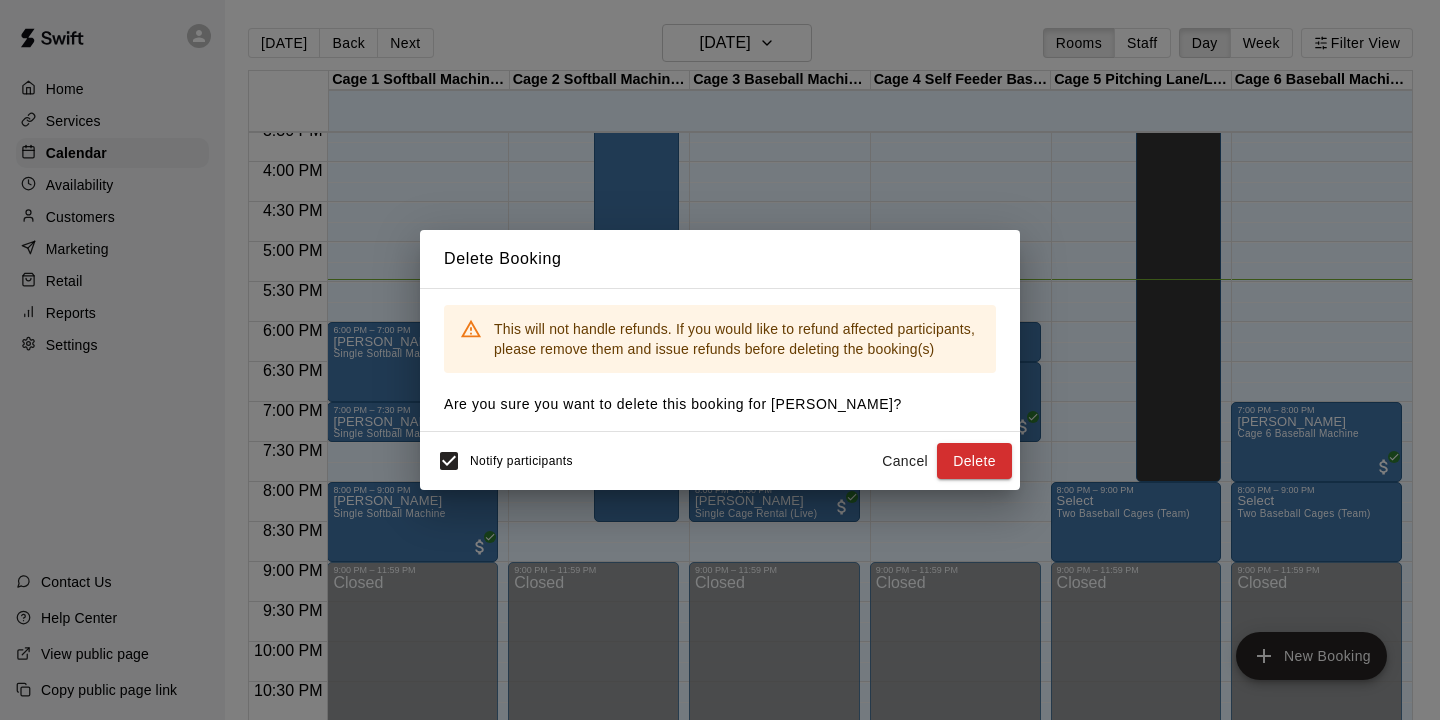 click on "Delete" at bounding box center (974, 461) 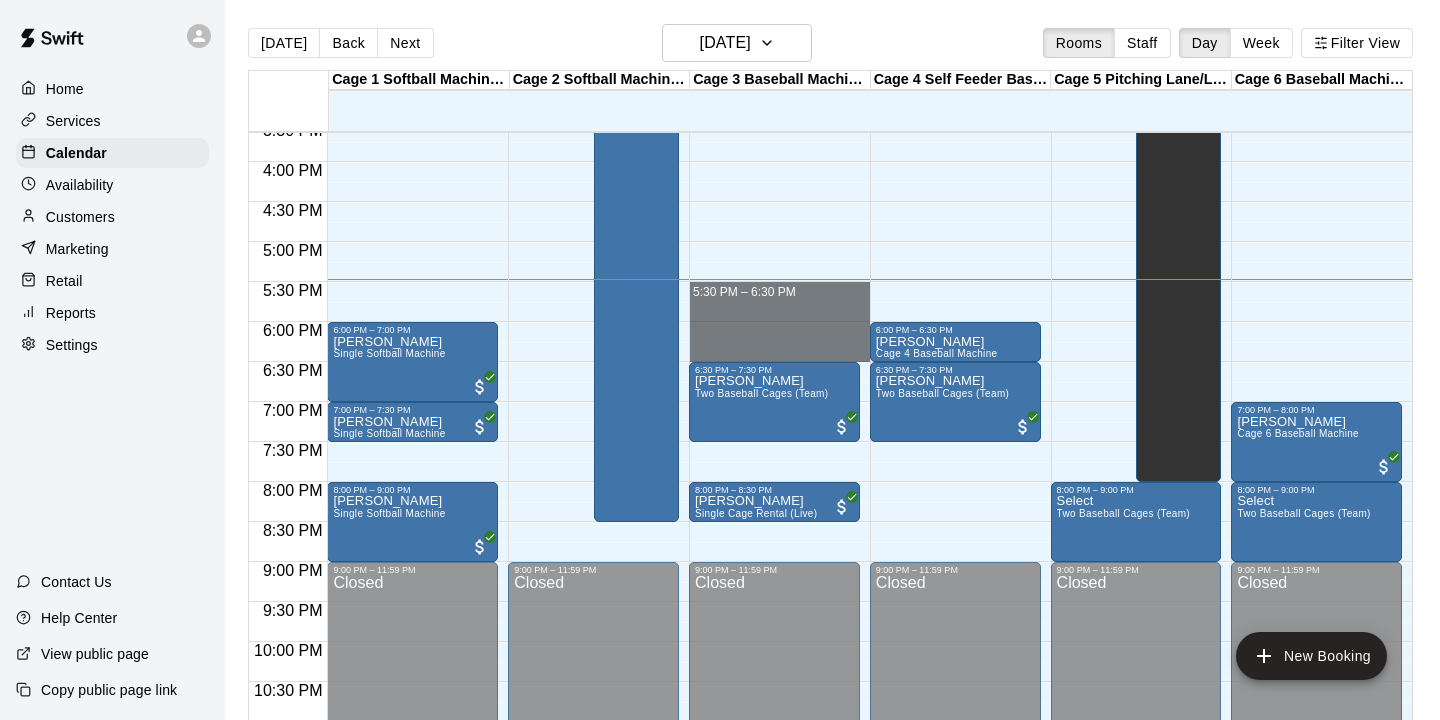drag, startPoint x: 797, startPoint y: 291, endPoint x: 795, endPoint y: 343, distance: 52.03845 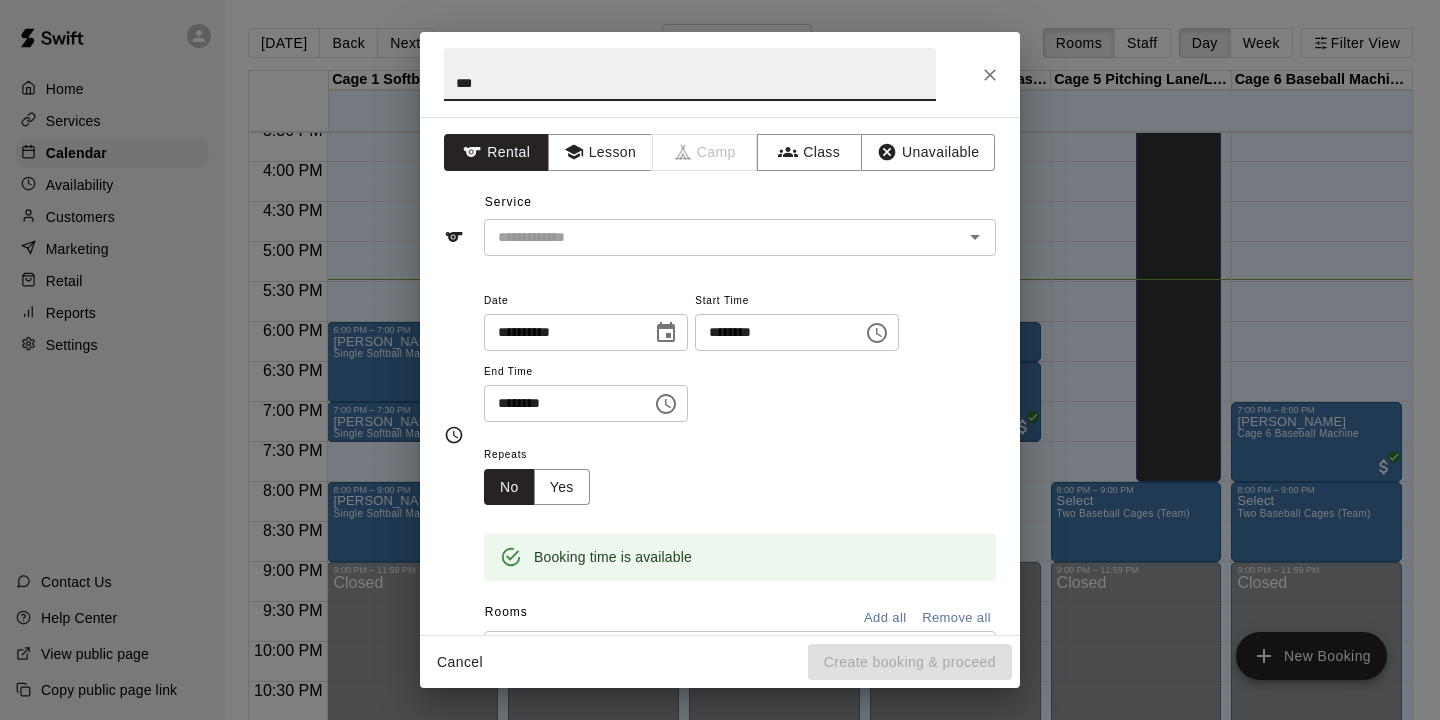 type on "***" 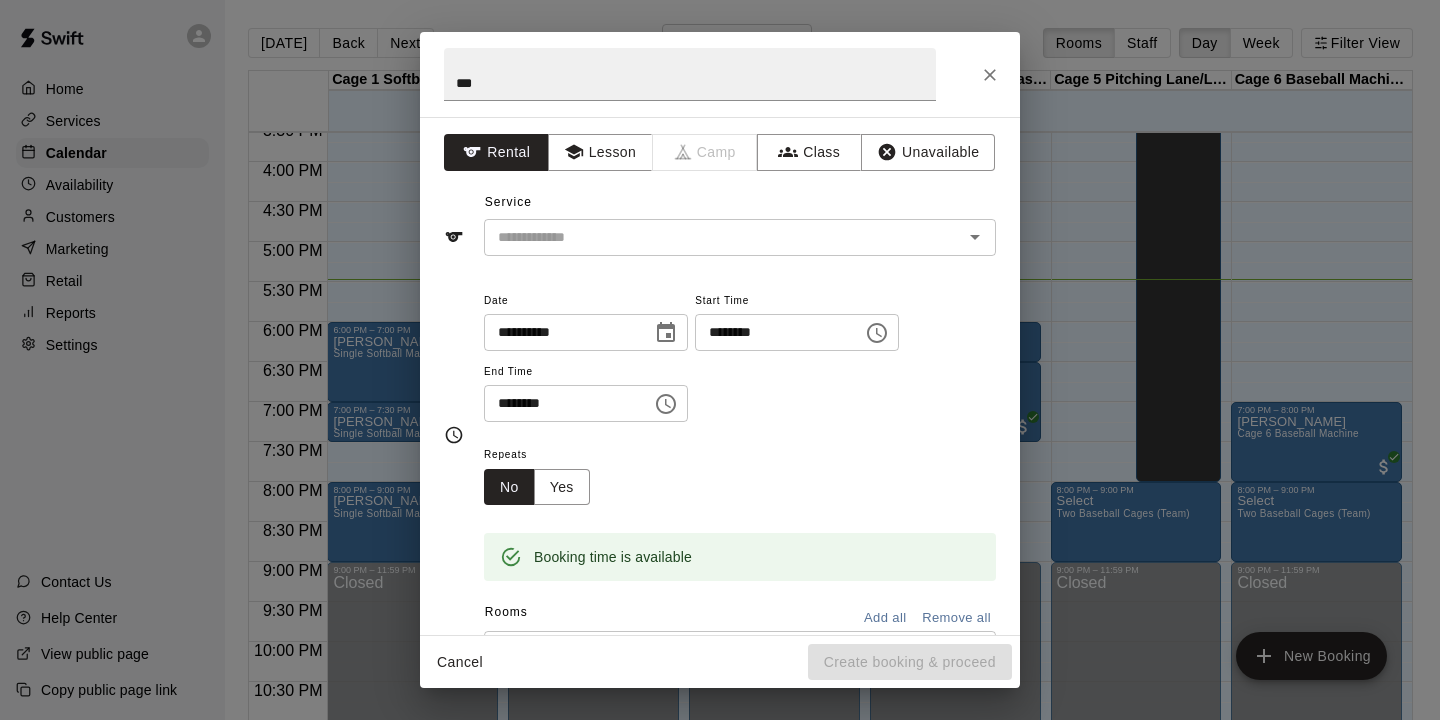 click on "Service ​" at bounding box center [720, 221] 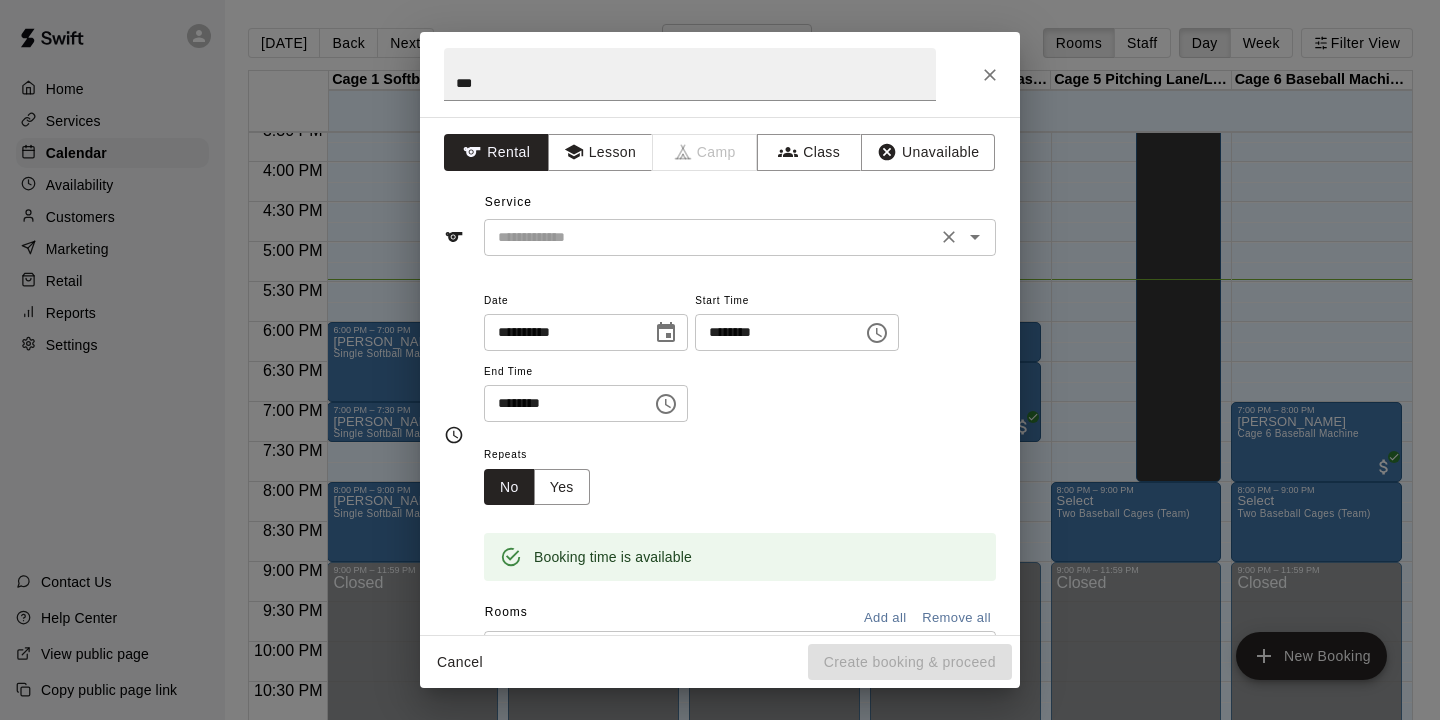 click at bounding box center [710, 237] 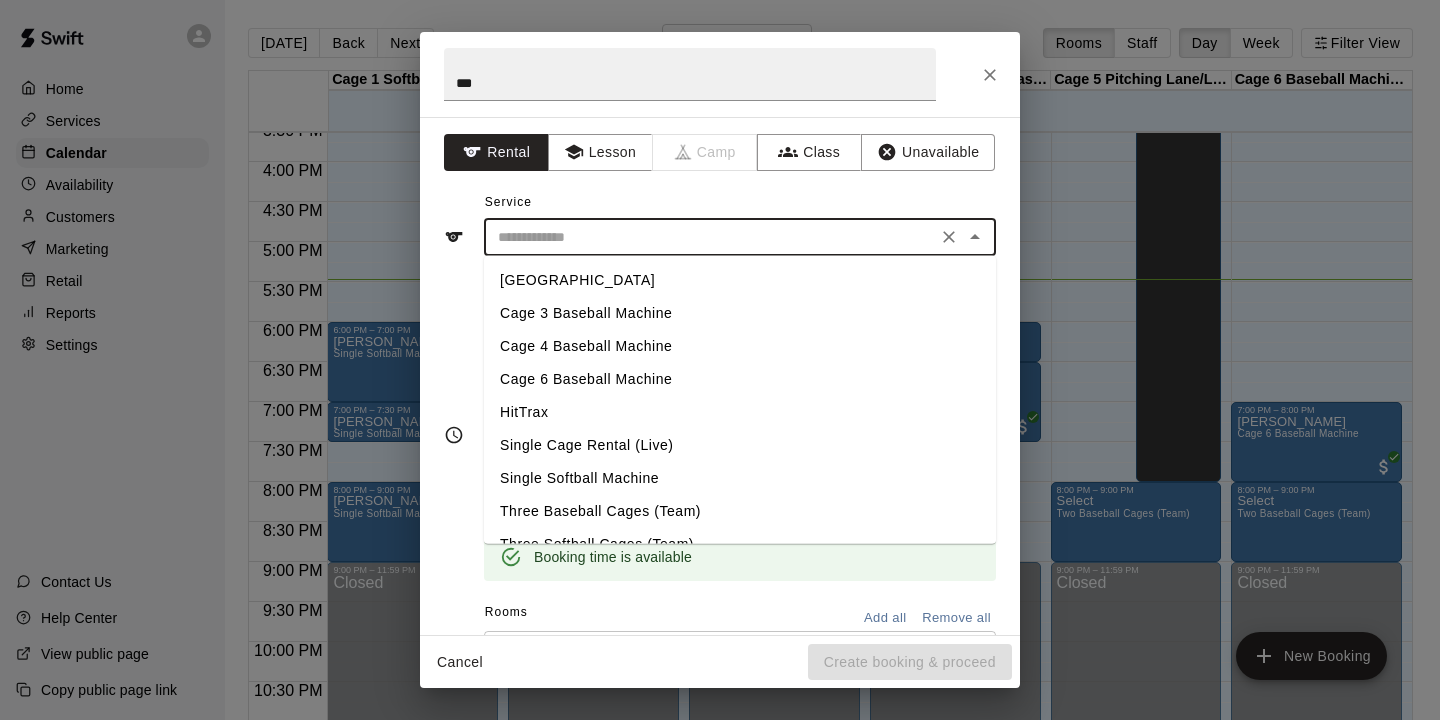 click on "Cage 3 Baseball Machine" at bounding box center (740, 313) 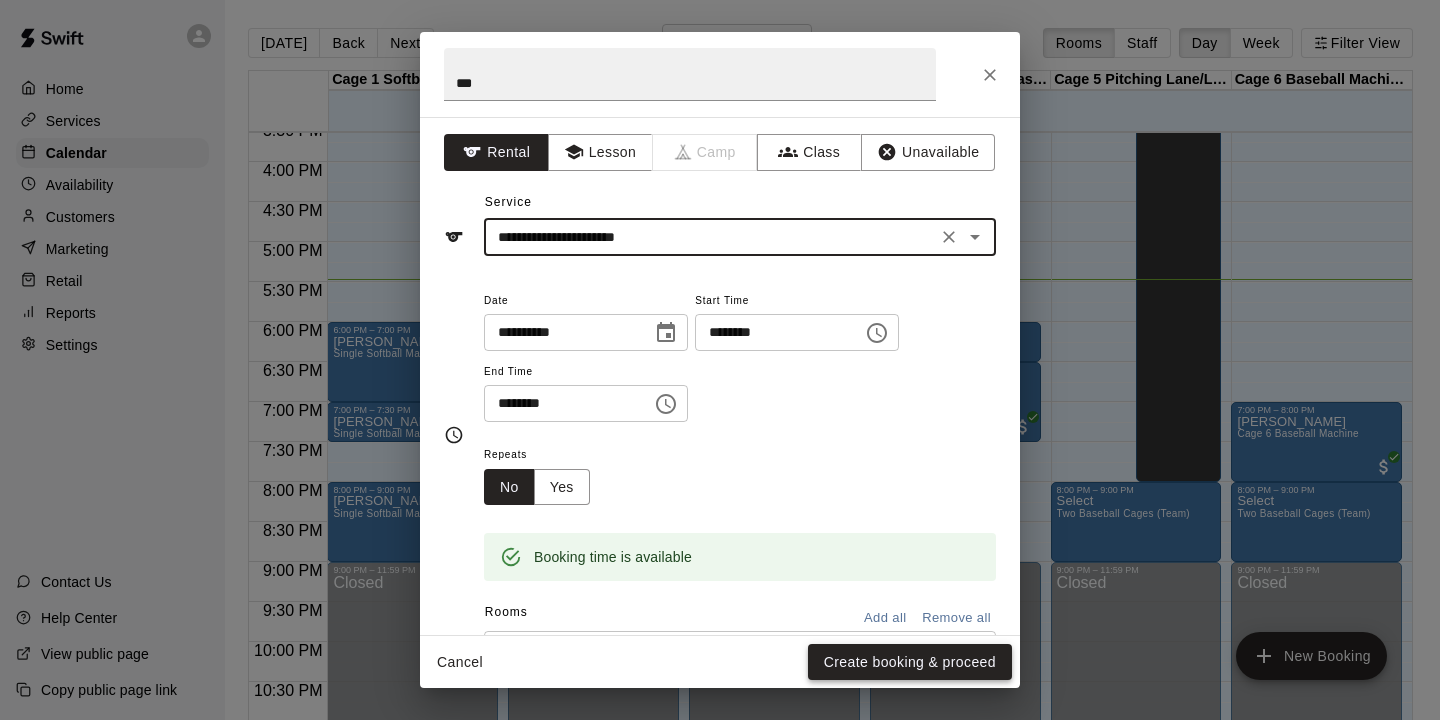click on "Create booking & proceed" at bounding box center [910, 662] 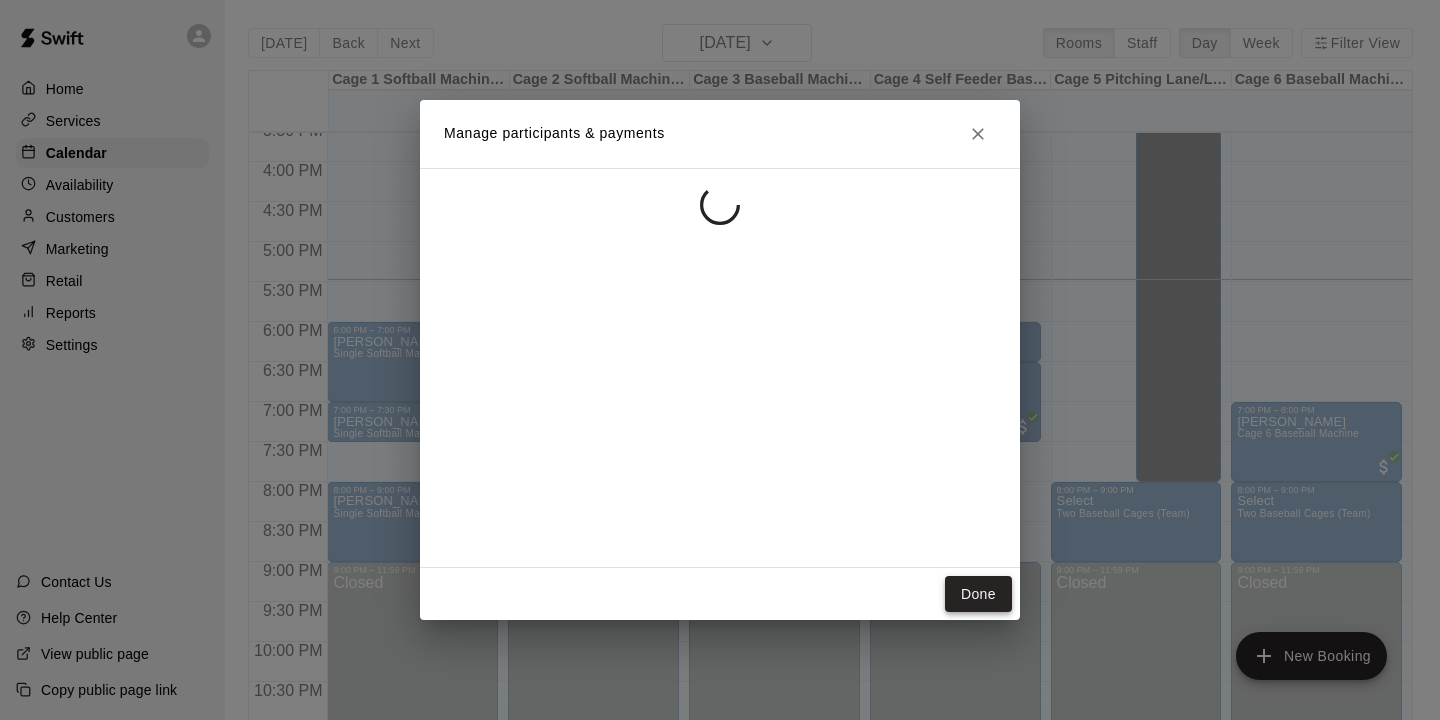 click on "Done" at bounding box center [978, 594] 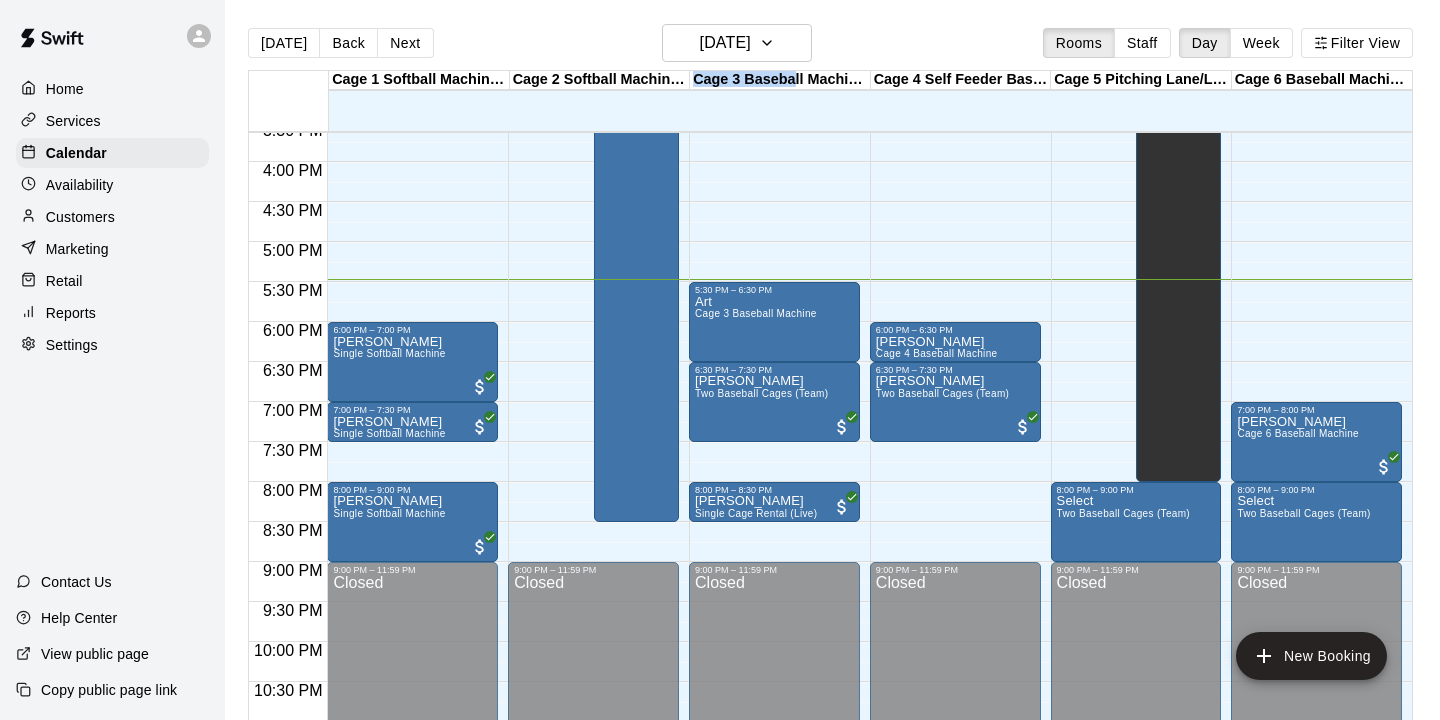 click on "Cage 3 Baseball Machine/Softball Machine" at bounding box center (780, 80) 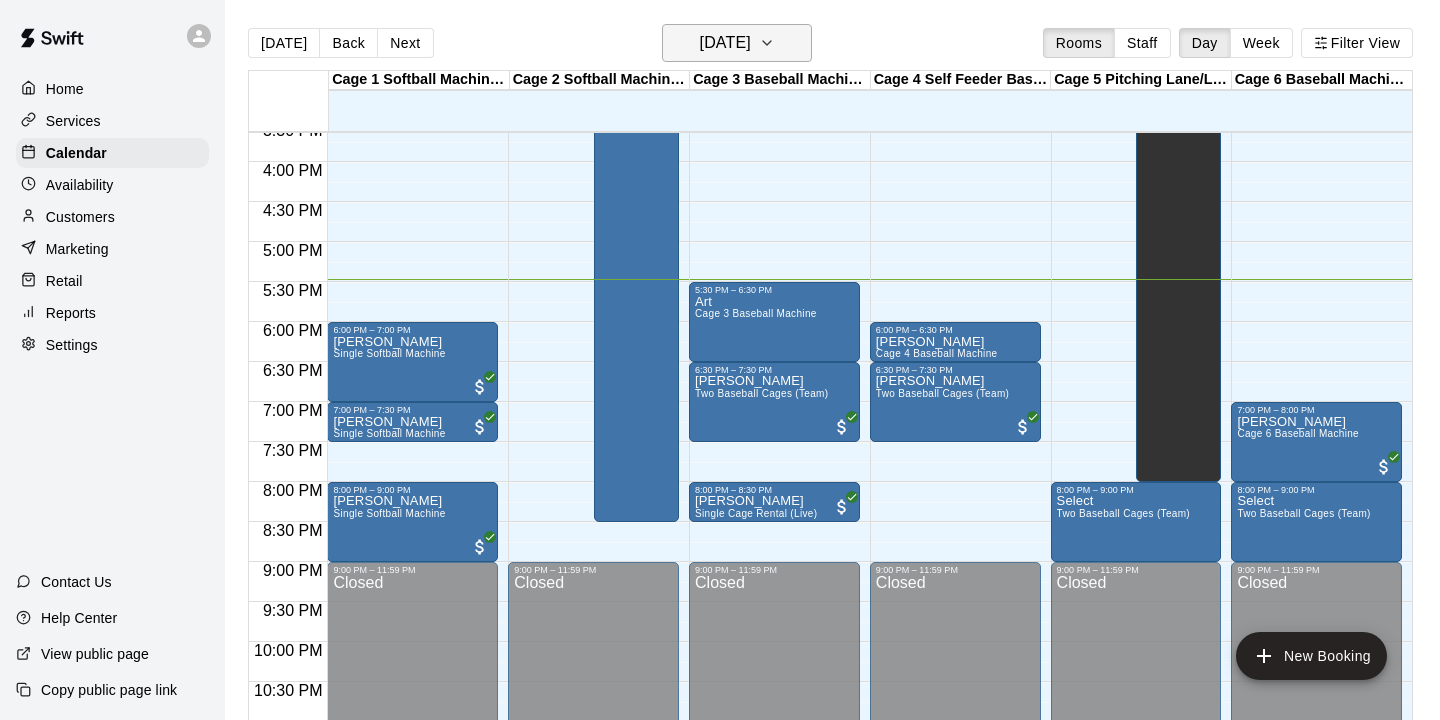 click on "Today Back Next Wednesday Jul 09 Rooms Staff Day Week Filter View" at bounding box center [830, 47] 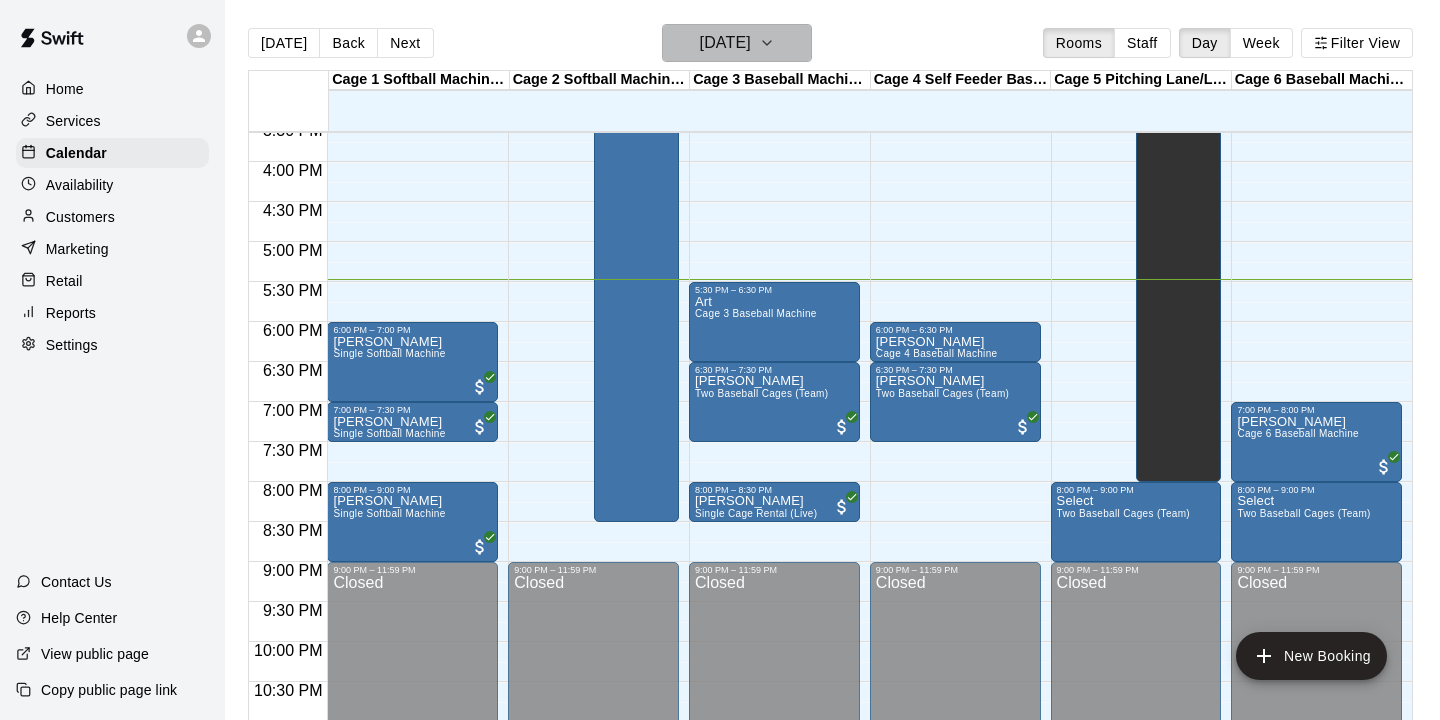 click on "[DATE]" at bounding box center (737, 43) 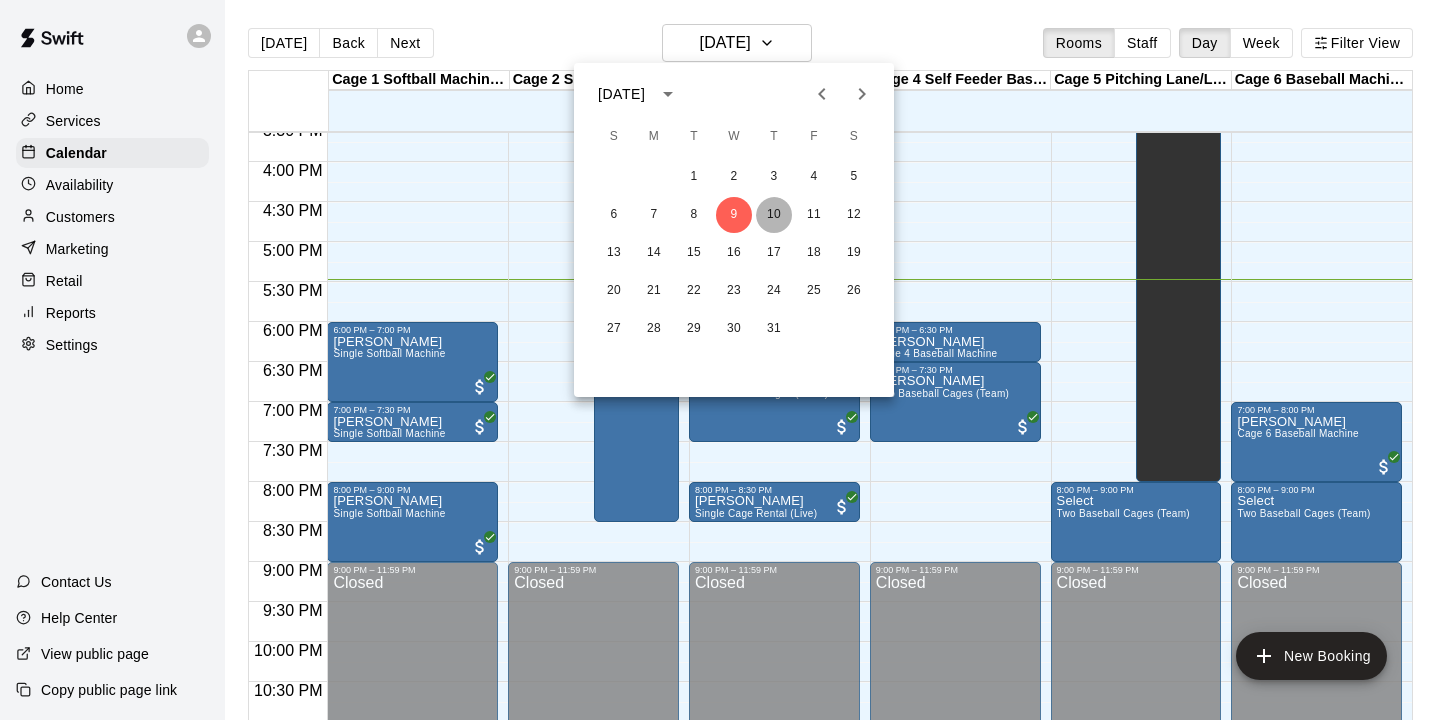 click on "10" at bounding box center [774, 215] 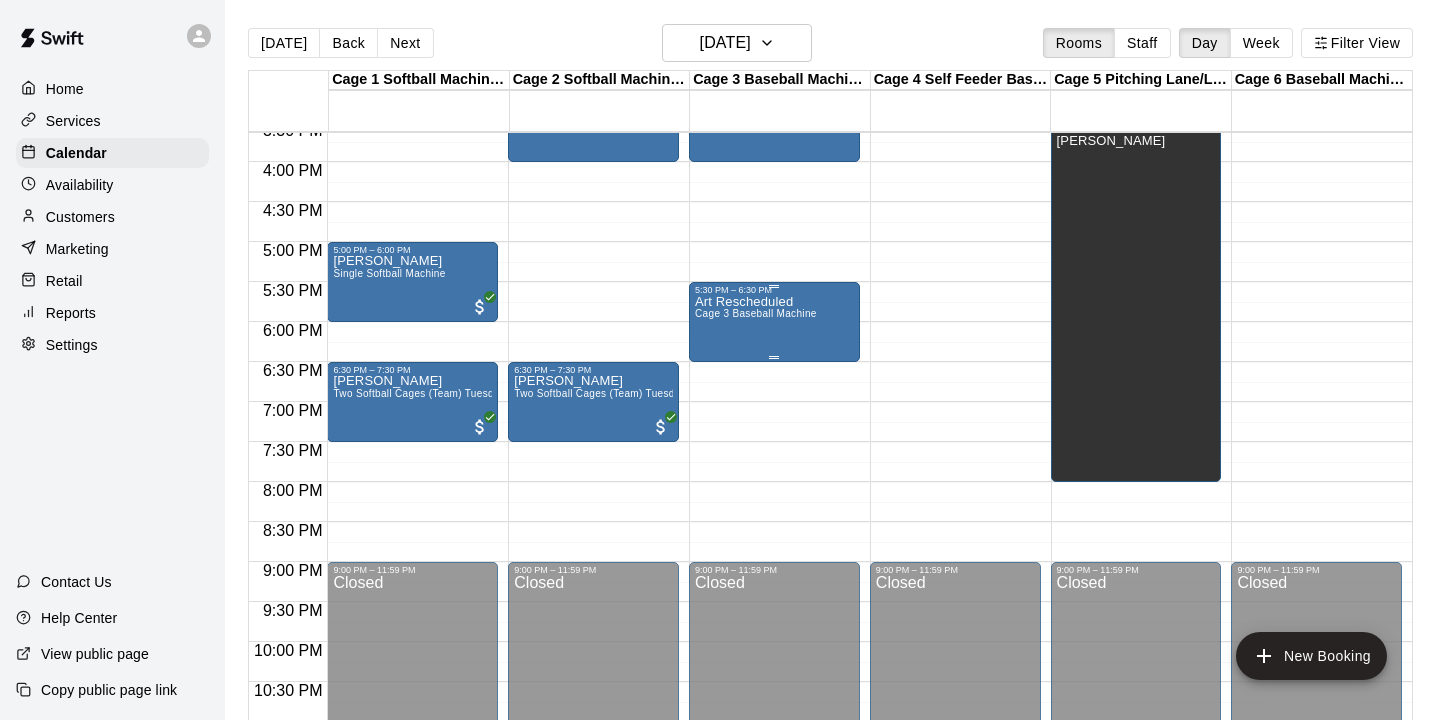 click on "Art Rescheduled Cage 3 Baseball Machine" at bounding box center [756, 655] 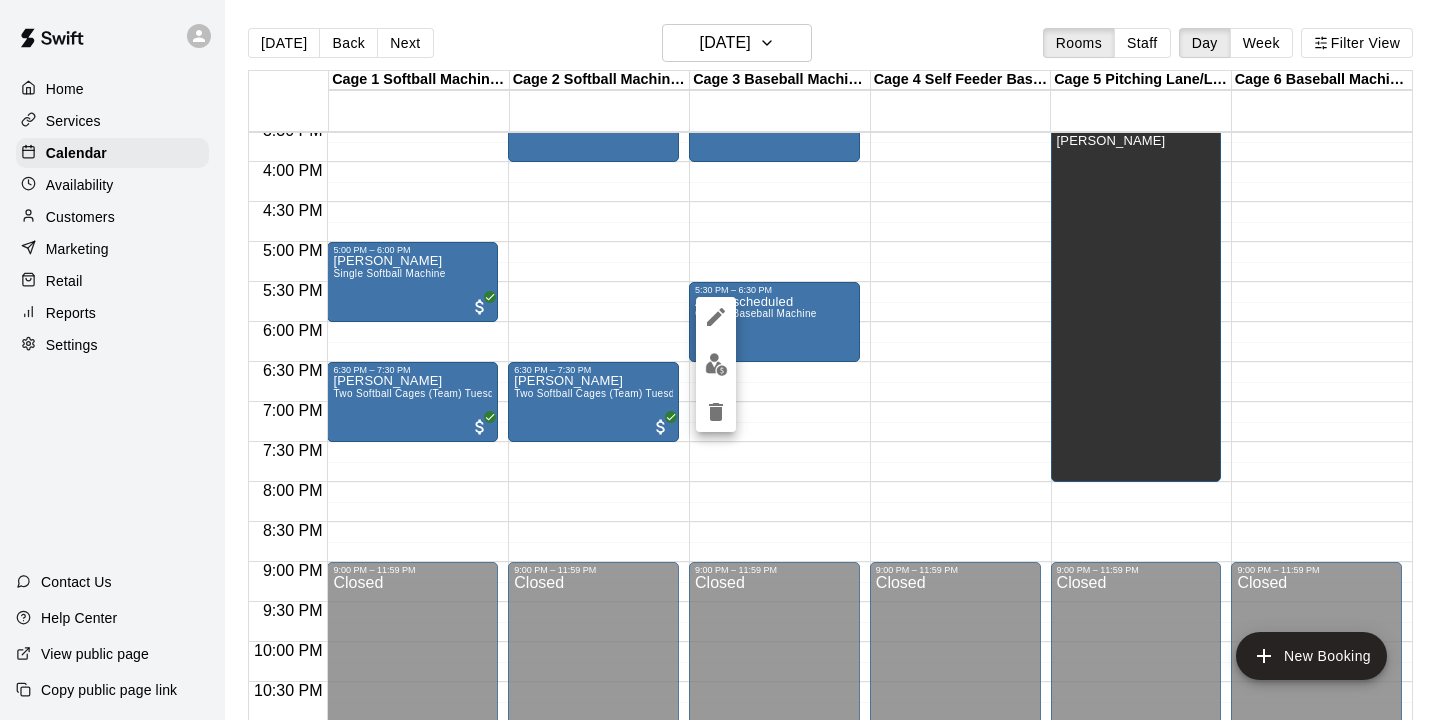 click 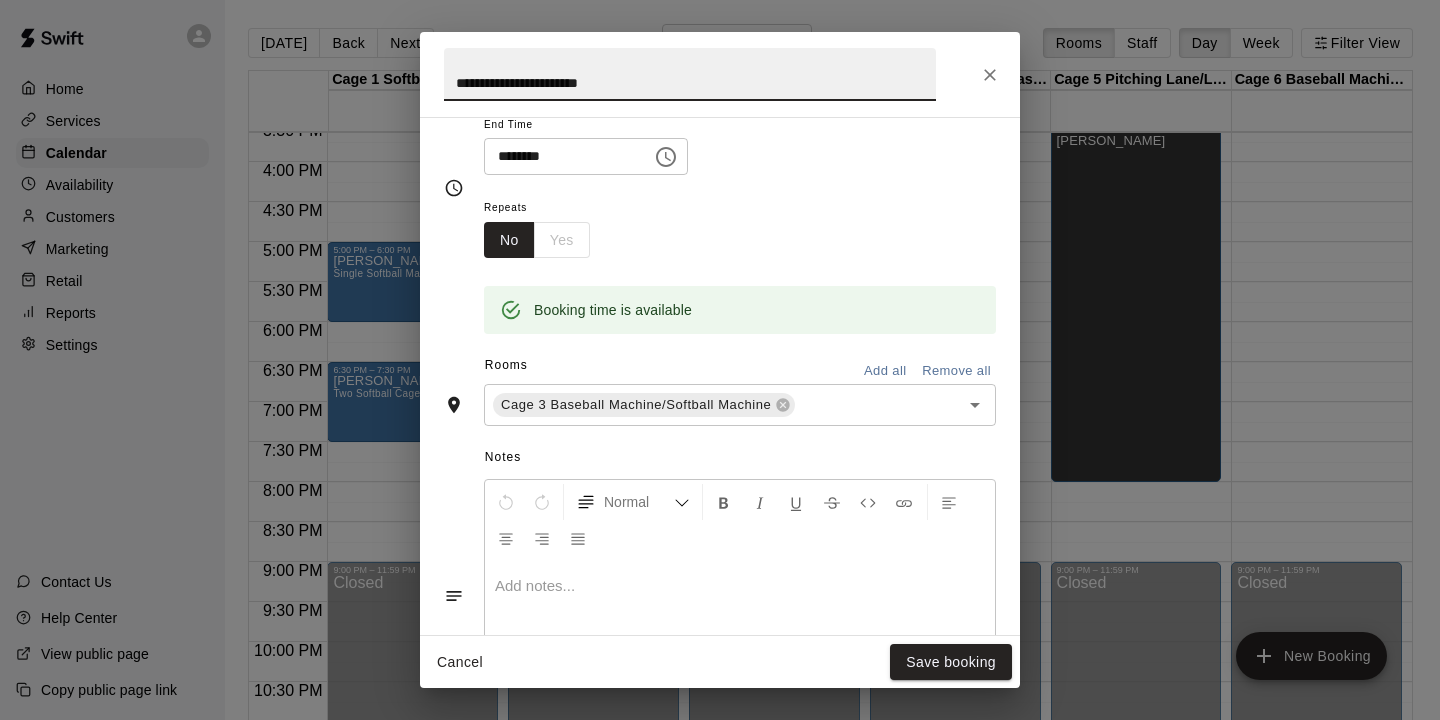 scroll, scrollTop: 380, scrollLeft: 0, axis: vertical 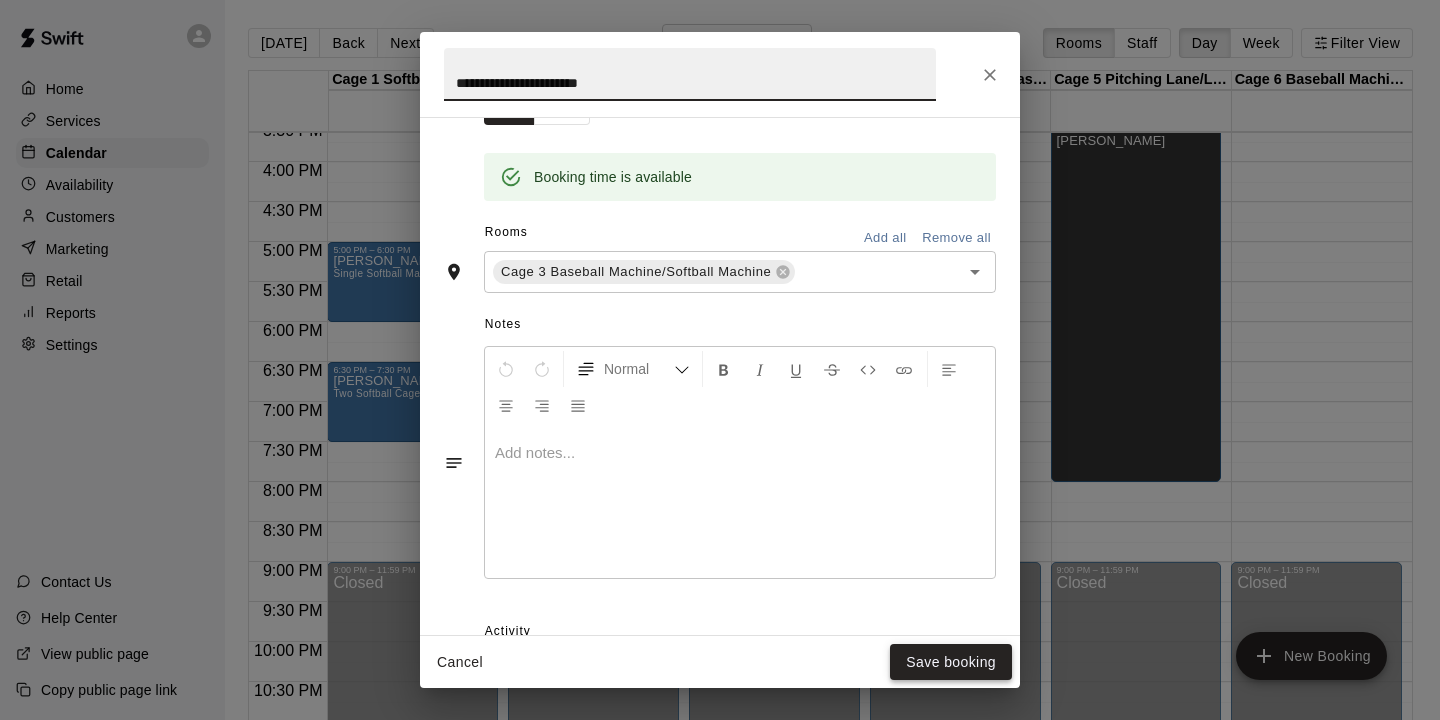 type on "**********" 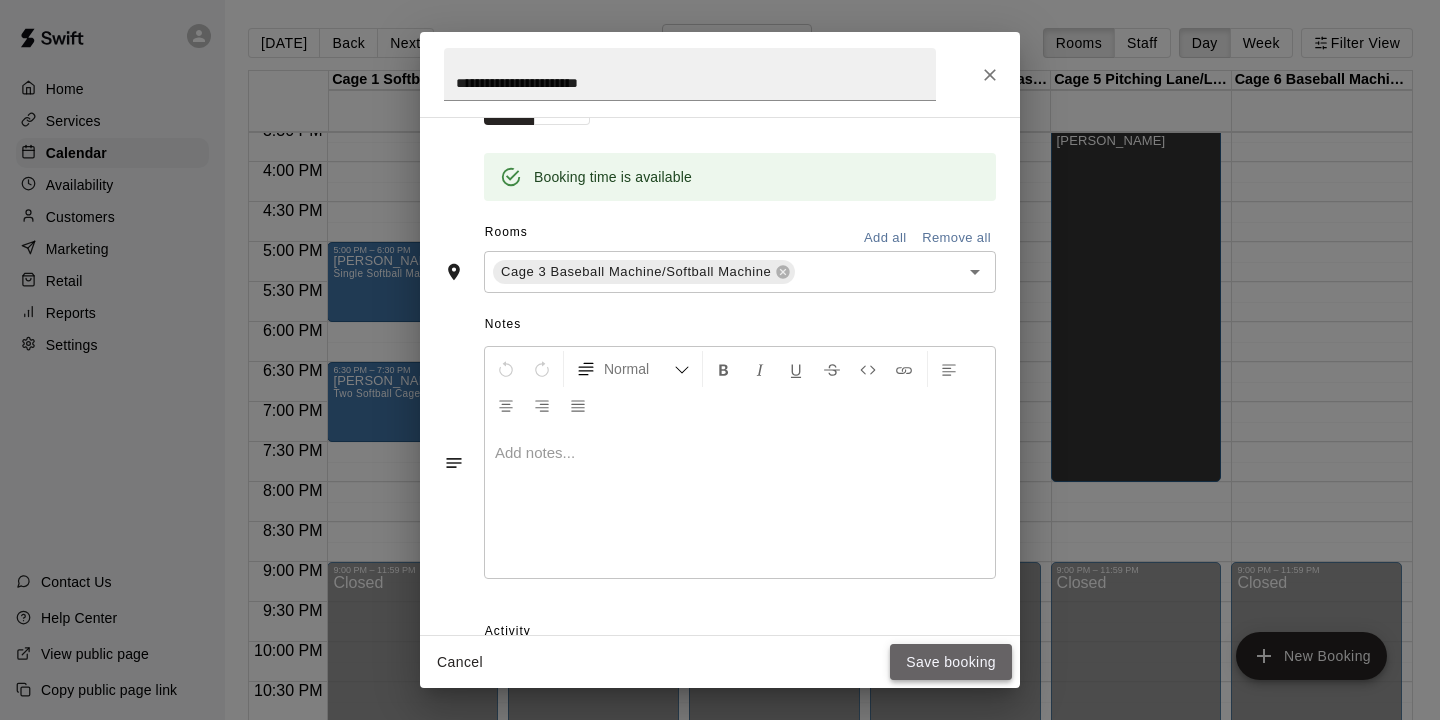 click on "Save booking" at bounding box center (951, 662) 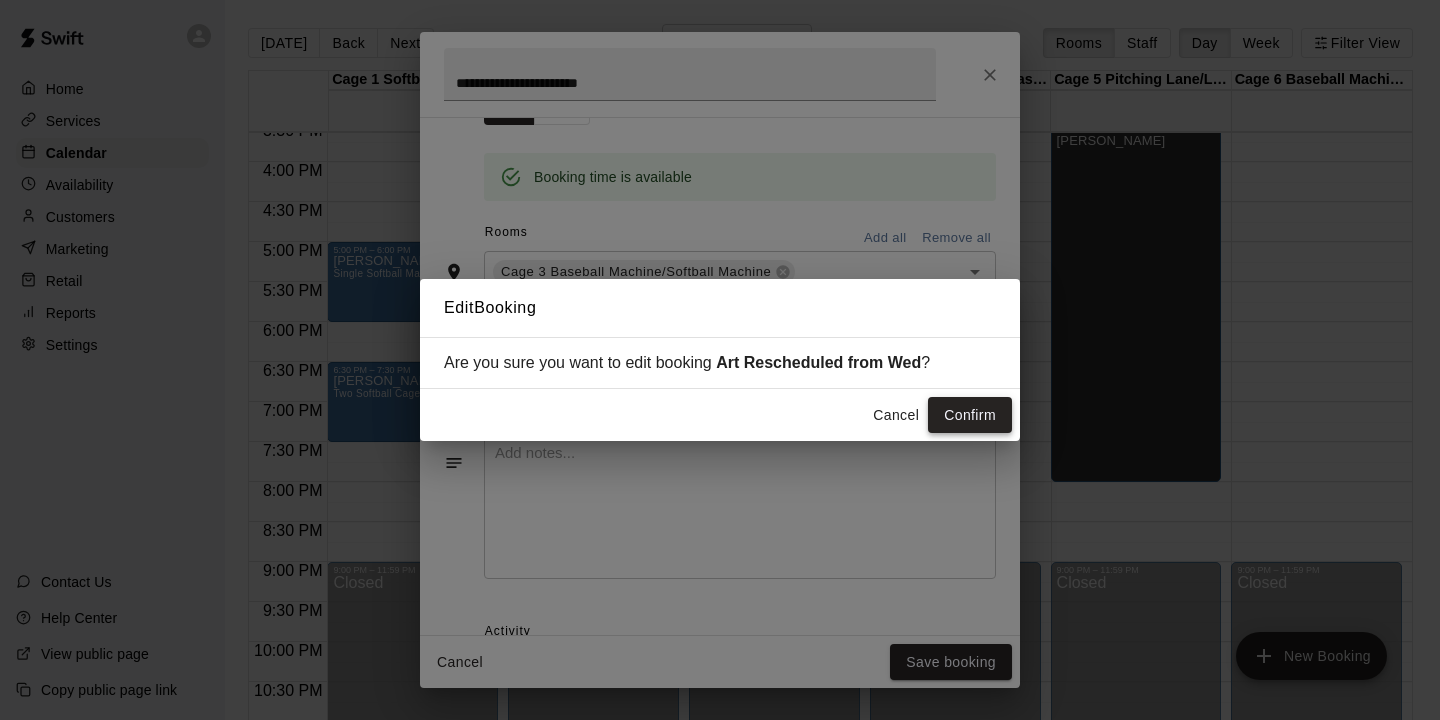 click on "Confirm" at bounding box center (970, 415) 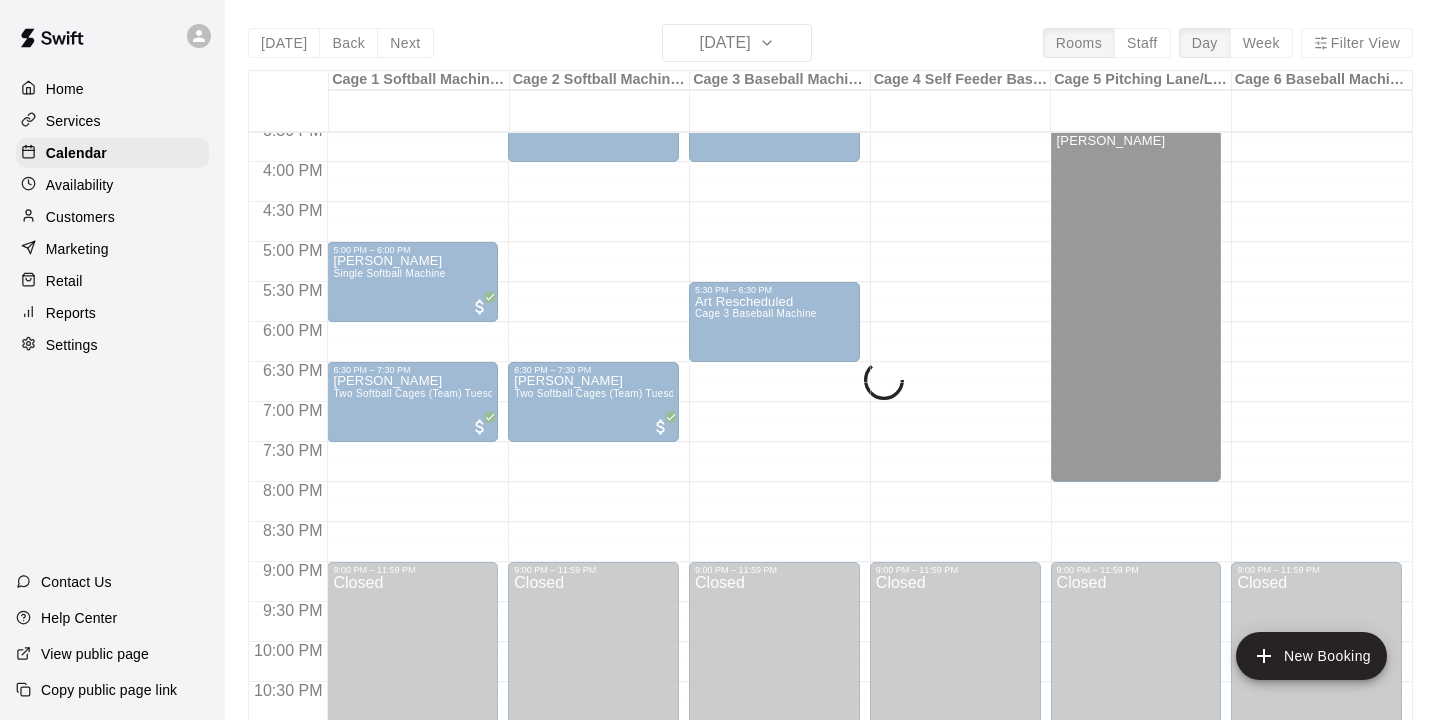click on "Today Back Next Thursday Jul 10 Rooms Staff Day Week Filter View Cage 1 Softball Machine/Live 10 Thu Cage 2 Softball Machine/Live 10 Thu Cage 3 Baseball Machine/Softball Machine 10 Thu Cage 4 Self Feeder Baseball Machine/Live 10 Thu Cage 5 Pitching Lane/Live 10 Thu Cage 6 Baseball Machine/Softball Machine/Live  10 Thu 12:00 AM 12:30 AM 1:00 AM 1:30 AM 2:00 AM 2:30 AM 3:00 AM 3:30 AM 4:00 AM 4:30 AM 5:00 AM 5:30 AM 6:00 AM 6:30 AM 7:00 AM 7:30 AM 8:00 AM 8:30 AM 9:00 AM 9:30 AM 10:00 AM 10:30 AM 11:00 AM 11:30 AM 12:00 PM 12:30 PM 1:00 PM 1:30 PM 2:00 PM 2:30 PM 3:00 PM 3:30 PM 4:00 PM 4:30 PM 5:00 PM 5:30 PM 6:00 PM 6:30 PM 7:00 PM 7:30 PM 8:00 PM 8:30 PM 9:00 PM 9:30 PM 10:00 PM 10:30 PM 11:00 PM 11:30 PM 12:00 AM – 3:00 PM Closed 5:00 PM – 6:00 PM Steve Rodriguez Single Softball Machine 6:30 PM – 7:30 PM Steve Rodriguez Two Softball Cages (Team) Tuesdays/Fridays 9:00 PM – 11:59 PM Closed 12:00 AM – 3:00 PM Closed 3:00 PM – 4:00 PM Katie SB and BB Single Softball Machine 6:30 PM – 7:30 PM" at bounding box center (832, 376) 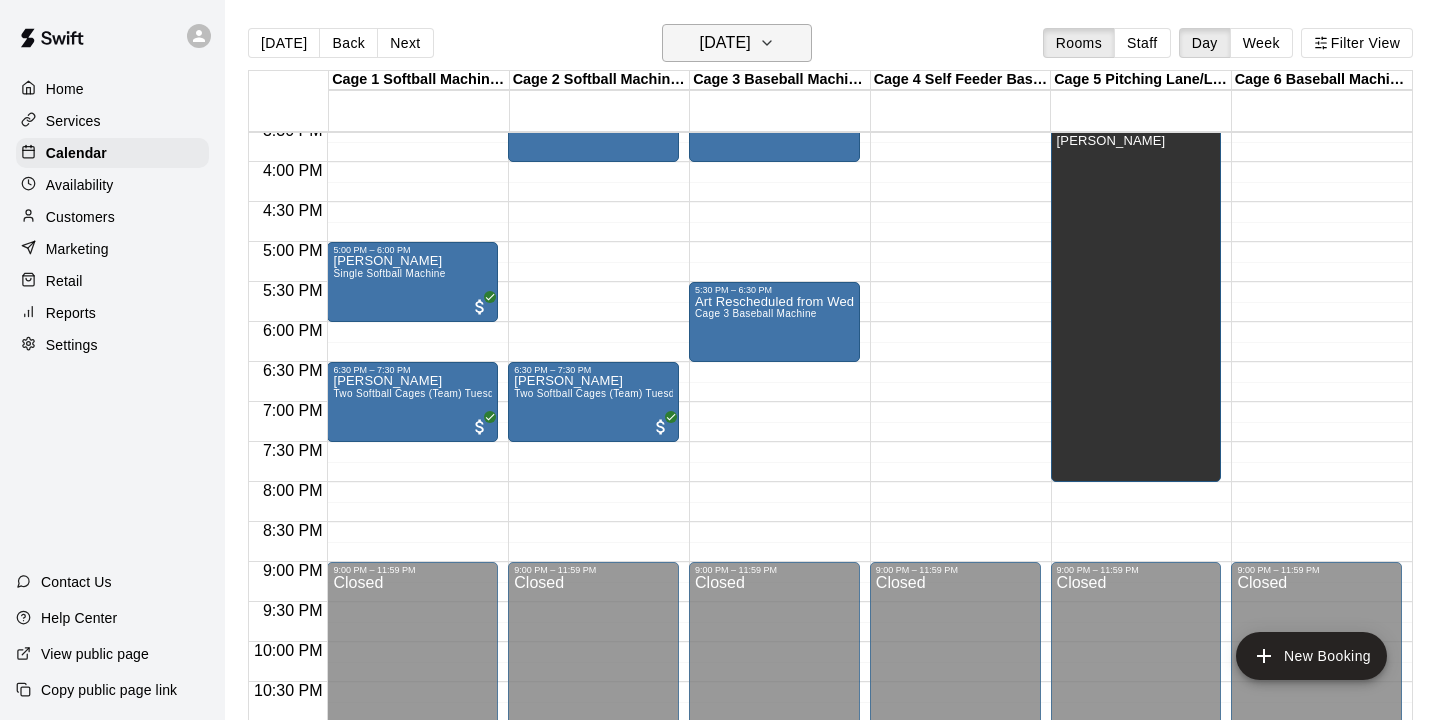 click on "[DATE]" at bounding box center (737, 43) 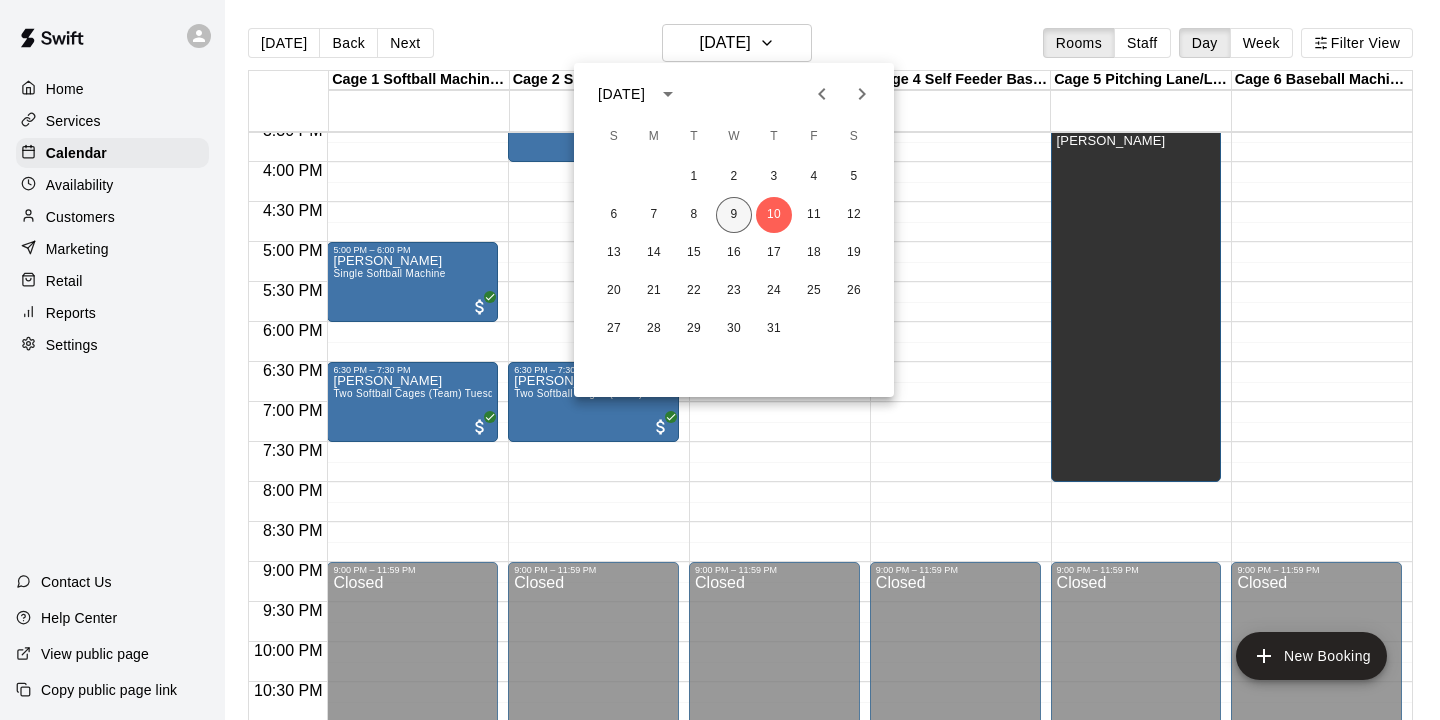 click on "9" at bounding box center (734, 215) 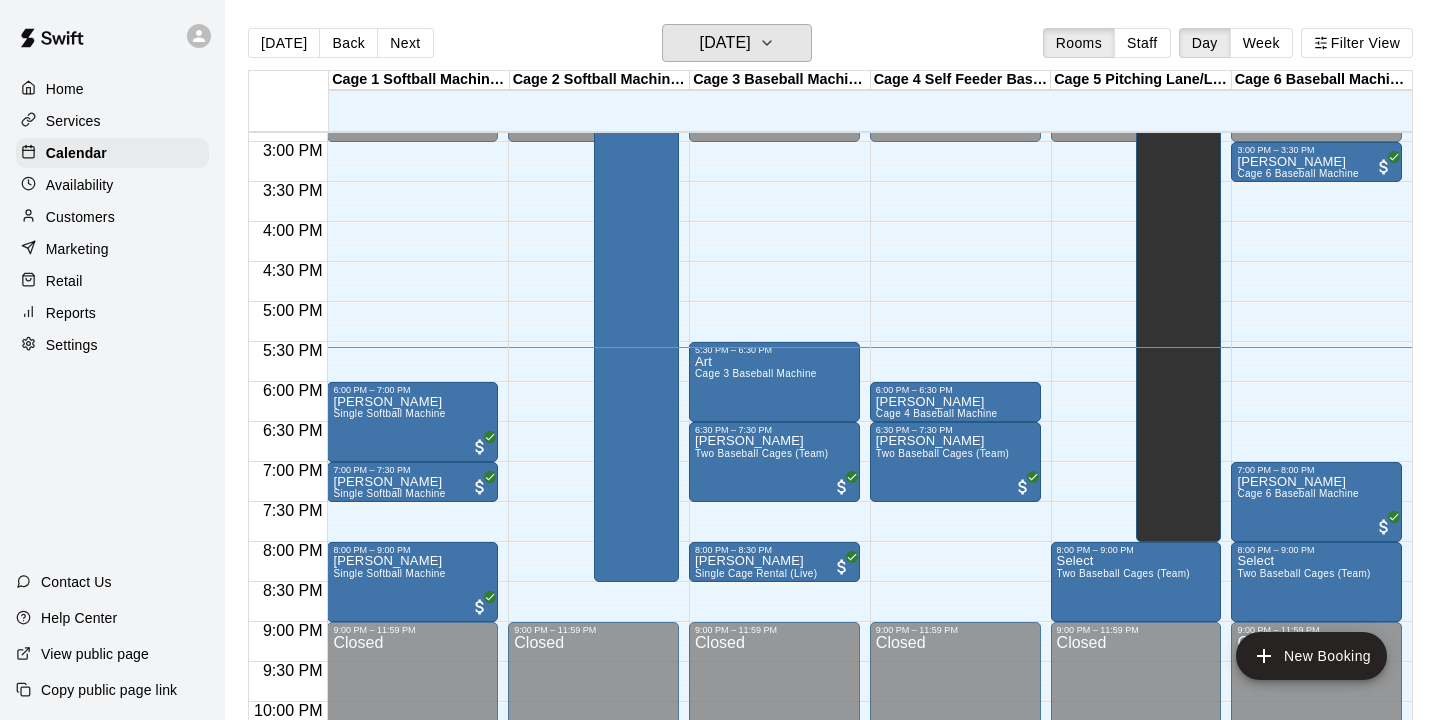 scroll, scrollTop: 1193, scrollLeft: 0, axis: vertical 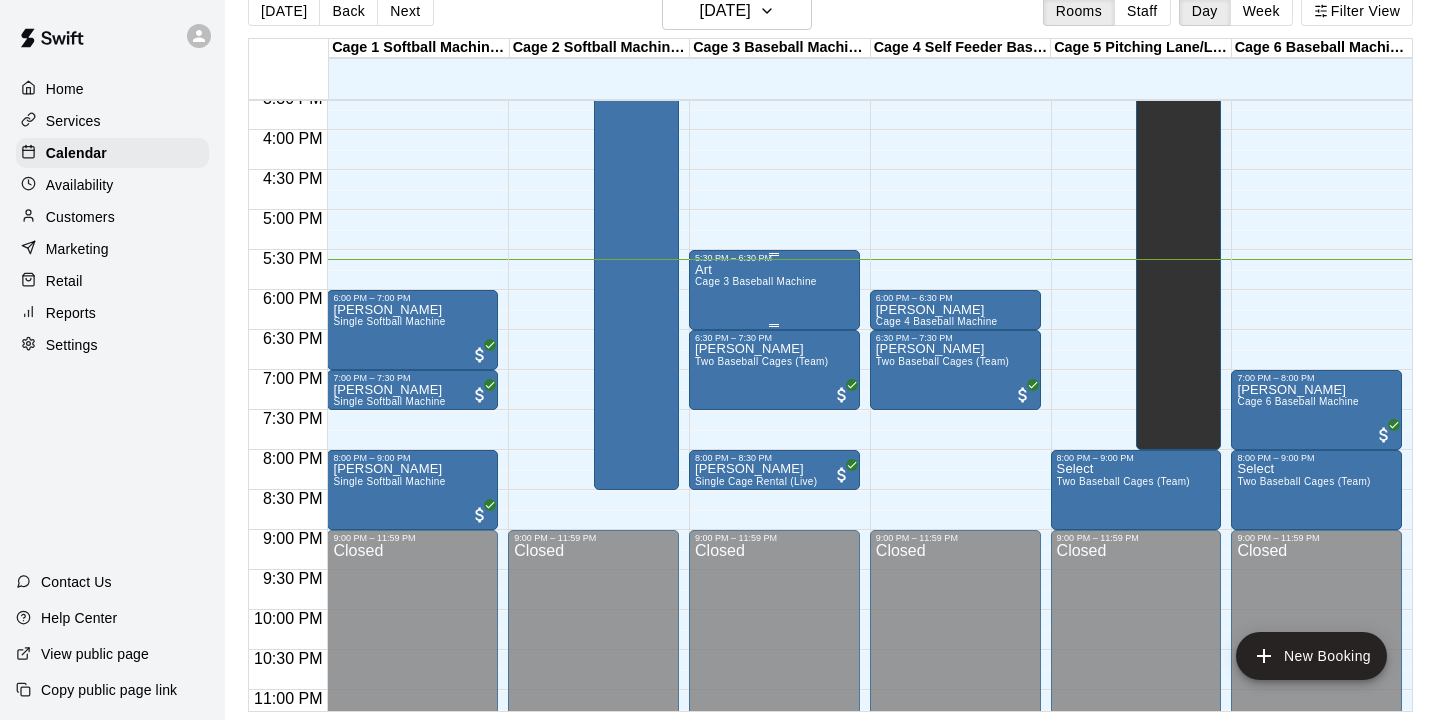 click on "Art Cage 3 Baseball Machine" at bounding box center [756, 623] 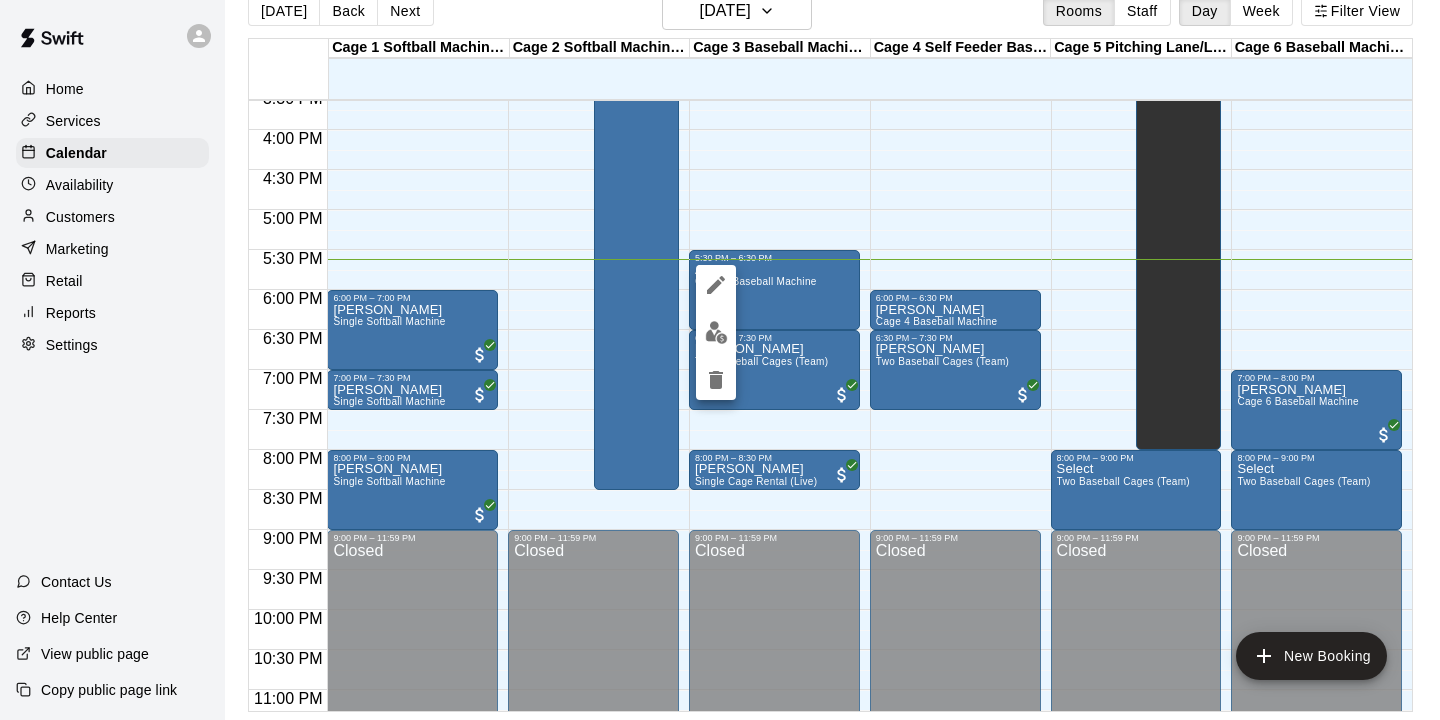 click at bounding box center (716, 380) 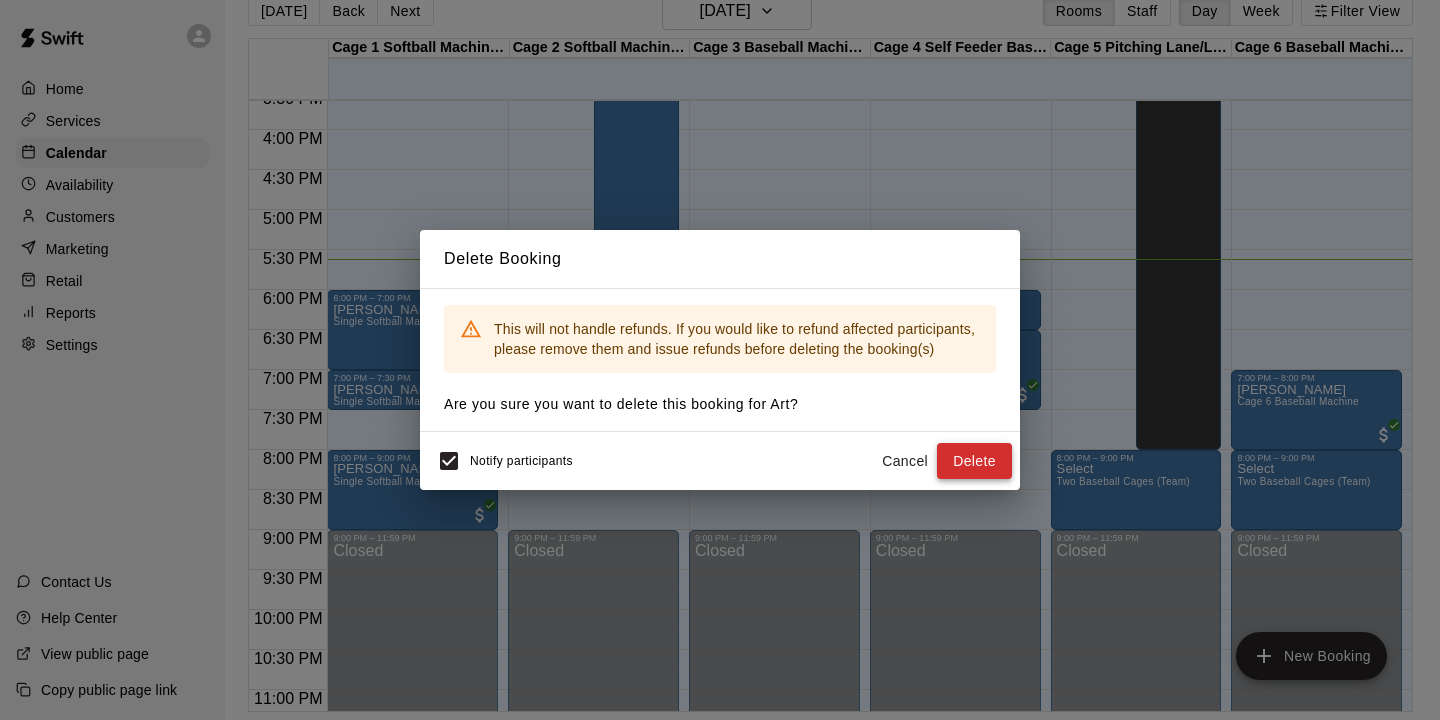 click on "Delete" at bounding box center [974, 461] 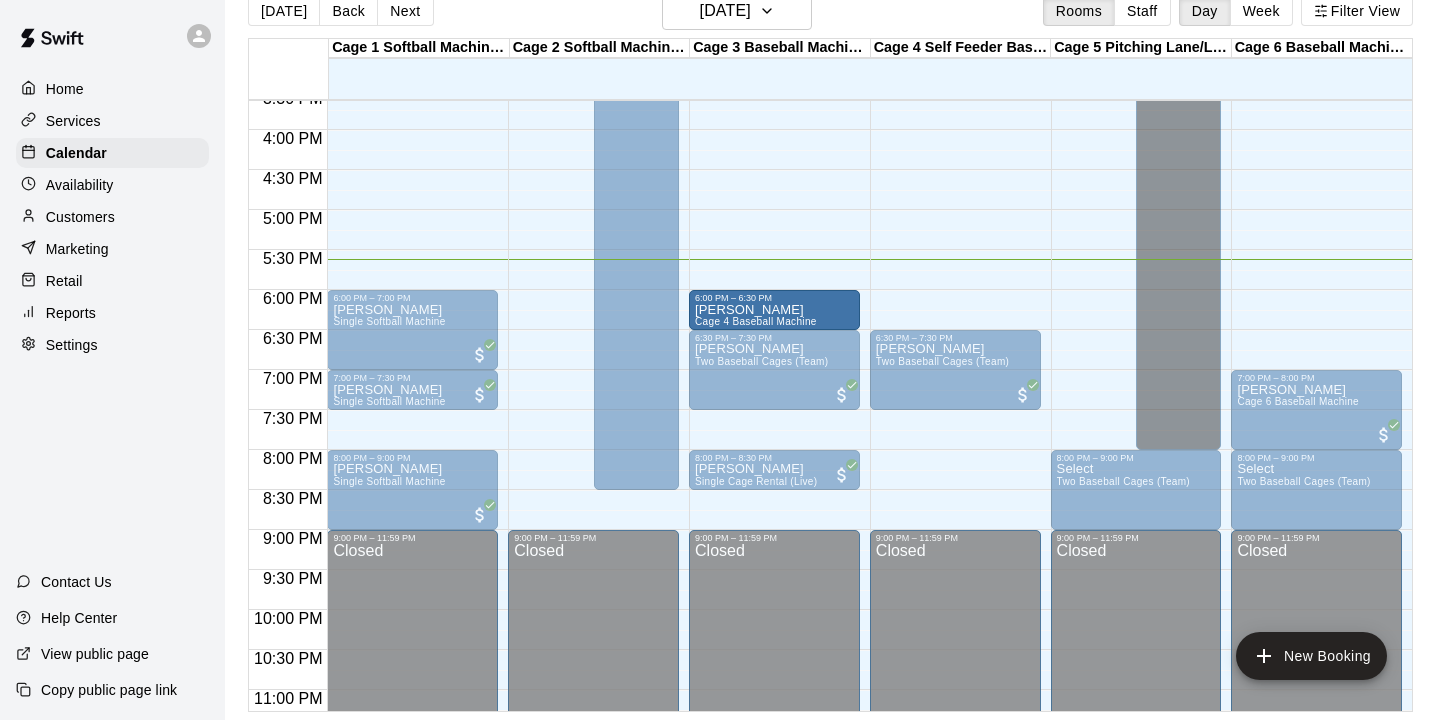 drag, startPoint x: 959, startPoint y: 317, endPoint x: 808, endPoint y: 326, distance: 151.26797 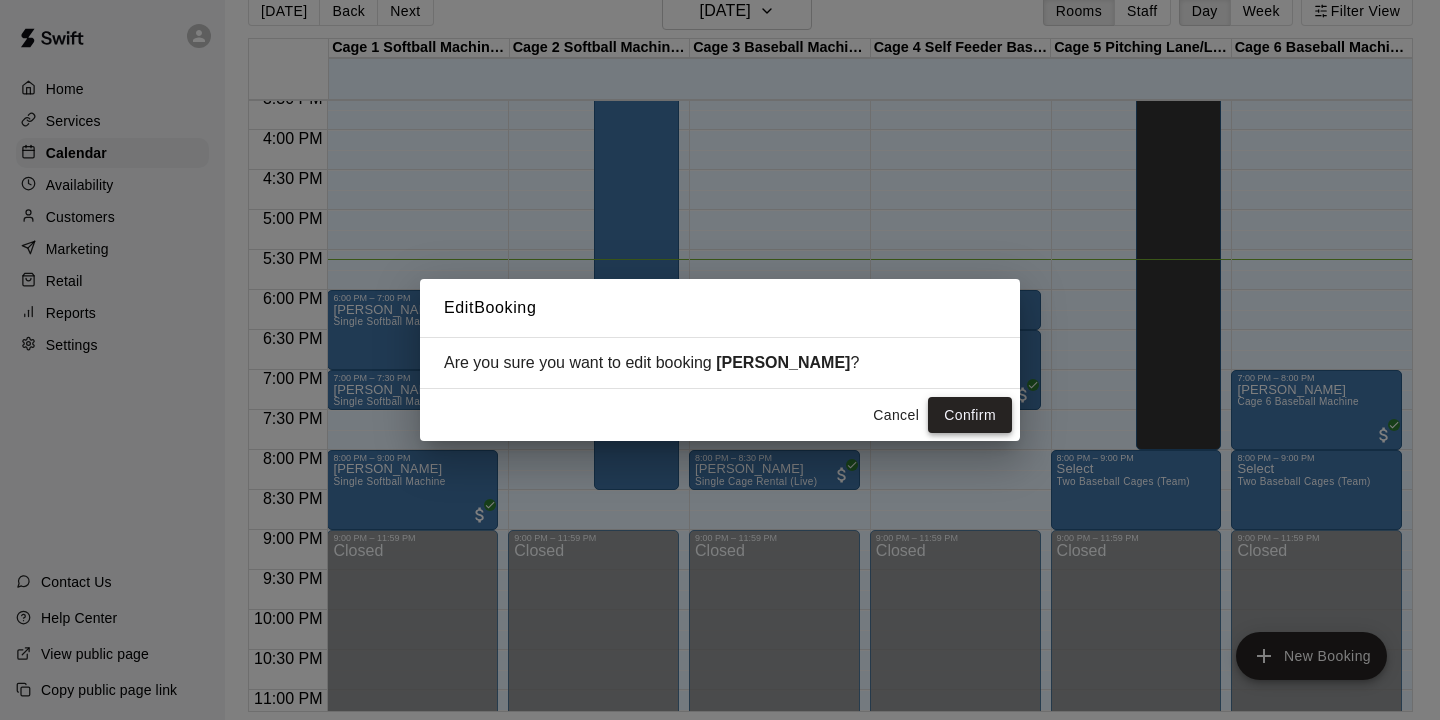 click on "Confirm" at bounding box center [970, 415] 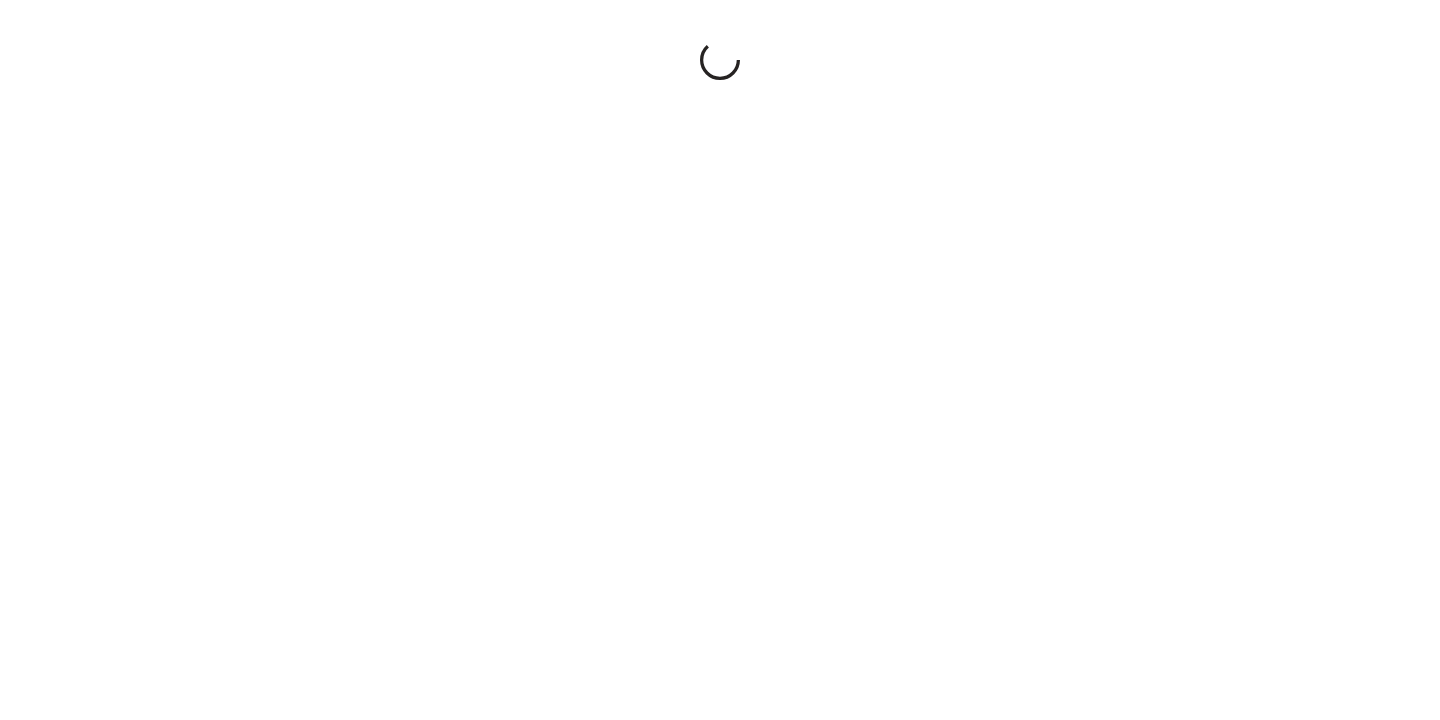 scroll, scrollTop: 0, scrollLeft: 0, axis: both 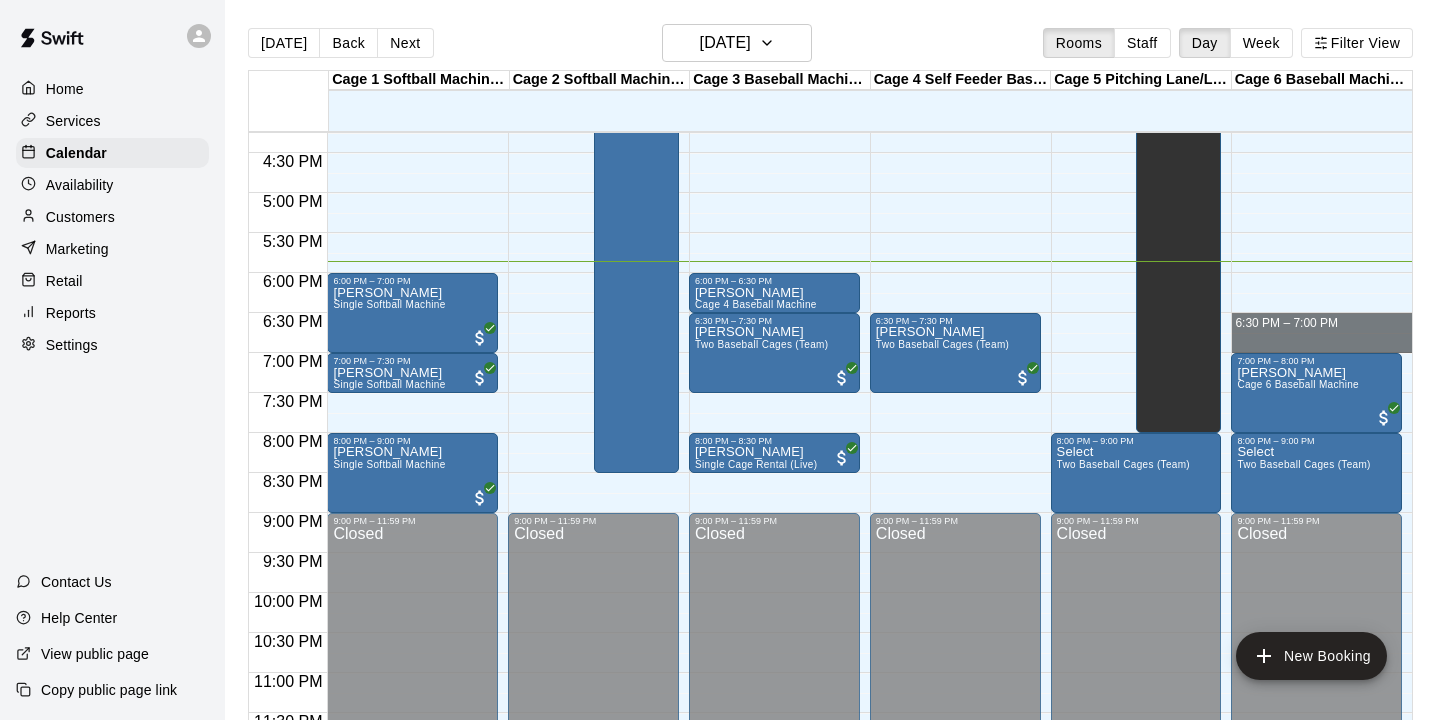 drag, startPoint x: 1302, startPoint y: 325, endPoint x: 1301, endPoint y: 339, distance: 14.035668 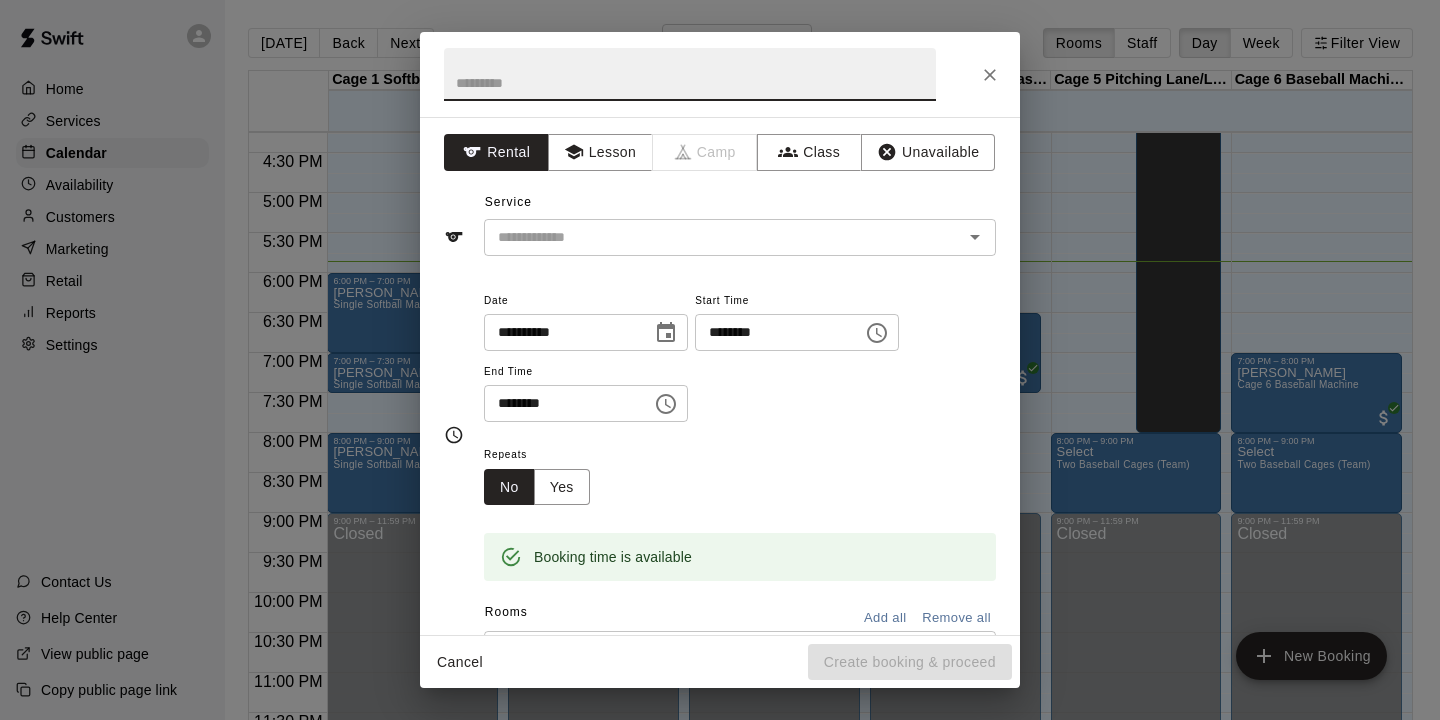 click at bounding box center [990, 75] 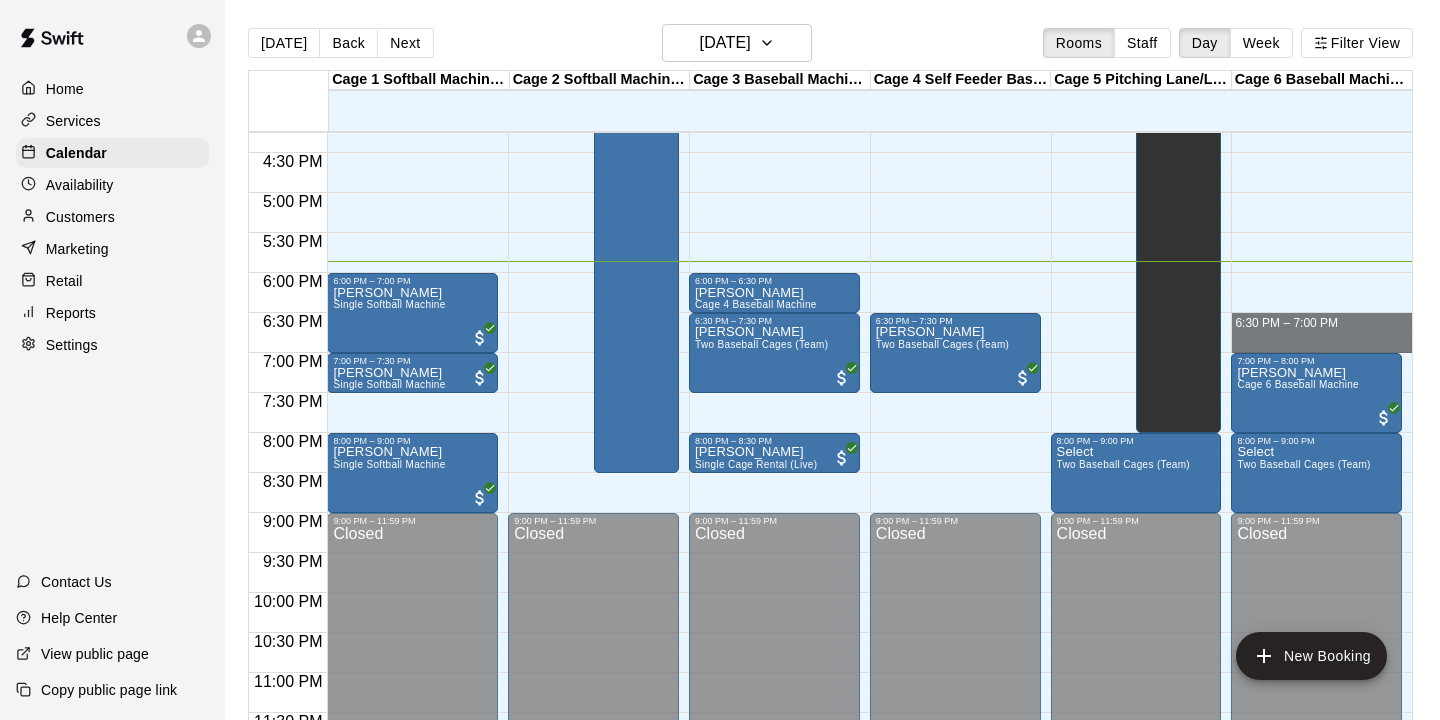 drag, startPoint x: 1302, startPoint y: 320, endPoint x: 1300, endPoint y: 338, distance: 18.110771 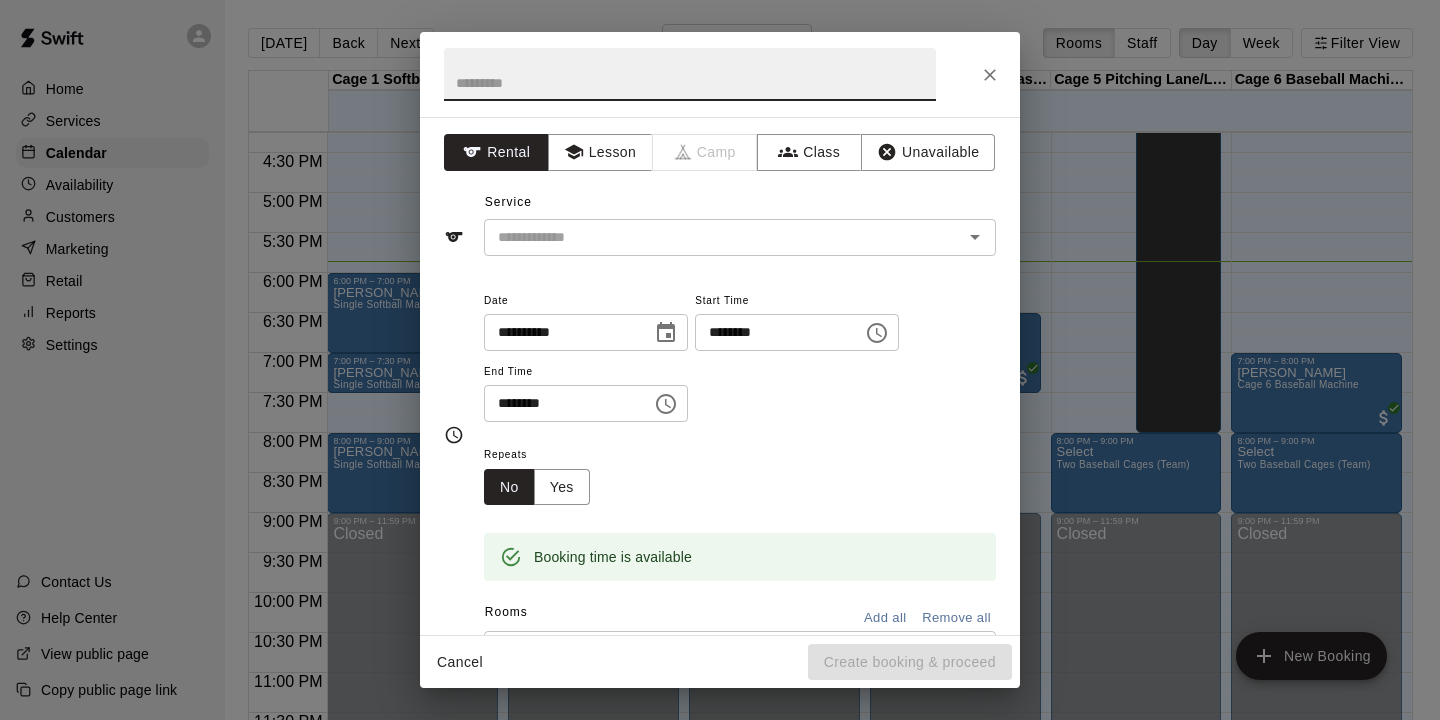click at bounding box center [990, 75] 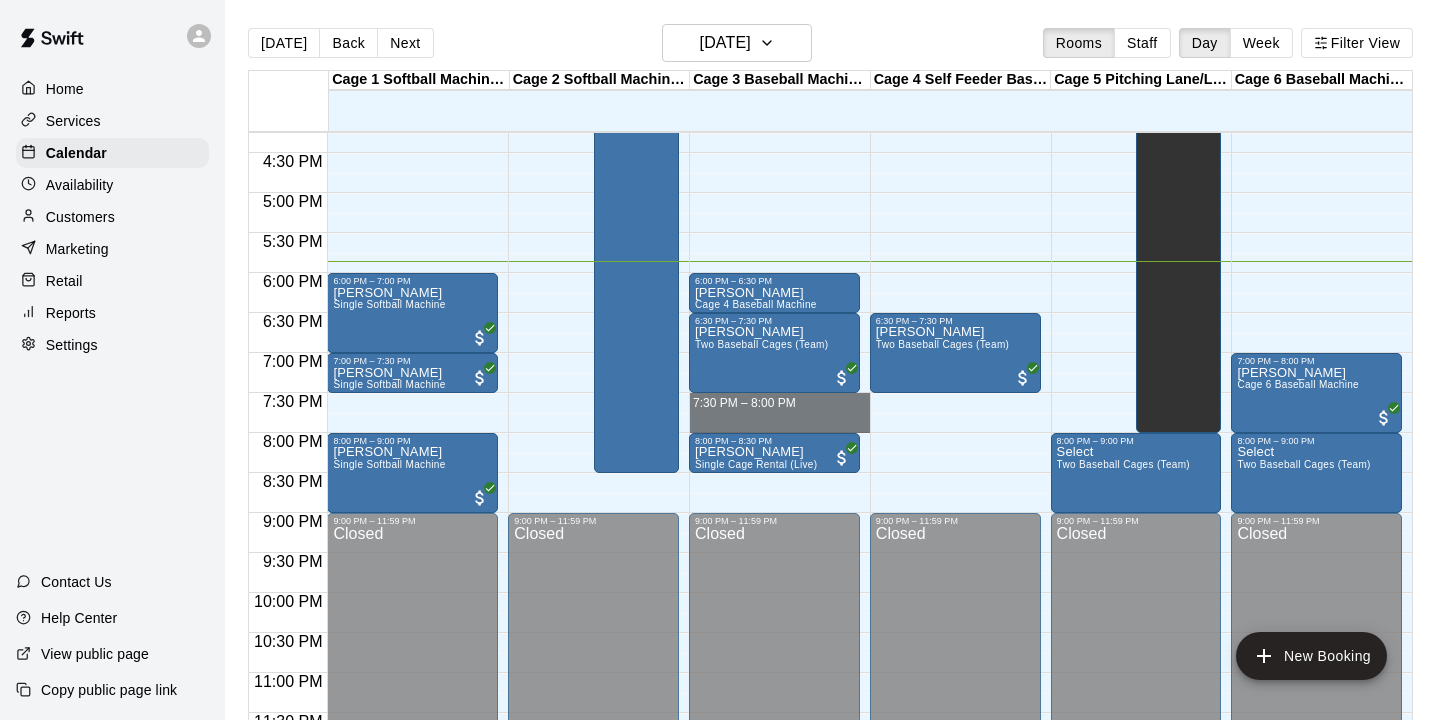 drag, startPoint x: 826, startPoint y: 397, endPoint x: 826, endPoint y: 418, distance: 21 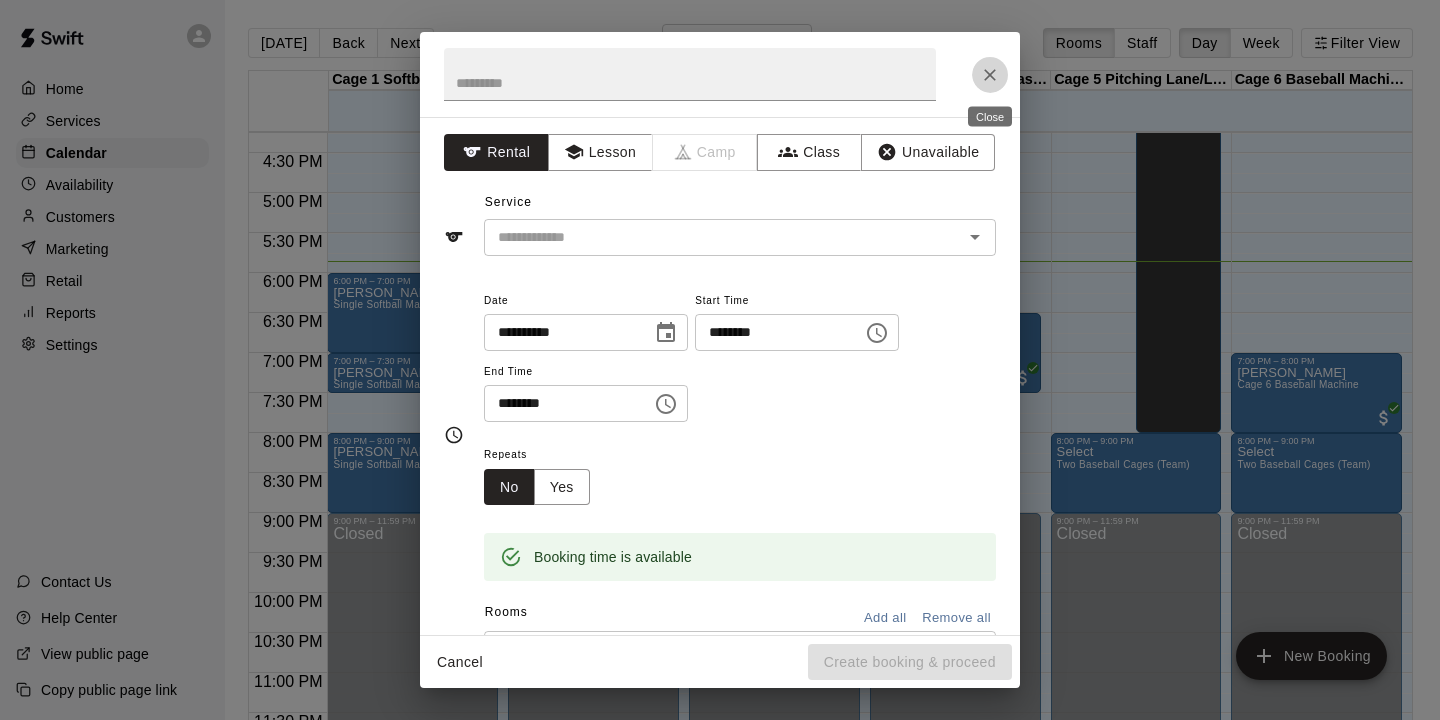 click at bounding box center (990, 75) 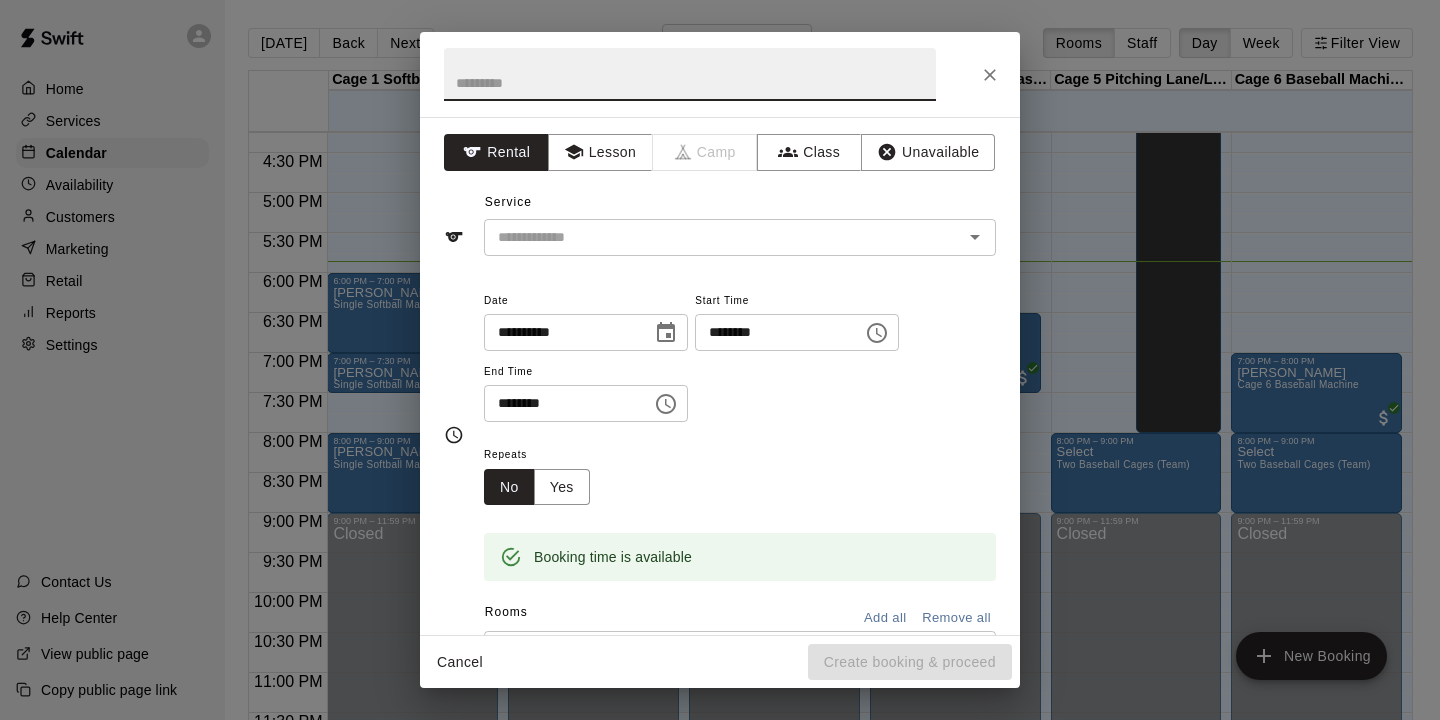 click 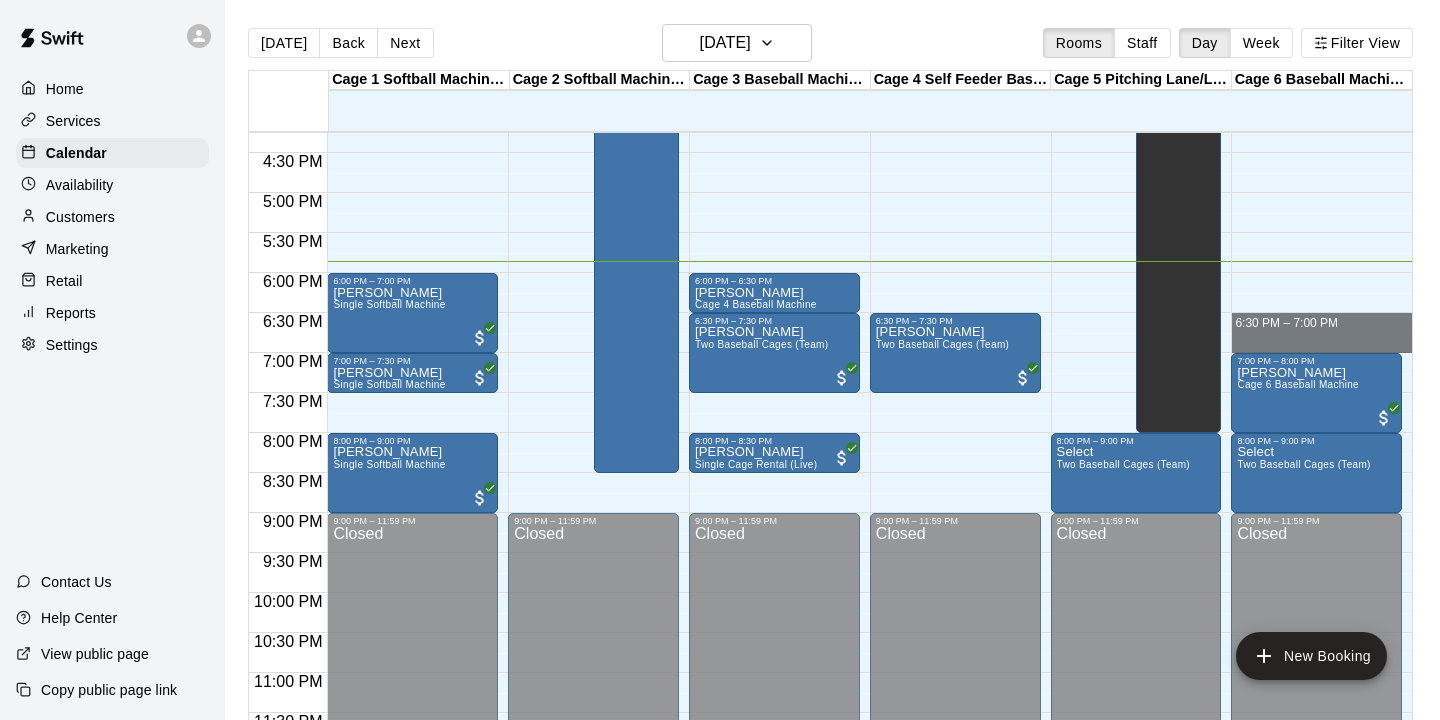 drag, startPoint x: 1280, startPoint y: 323, endPoint x: 1271, endPoint y: 347, distance: 25.632011 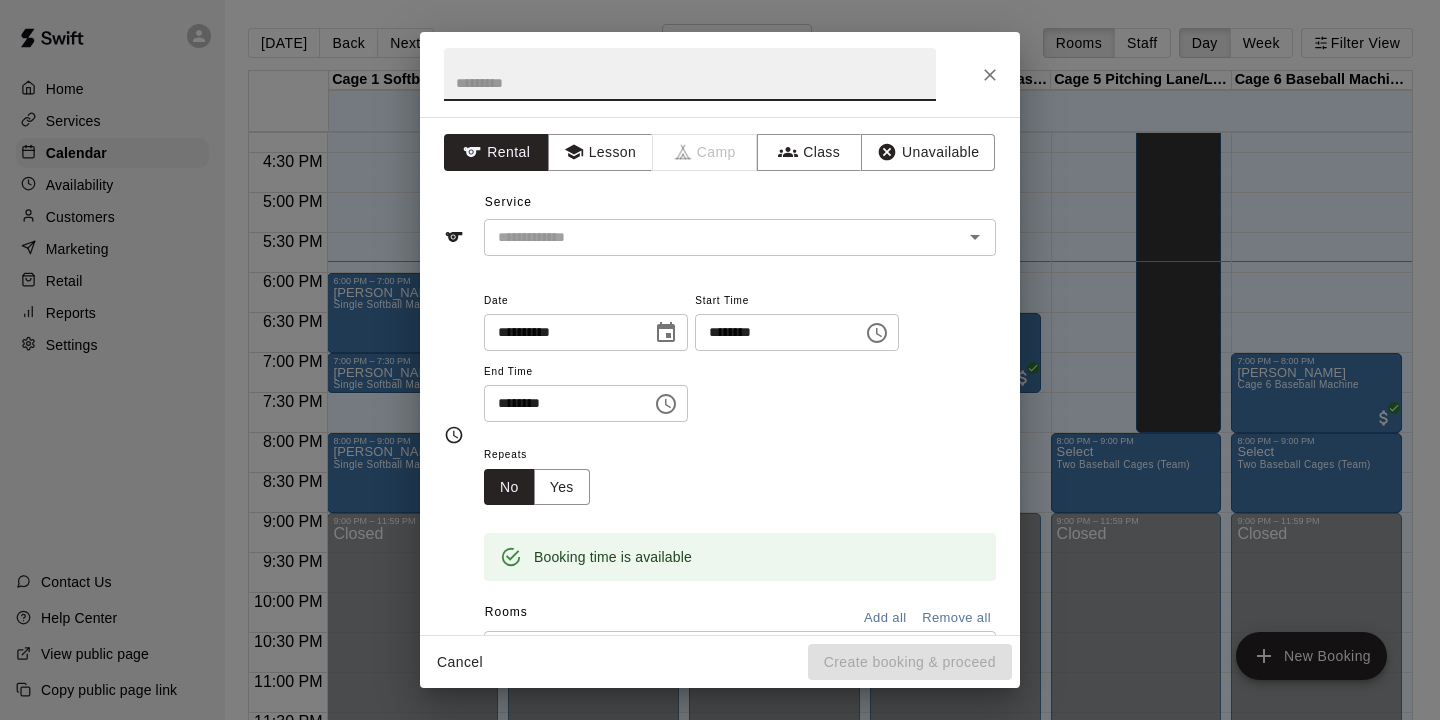 type on "*" 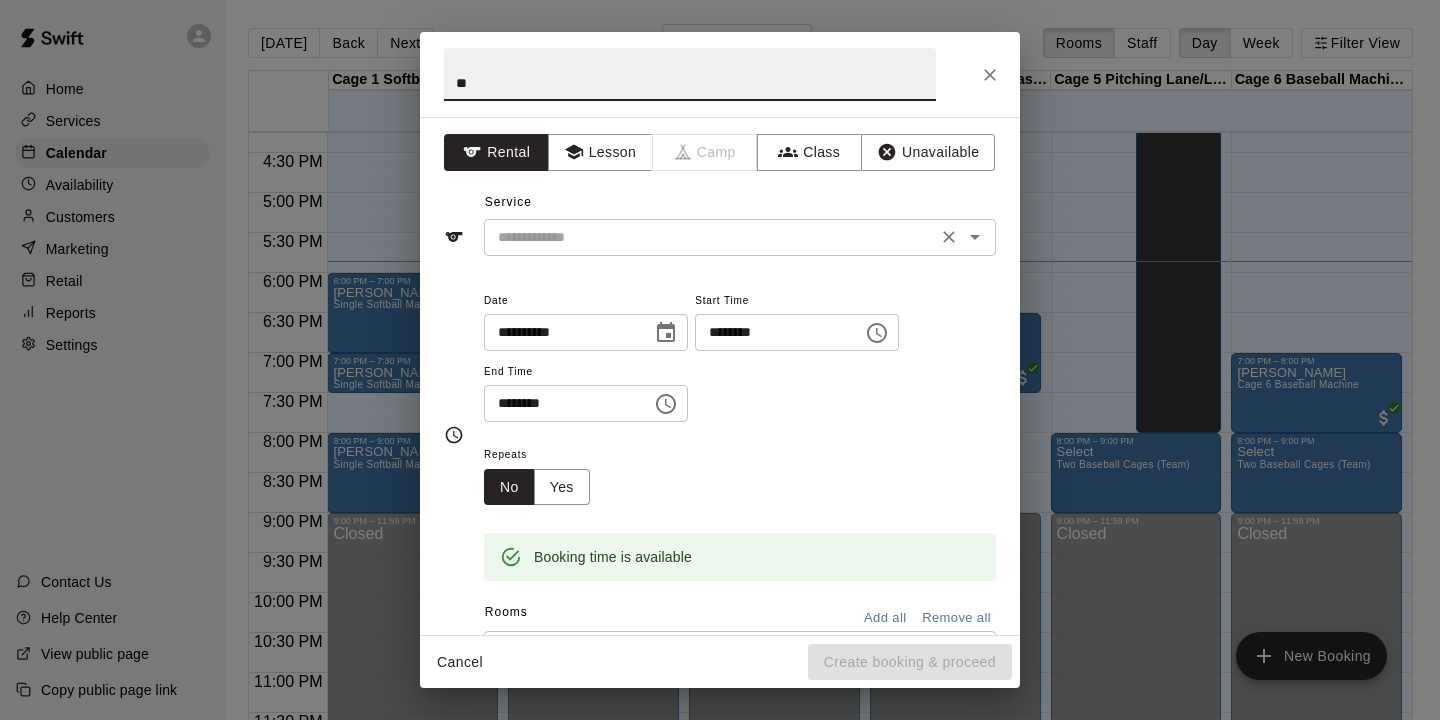 click on "​" at bounding box center (740, 237) 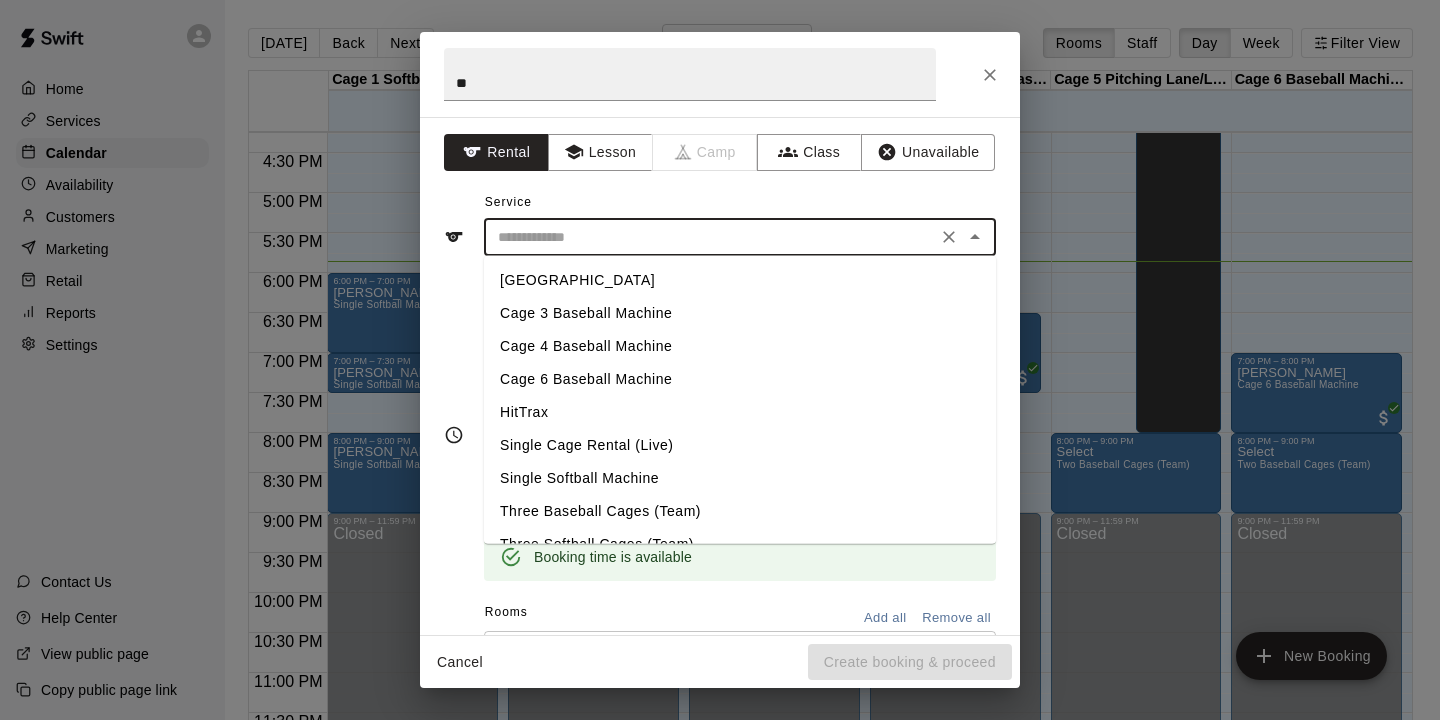 click on "Cage 3 Baseball Machine" at bounding box center [740, 313] 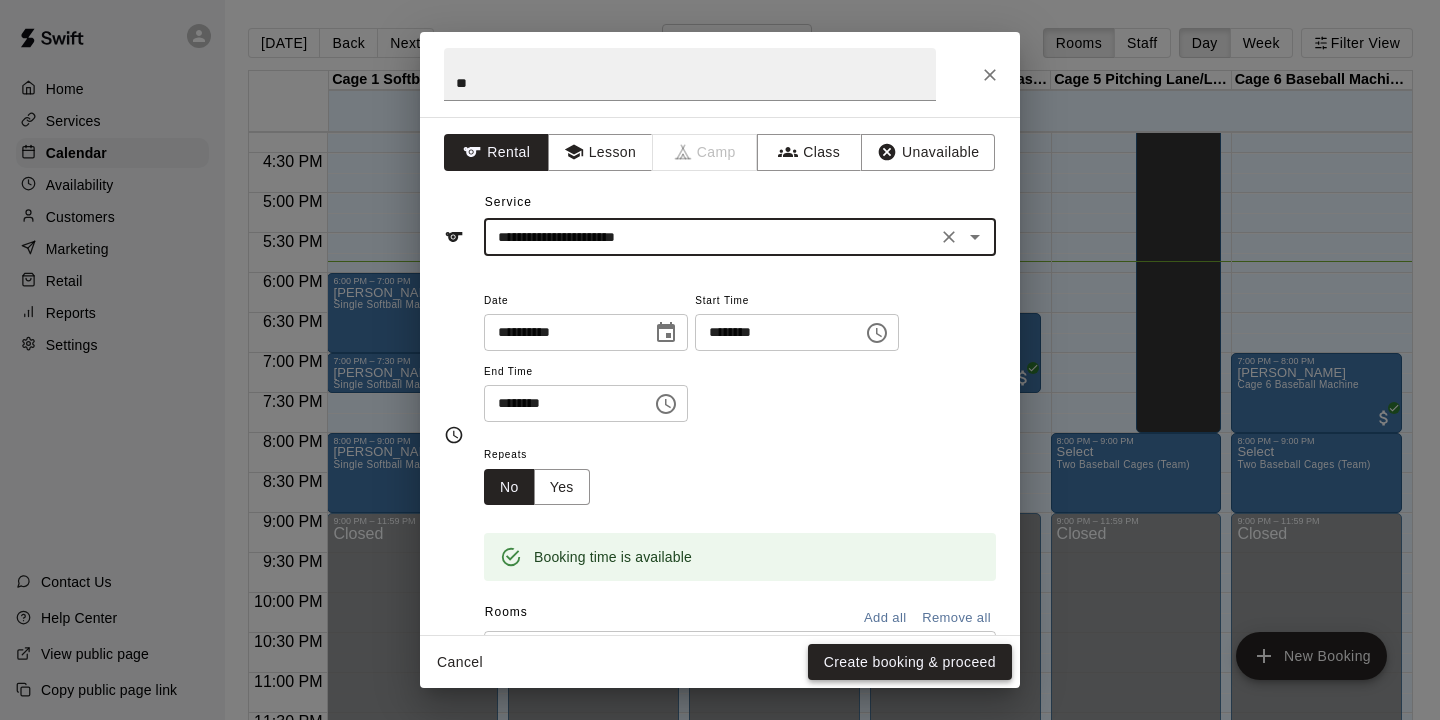 click on "Create booking & proceed" at bounding box center [910, 662] 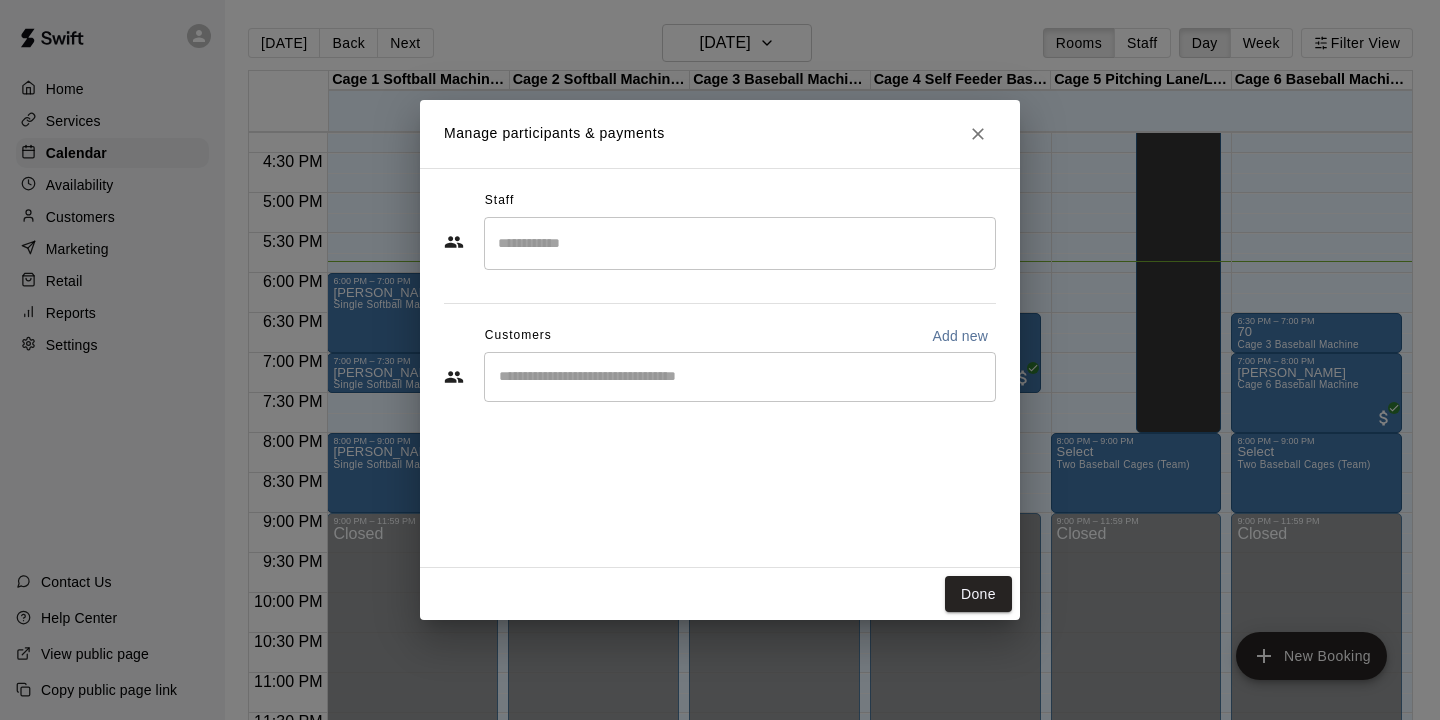 click on "Staff ​ Customers Add new ​" at bounding box center (720, 368) 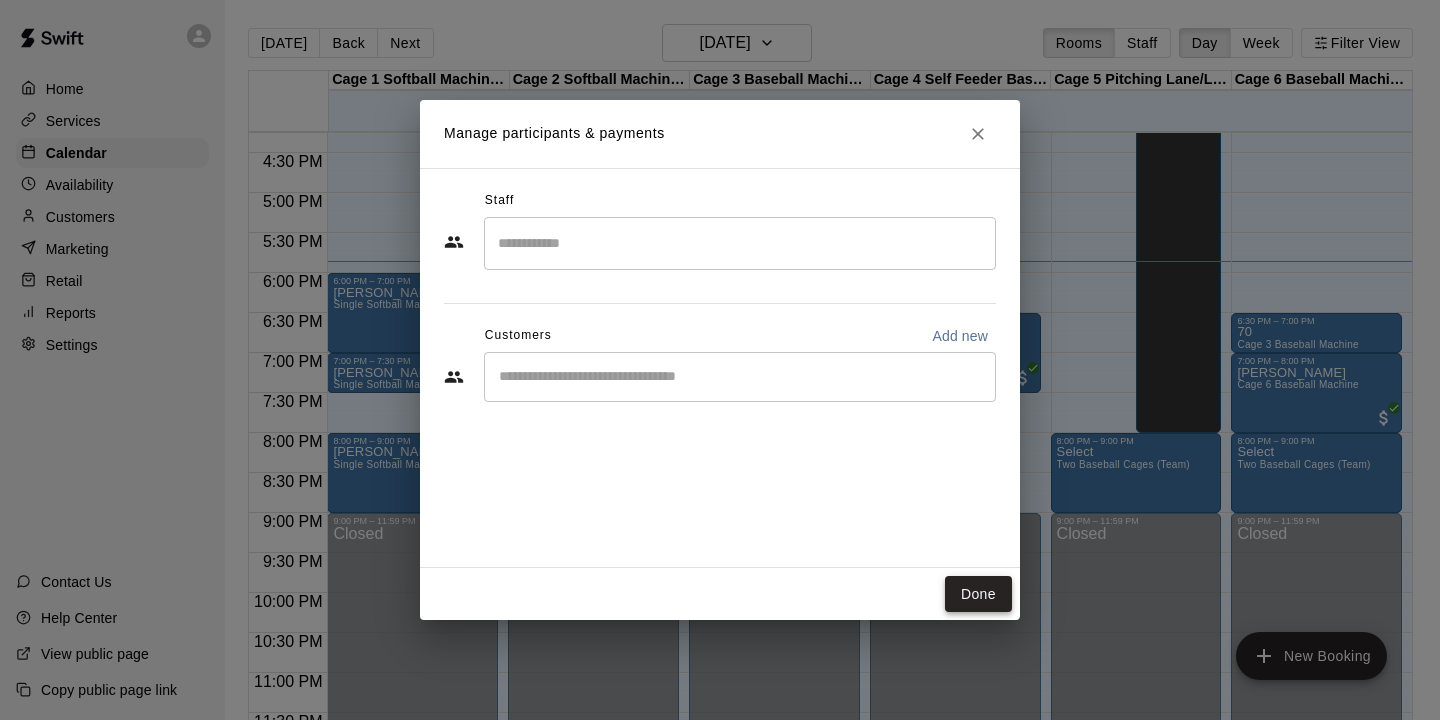 click on "Done" at bounding box center [978, 594] 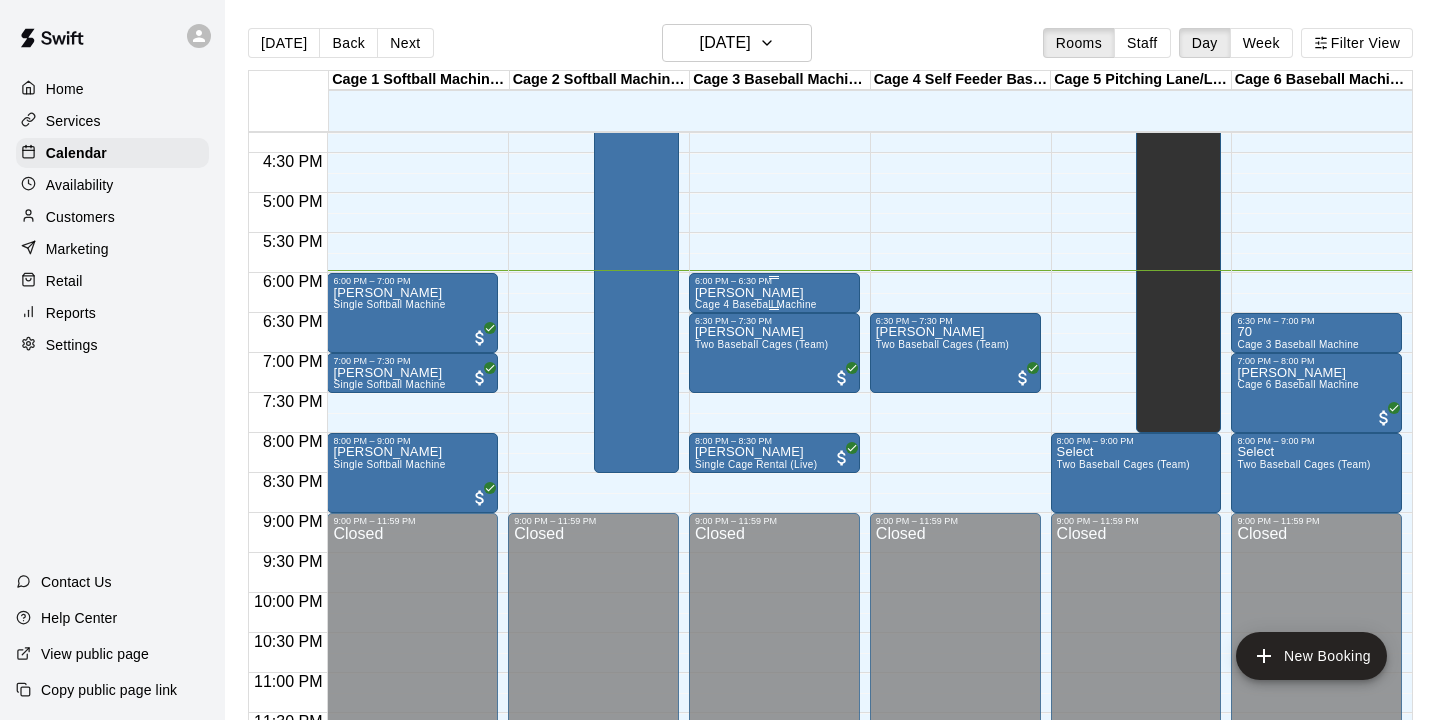 click on "Cage 4 Baseball Machine" at bounding box center (756, 304) 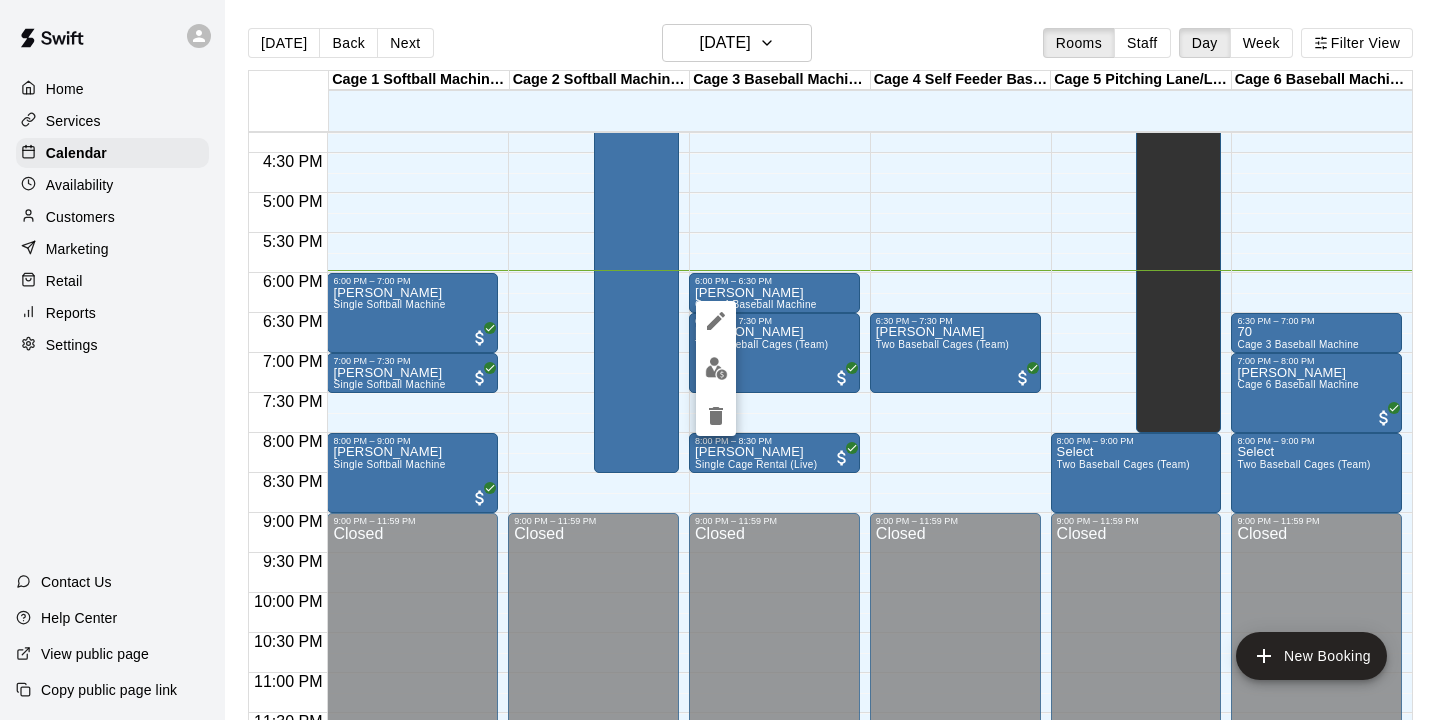 click 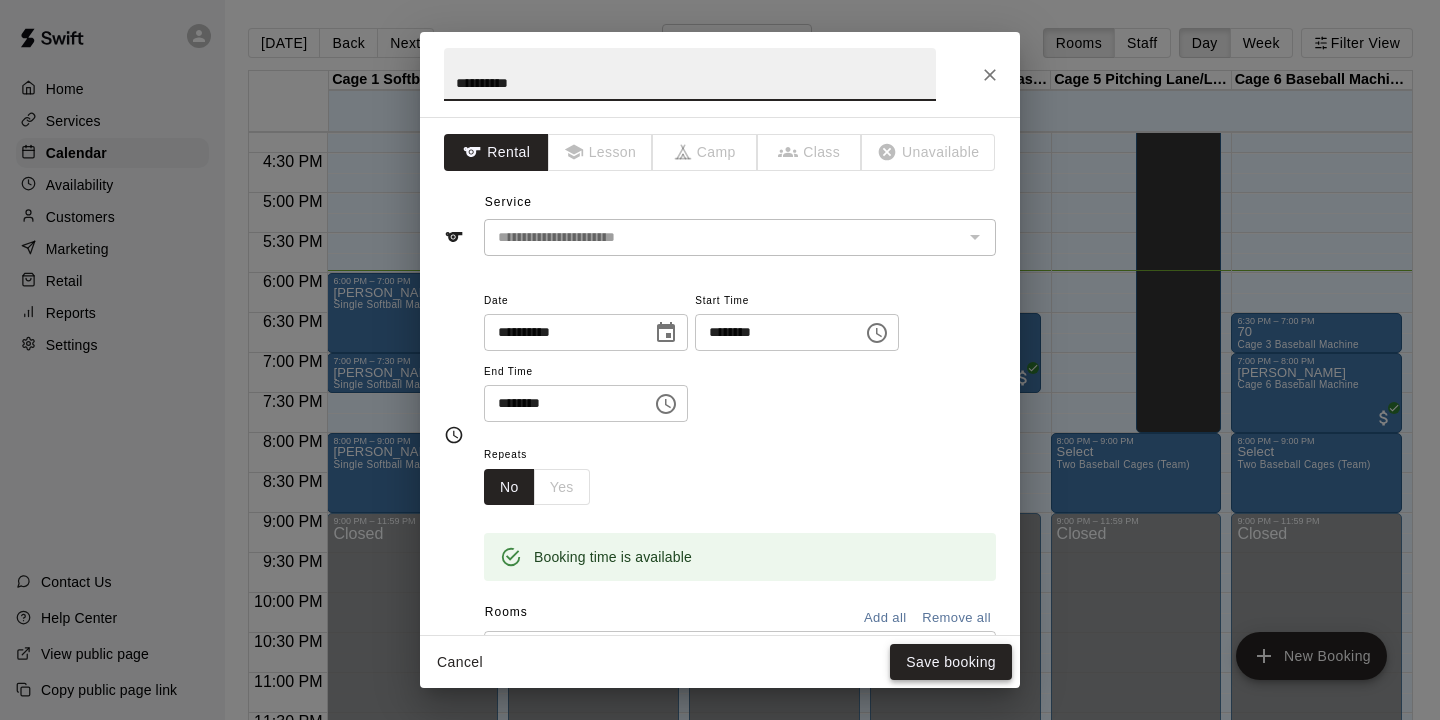 type on "**********" 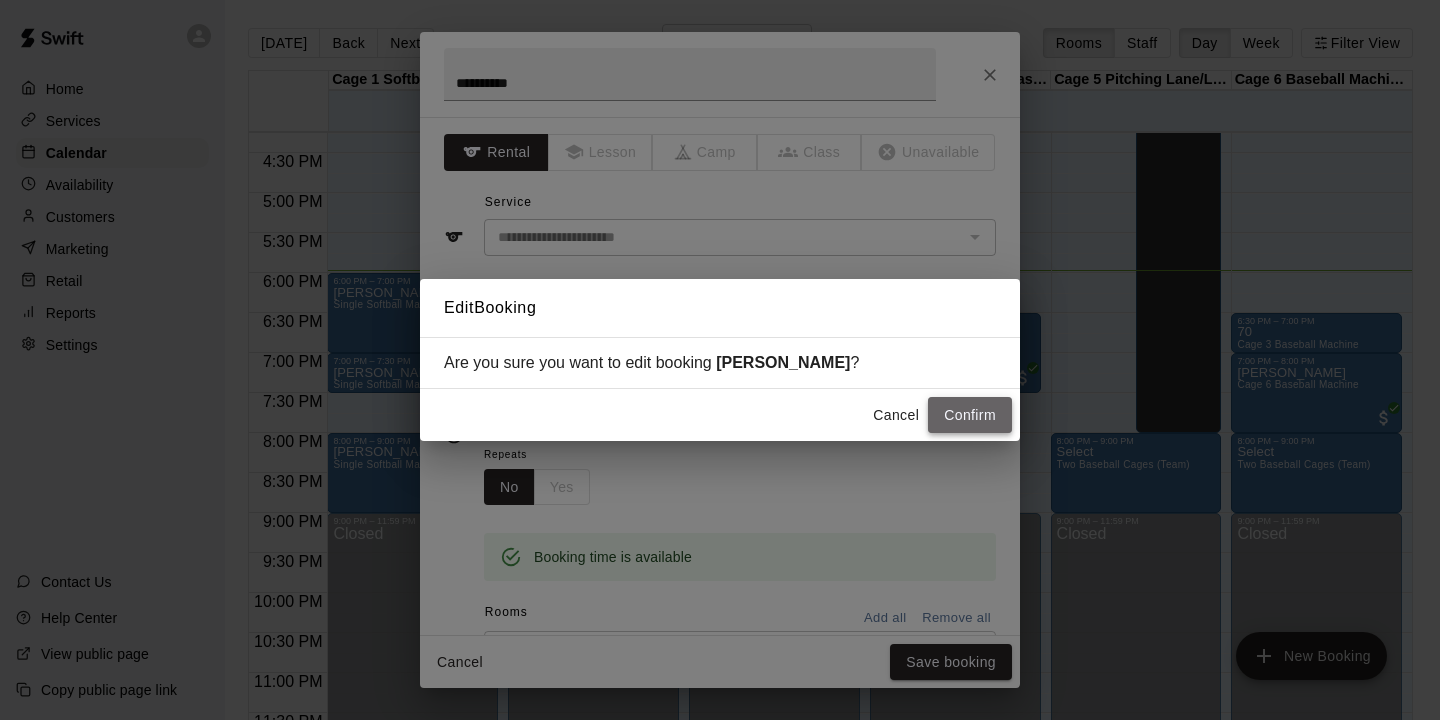 click on "Confirm" at bounding box center (970, 415) 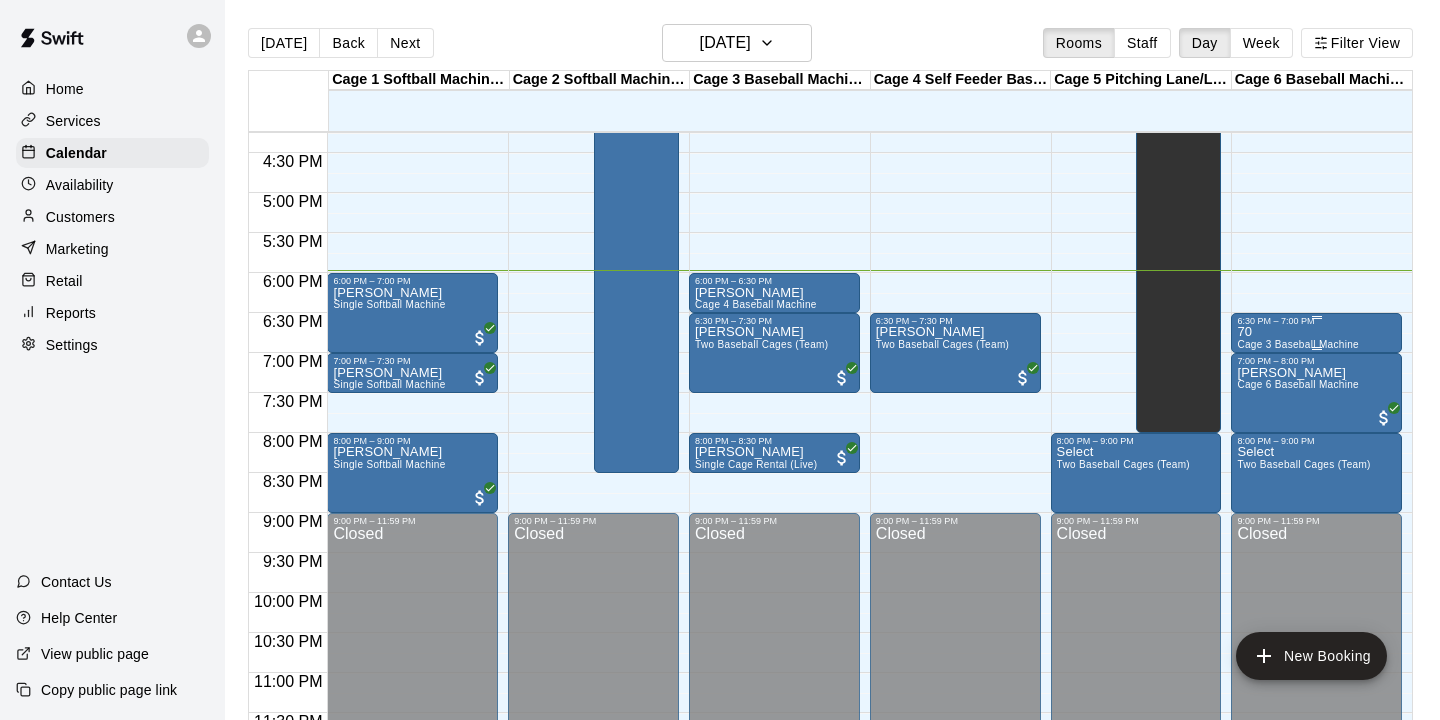click on "Cage 3 Baseball Machine" at bounding box center [1298, 344] 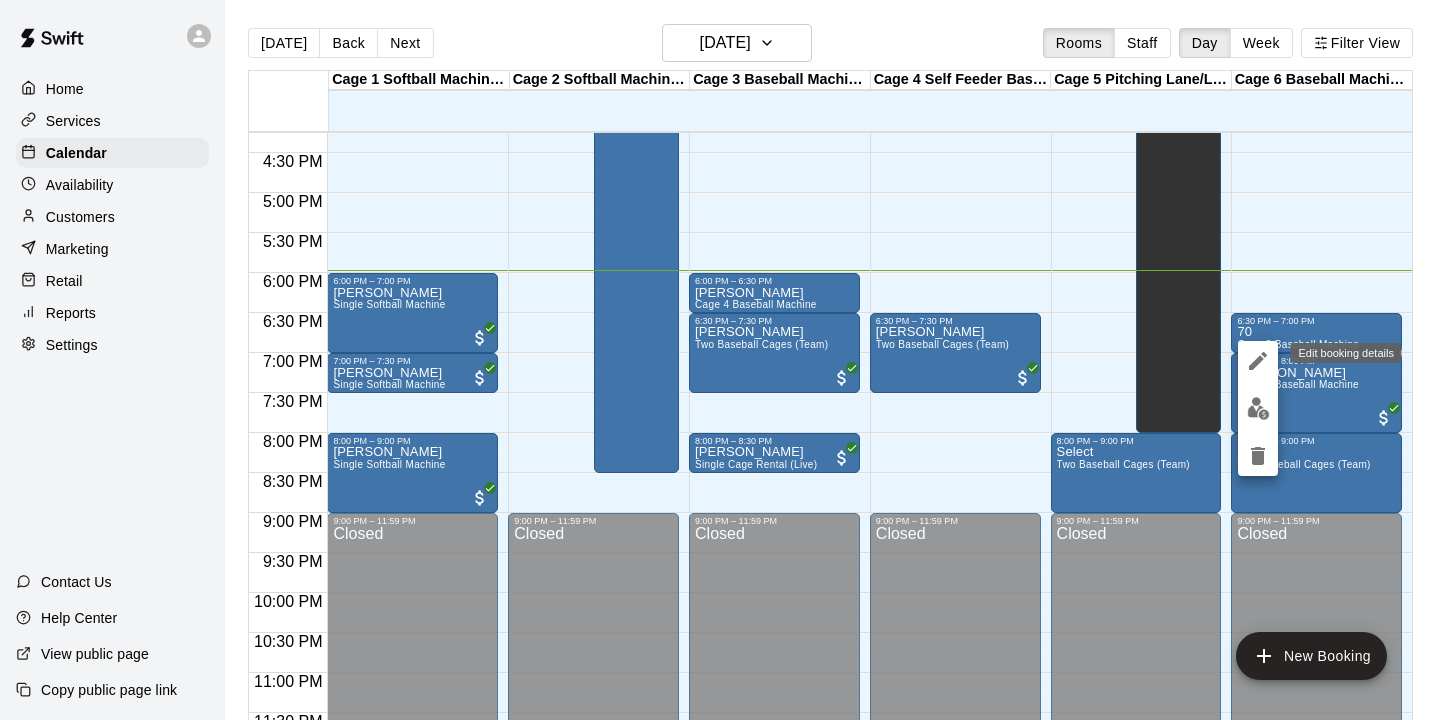 click 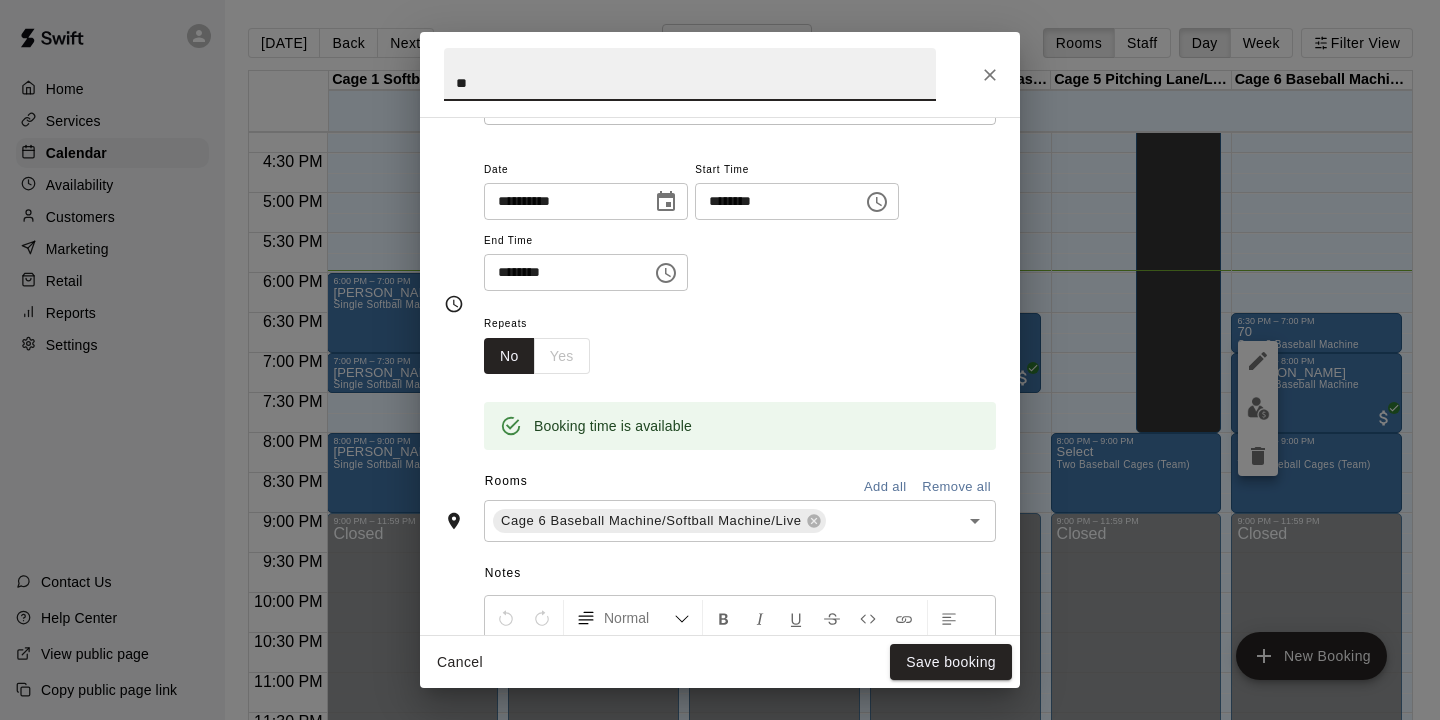 scroll, scrollTop: 133, scrollLeft: 0, axis: vertical 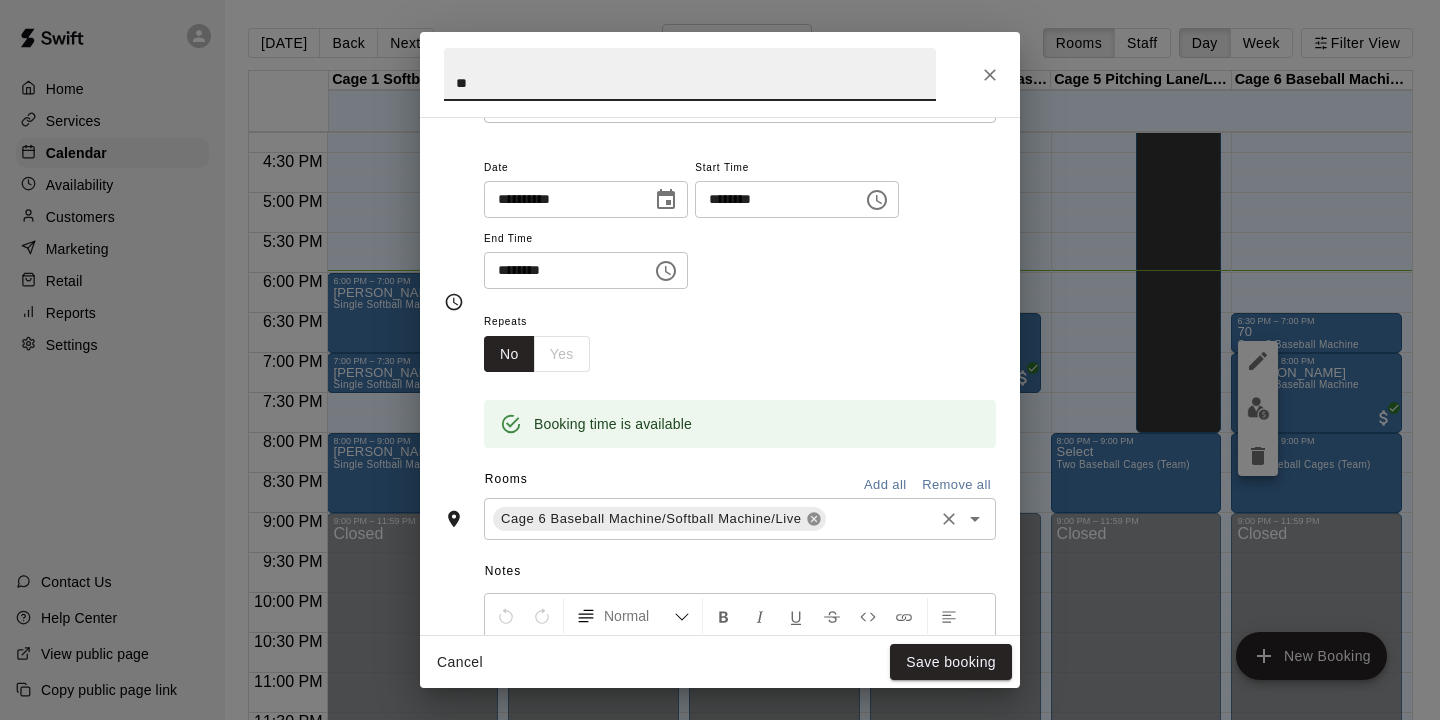 click 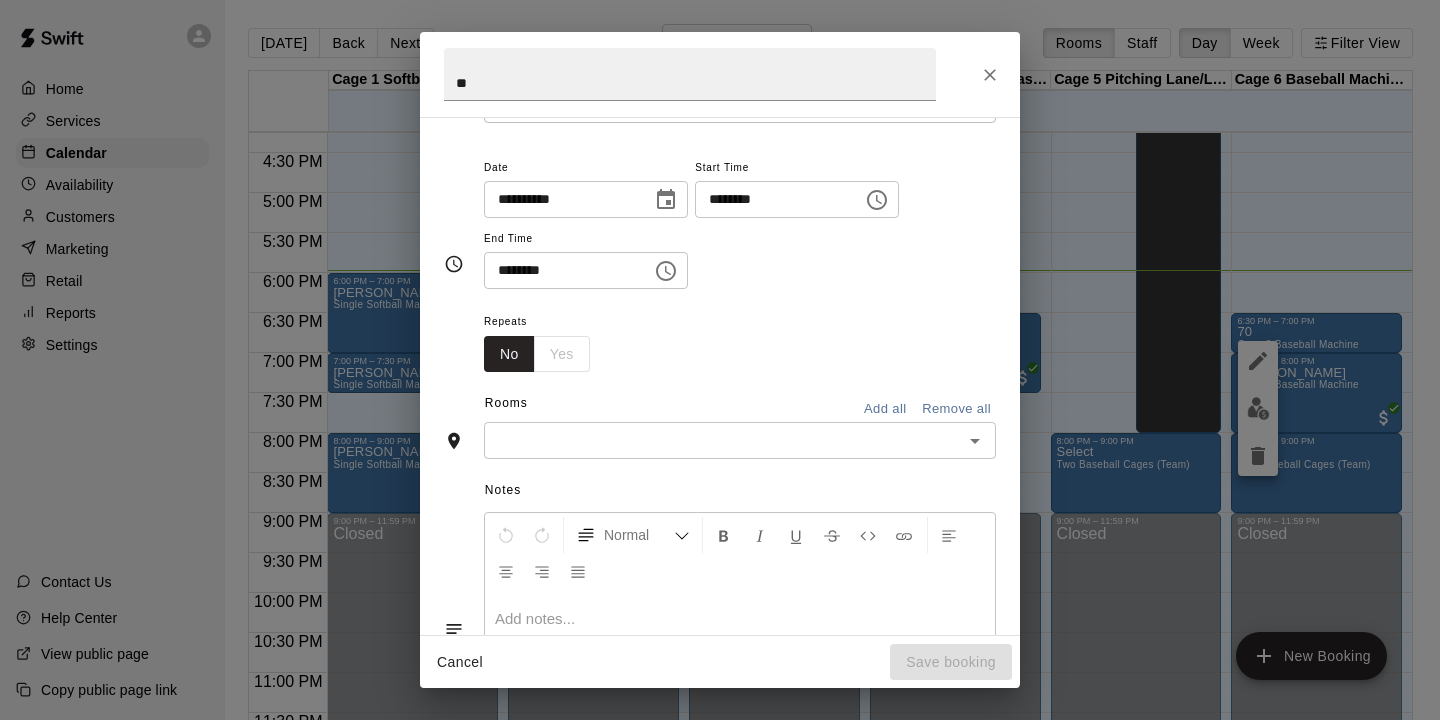 click at bounding box center [796, 535] 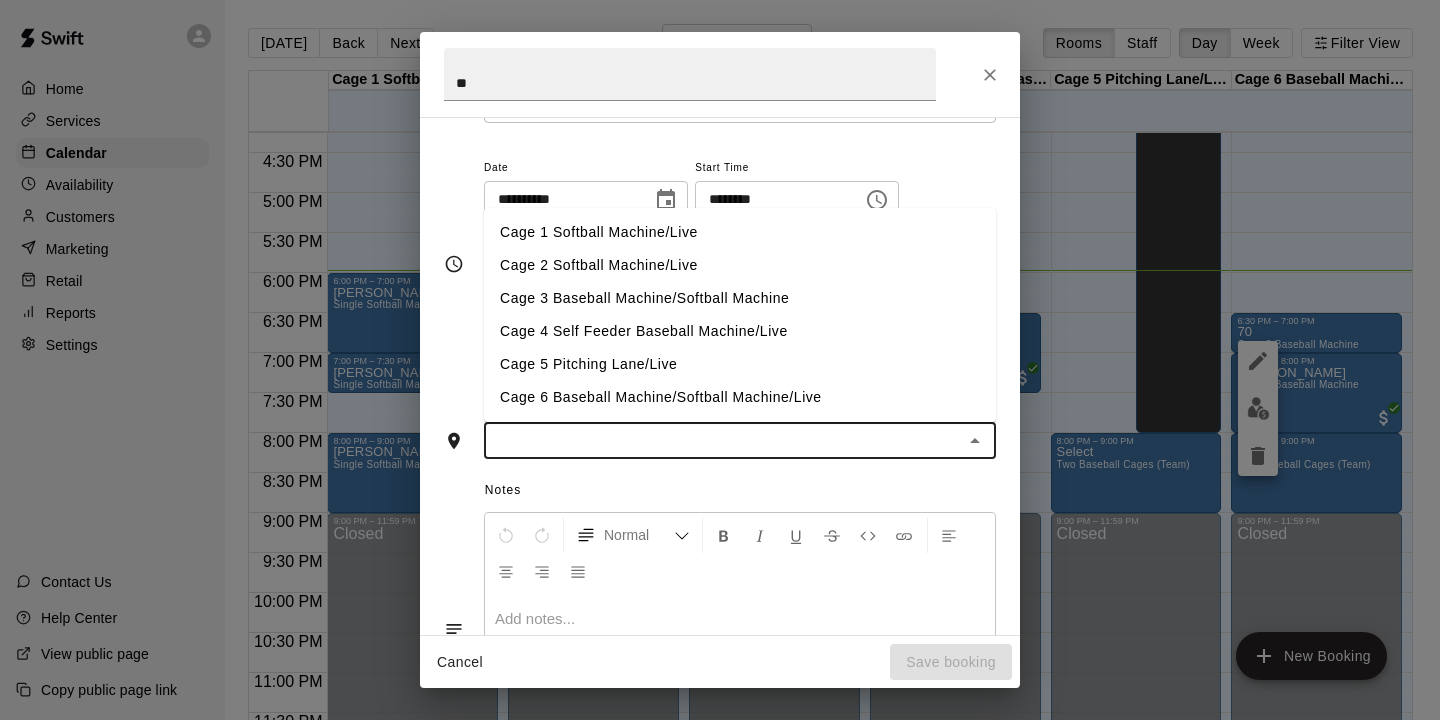 click at bounding box center [723, 440] 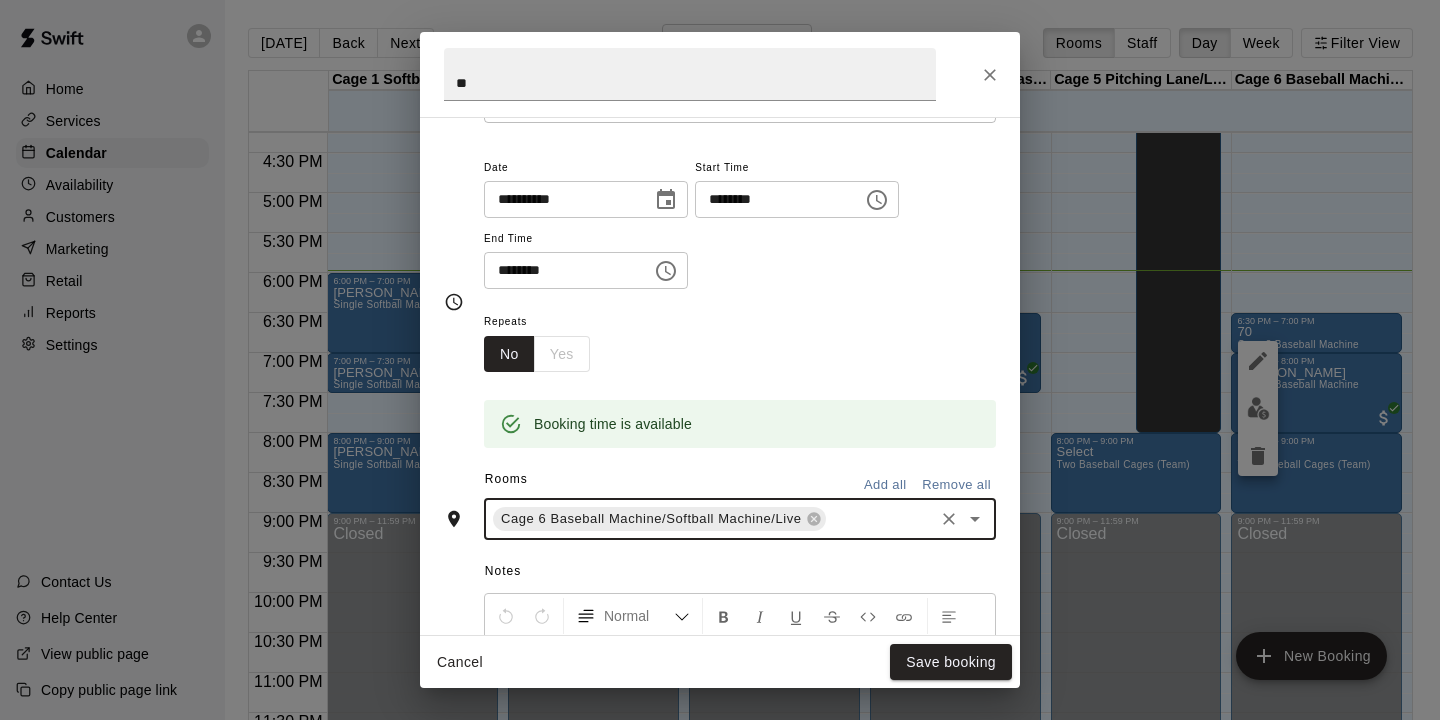 click on "Cancel Save booking" at bounding box center [720, 662] 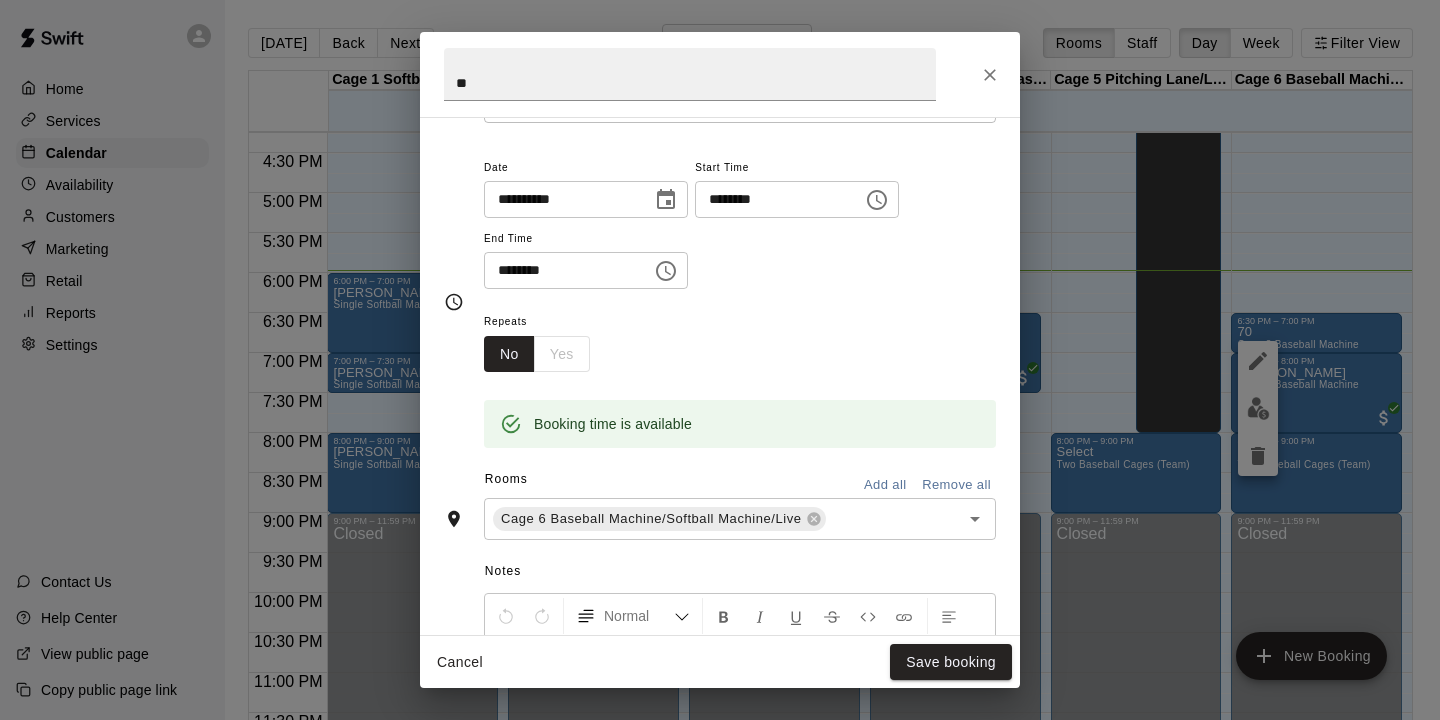 scroll, scrollTop: 0, scrollLeft: 0, axis: both 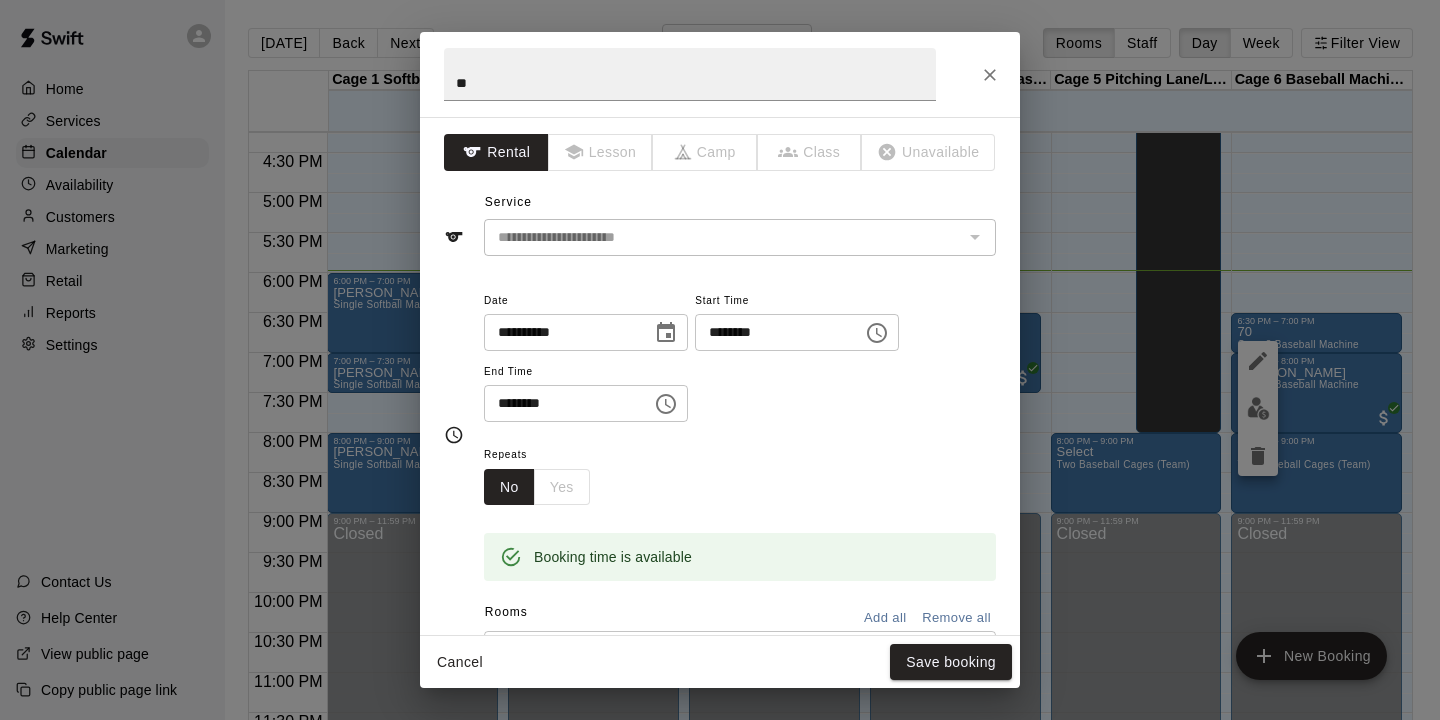 click 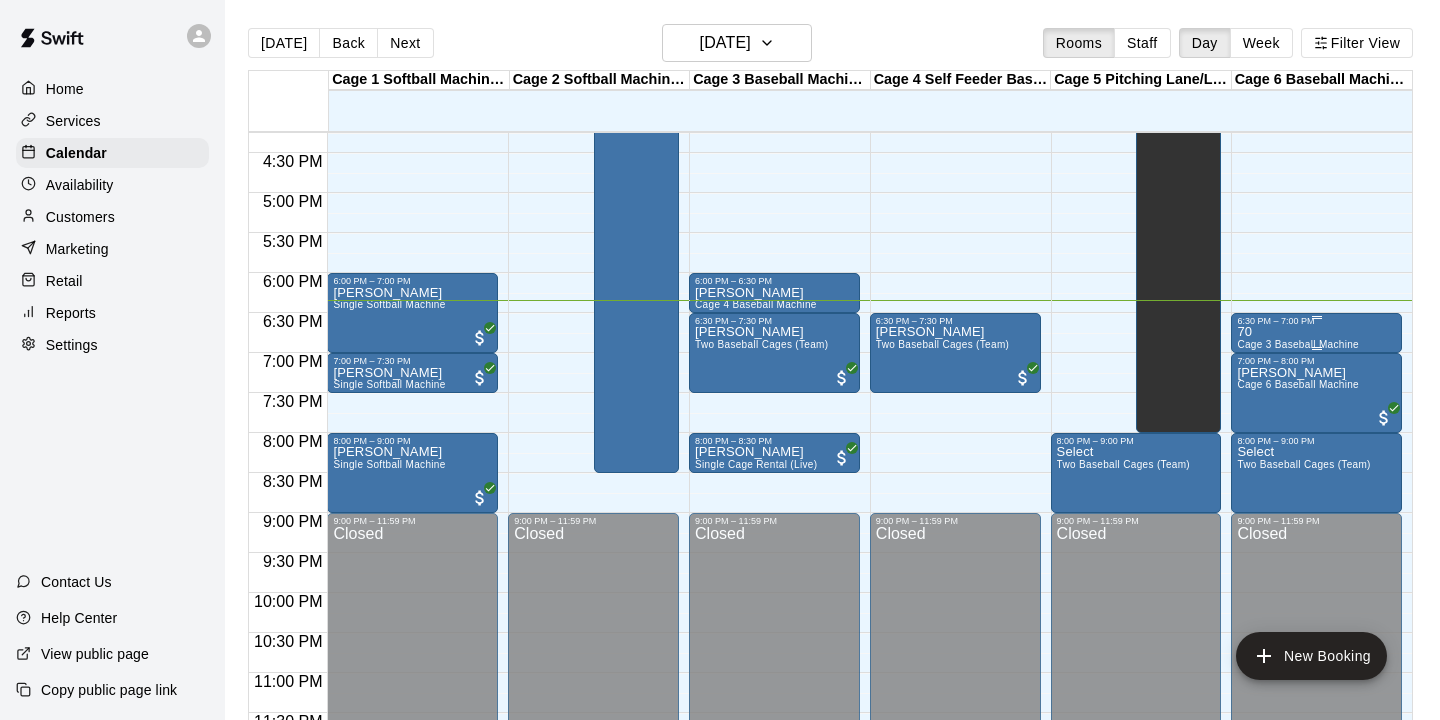 click on "6:30 PM – 7:00 PM" at bounding box center [1316, 321] 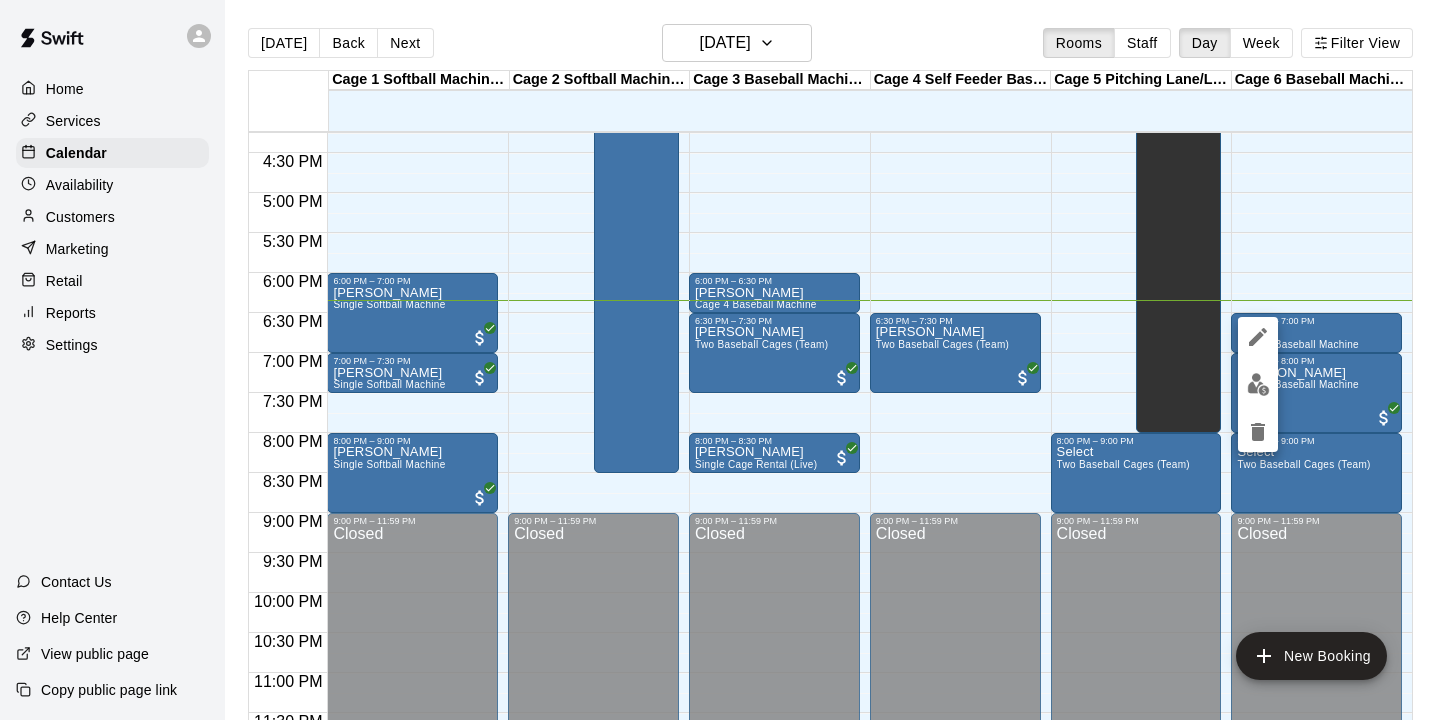 click at bounding box center (1258, 337) 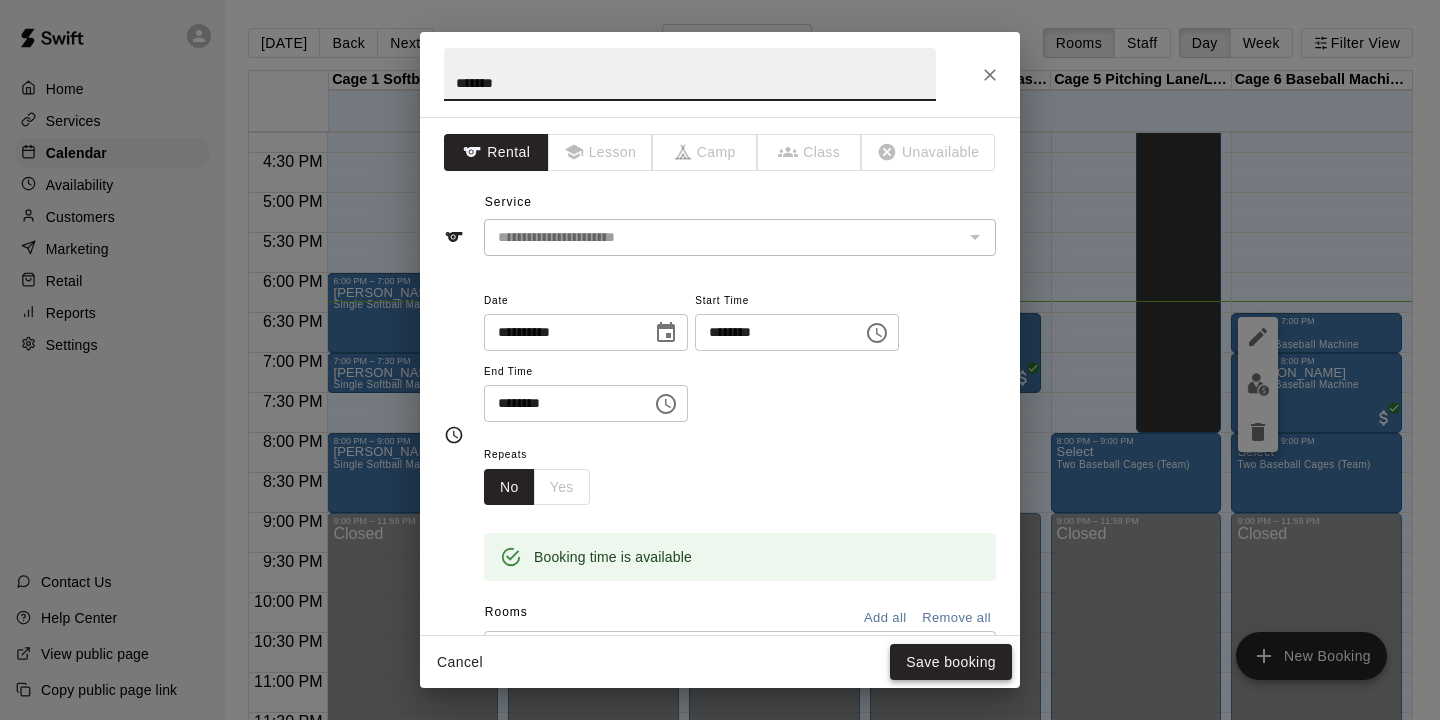 type on "*******" 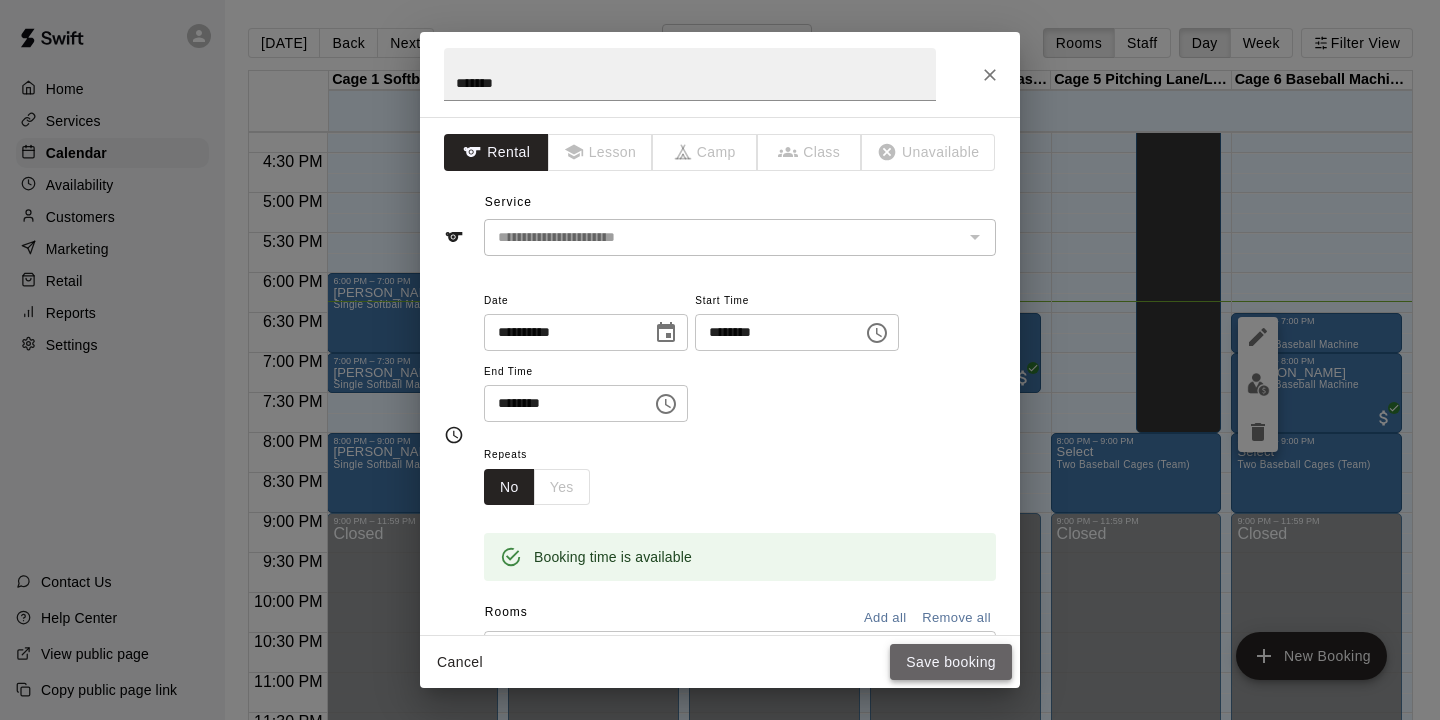 click on "Save booking" at bounding box center (951, 662) 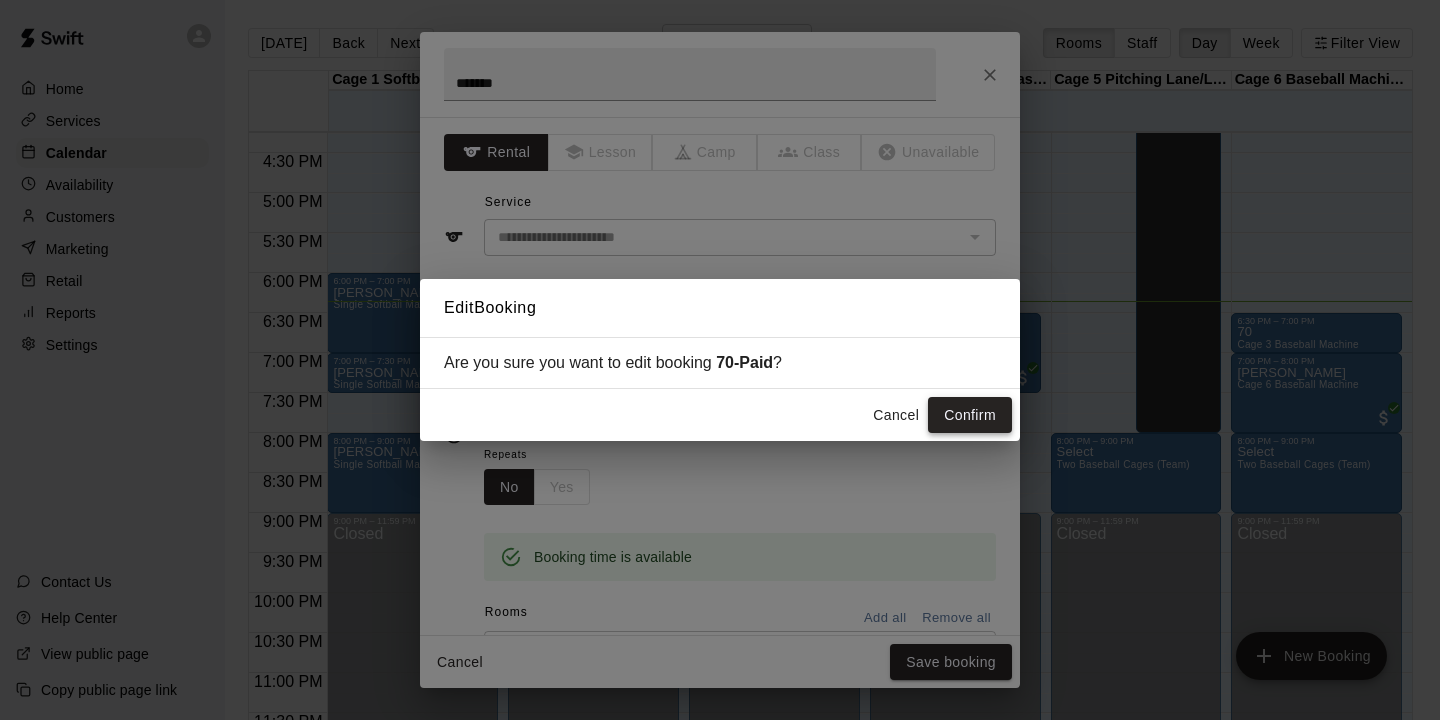 click on "Confirm" at bounding box center [970, 415] 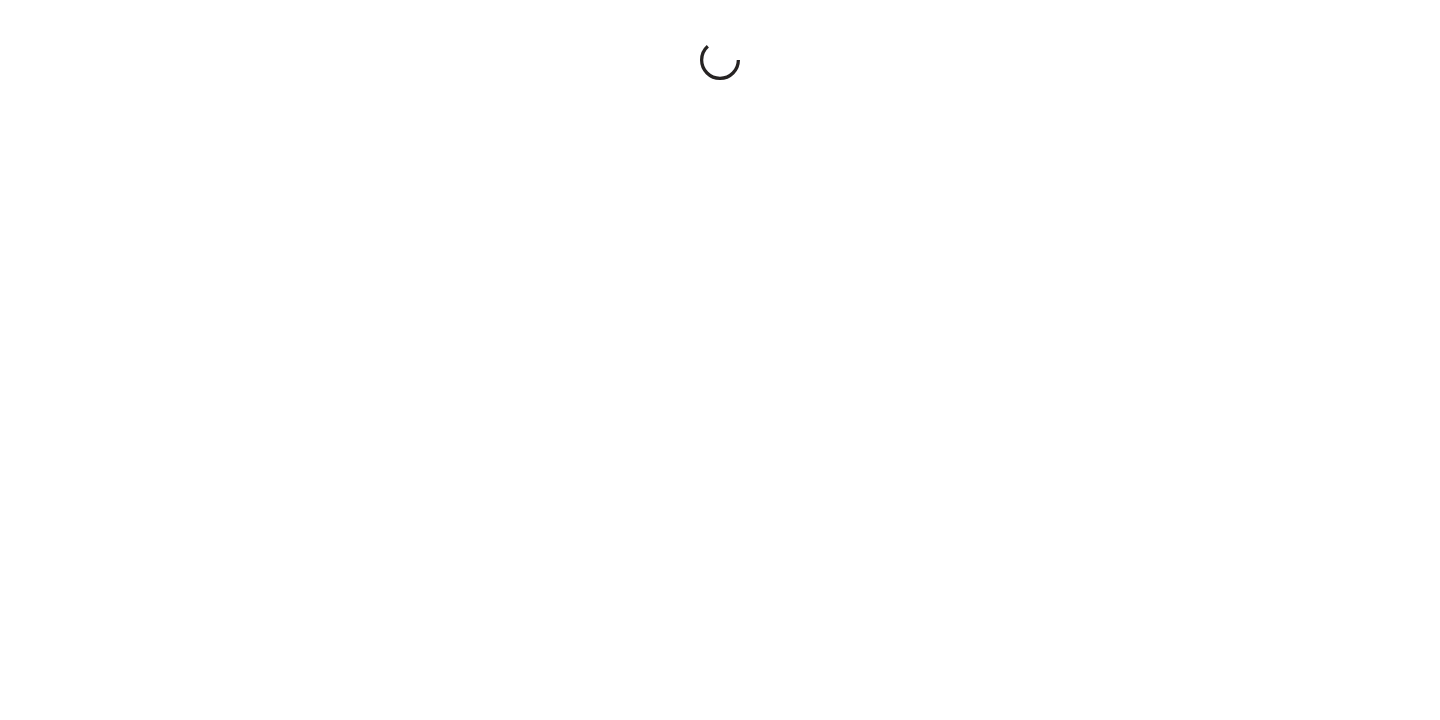 scroll, scrollTop: 0, scrollLeft: 0, axis: both 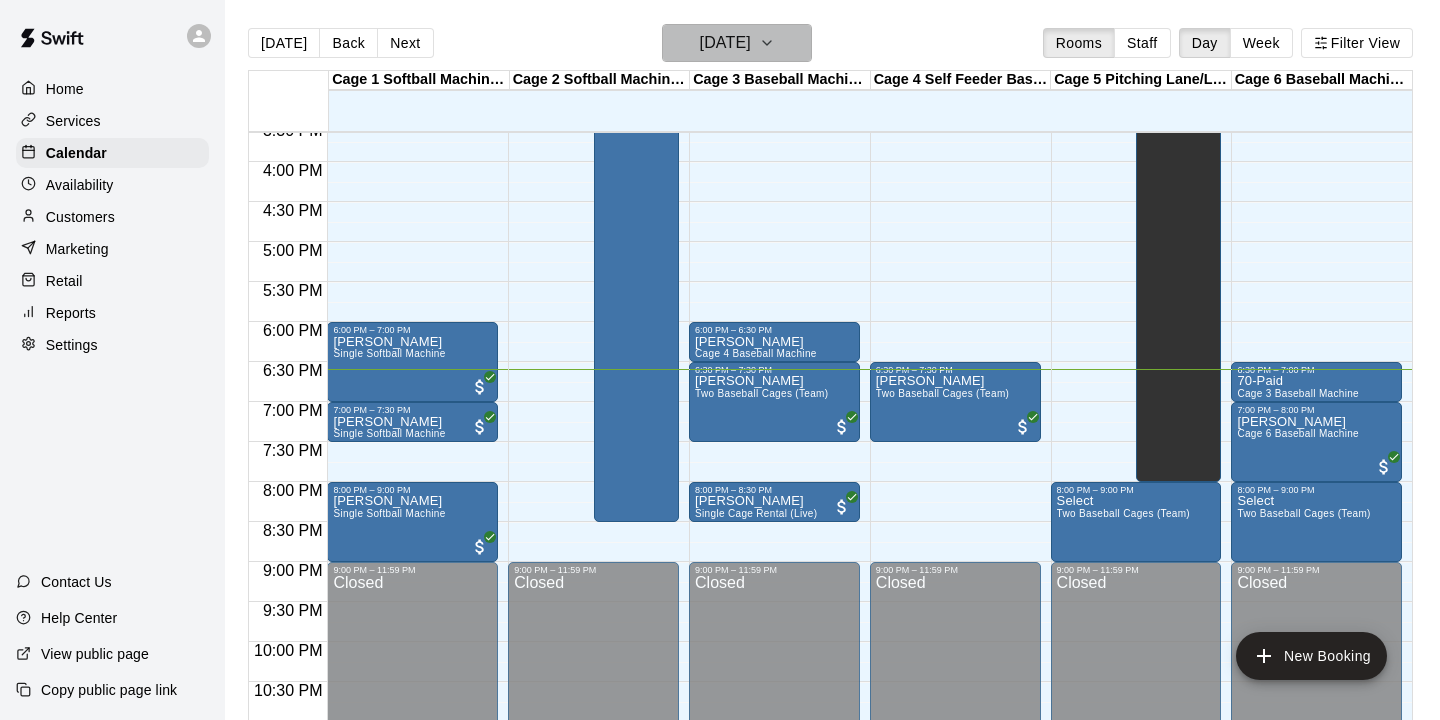 click on "[DATE]" at bounding box center (737, 43) 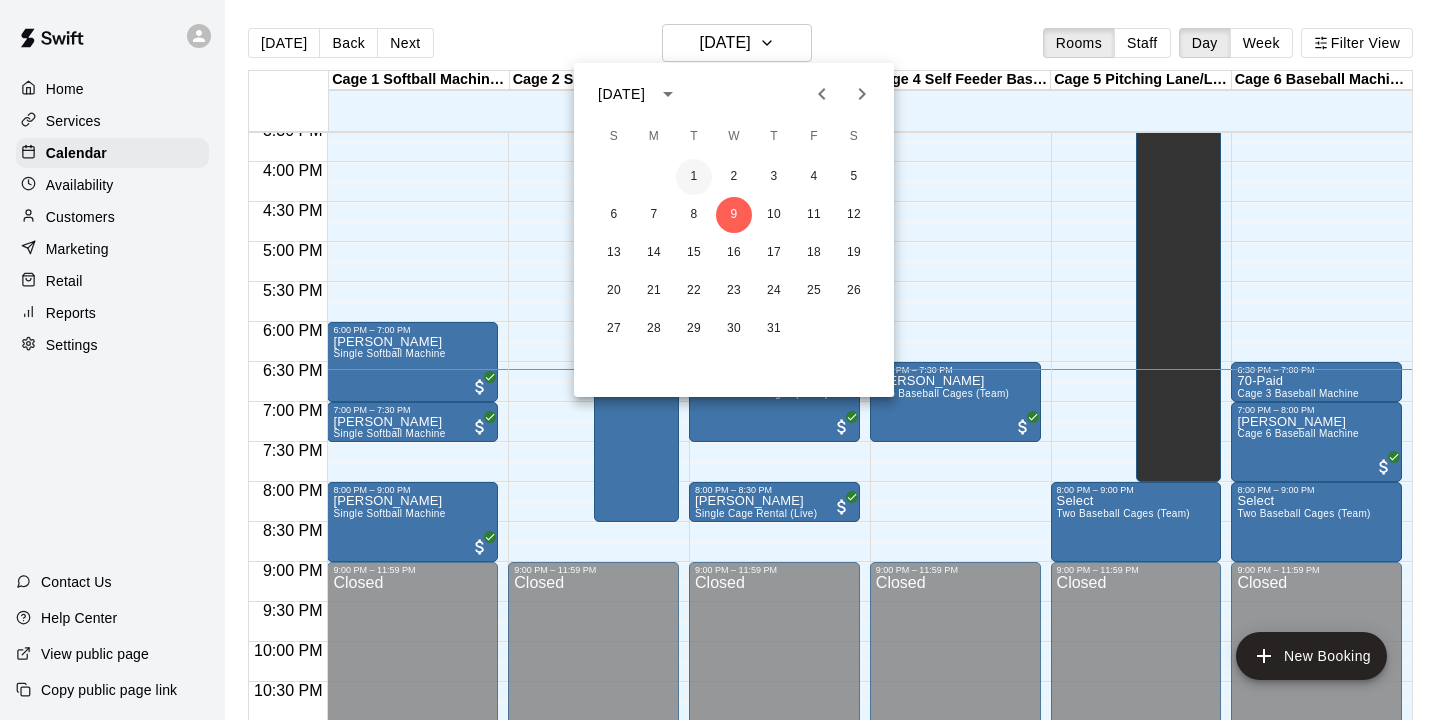 click on "1" at bounding box center (694, 177) 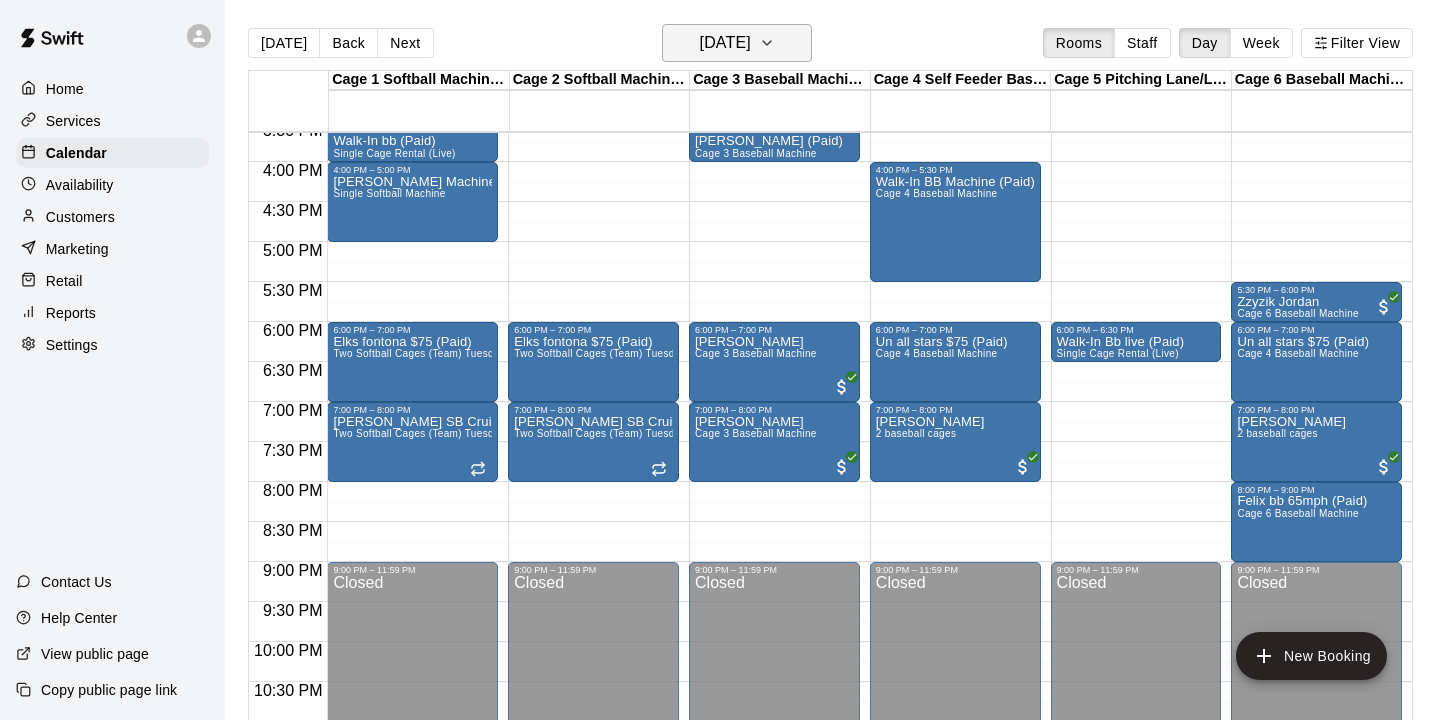 click on "Tuesday Jul 01" at bounding box center [725, 43] 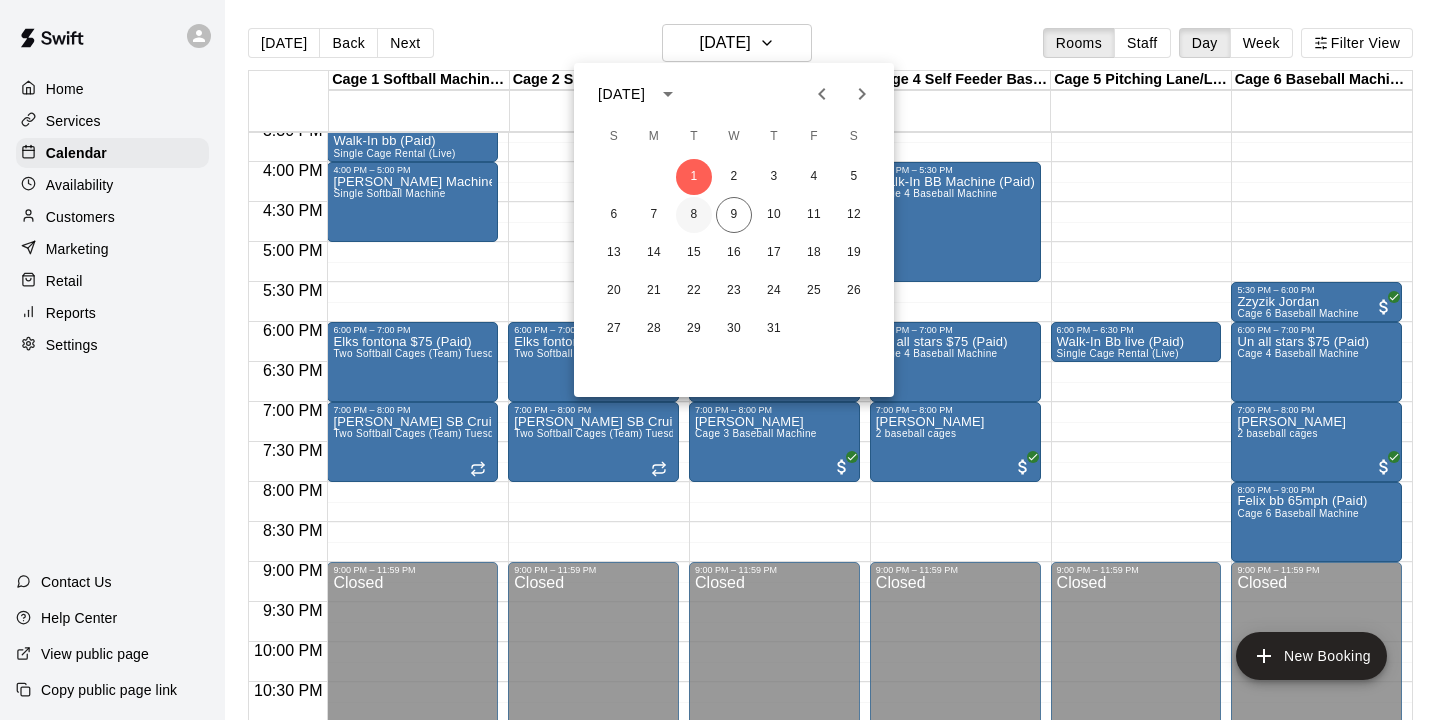 click on "8" at bounding box center (694, 215) 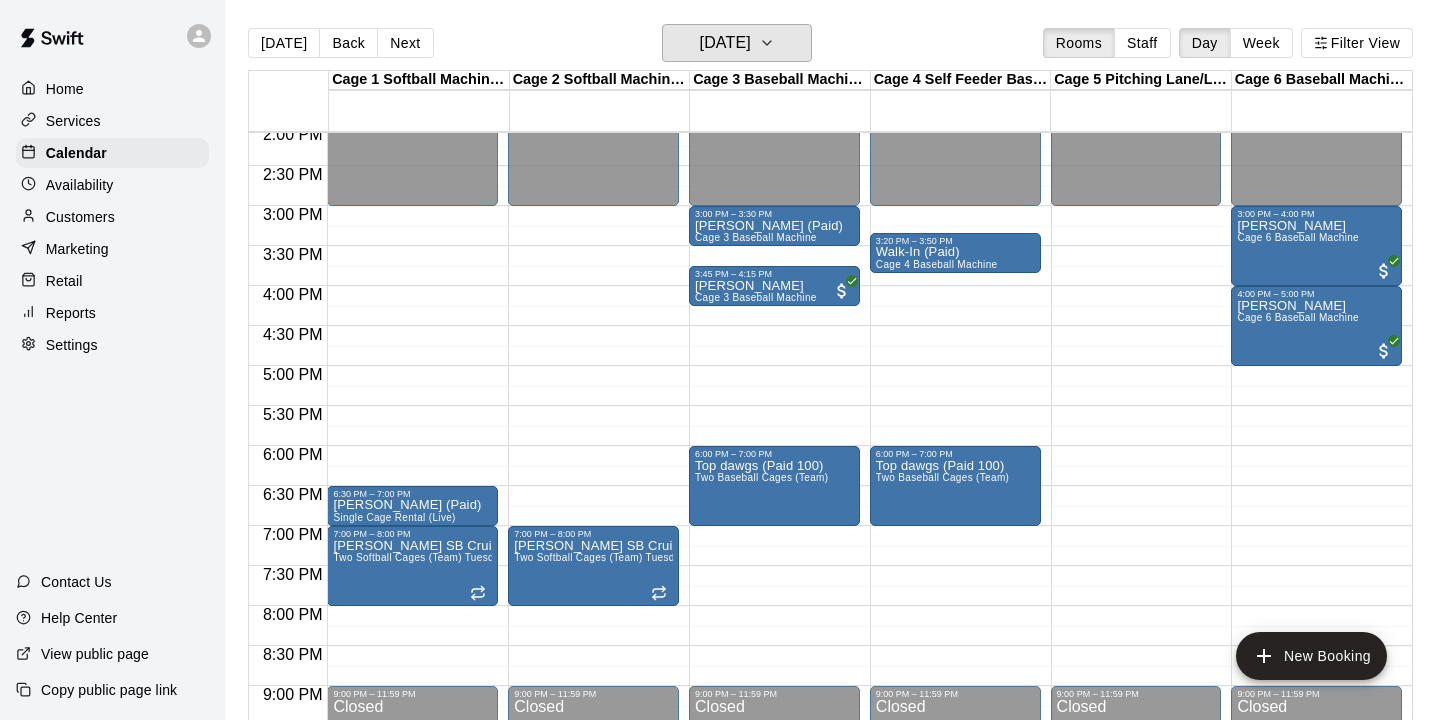 scroll, scrollTop: 1123, scrollLeft: 0, axis: vertical 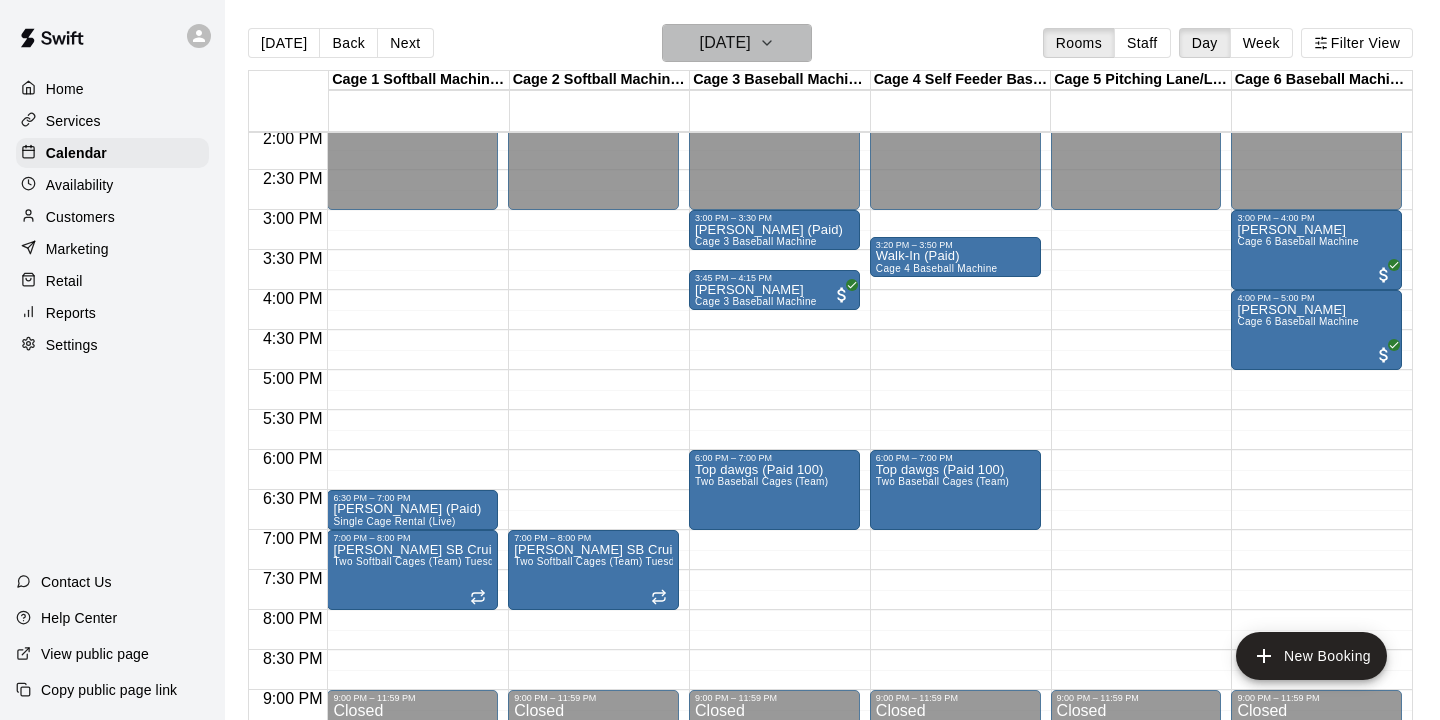 click on "Tuesday Jul 08" at bounding box center [737, 43] 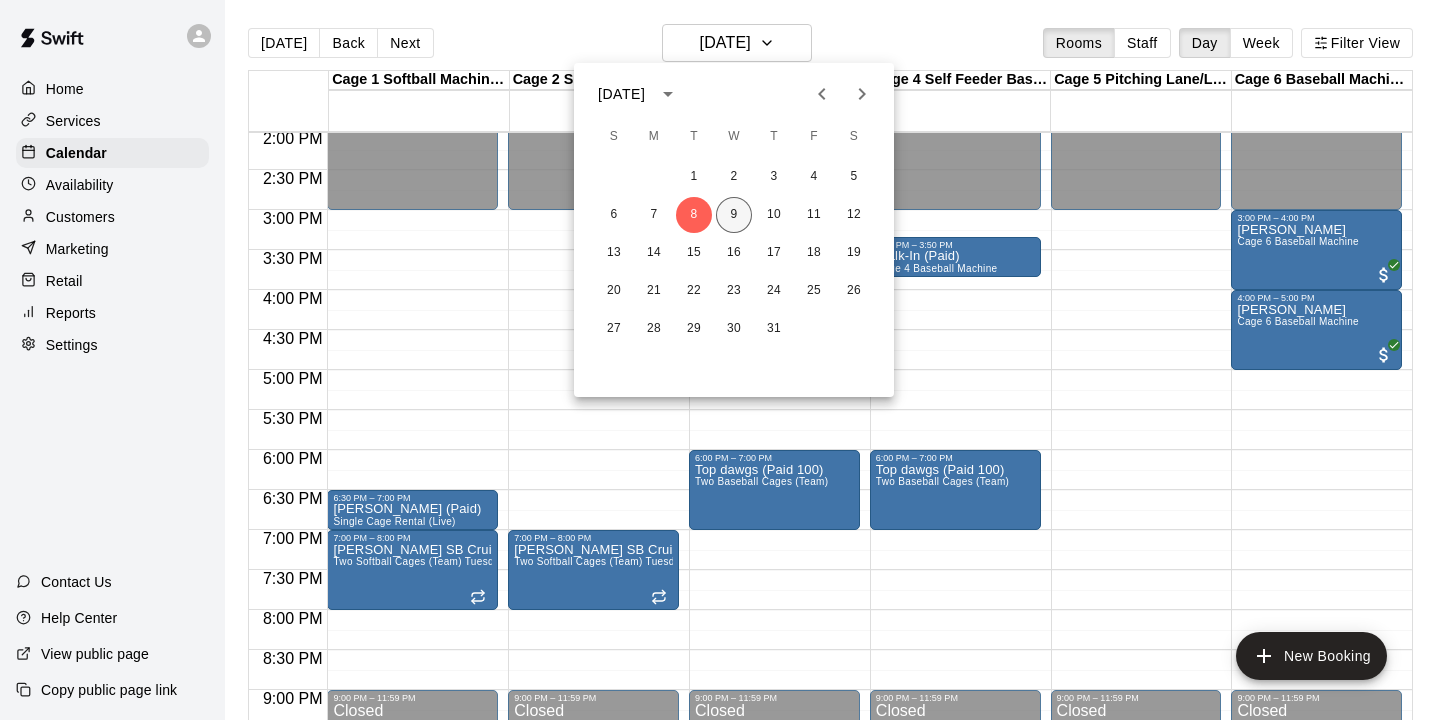 click on "9" at bounding box center (734, 215) 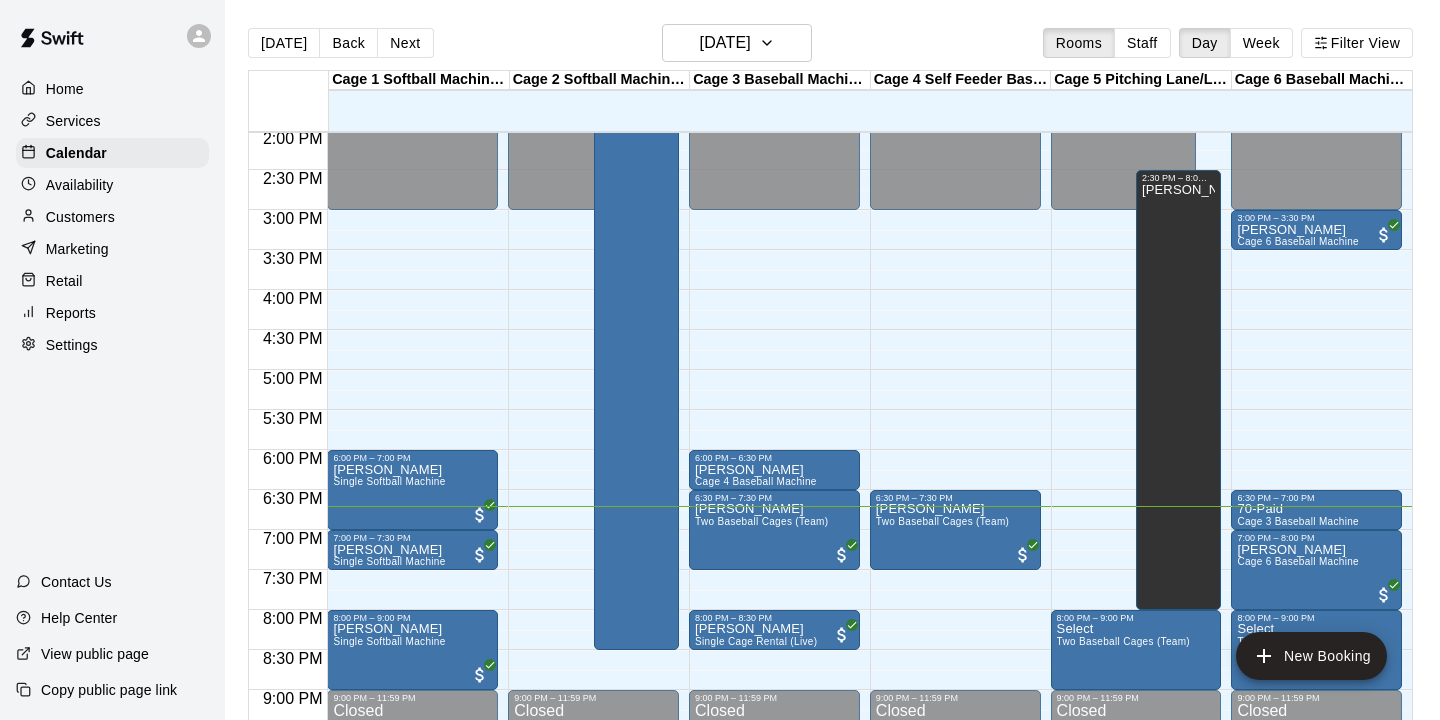 click on "Cage 3 Baseball Machine/Softball Machine" at bounding box center [780, 80] 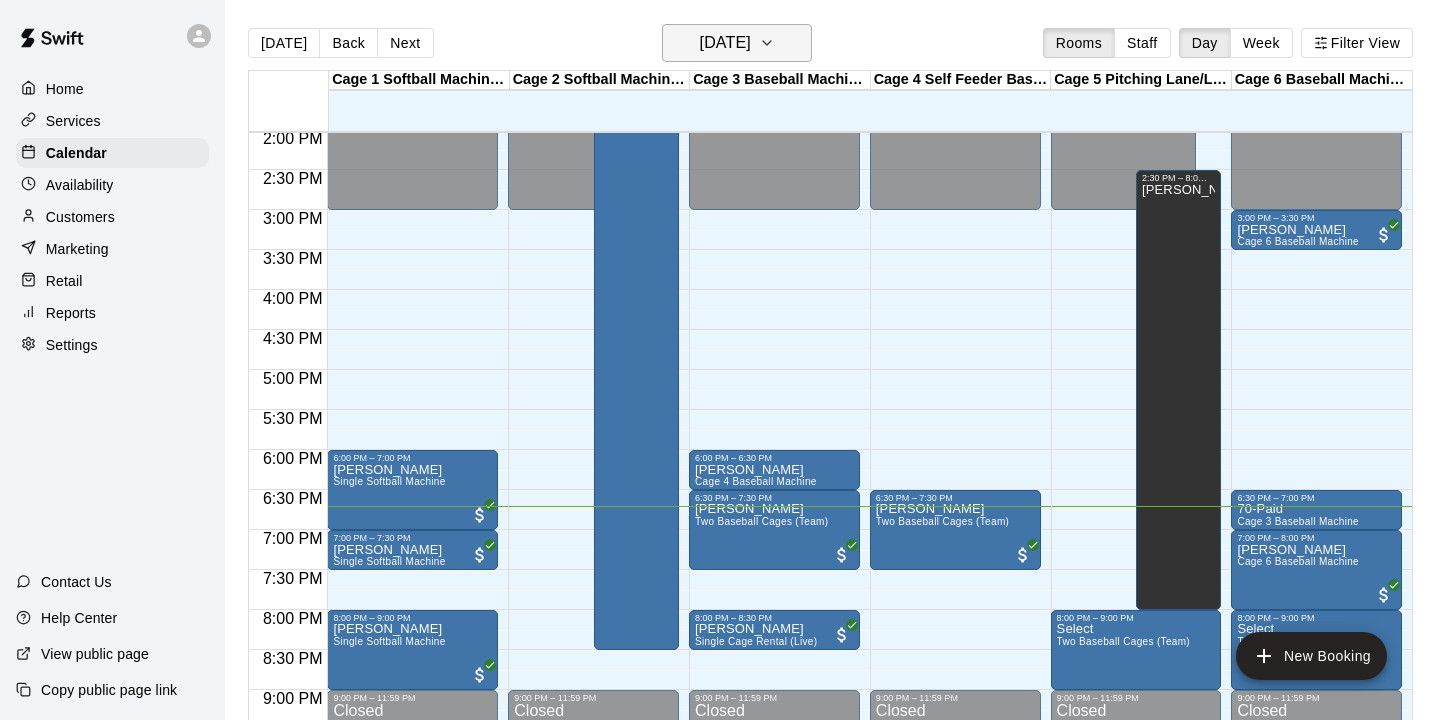 click on "[DATE]" at bounding box center (725, 43) 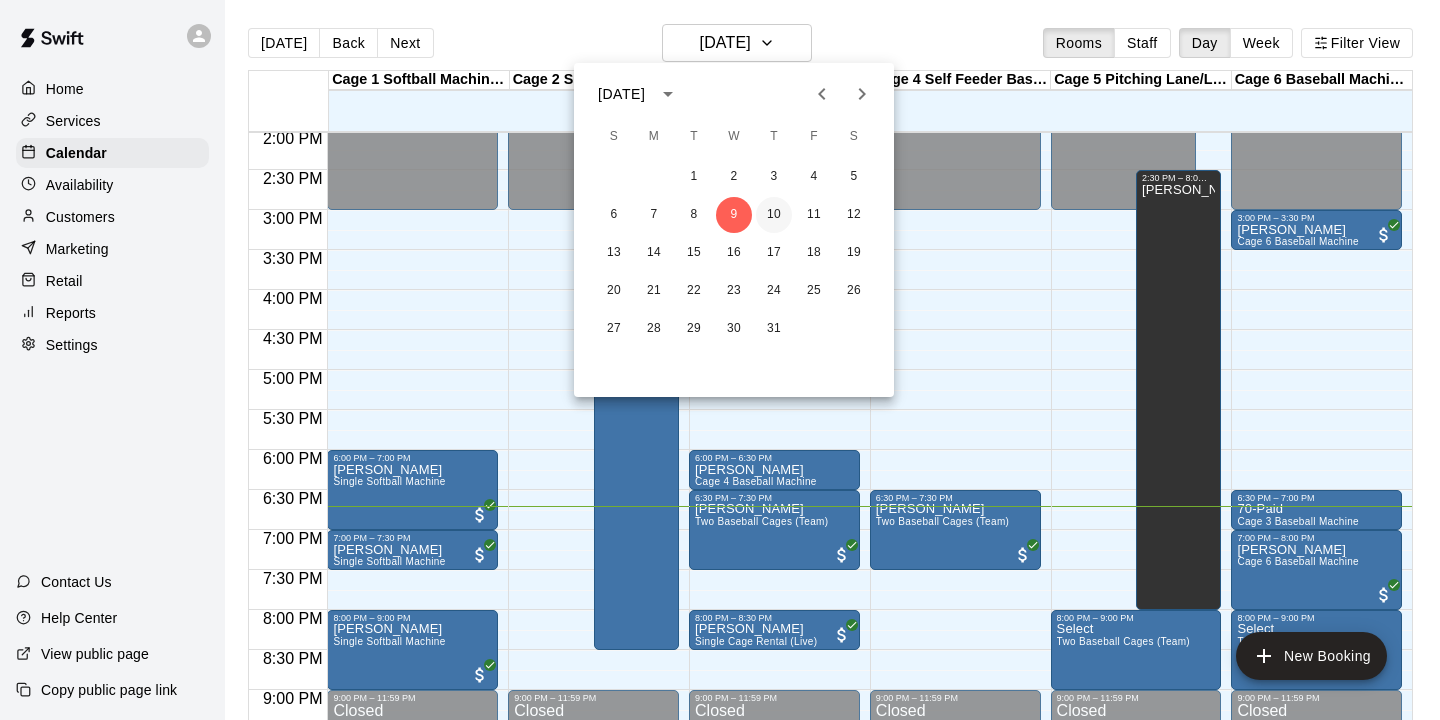 click on "10" at bounding box center (774, 215) 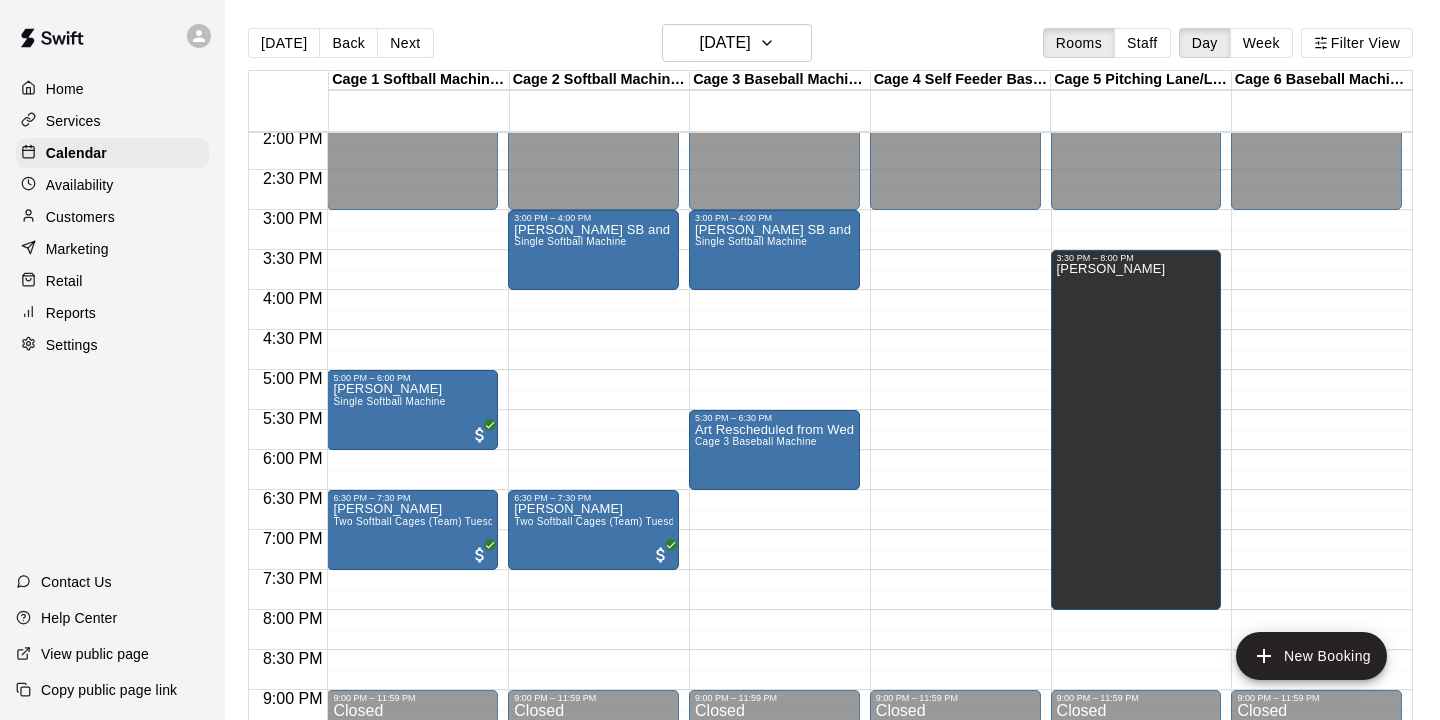 click on "Today Back Next Thursday Jul 10 Rooms Staff Day Week Filter View" at bounding box center [830, 47] 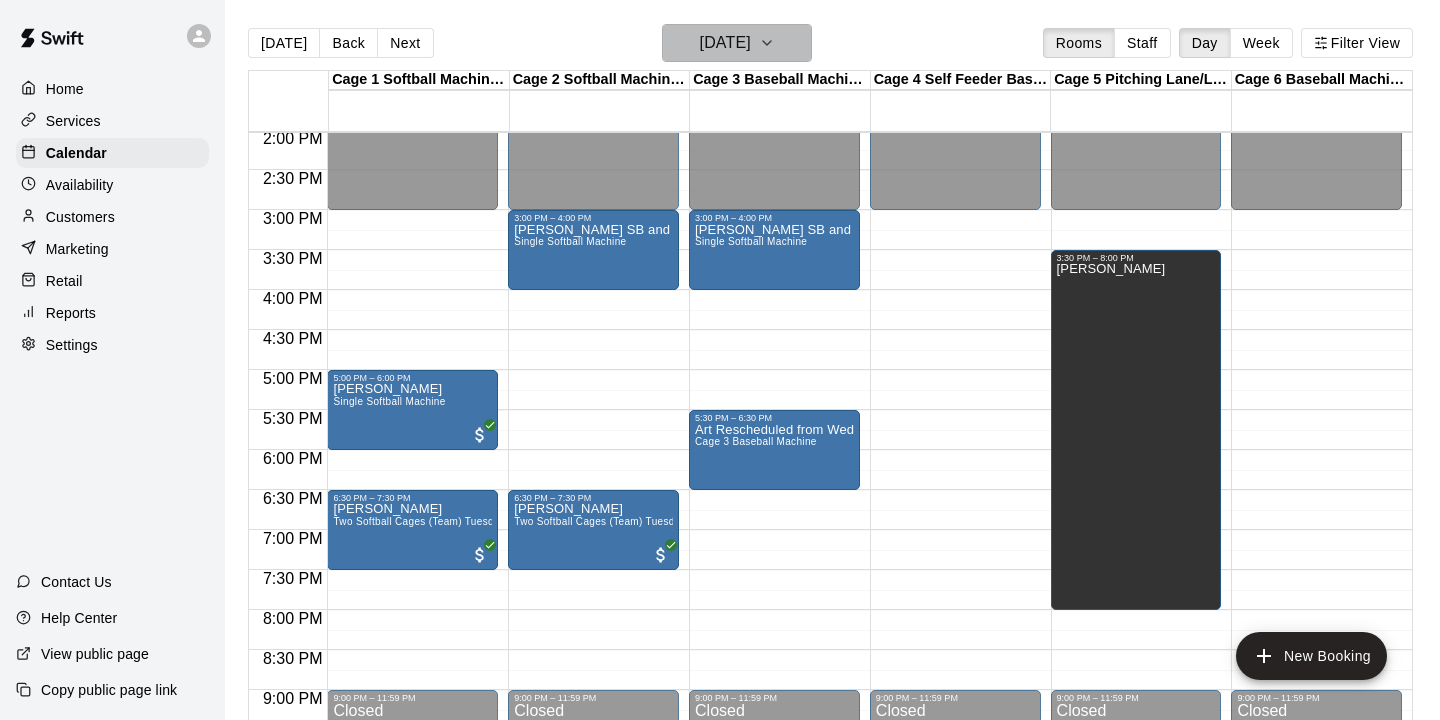 click on "Thursday Jul 10" at bounding box center [725, 43] 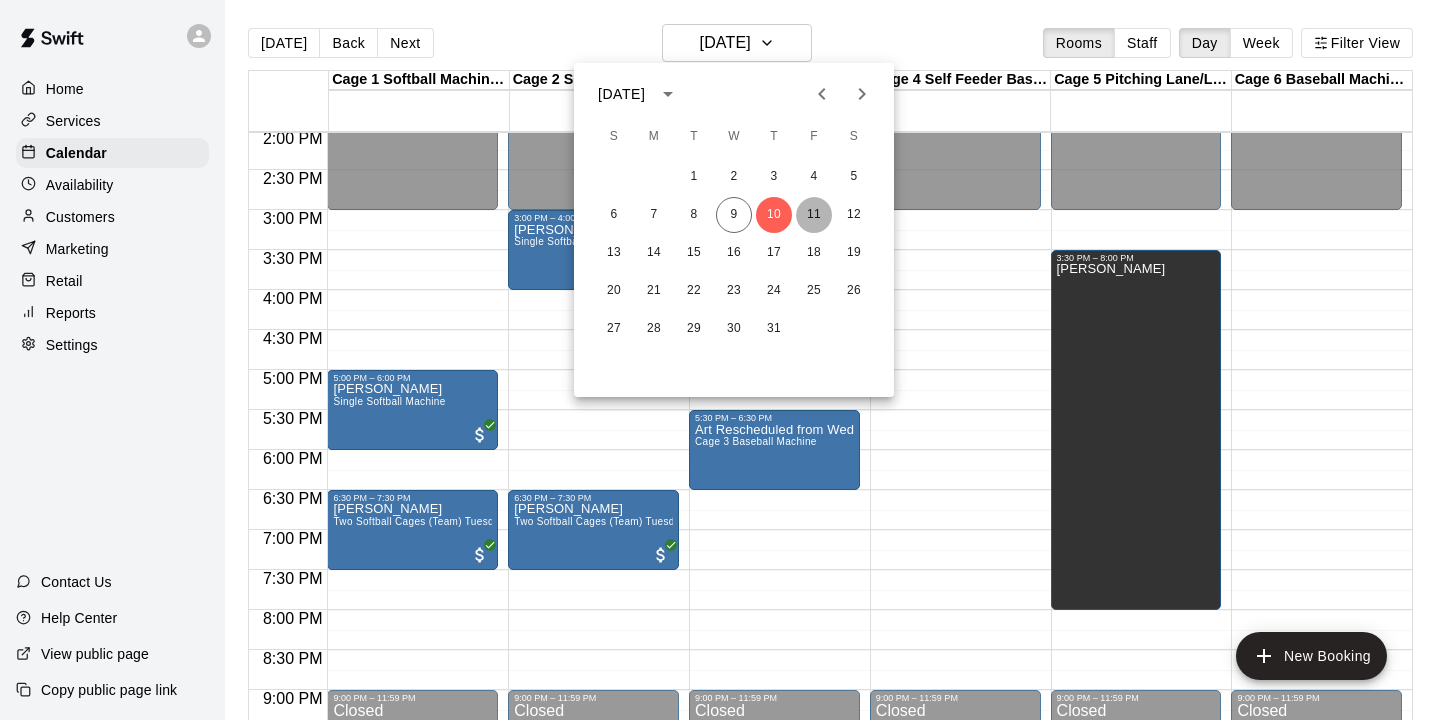 click on "11" at bounding box center (814, 215) 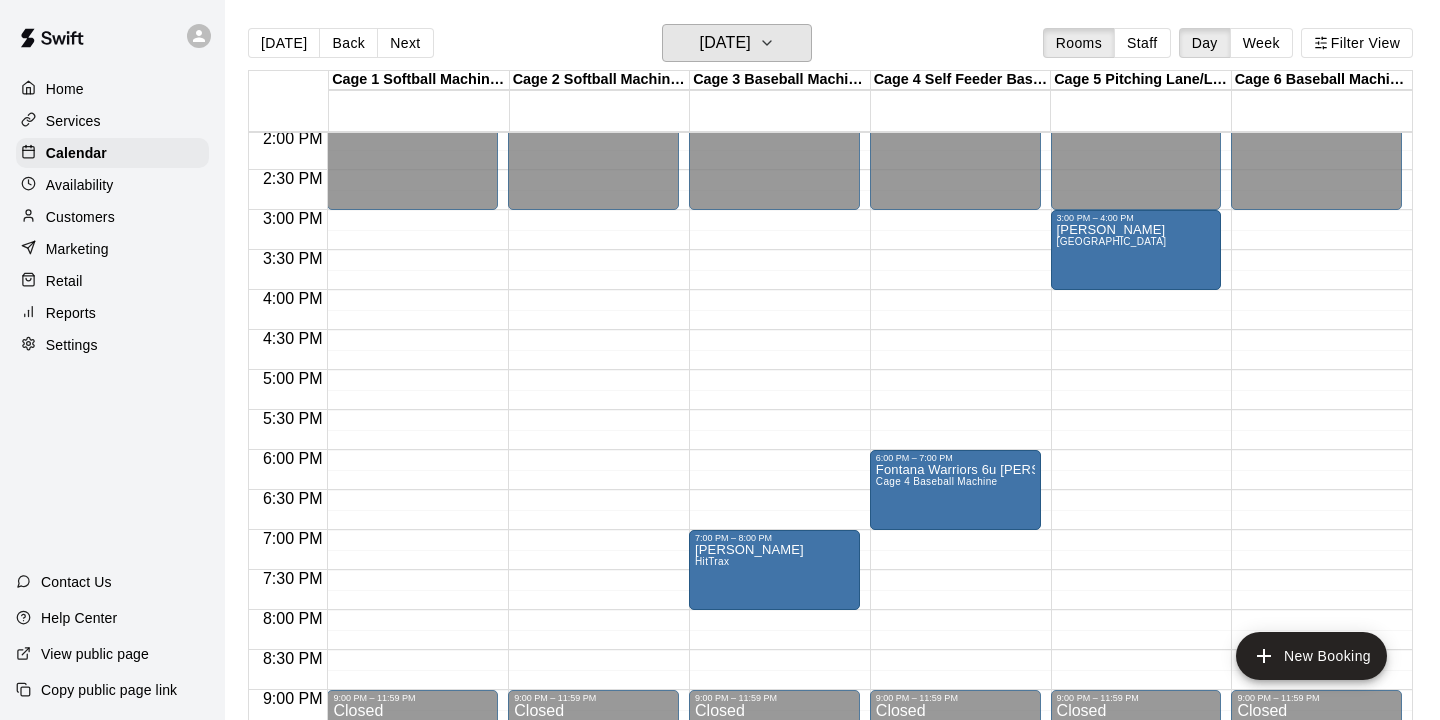 scroll, scrollTop: 1157, scrollLeft: 0, axis: vertical 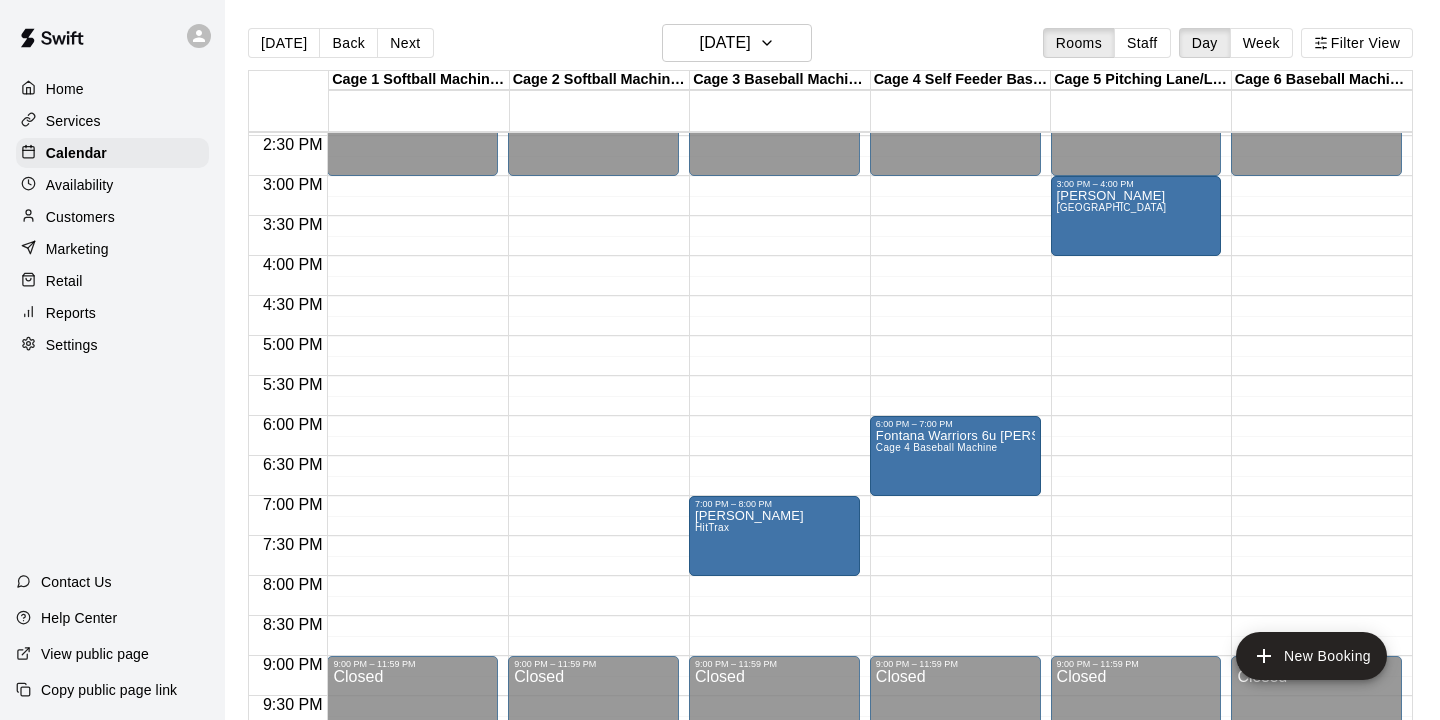 click on "Today Back Next Friday Jul 11 Rooms Staff Day Week Filter View" at bounding box center (830, 47) 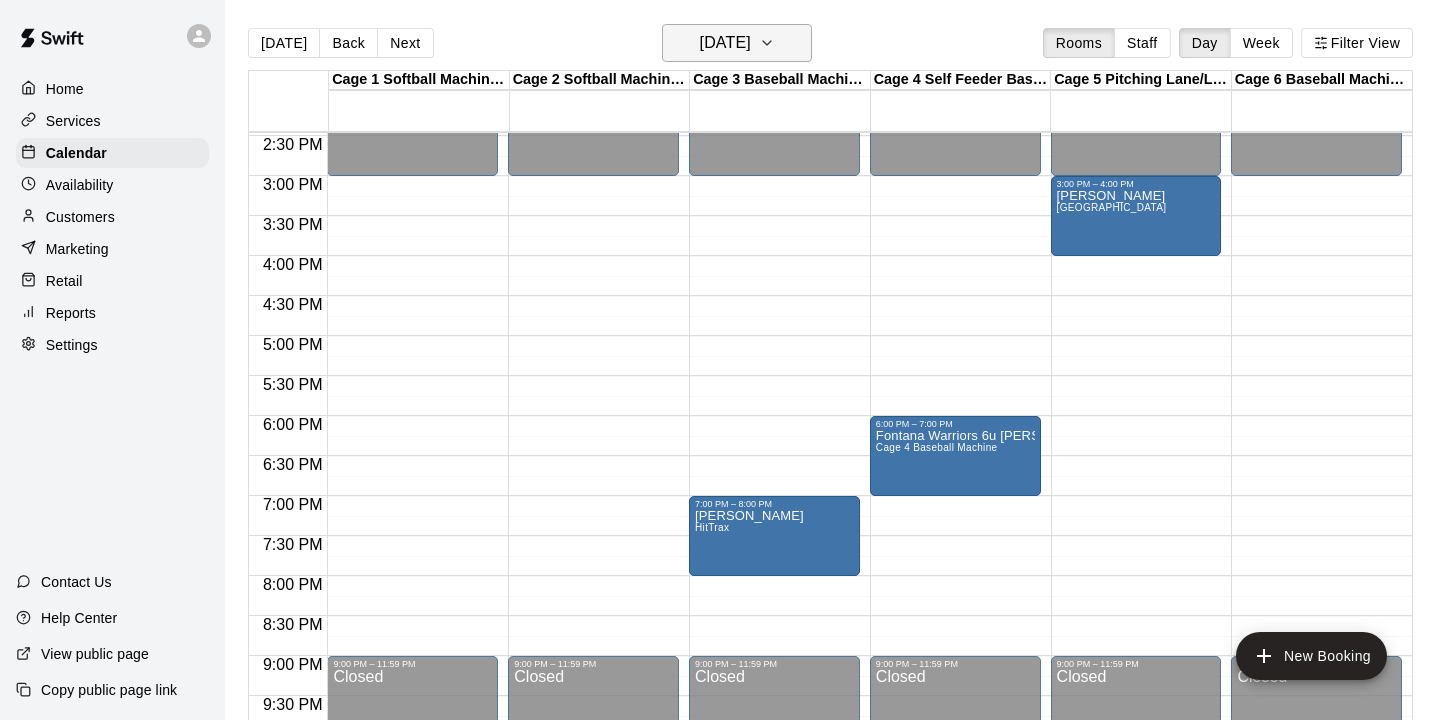 click on "Friday Jul 11" at bounding box center [725, 43] 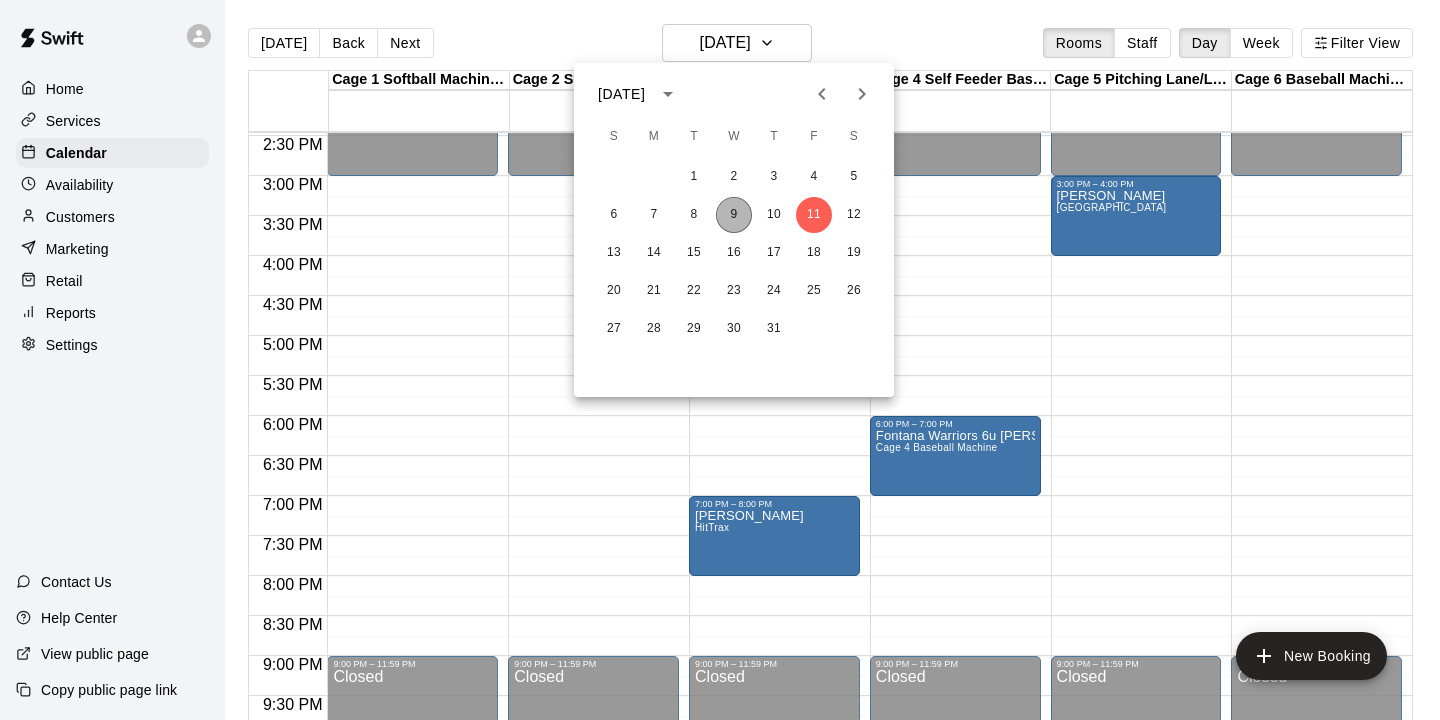 click on "9" at bounding box center [734, 215] 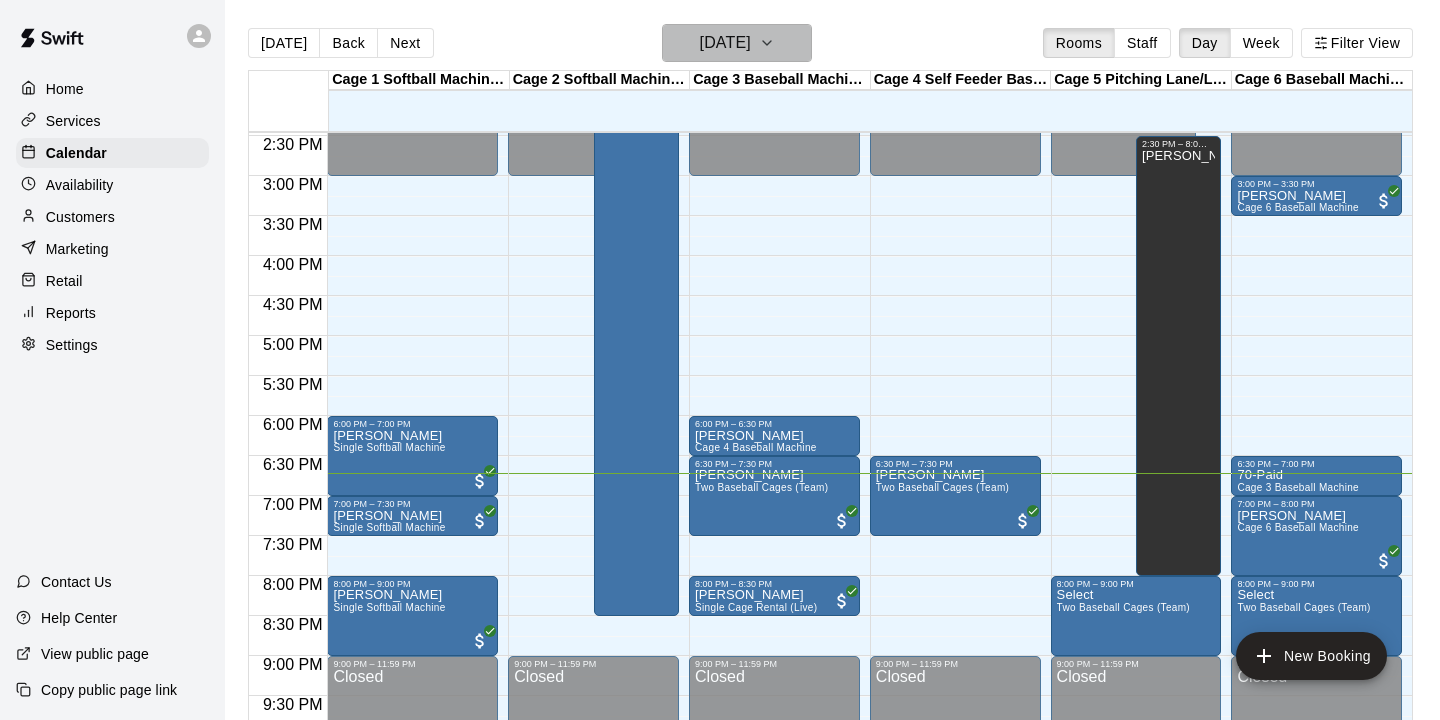click on "[DATE]" at bounding box center (725, 43) 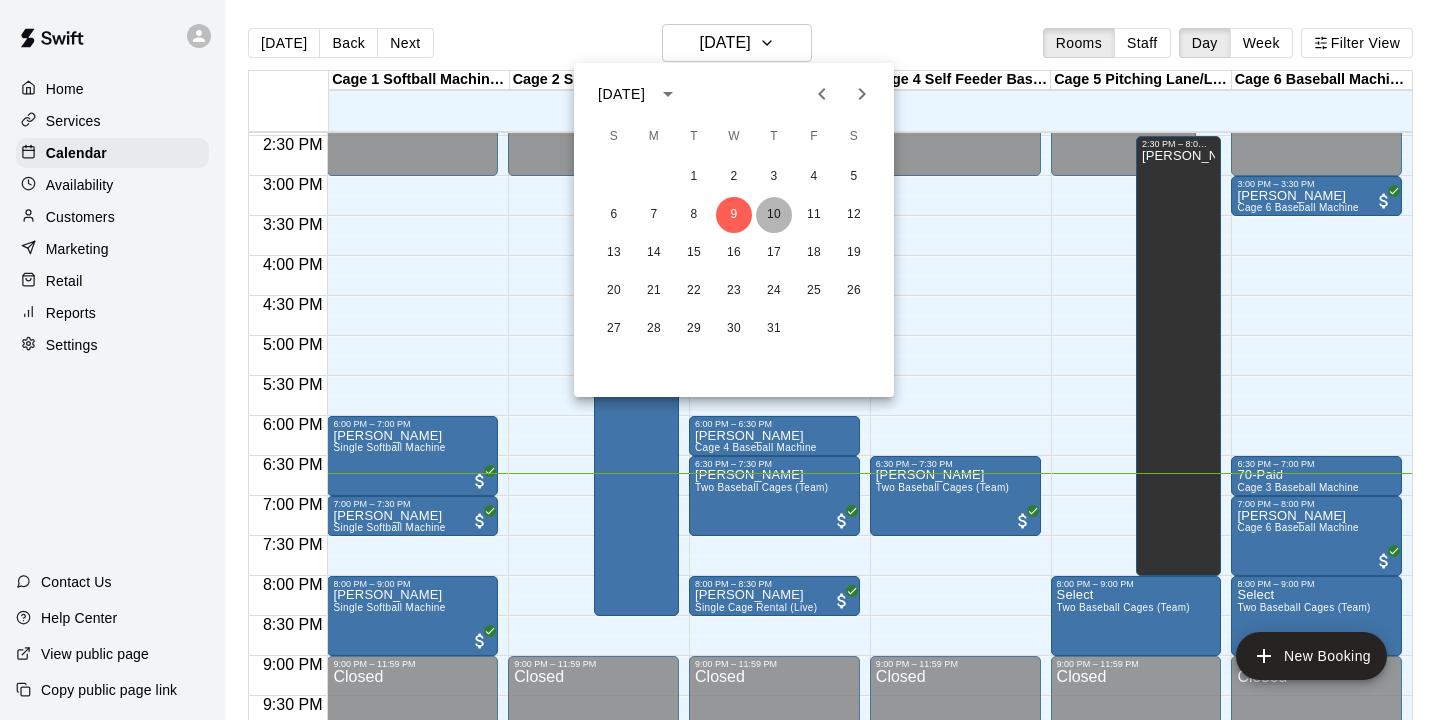 click on "10" at bounding box center [774, 215] 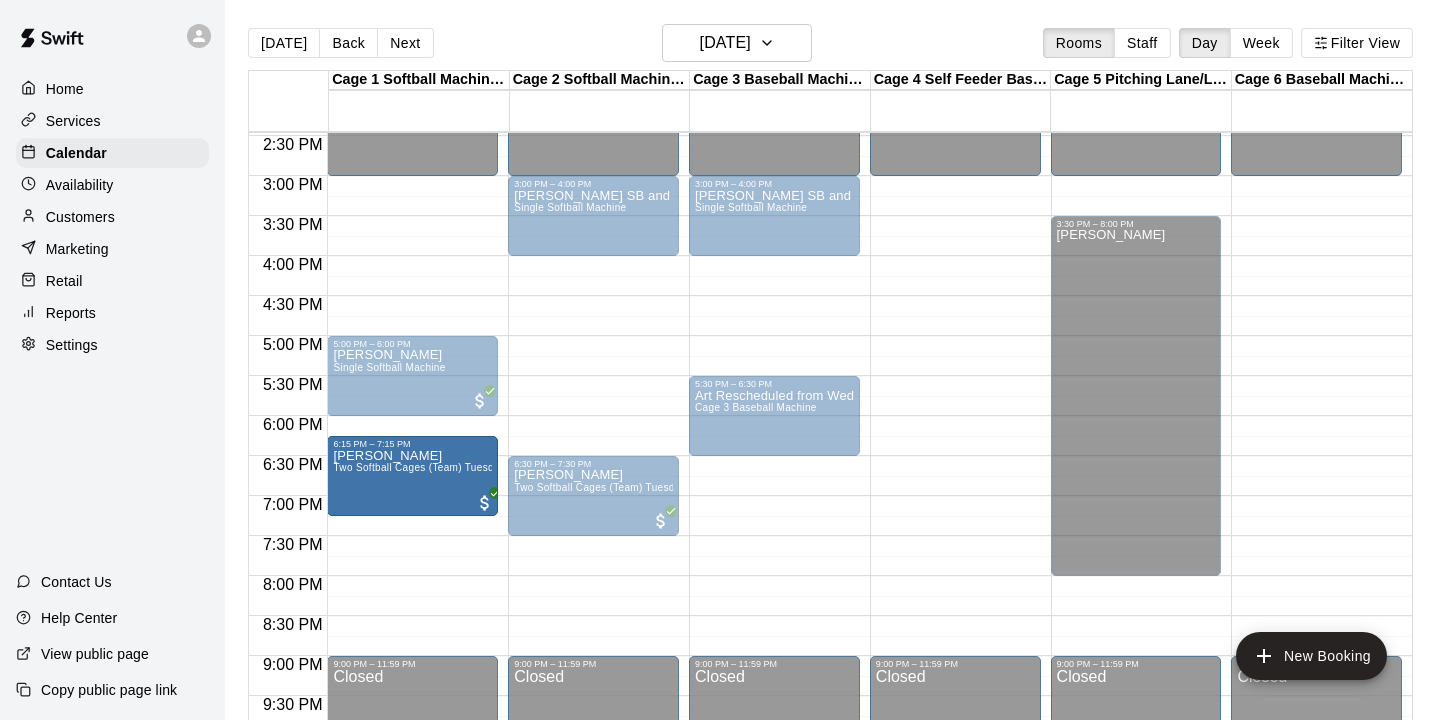 drag, startPoint x: 477, startPoint y: 506, endPoint x: 470, endPoint y: 490, distance: 17.464249 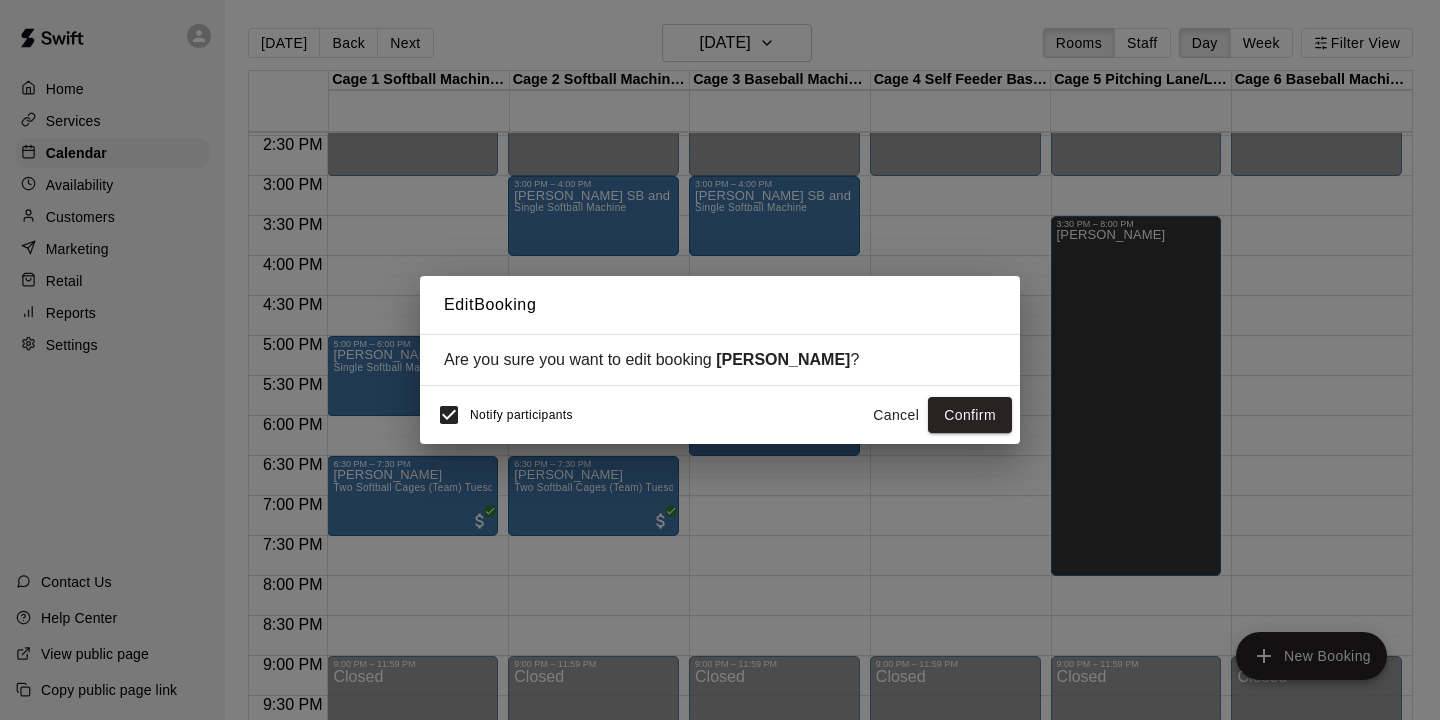 click on "Cancel" at bounding box center (896, 415) 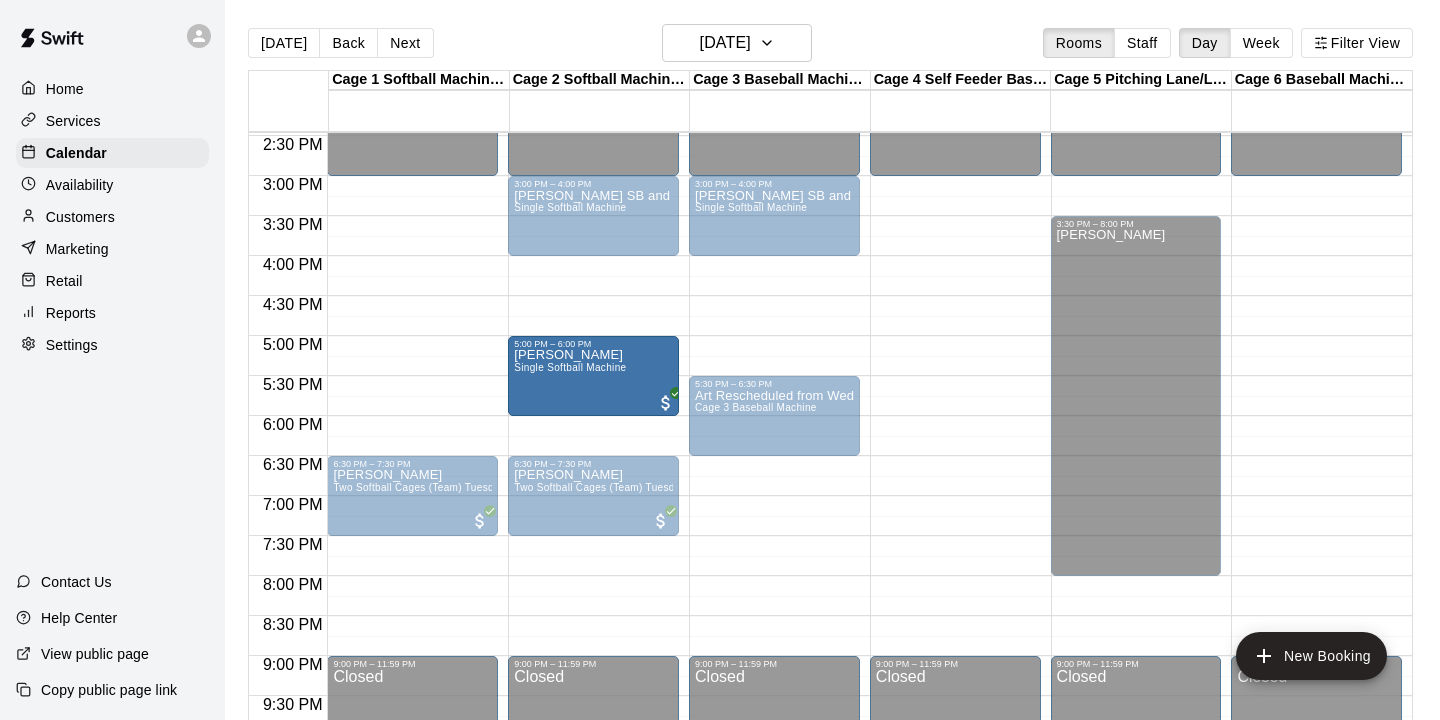 drag, startPoint x: 448, startPoint y: 354, endPoint x: 581, endPoint y: 364, distance: 133.37541 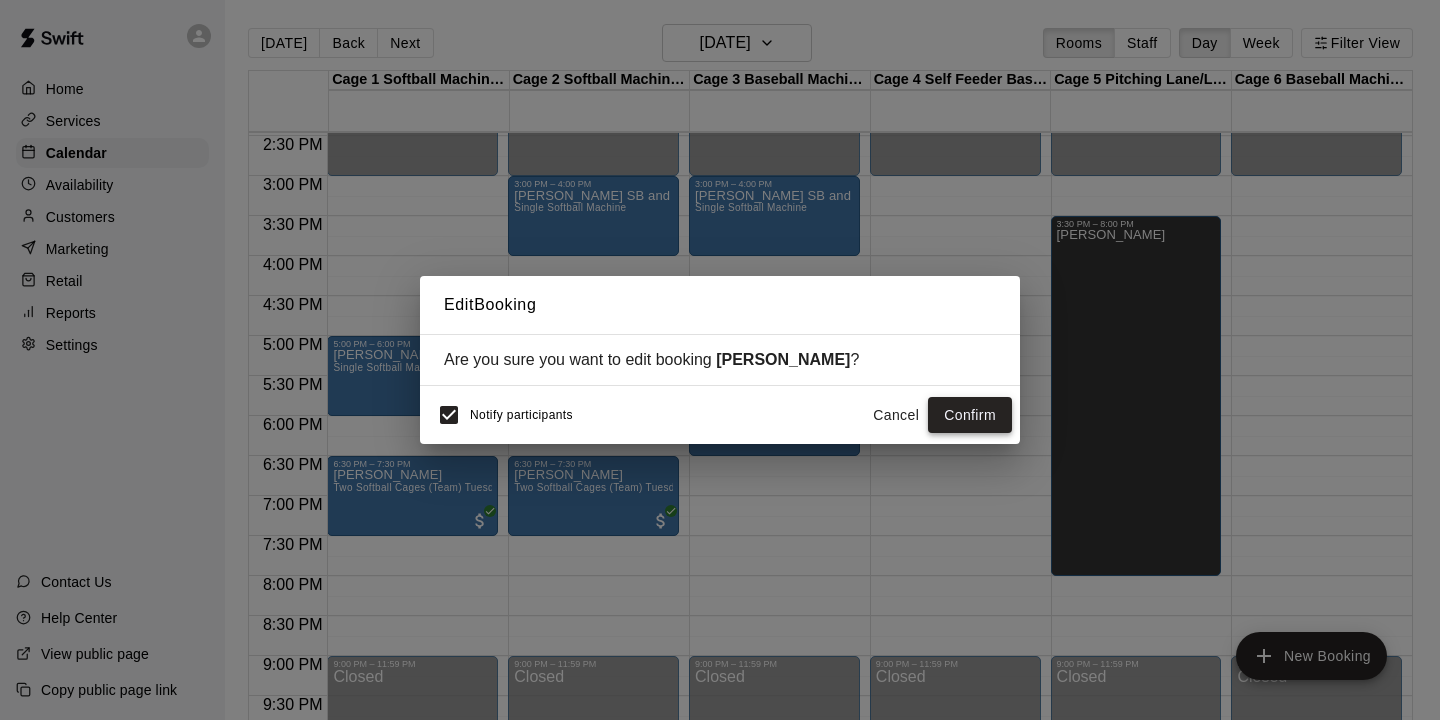 click on "Confirm" at bounding box center (970, 415) 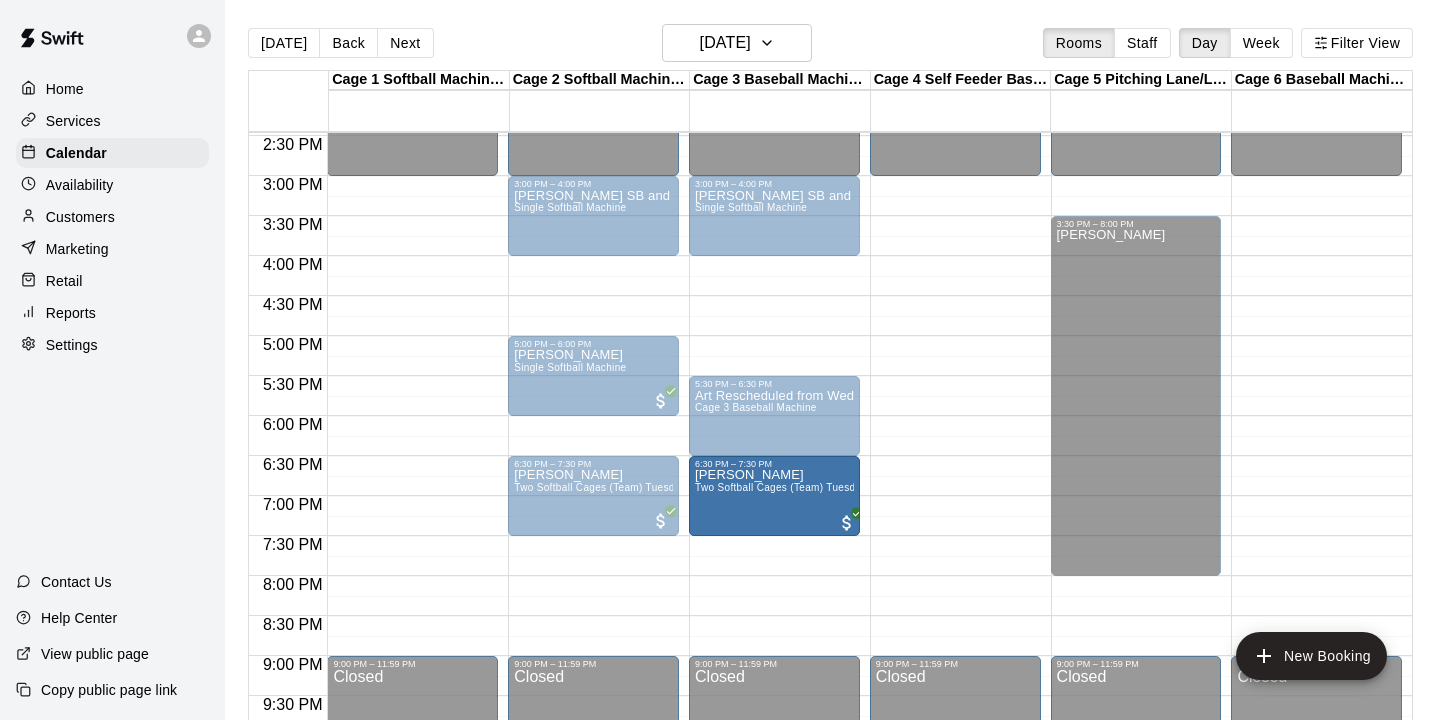 drag, startPoint x: 445, startPoint y: 496, endPoint x: 837, endPoint y: 502, distance: 392.04593 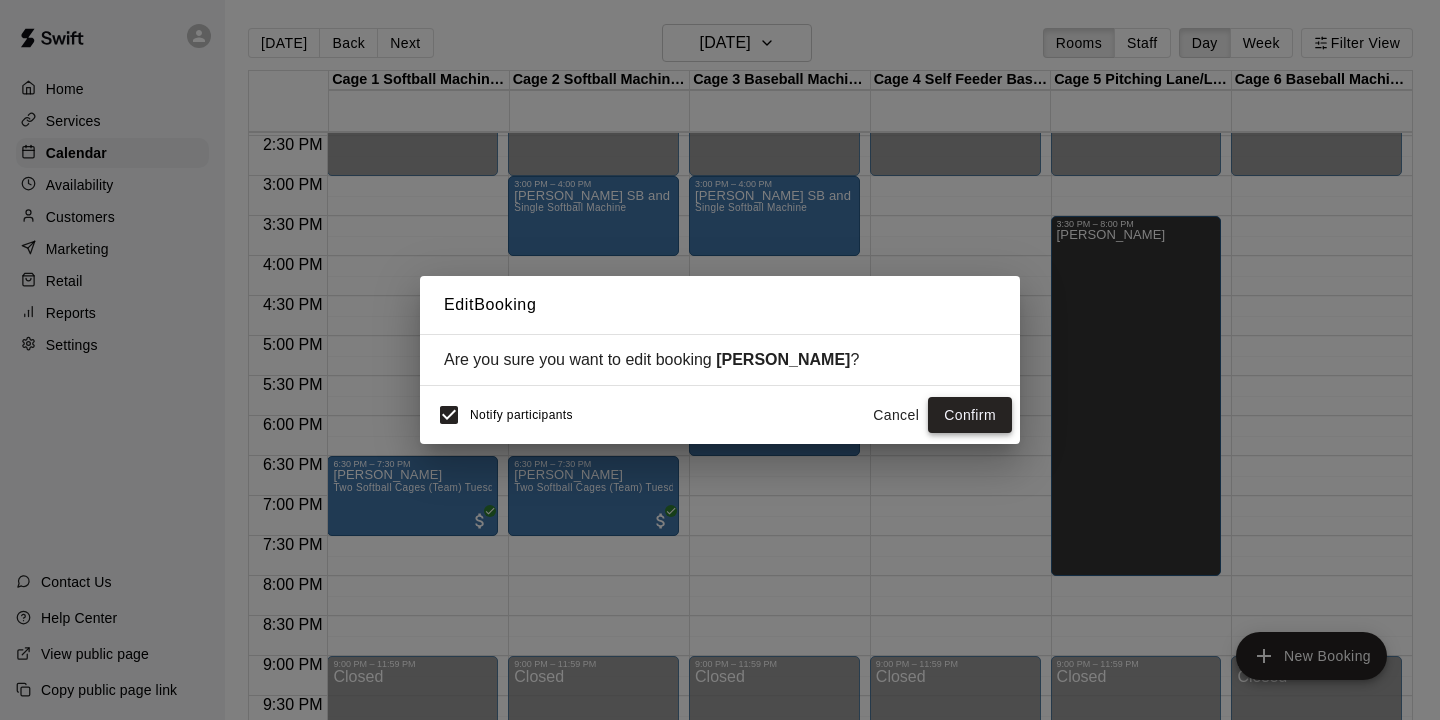 click on "Confirm" at bounding box center (970, 415) 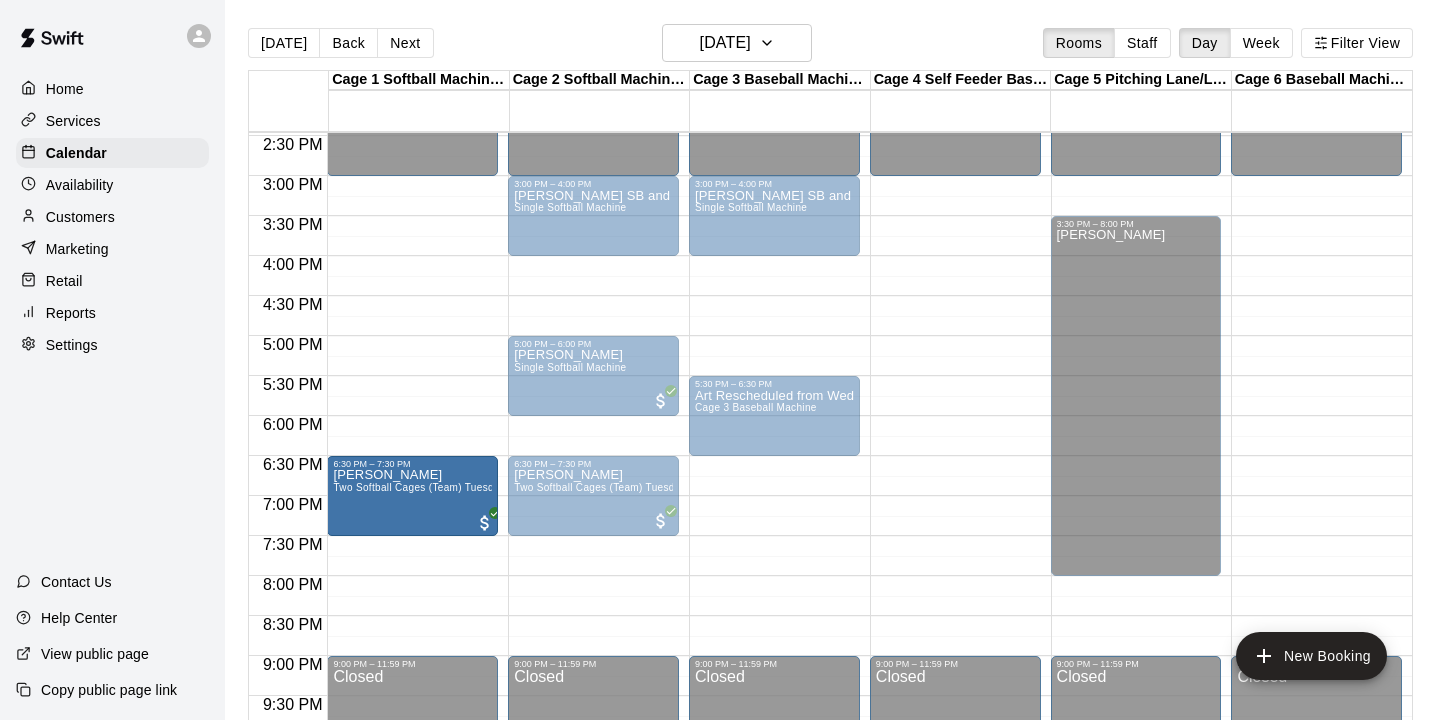 drag, startPoint x: 390, startPoint y: 500, endPoint x: 451, endPoint y: 500, distance: 61 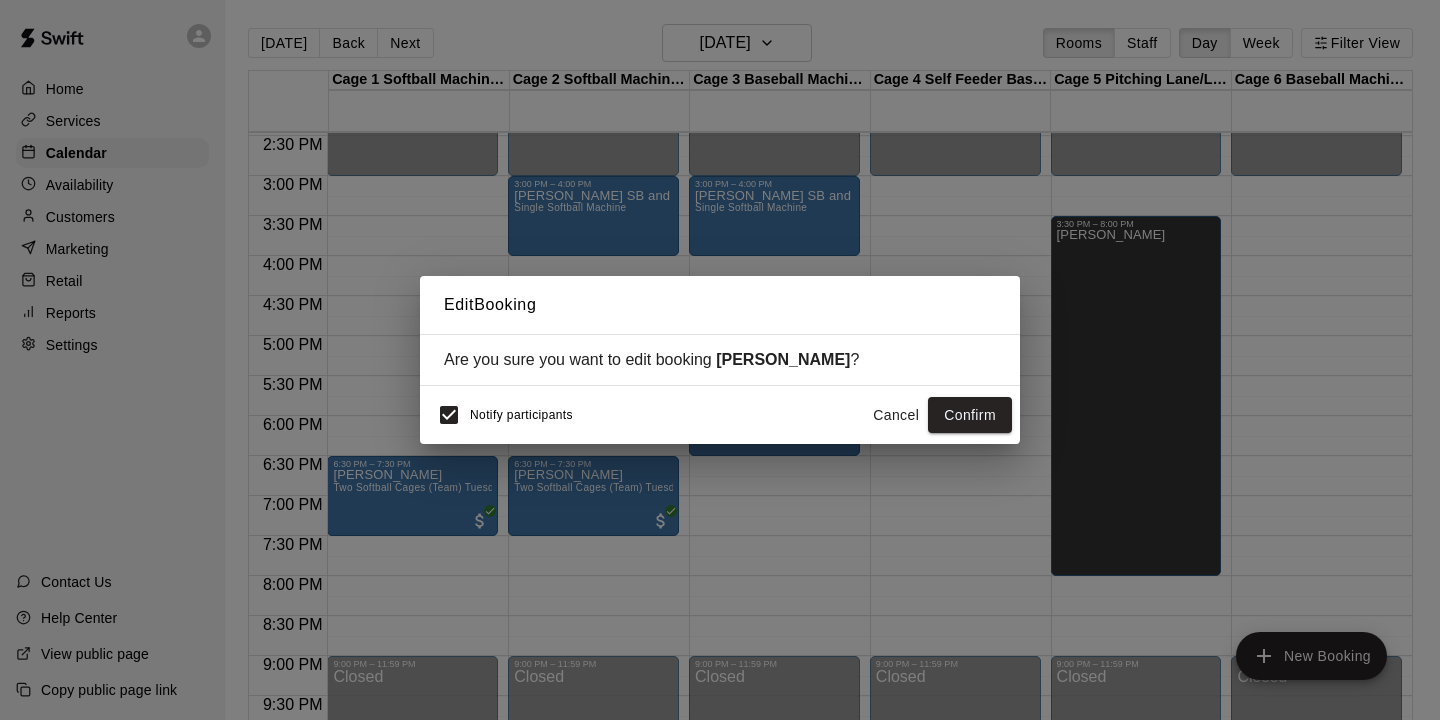 click on "Cancel" at bounding box center (896, 415) 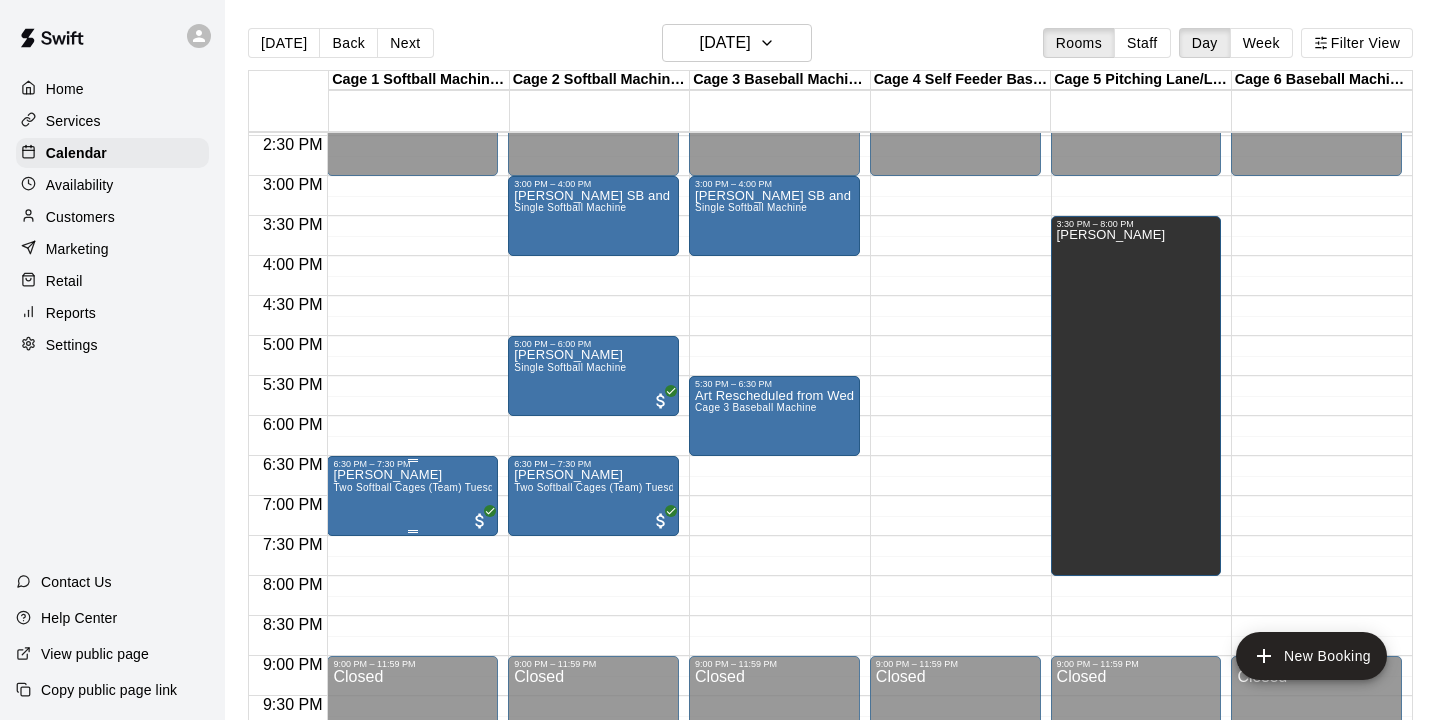 click on "Steve Rodriguez Two Softball Cages (Team) Tuesdays/Fridays" at bounding box center (412, 829) 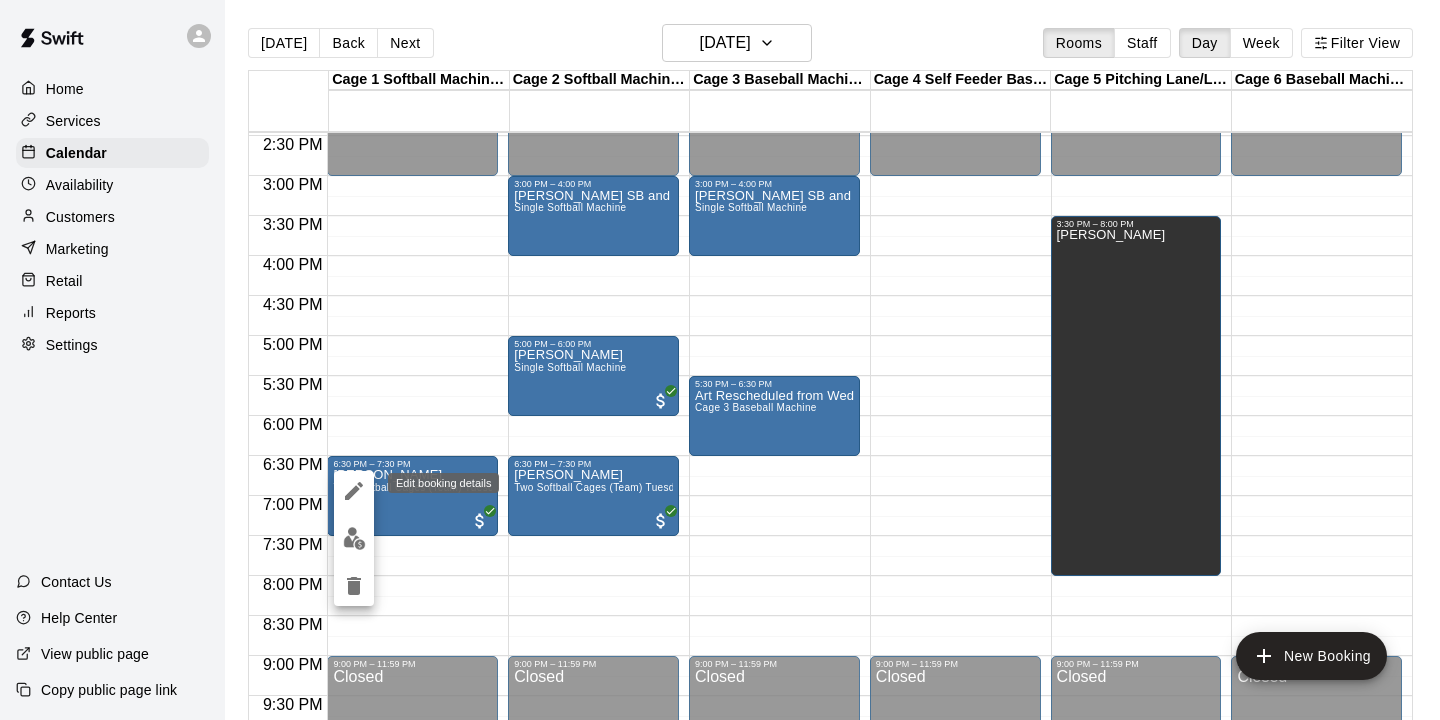 click 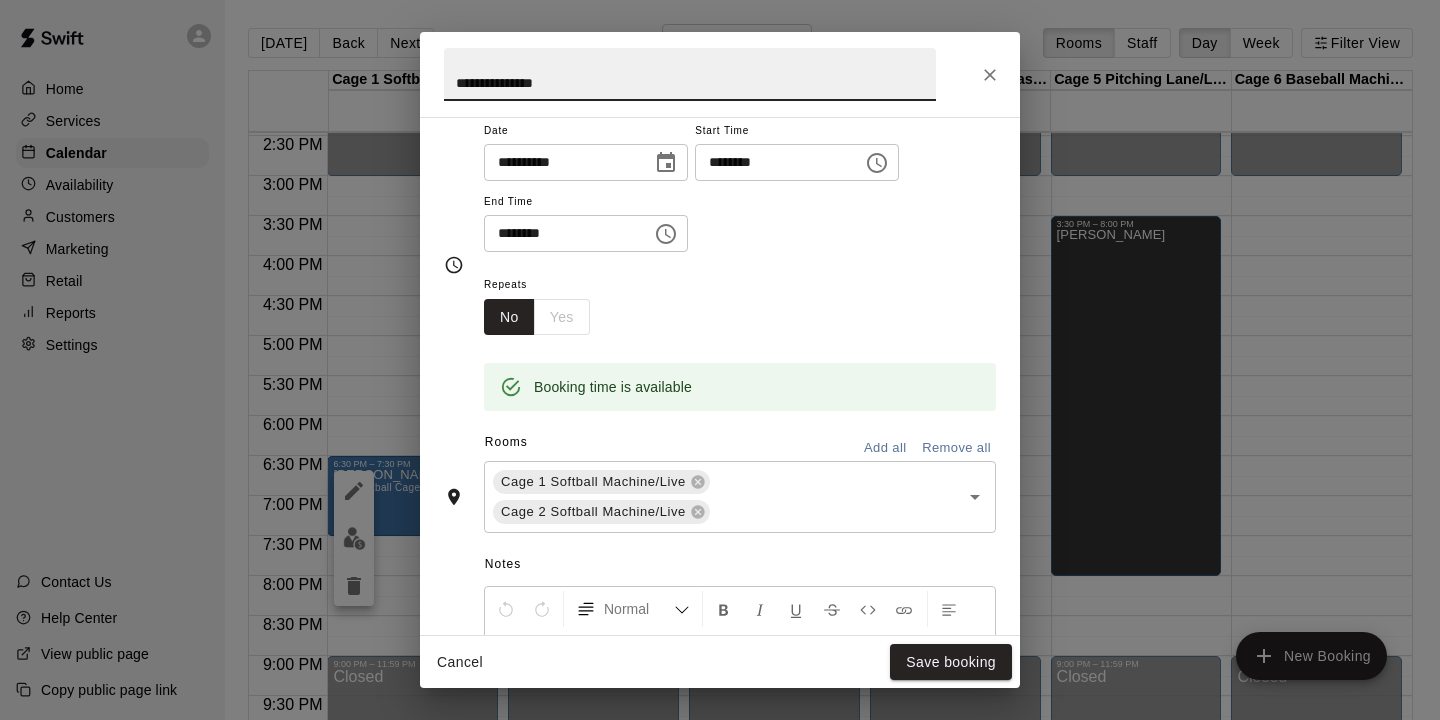 scroll, scrollTop: 231, scrollLeft: 0, axis: vertical 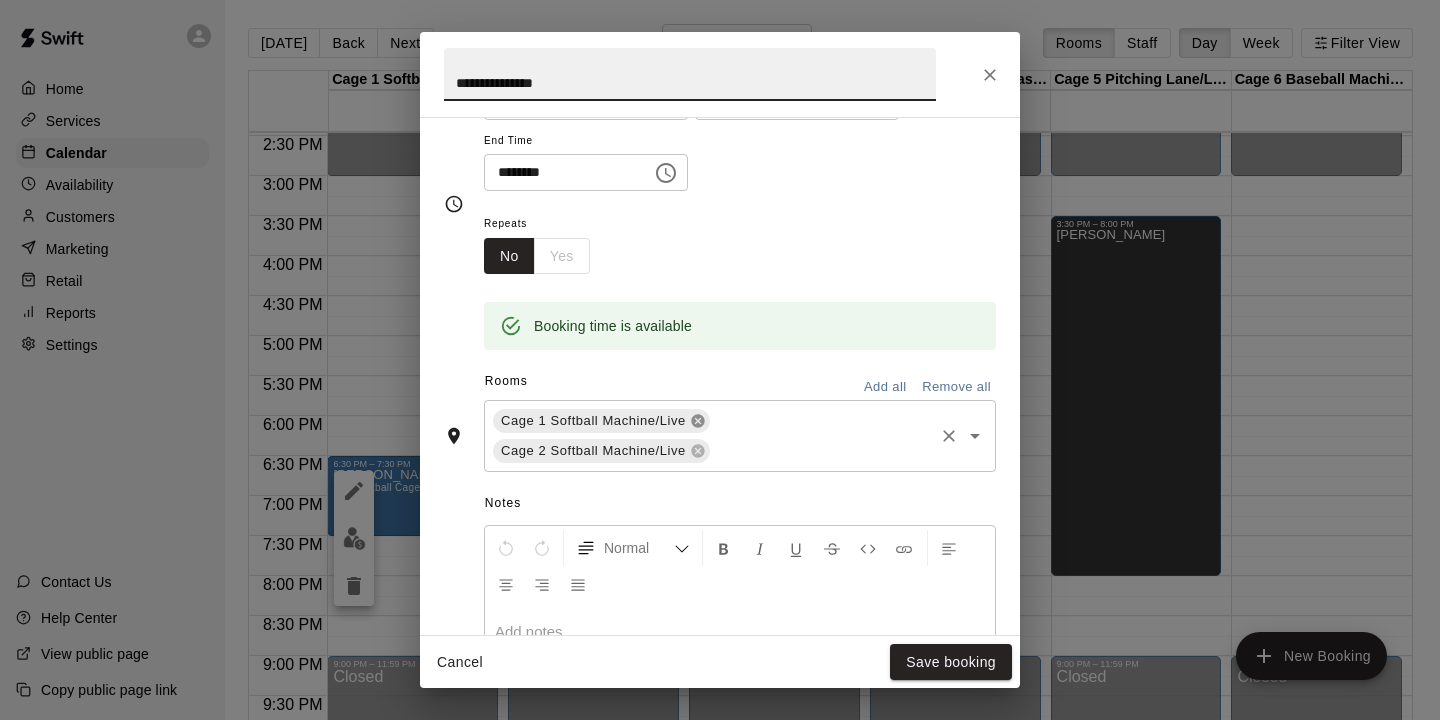 click 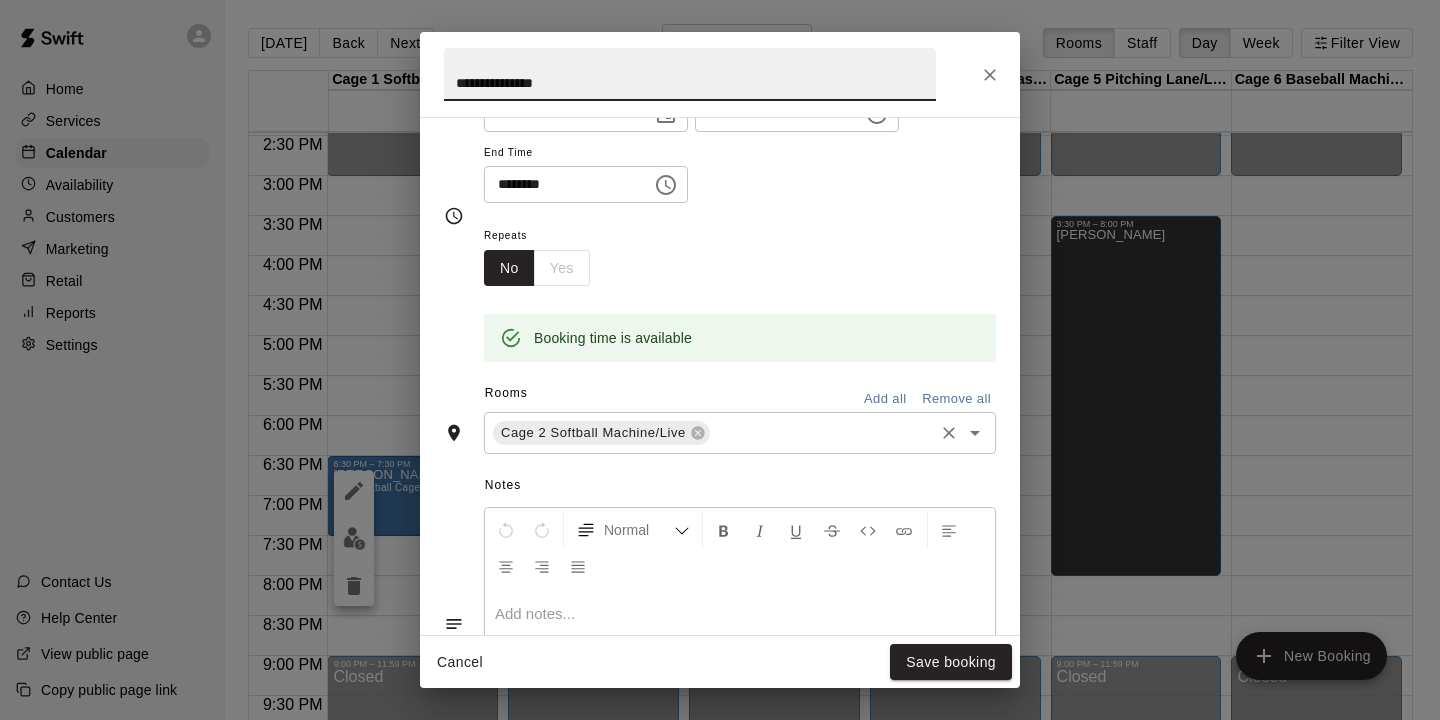 scroll, scrollTop: 231, scrollLeft: 0, axis: vertical 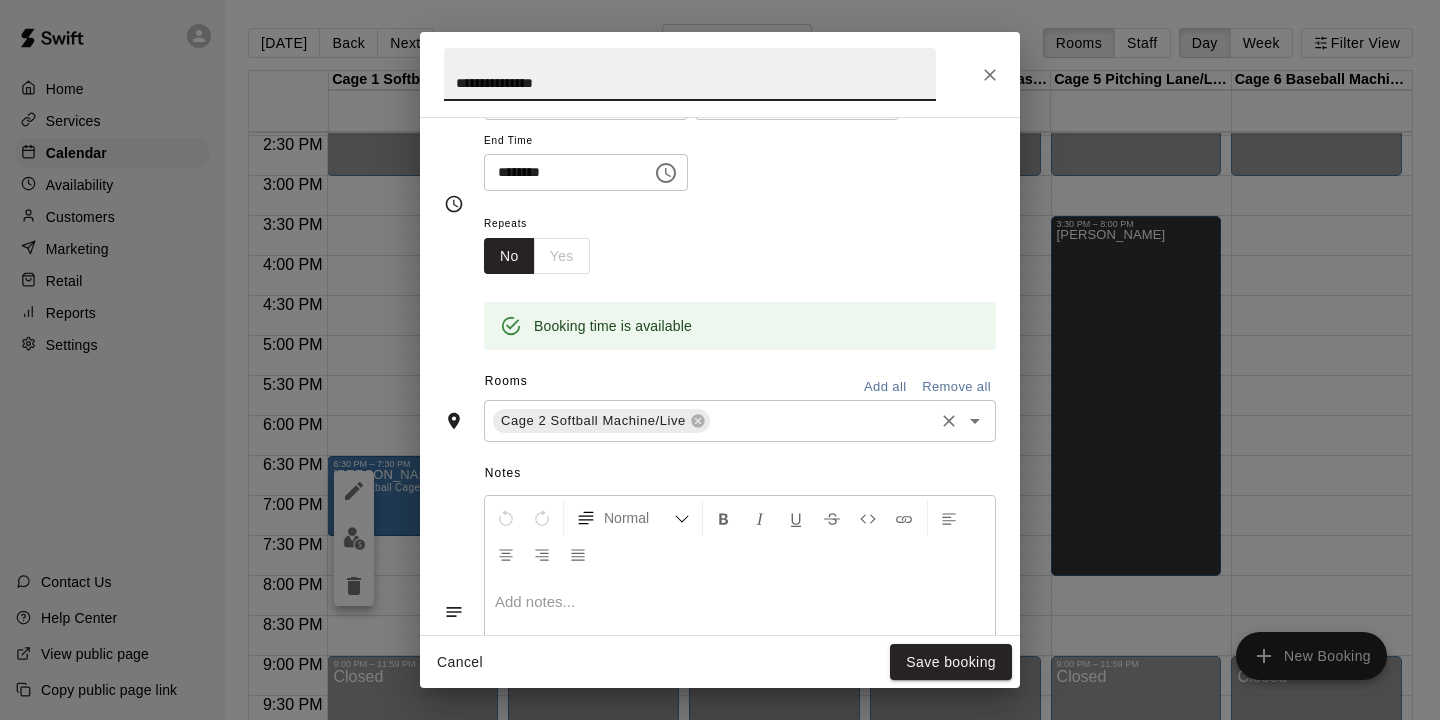 click on "Cage 2 Softball Machine/Live ​" at bounding box center [740, 421] 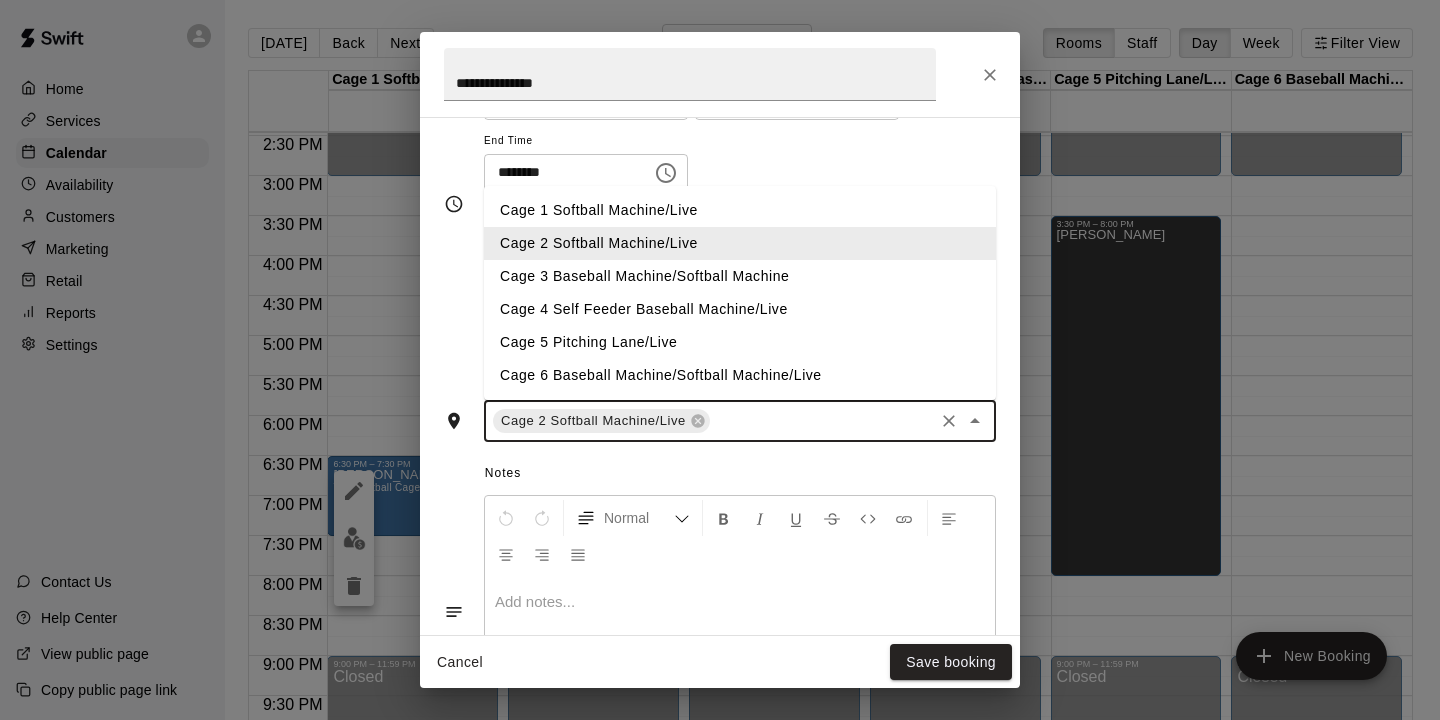 click at bounding box center (822, 421) 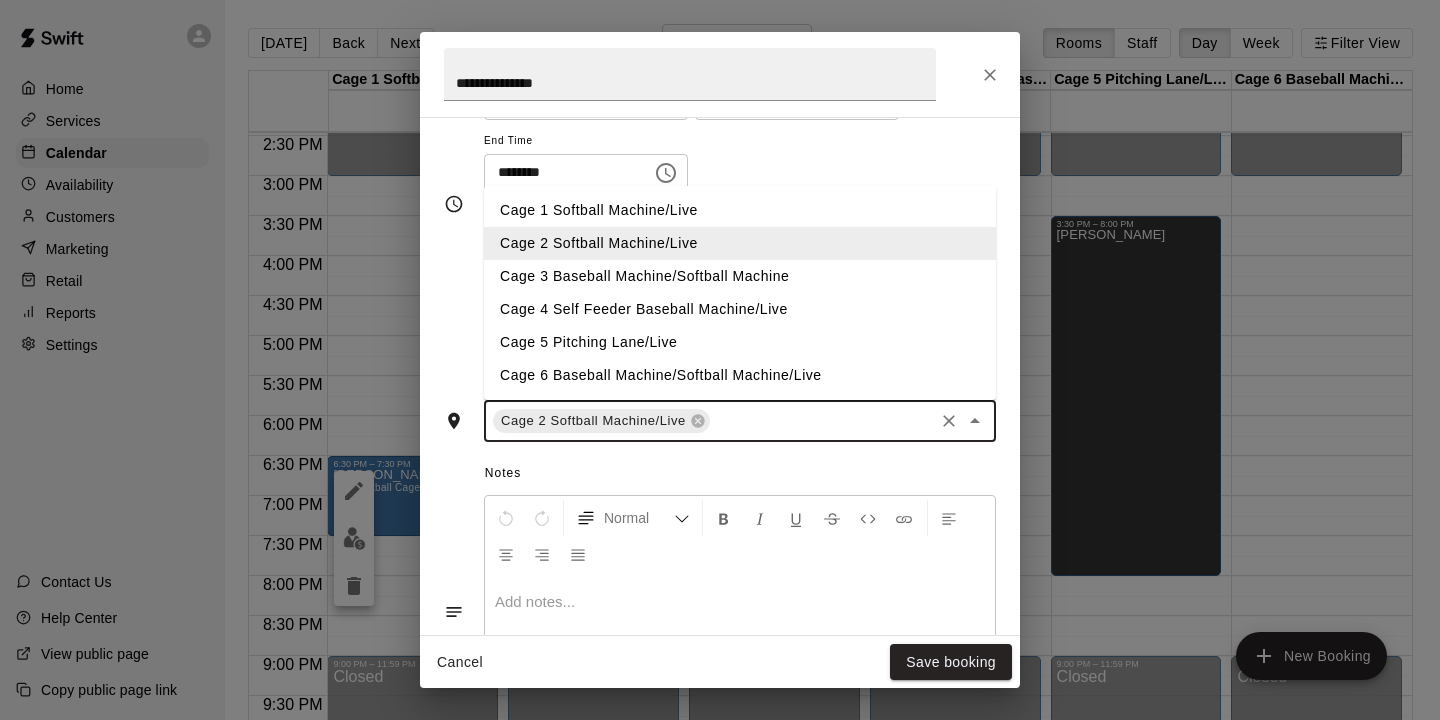 click at bounding box center [822, 421] 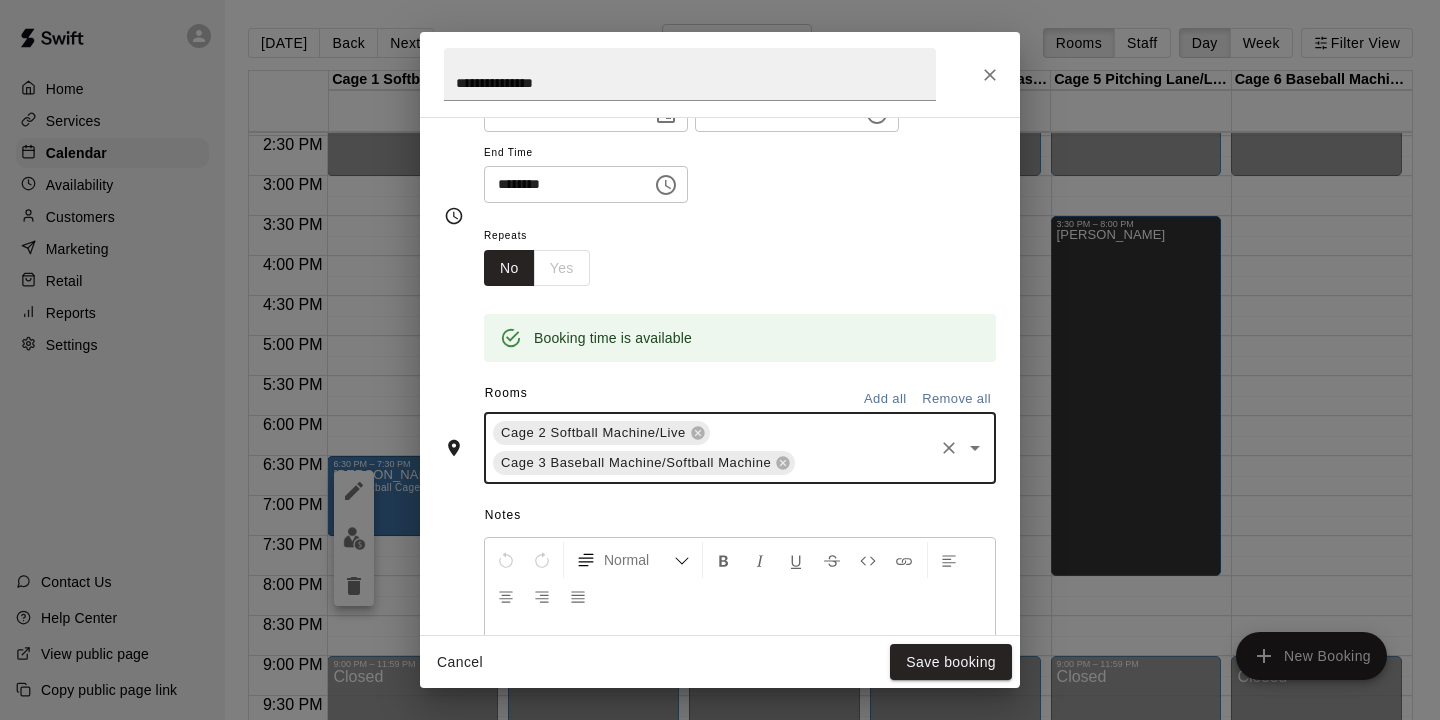 scroll, scrollTop: 231, scrollLeft: 0, axis: vertical 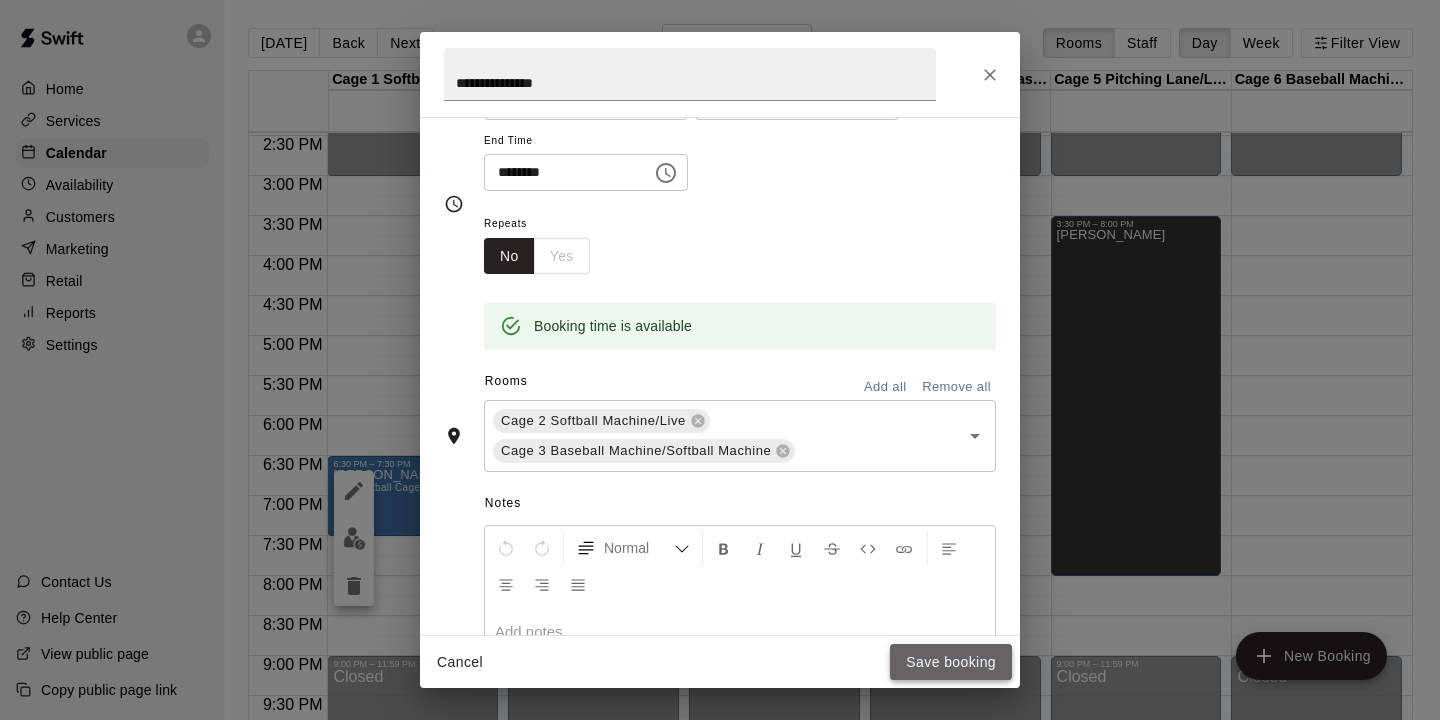 click on "Save booking" at bounding box center (951, 662) 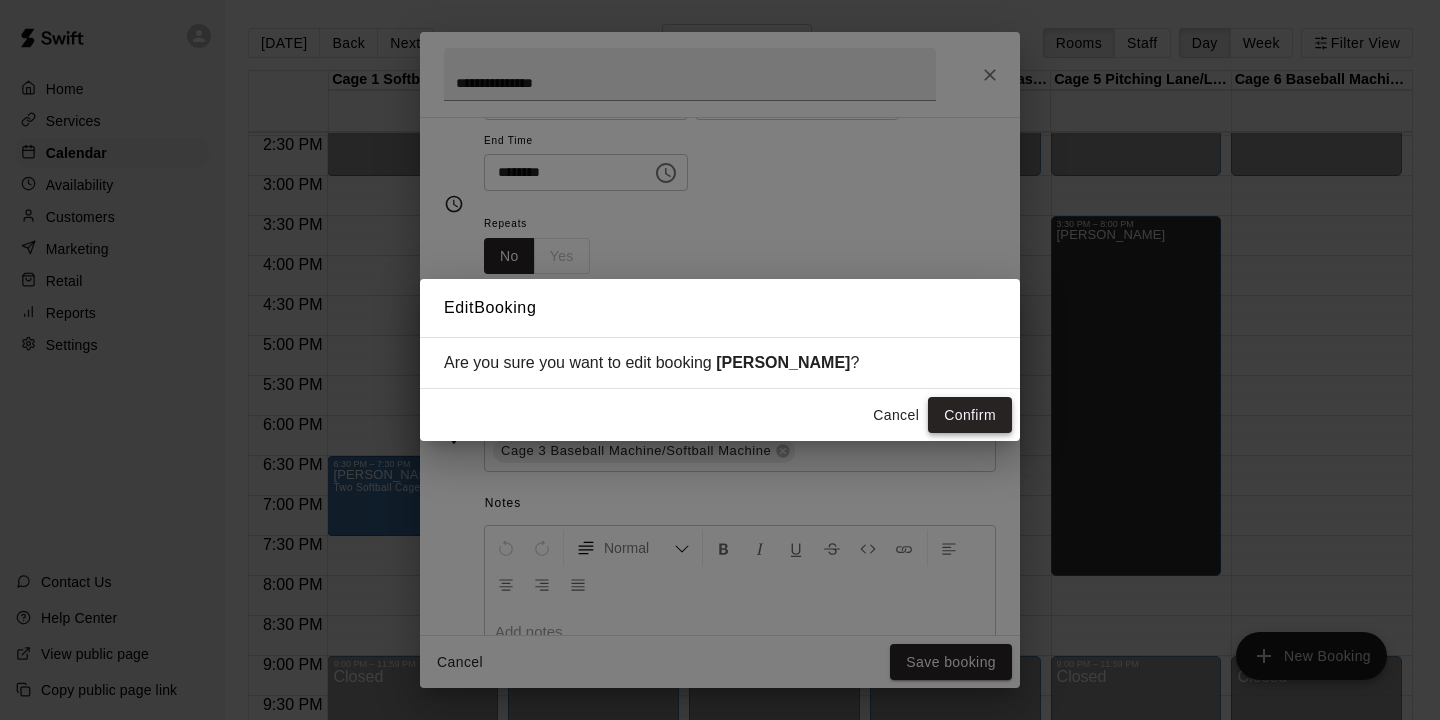 click on "Confirm" at bounding box center (970, 415) 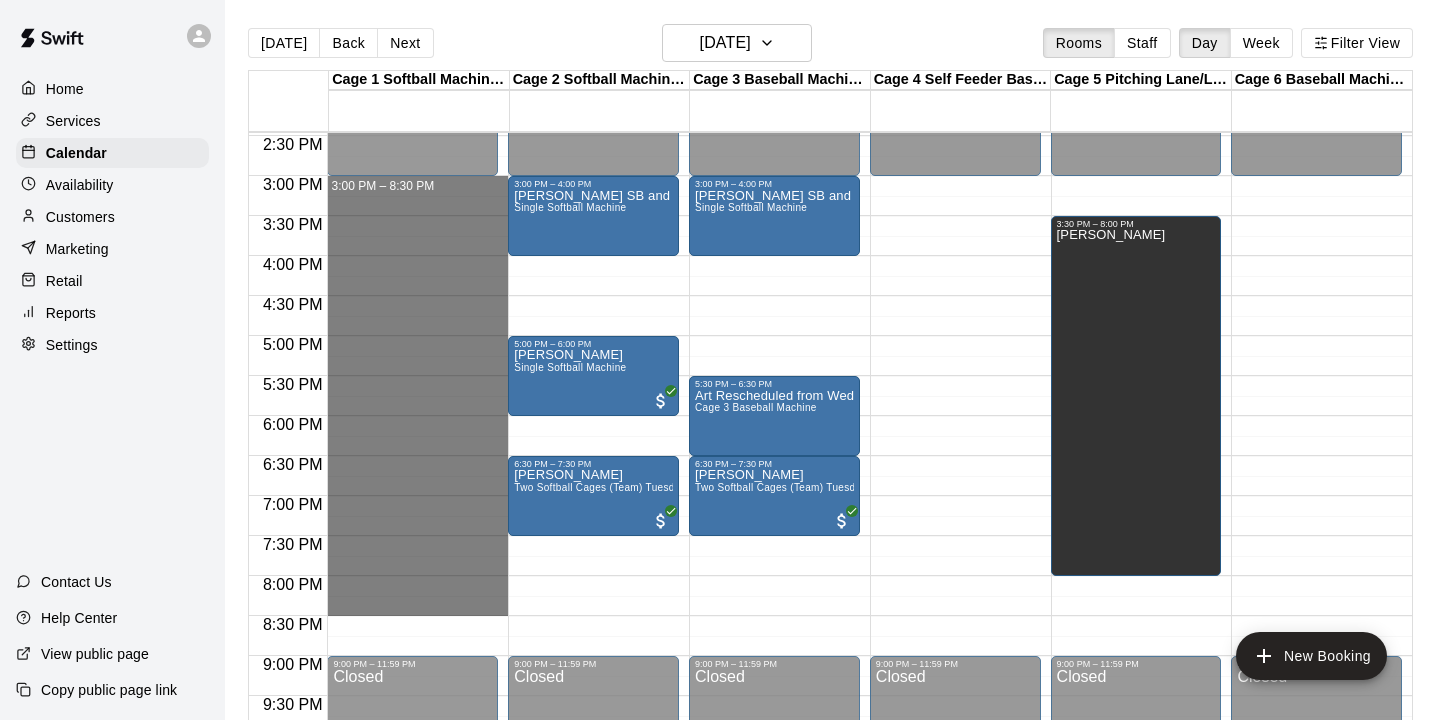 drag, startPoint x: 349, startPoint y: 187, endPoint x: 340, endPoint y: 604, distance: 417.0971 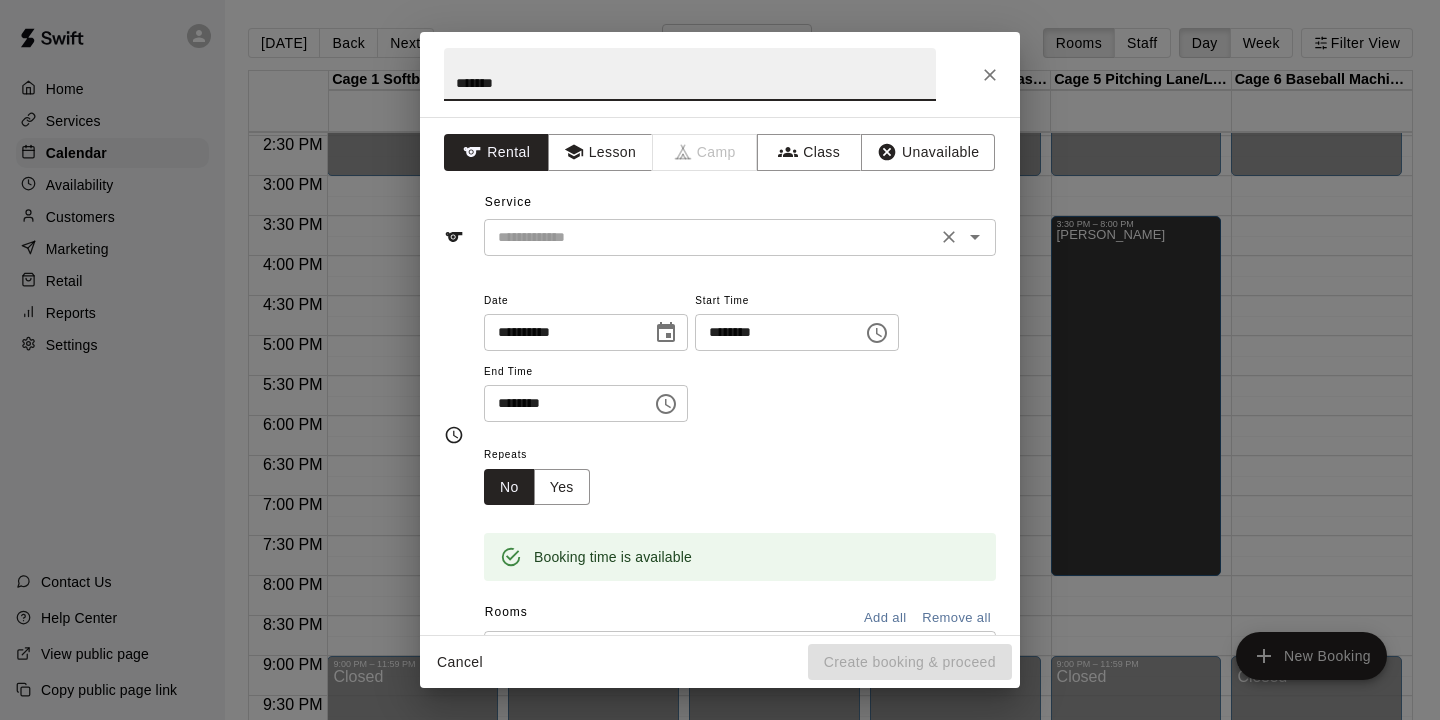 type on "*******" 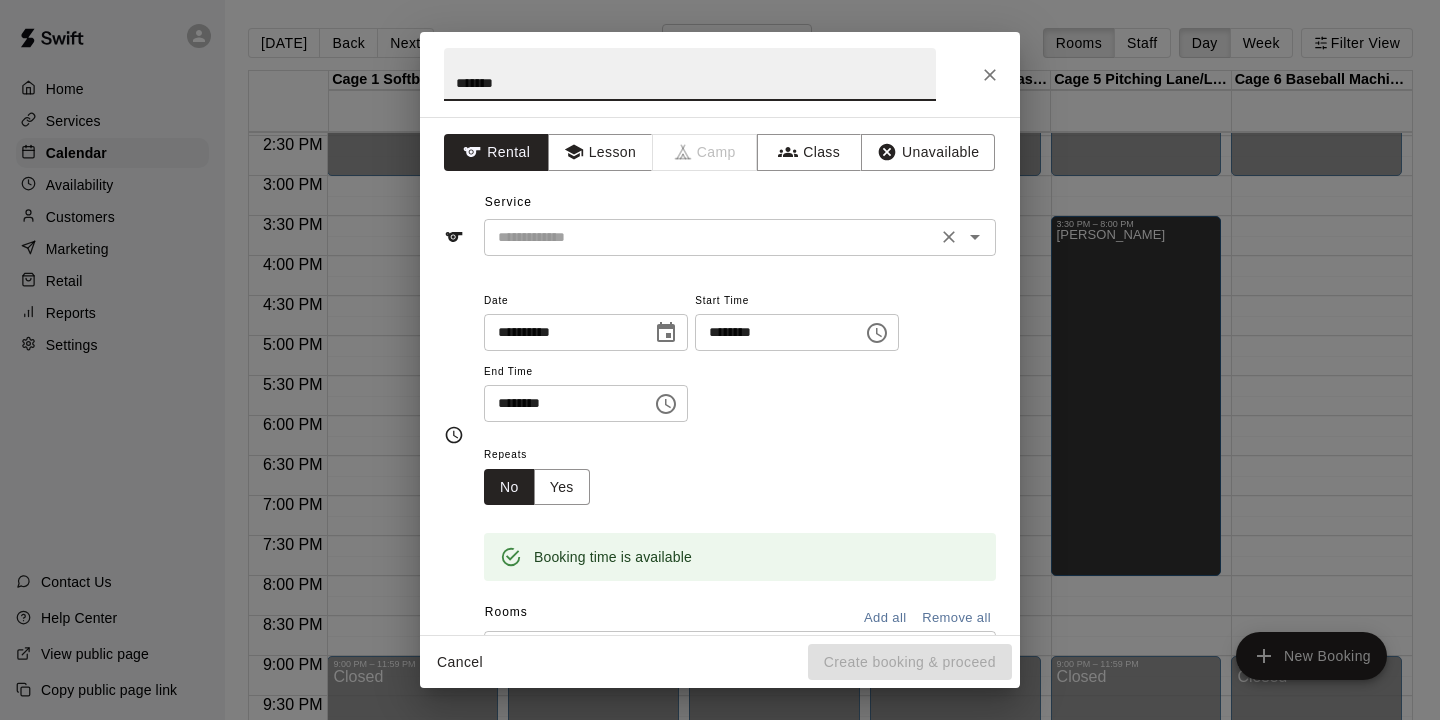 click at bounding box center [710, 237] 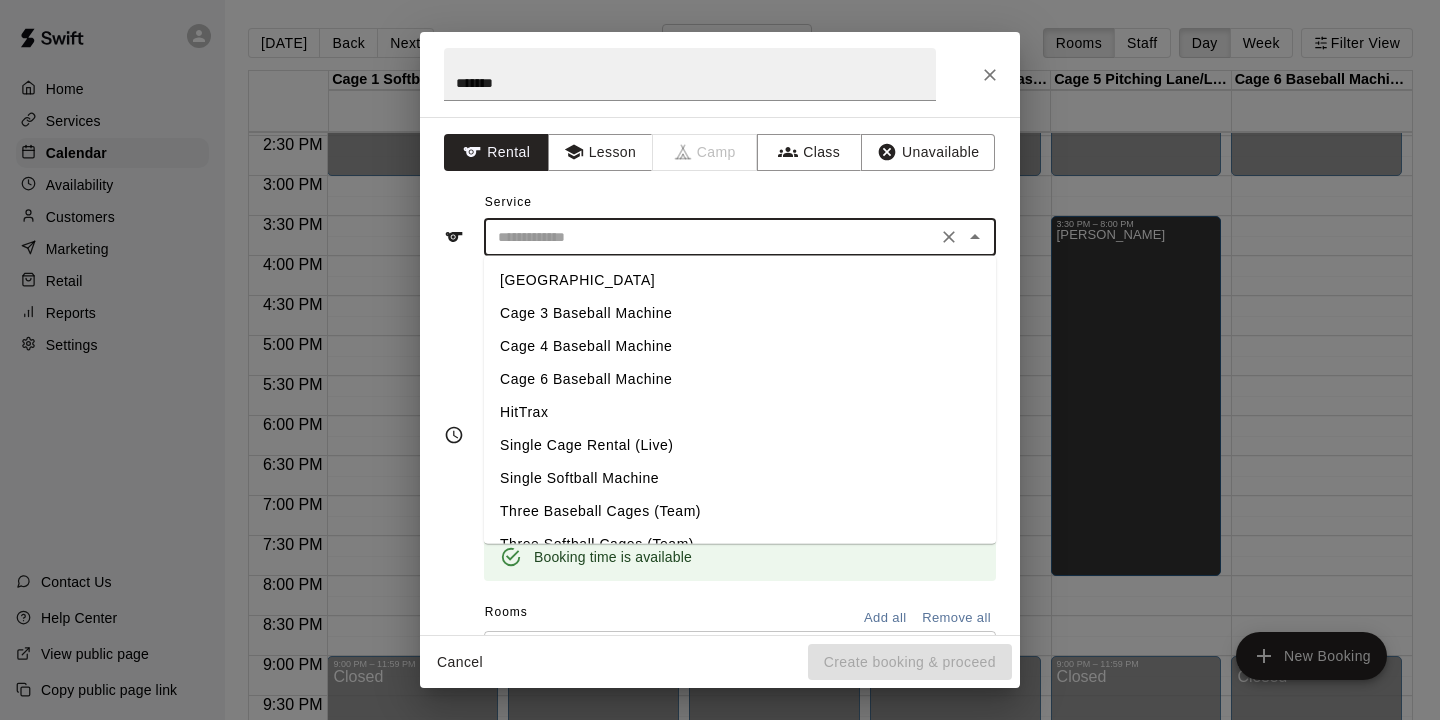 scroll, scrollTop: 76, scrollLeft: 0, axis: vertical 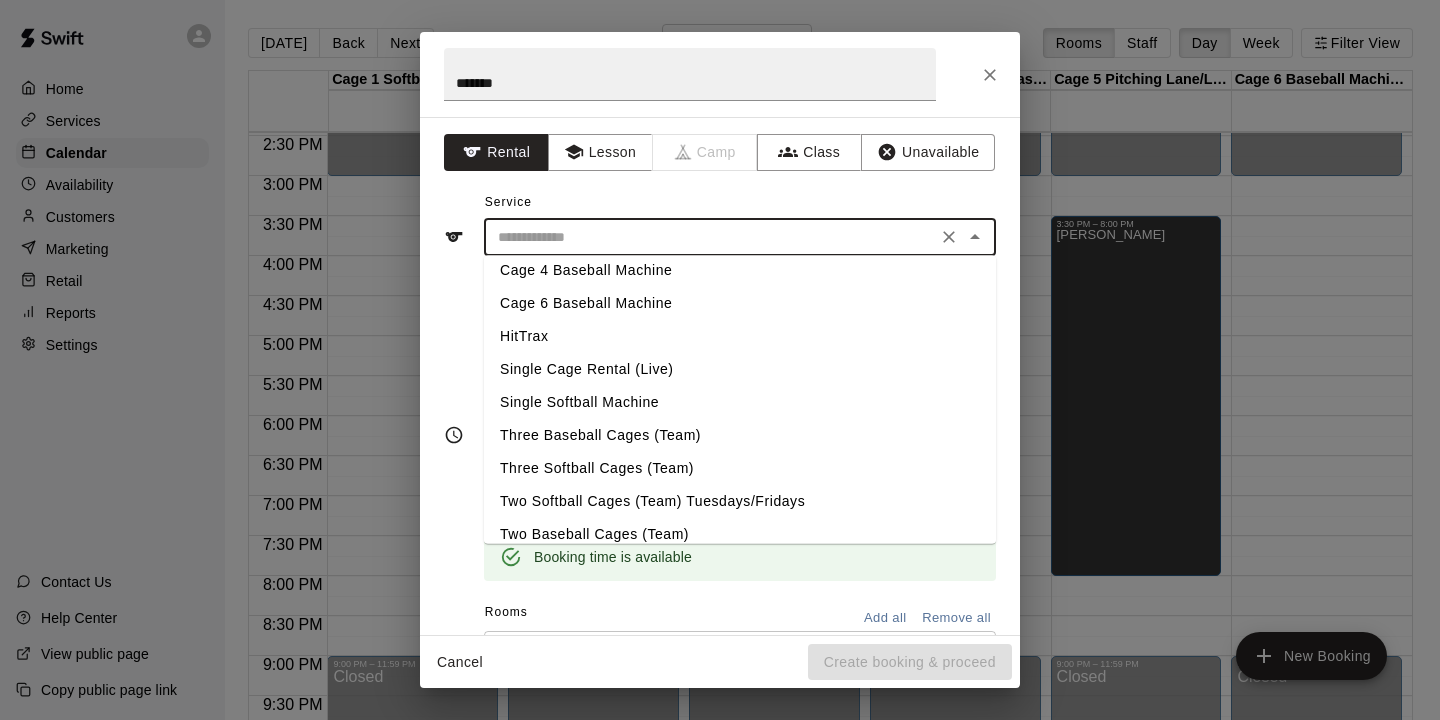 click on "Single Softball Machine" at bounding box center [740, 402] 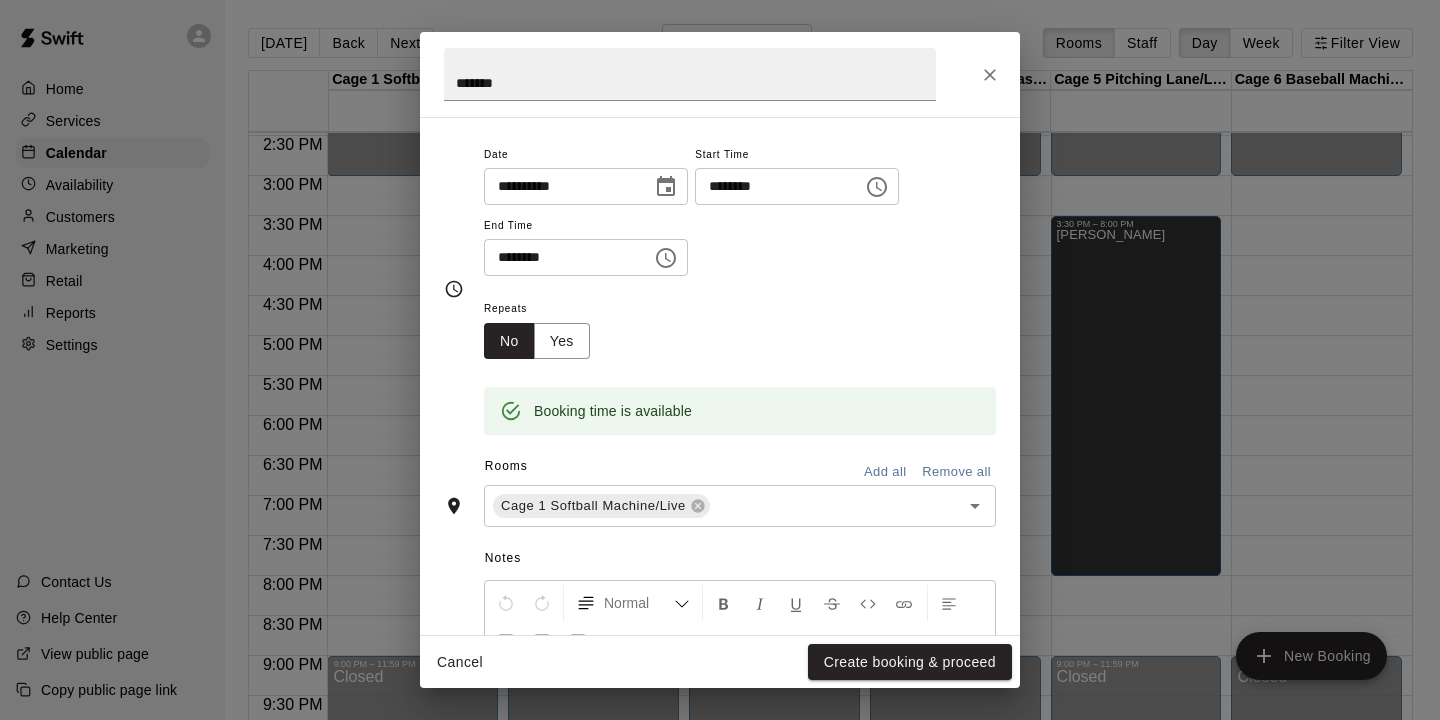 scroll, scrollTop: 361, scrollLeft: 0, axis: vertical 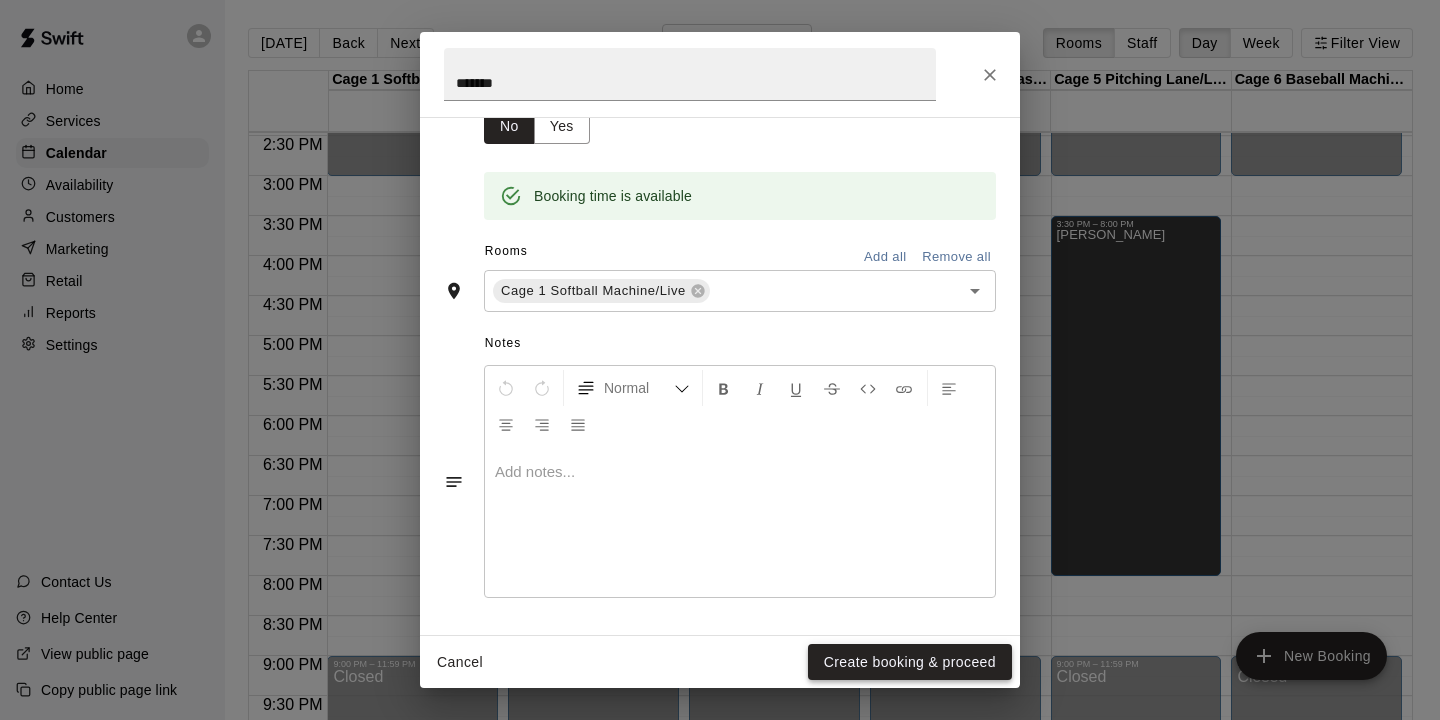 click on "Create booking & proceed" at bounding box center [910, 662] 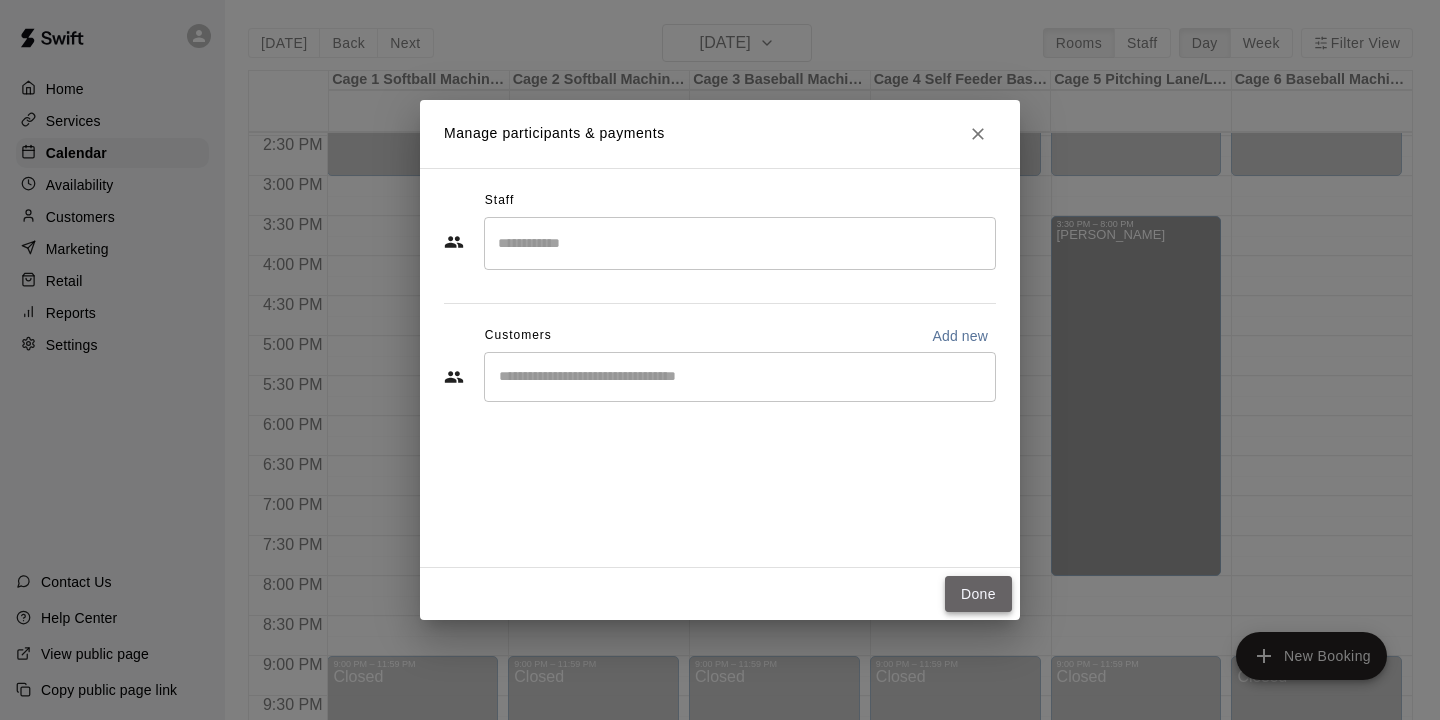 click on "Done" at bounding box center (978, 594) 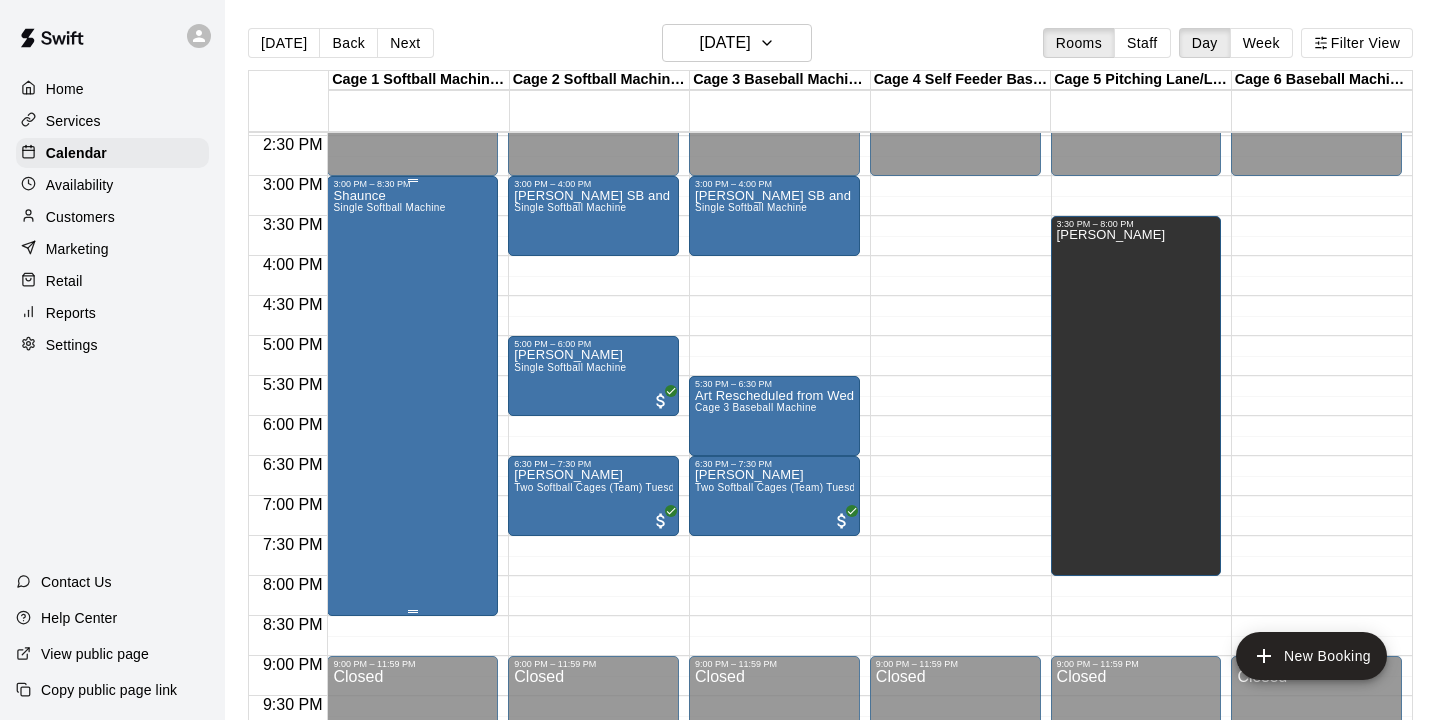 click on "Shaunce Single Softball Machine" at bounding box center [389, 549] 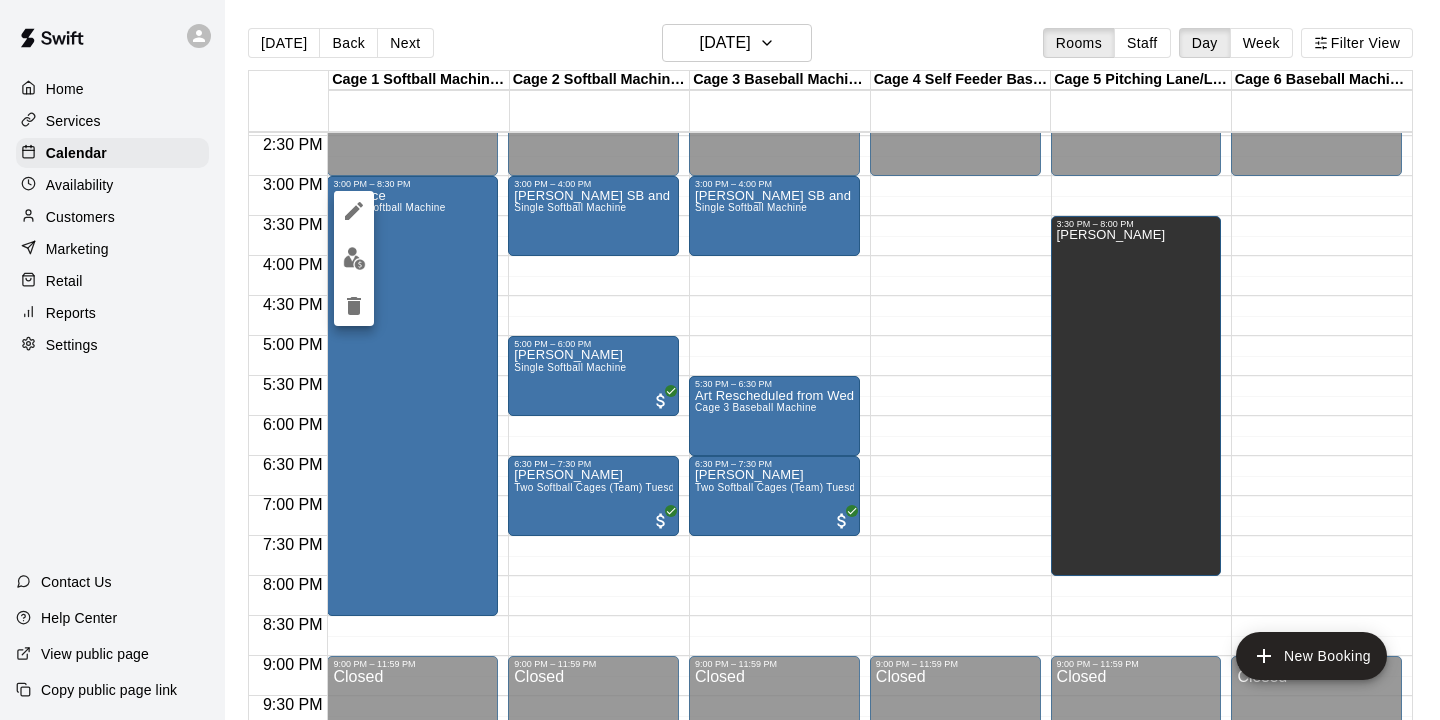 click 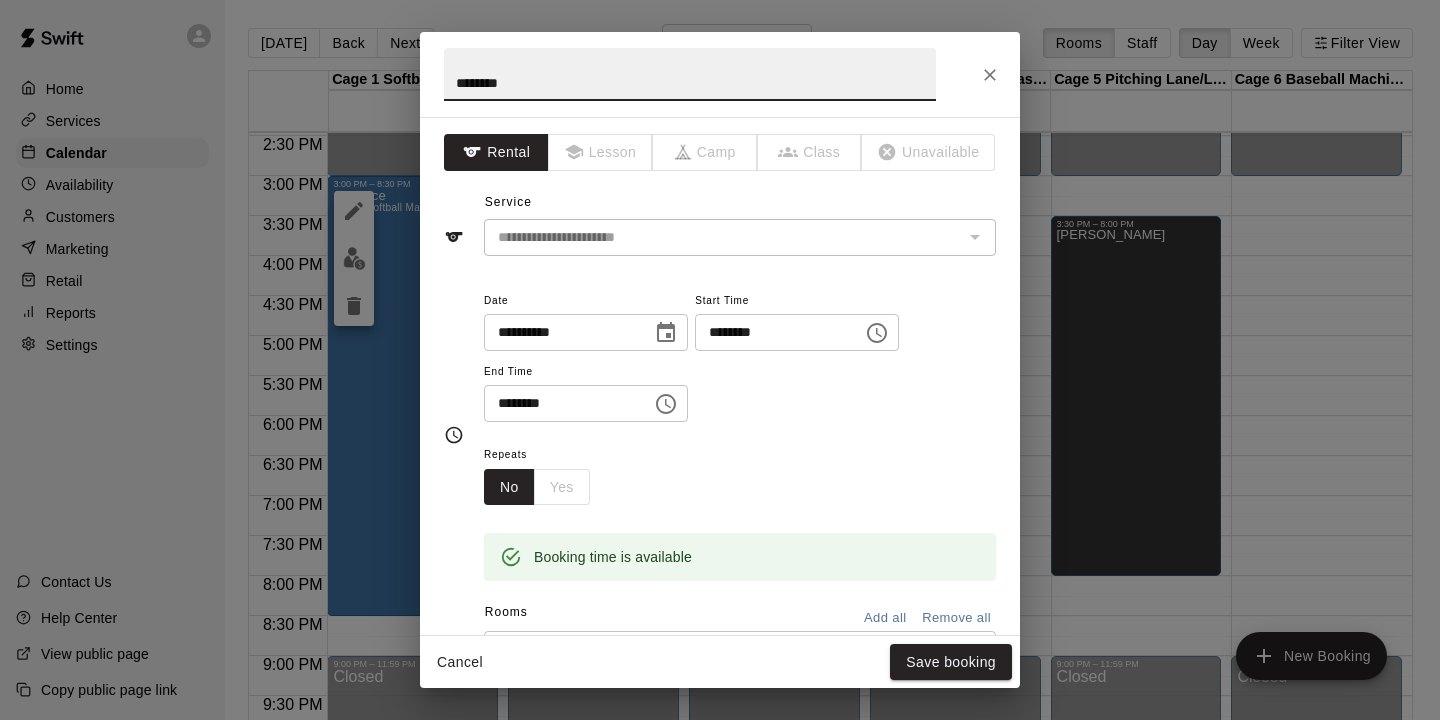 type on "********" 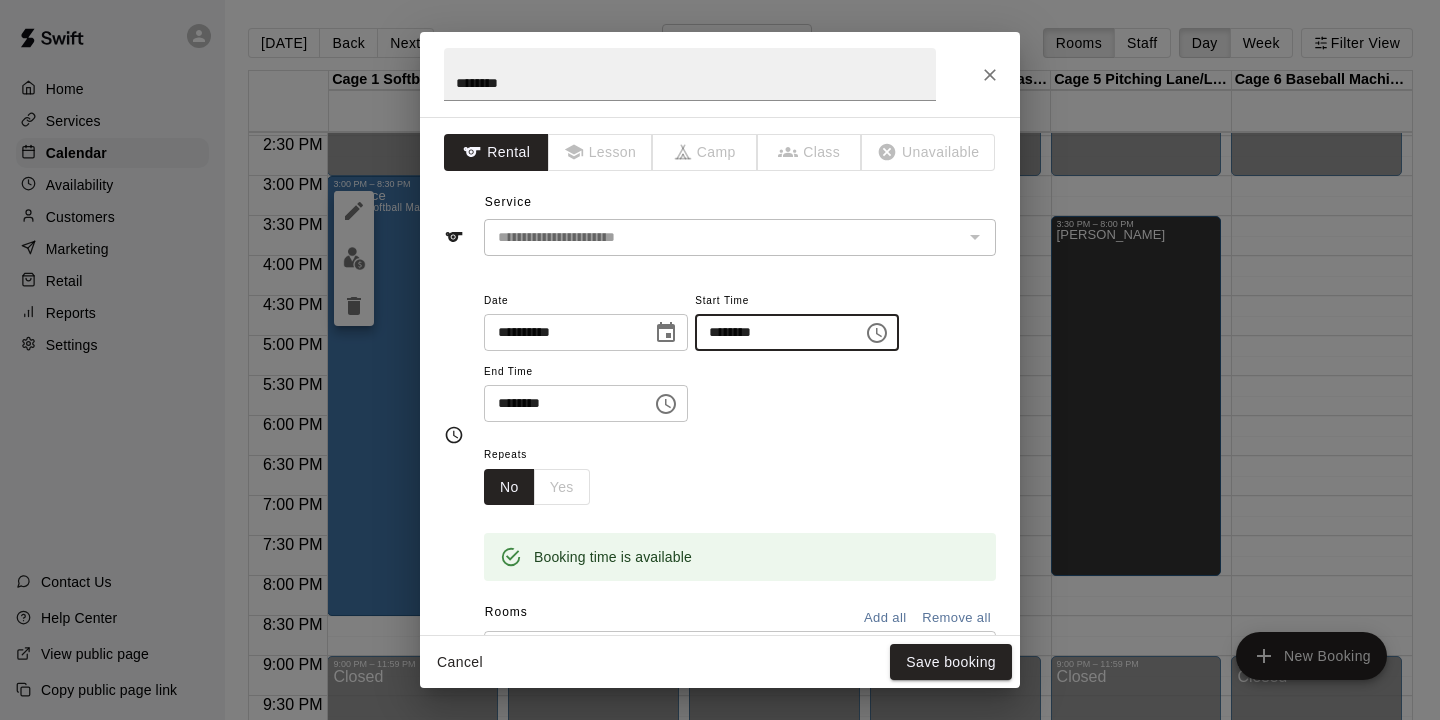 click on "********" at bounding box center (772, 332) 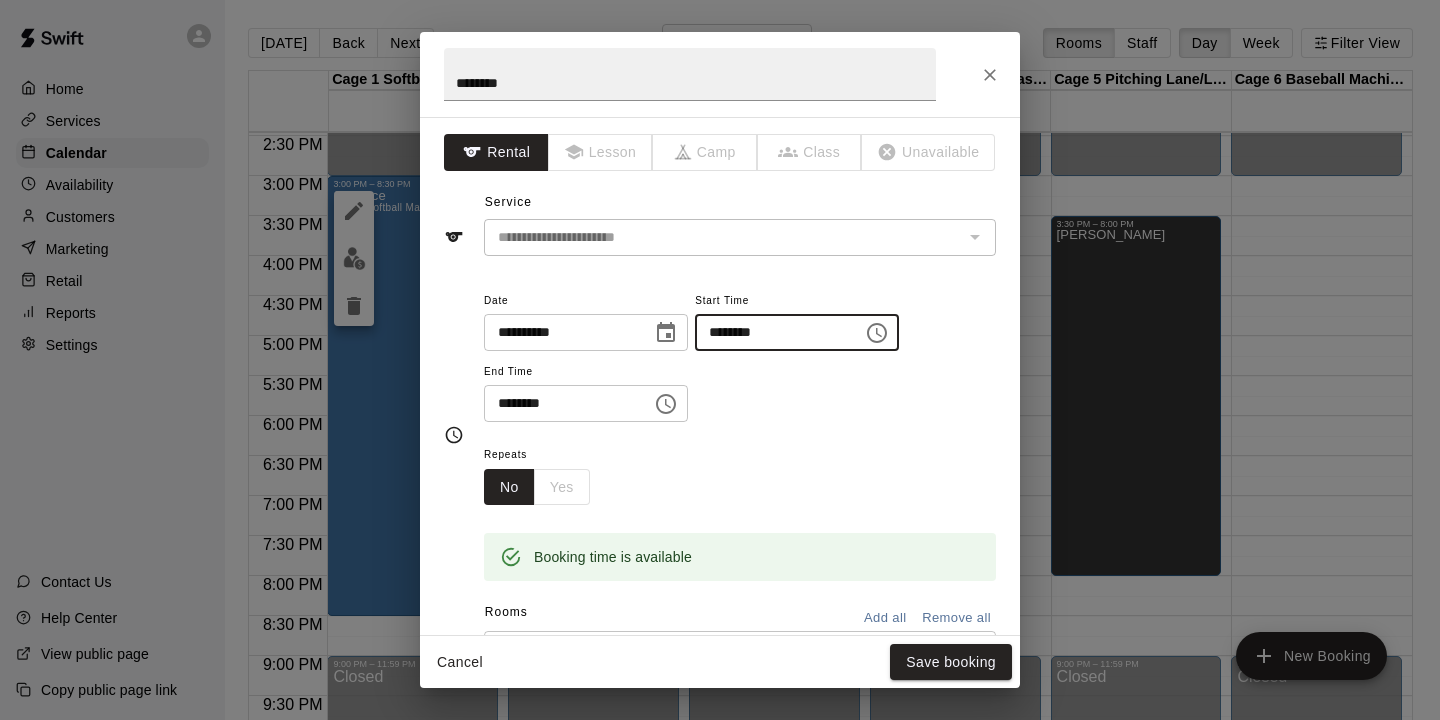 type on "********" 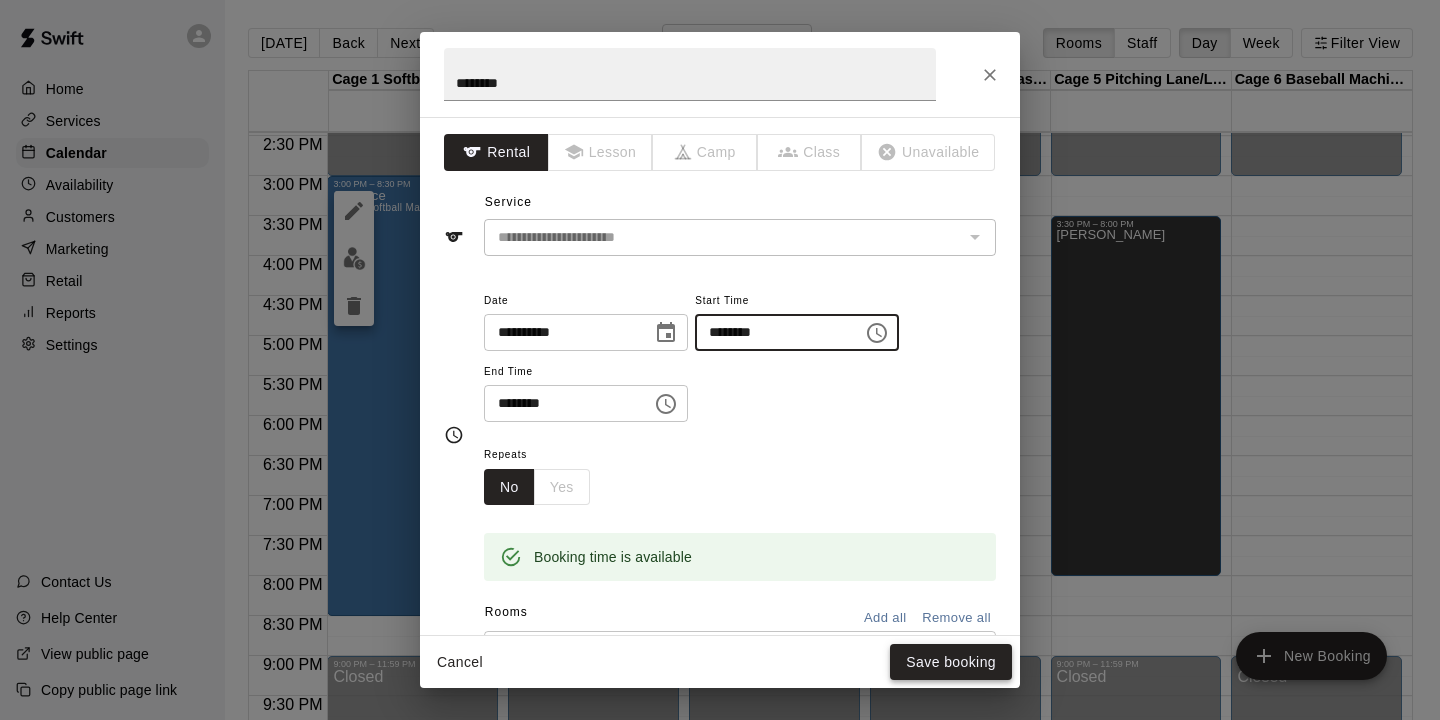 click on "Save booking" at bounding box center (951, 662) 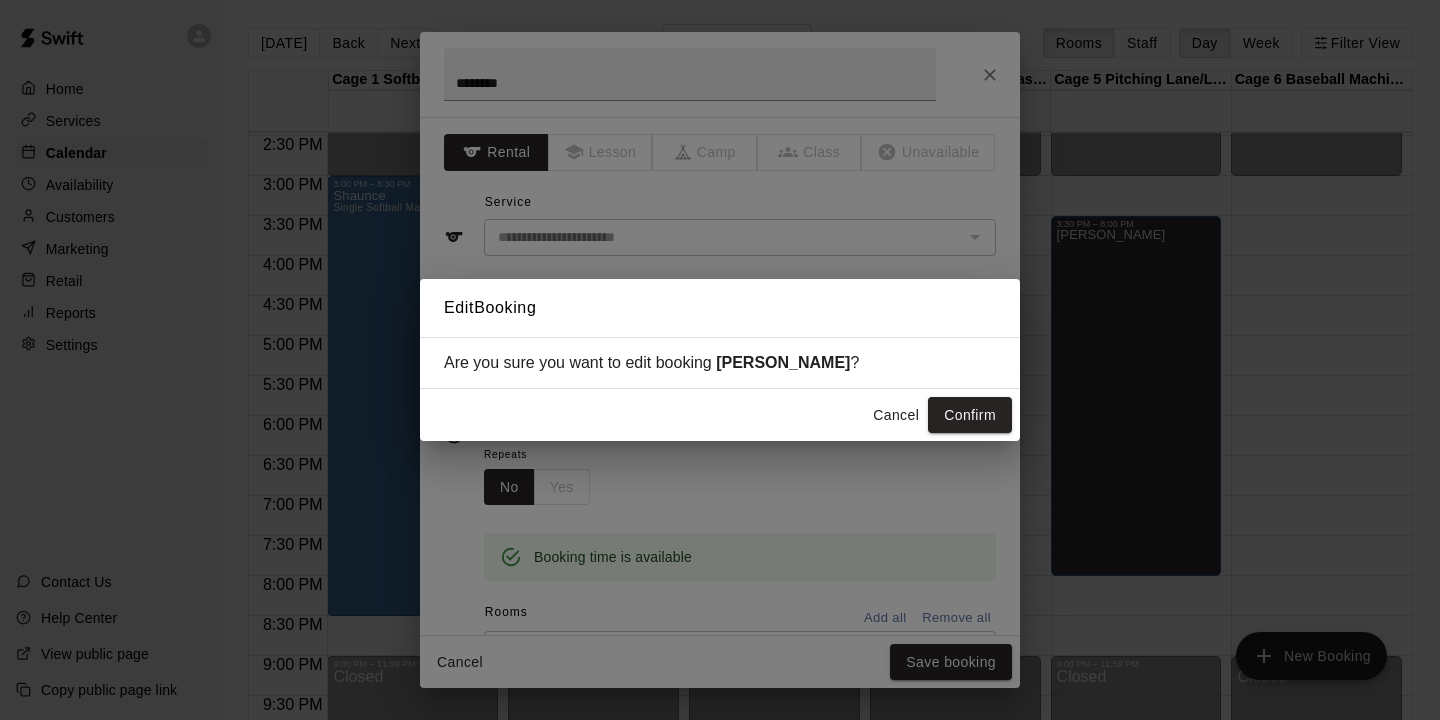 click on "Cancel Confirm" at bounding box center [720, 415] 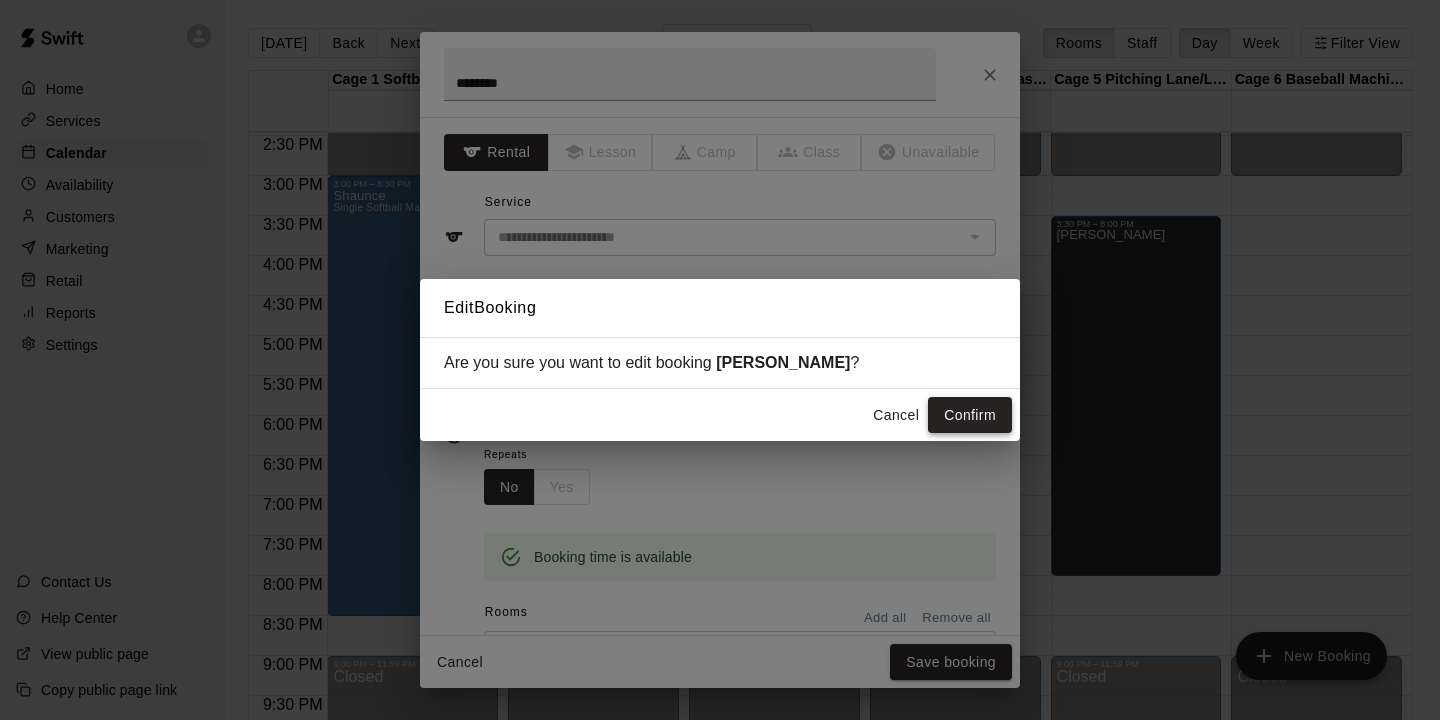 click on "Confirm" at bounding box center (970, 415) 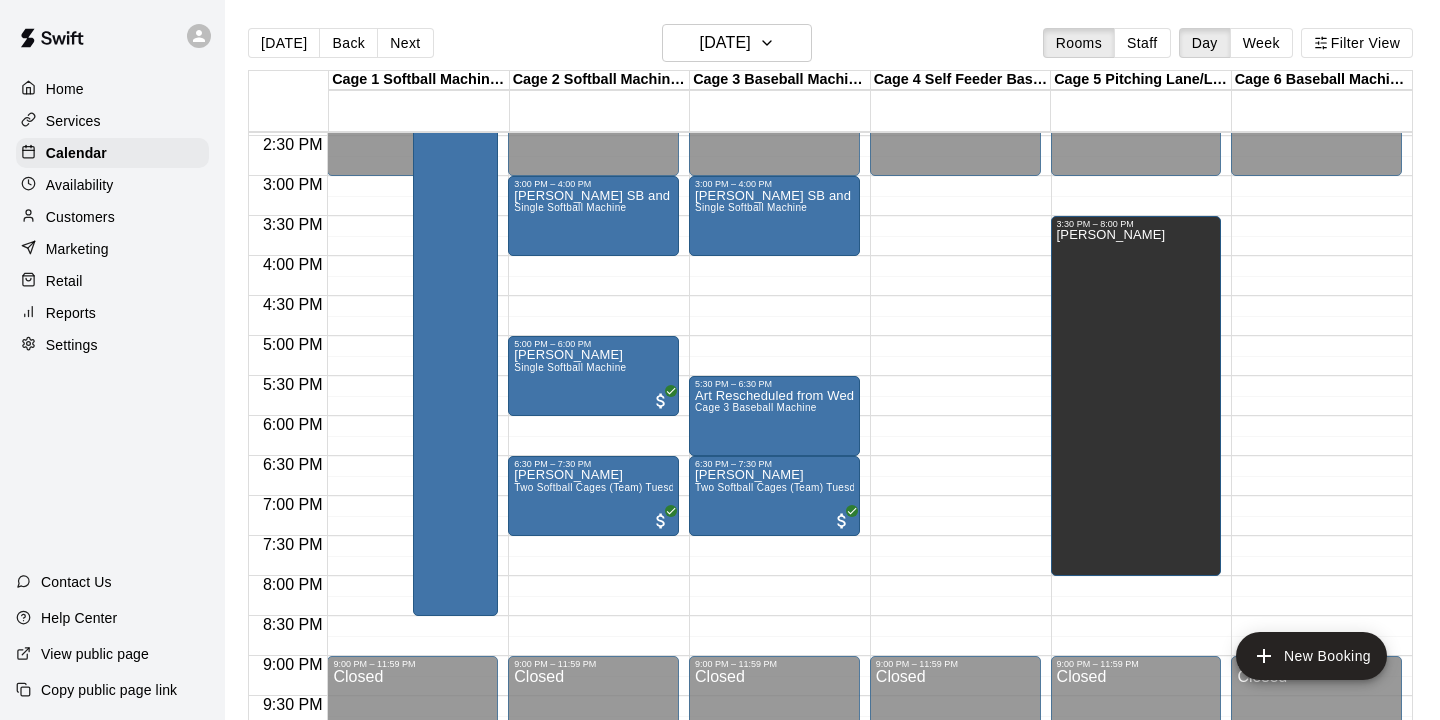 scroll, scrollTop: 928, scrollLeft: 0, axis: vertical 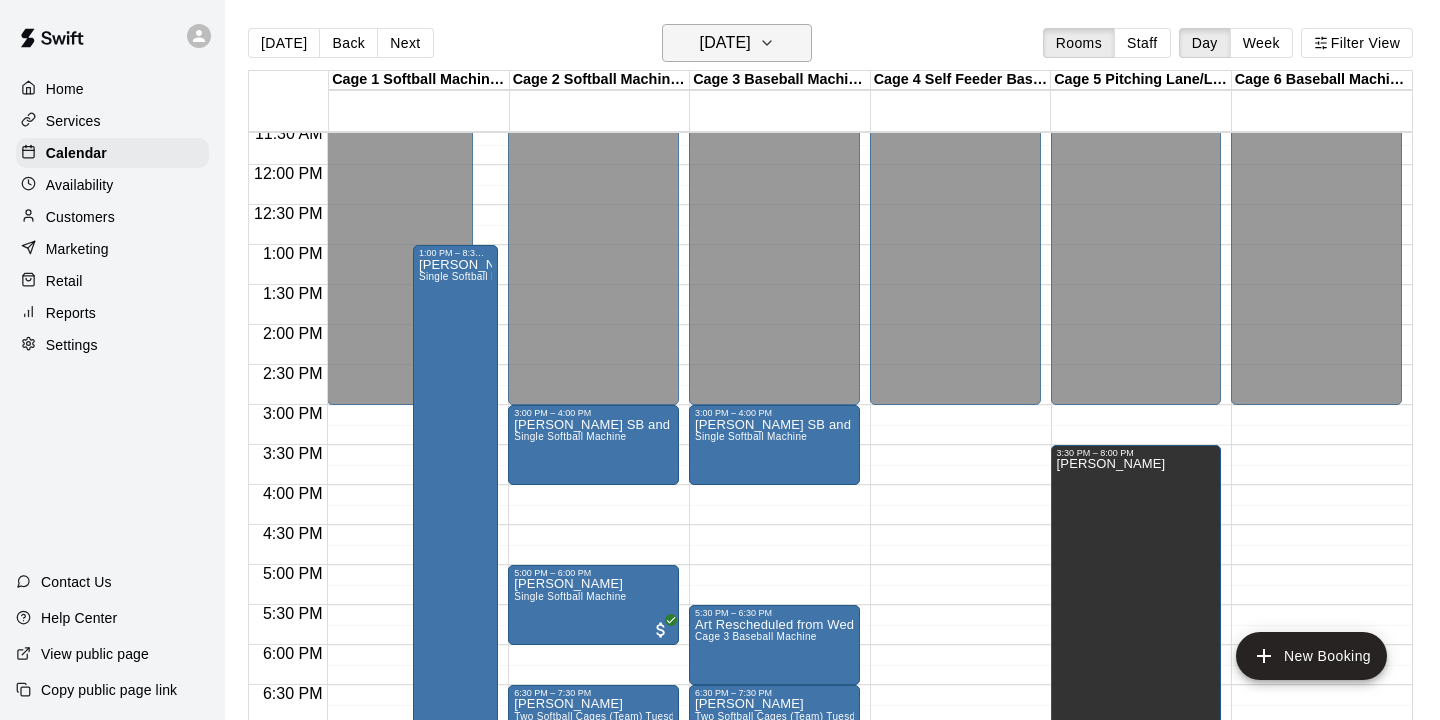 click on "Thursday Jul 10" at bounding box center (725, 43) 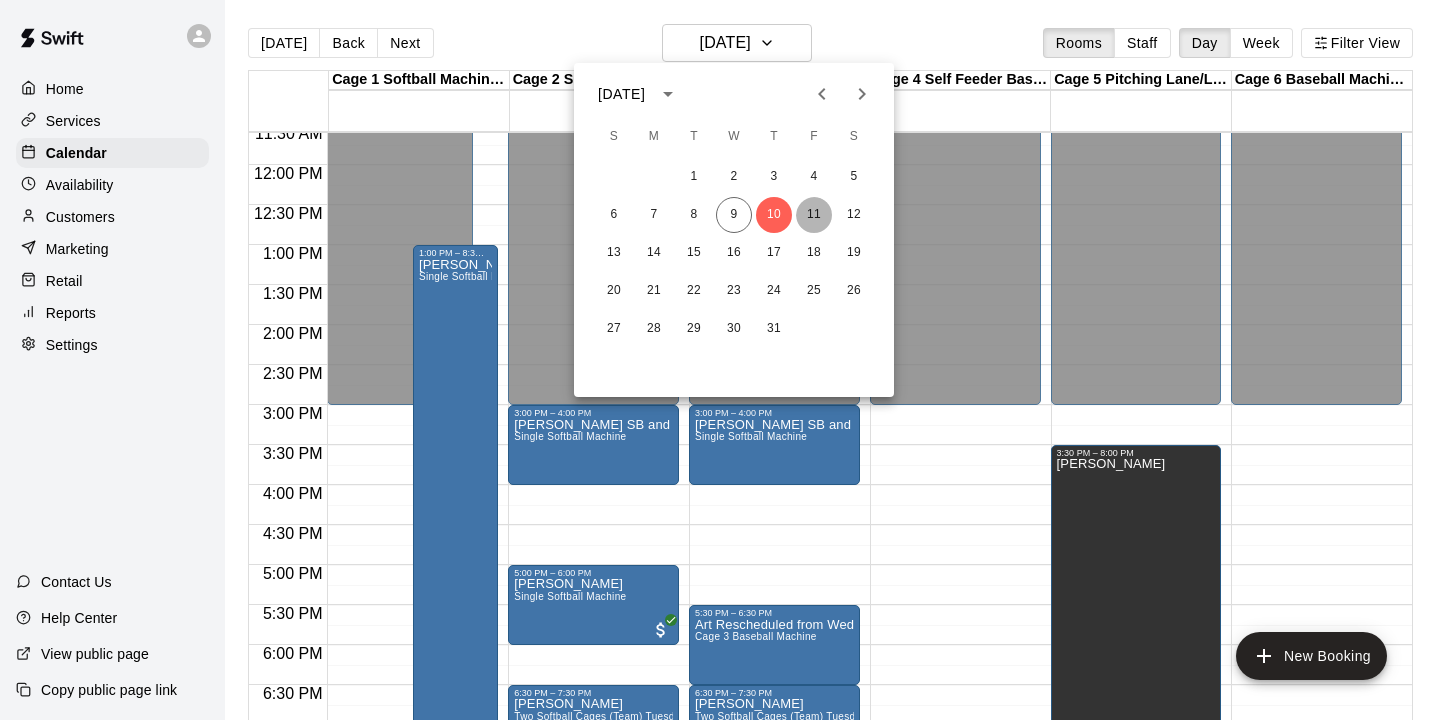 click on "11" at bounding box center (814, 215) 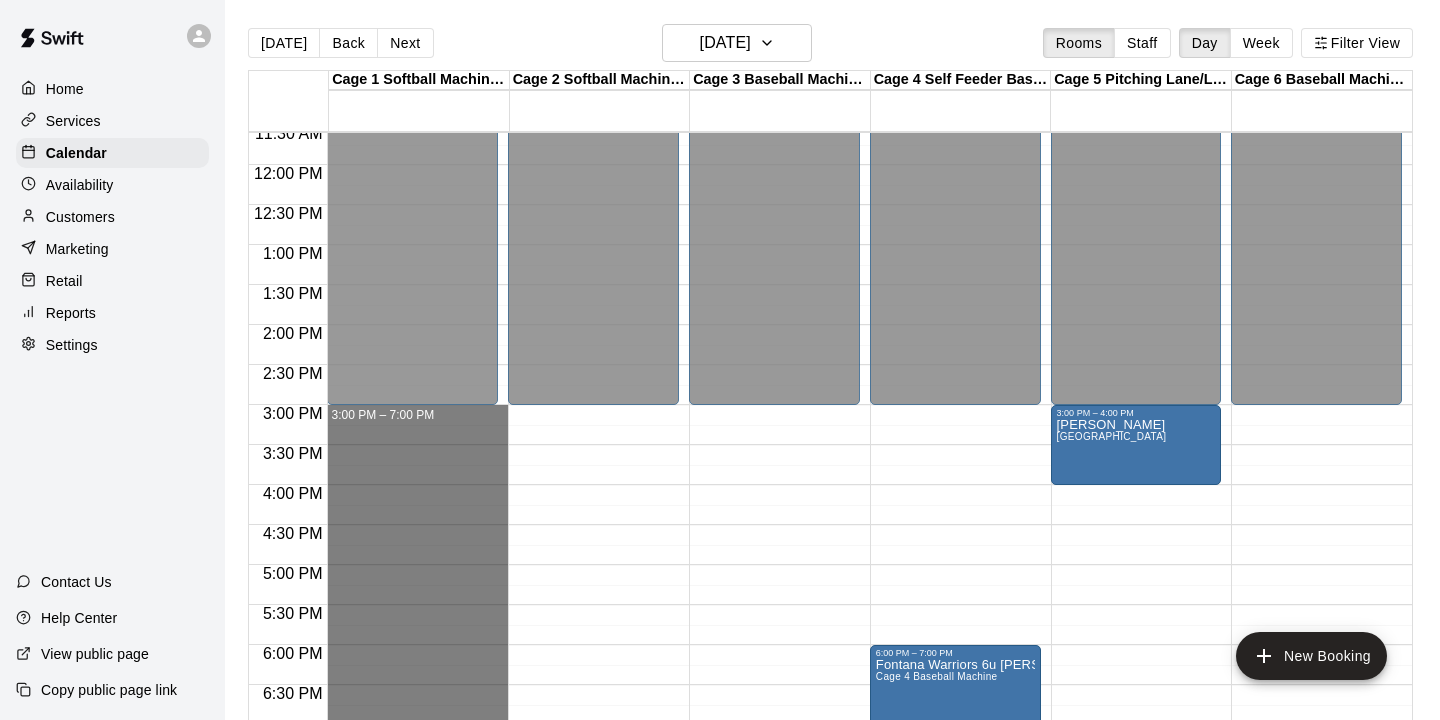 drag, startPoint x: 422, startPoint y: 412, endPoint x: 422, endPoint y: 709, distance: 297 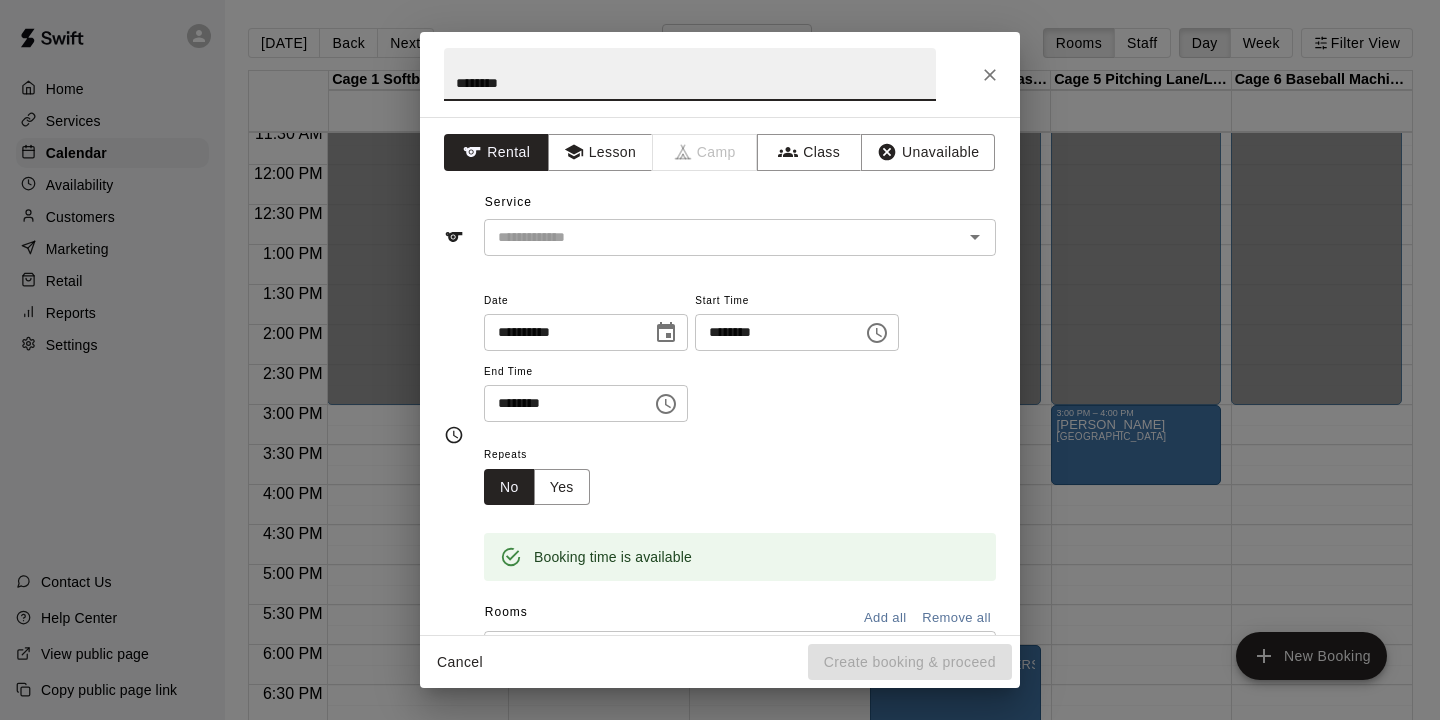 type on "********" 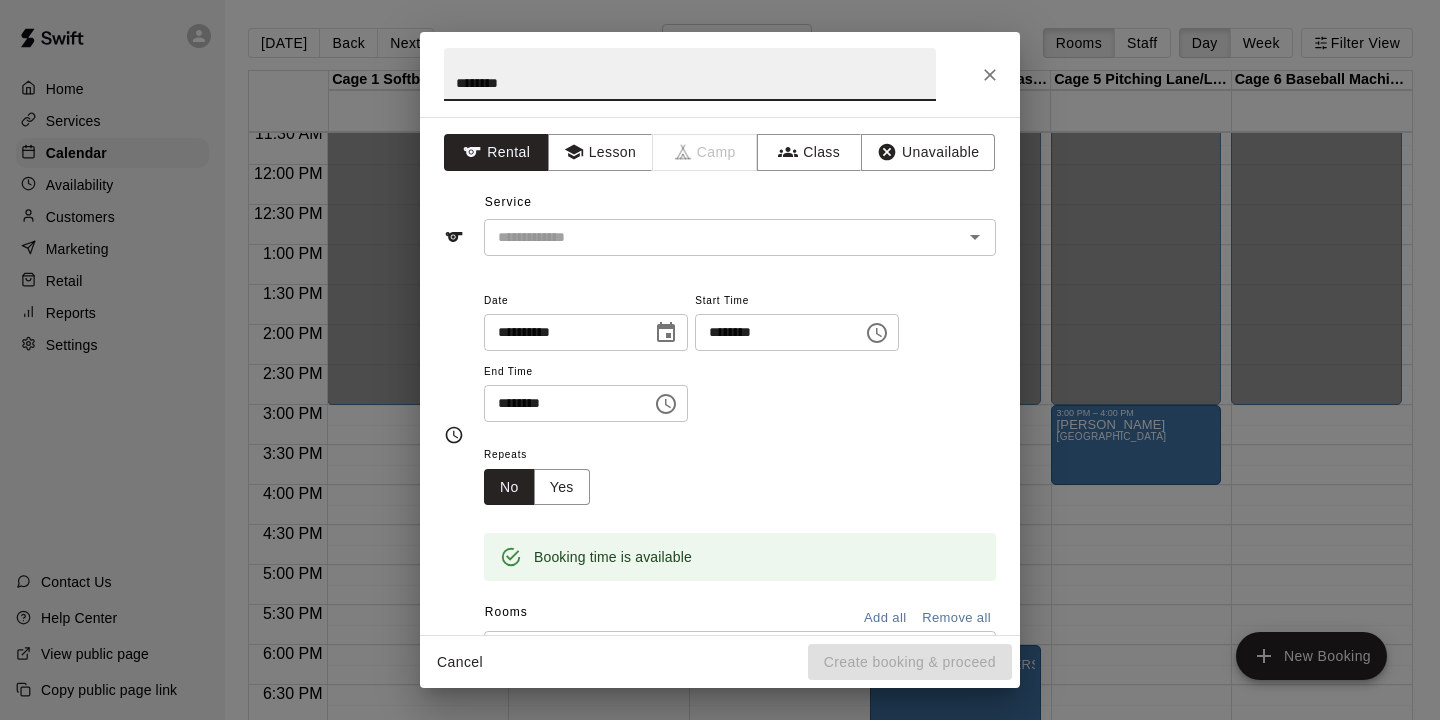 click on "Service ​" at bounding box center [720, 221] 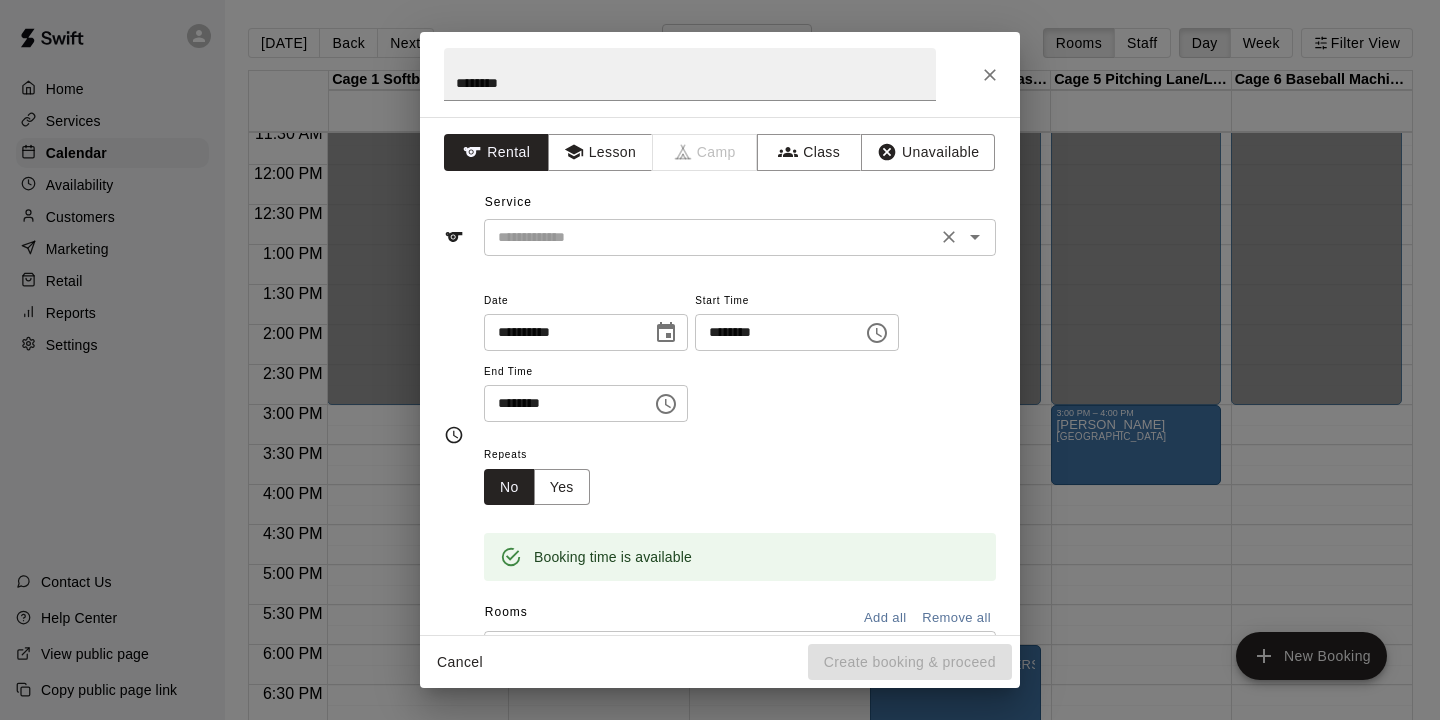 click at bounding box center (710, 237) 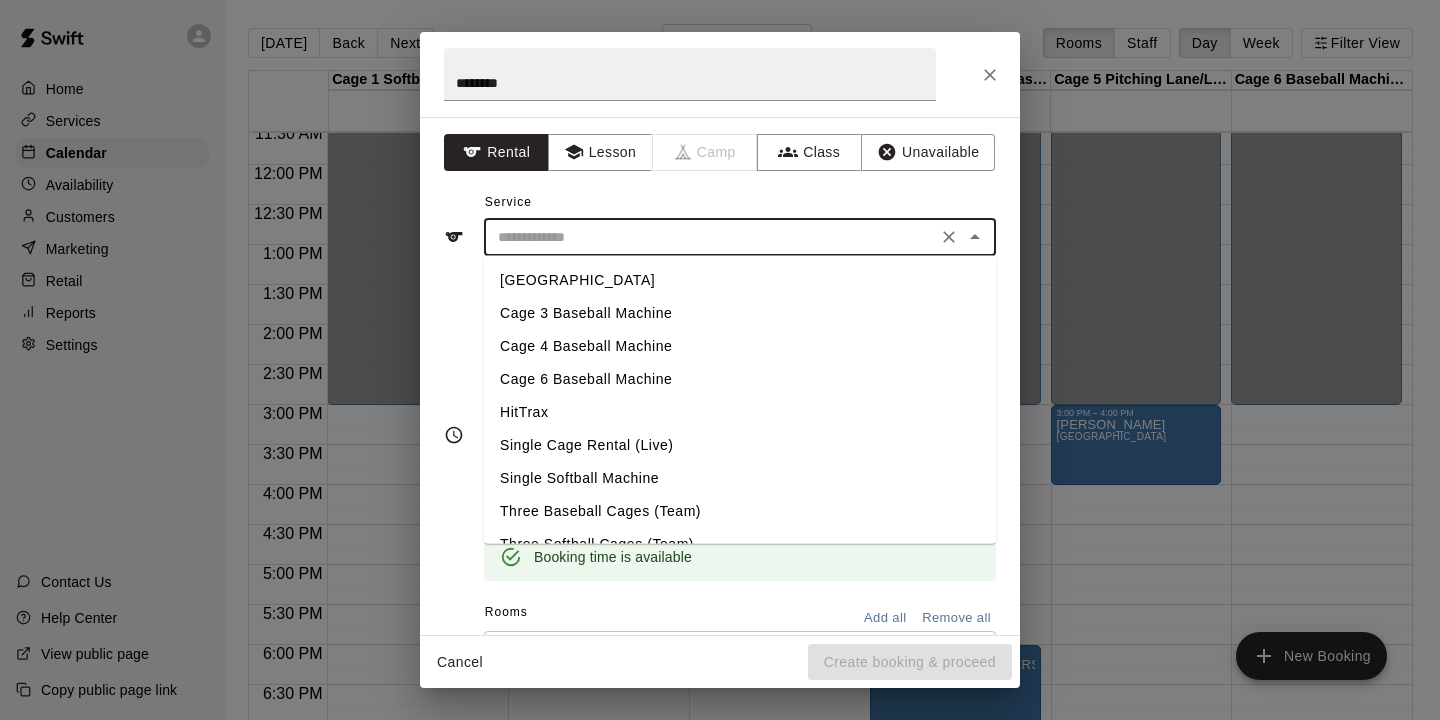 click on "Single Softball Machine" at bounding box center [740, 478] 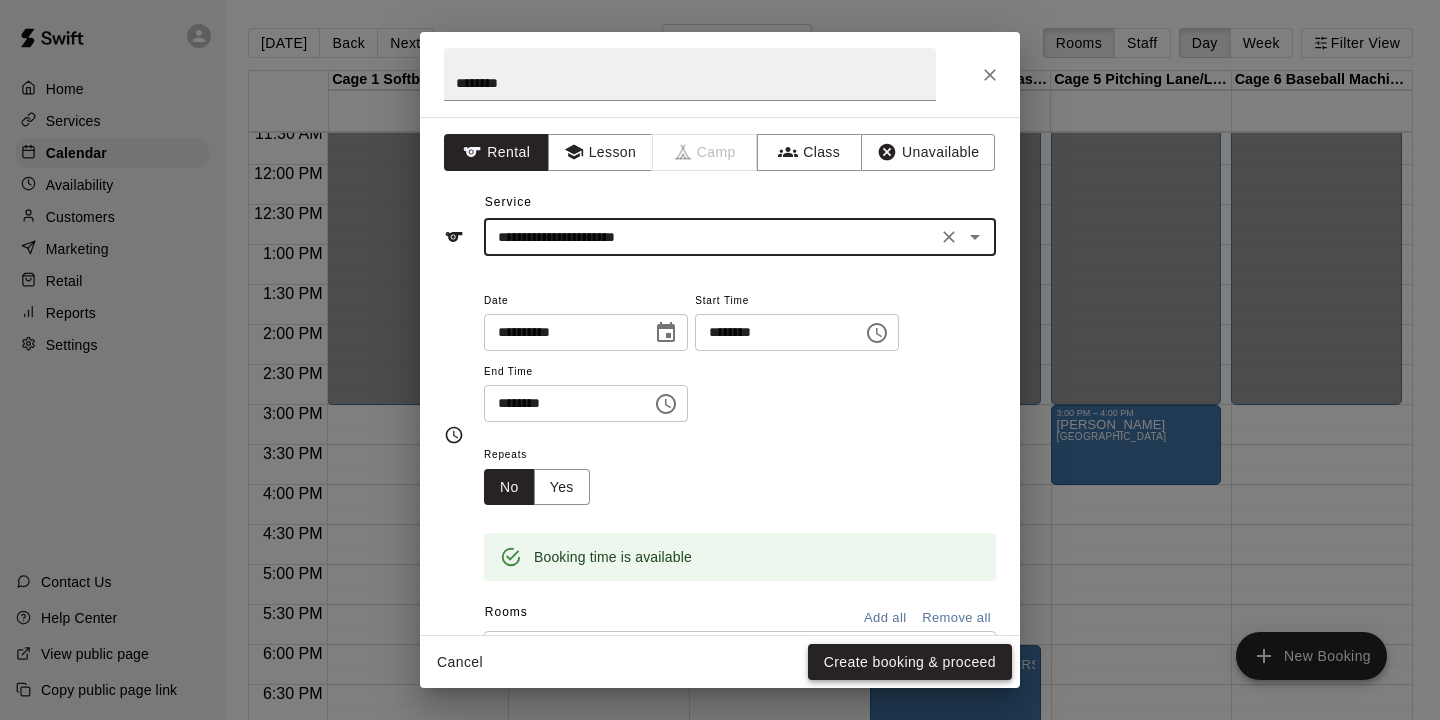 click on "Create booking & proceed" at bounding box center [910, 662] 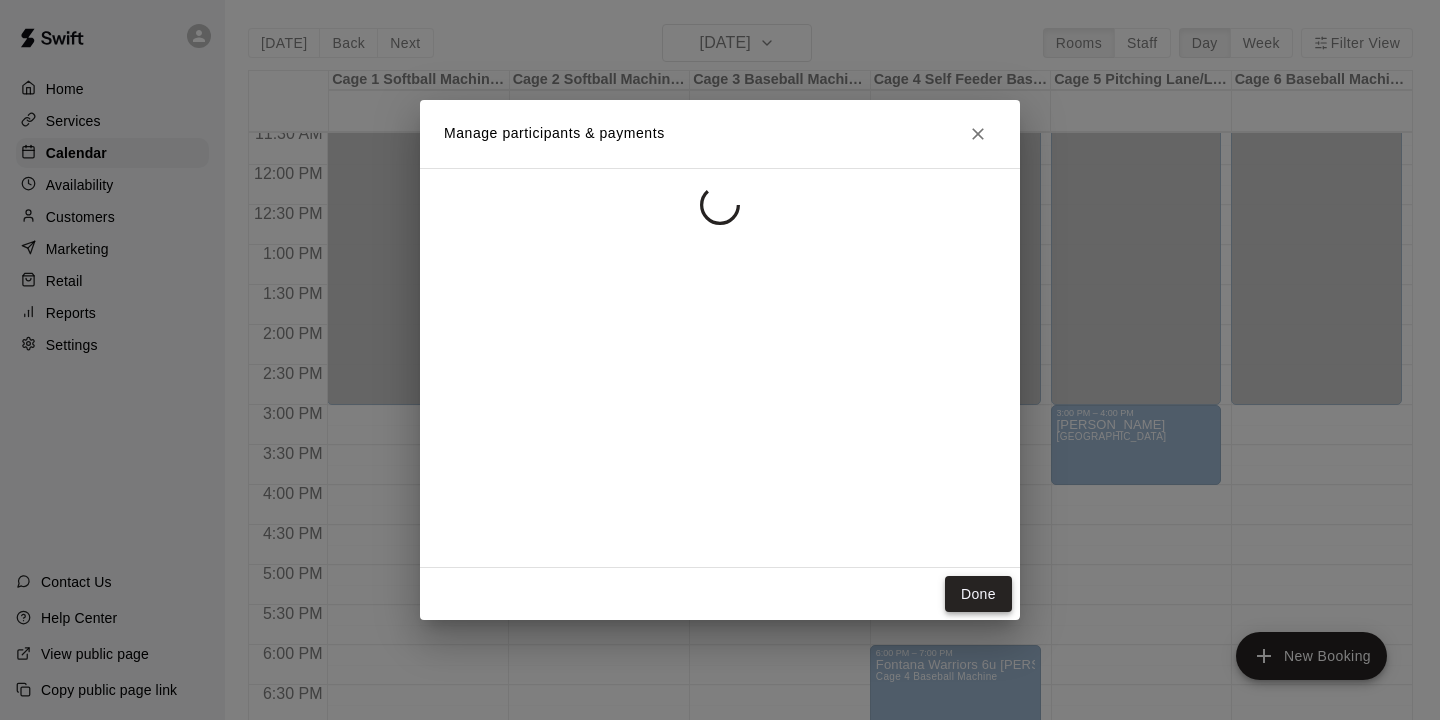 click on "Done" at bounding box center [978, 594] 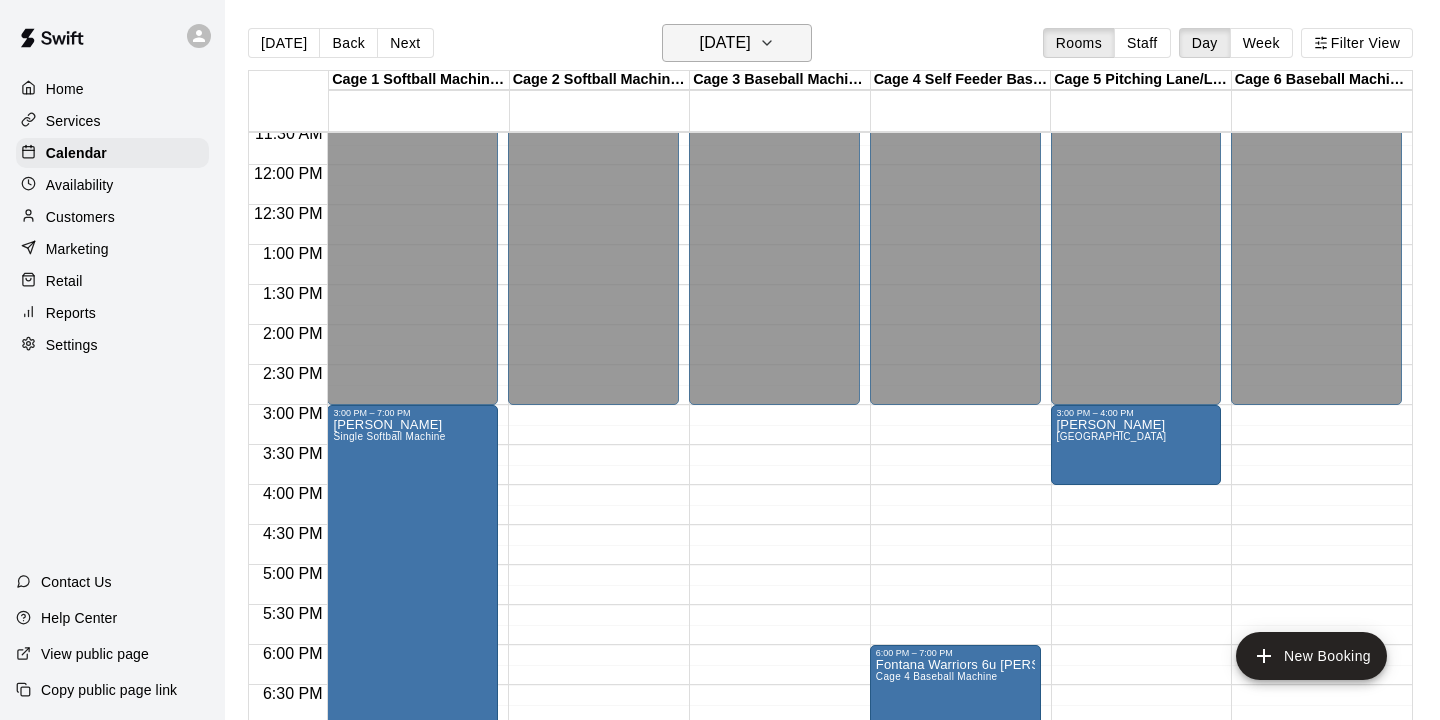 click on "Friday Jul 11" at bounding box center [737, 43] 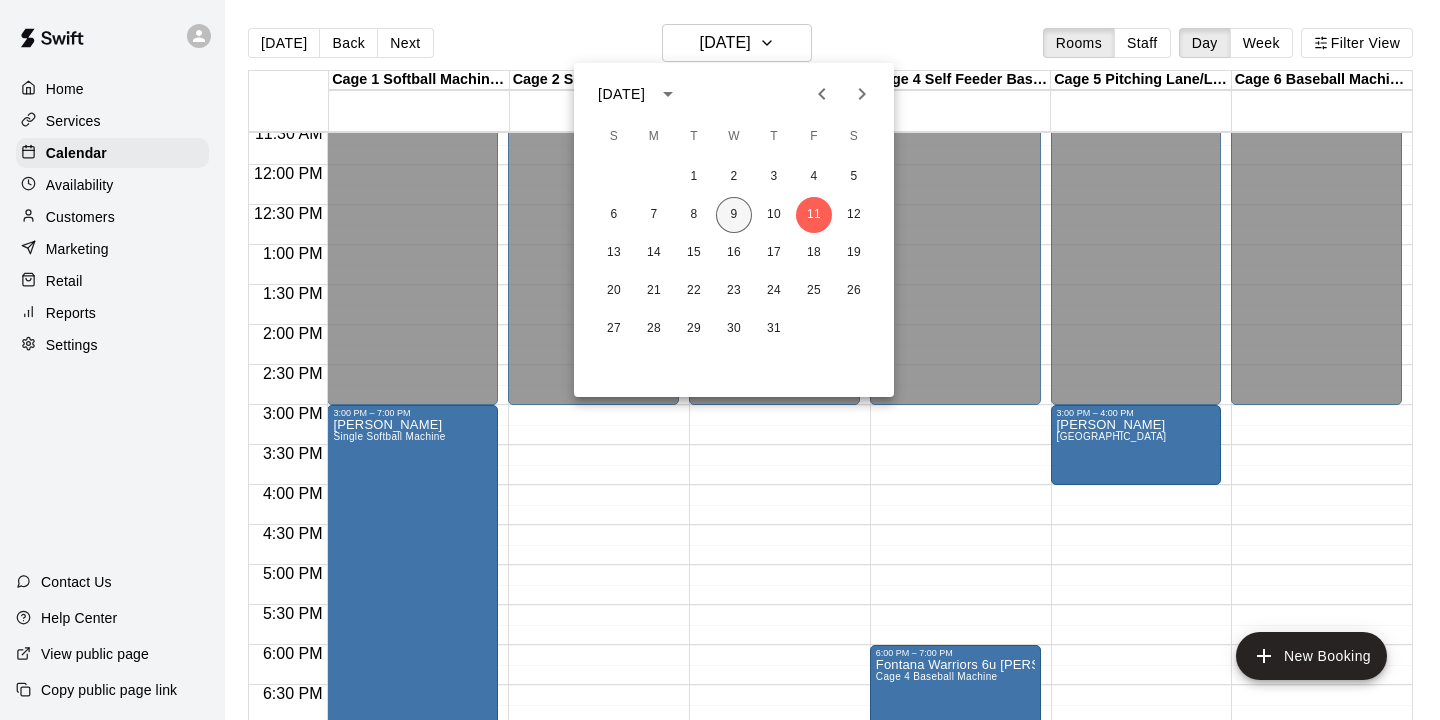 click on "9" at bounding box center (734, 215) 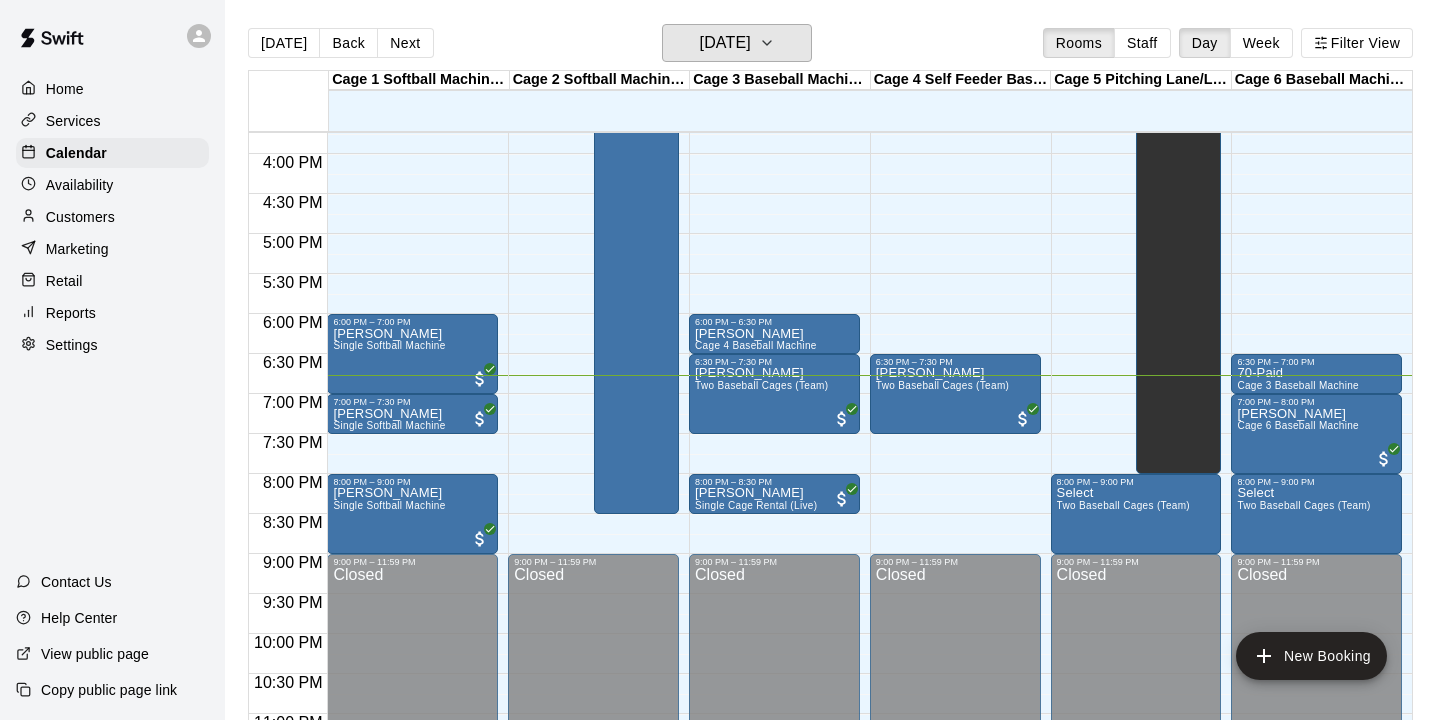 scroll, scrollTop: 1289, scrollLeft: 0, axis: vertical 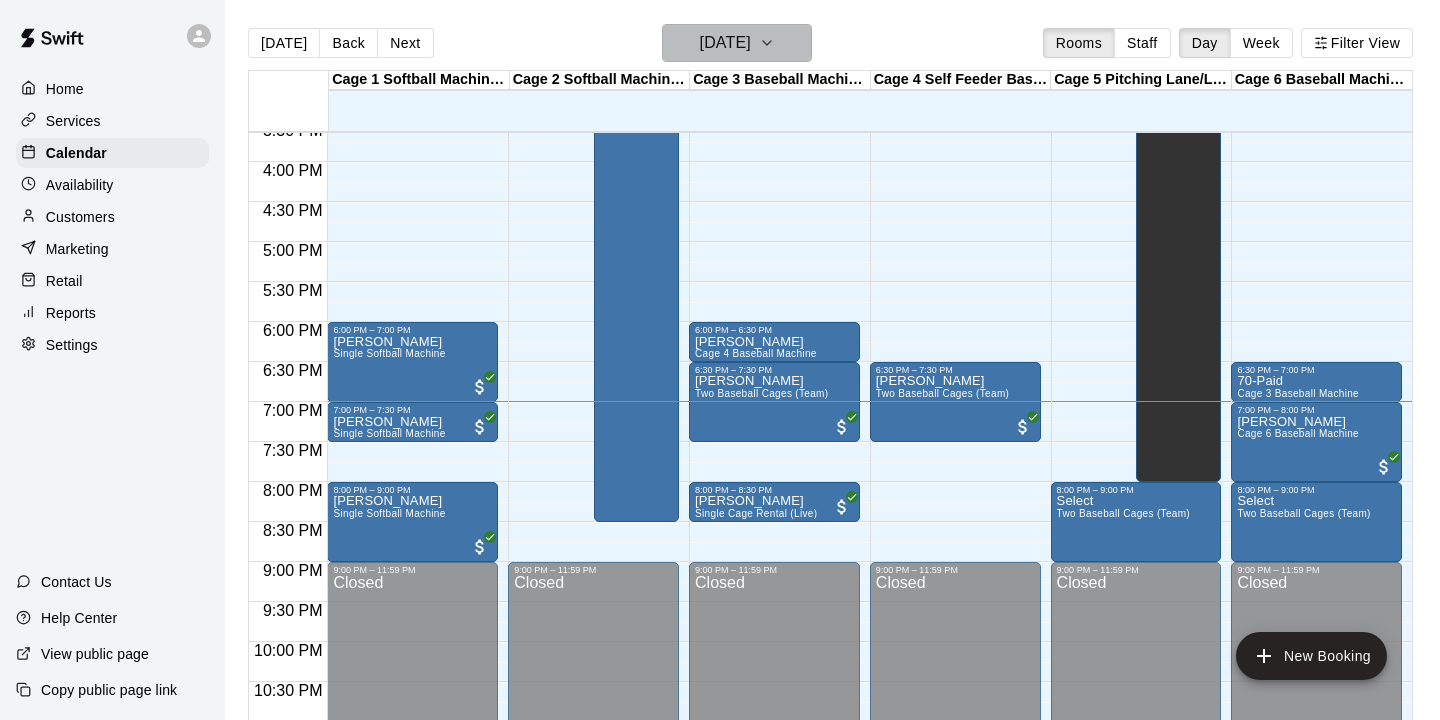 click on "[DATE]" at bounding box center (737, 43) 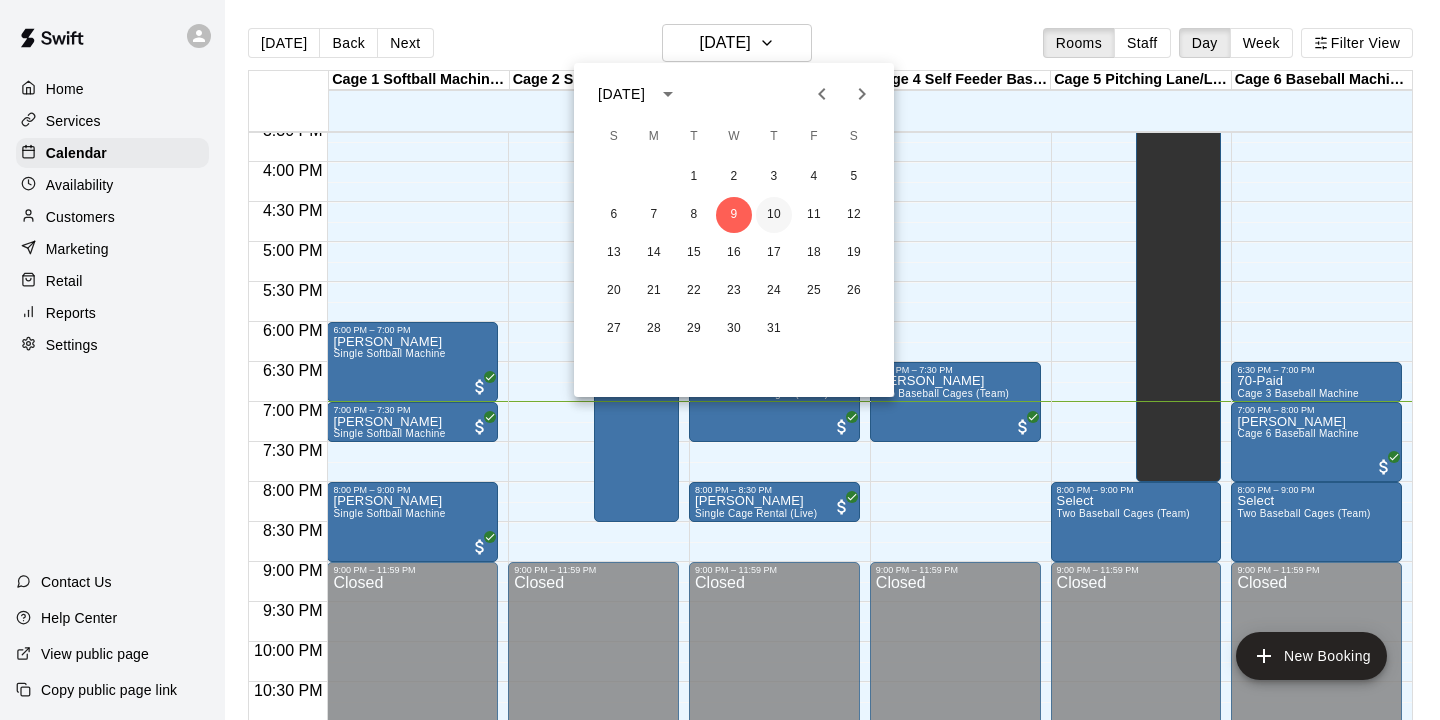 click on "10" at bounding box center (774, 215) 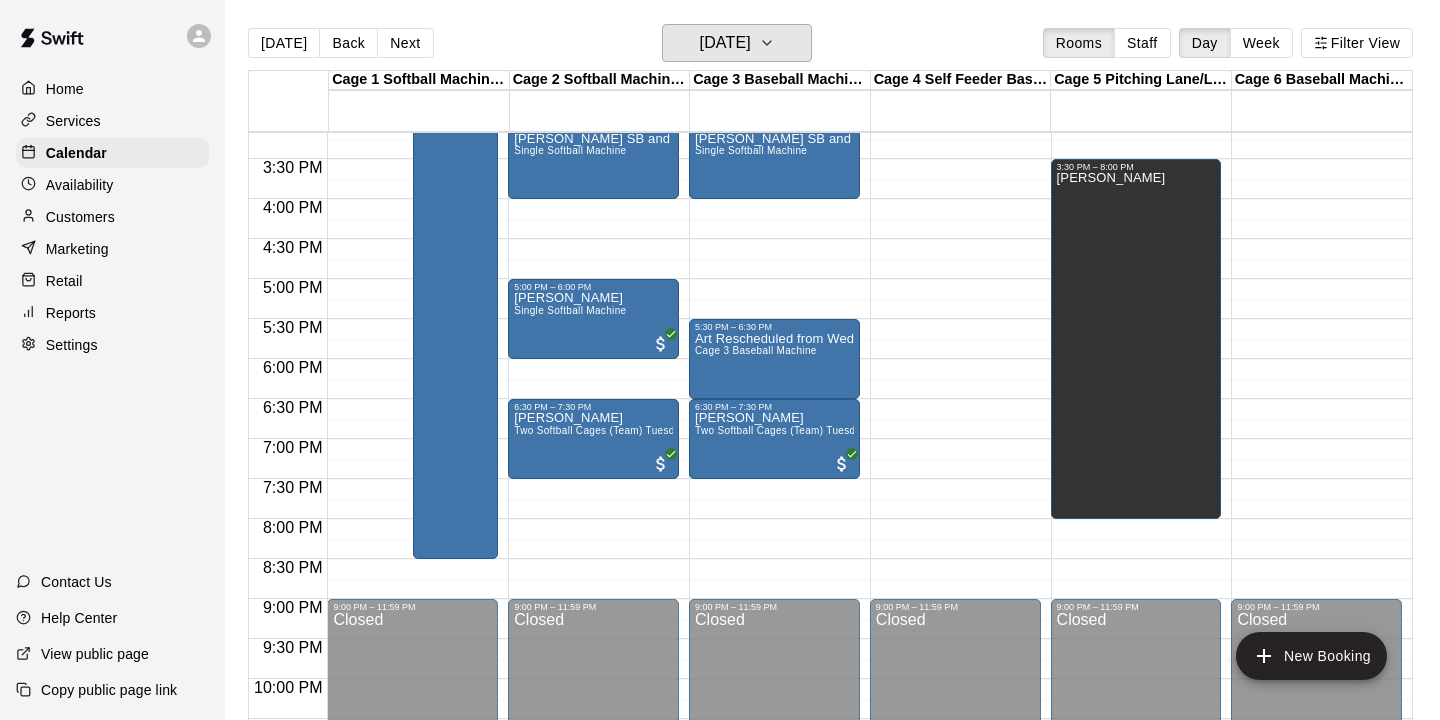 scroll, scrollTop: 1182, scrollLeft: 0, axis: vertical 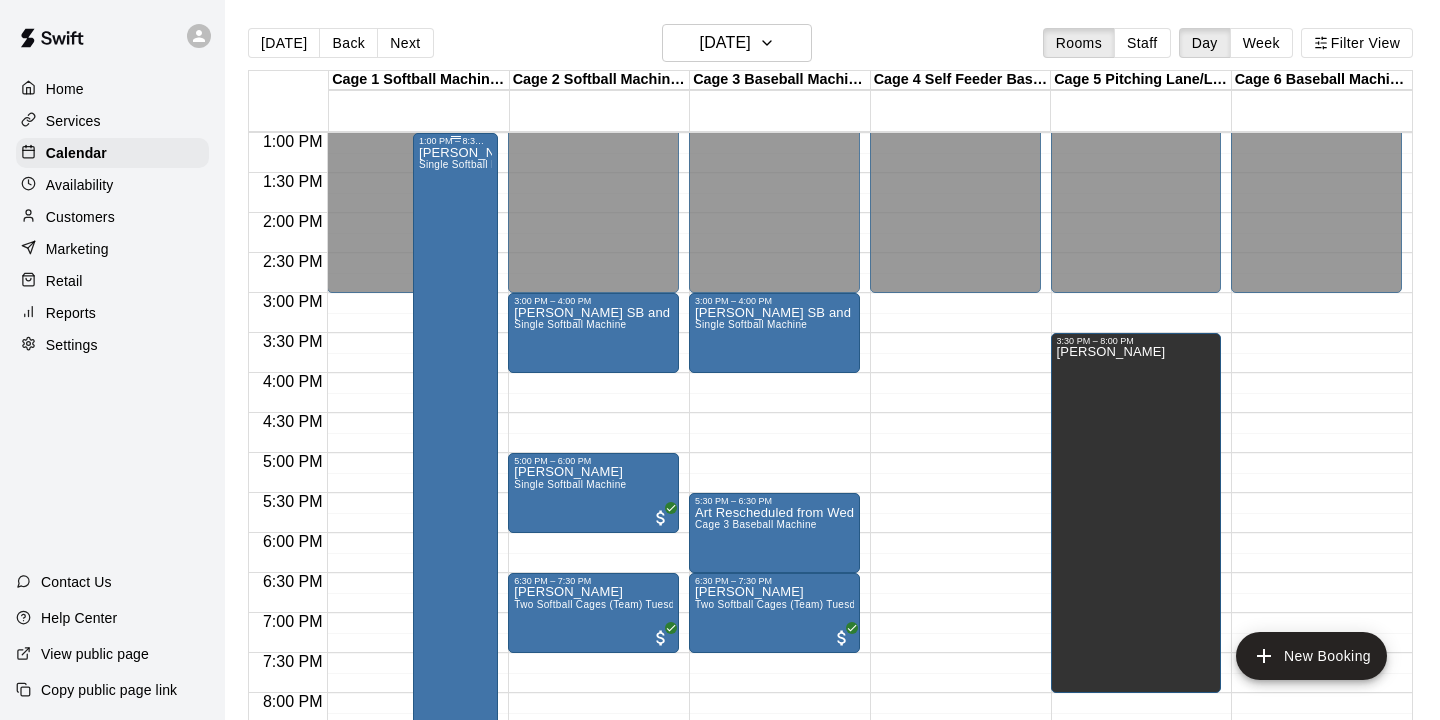 click on "[PERSON_NAME] Single Softball Machine" at bounding box center [455, 506] 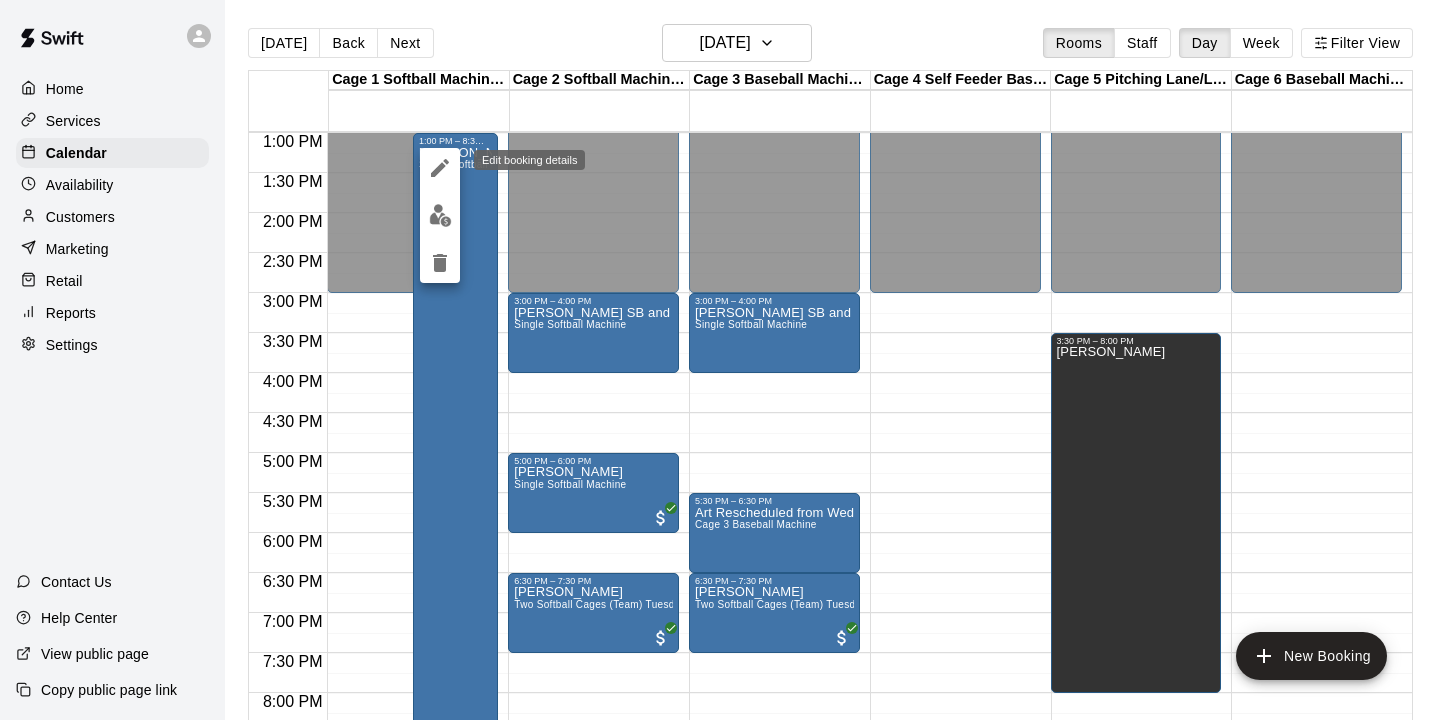 click at bounding box center [440, 168] 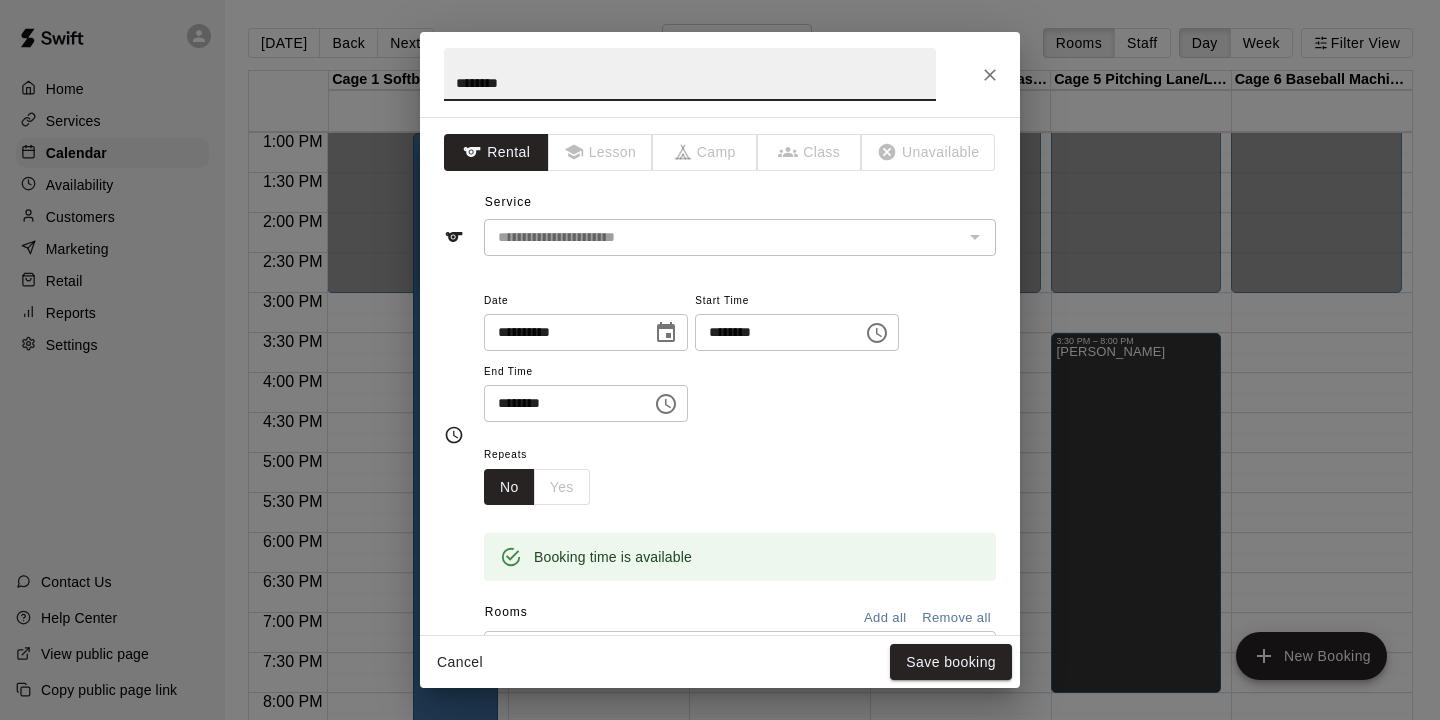 click on "********" at bounding box center (561, 403) 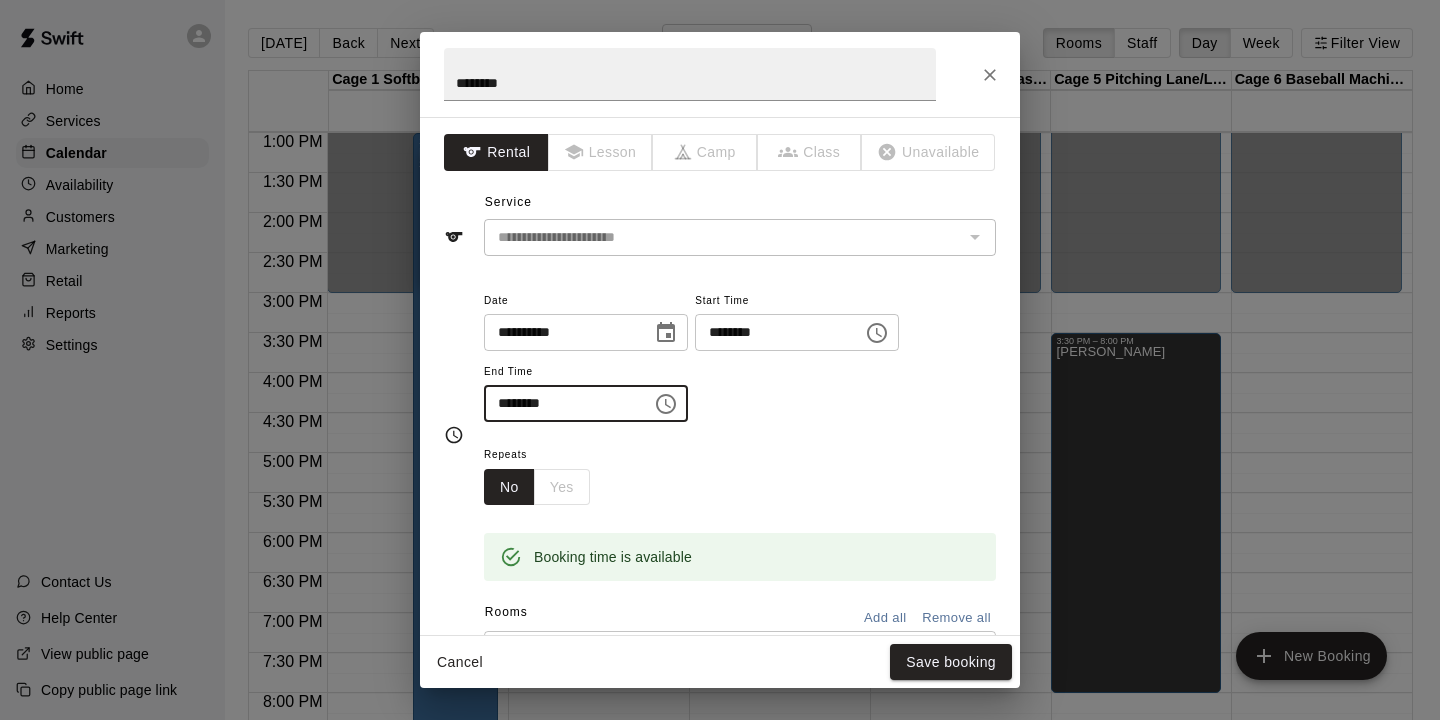 type on "********" 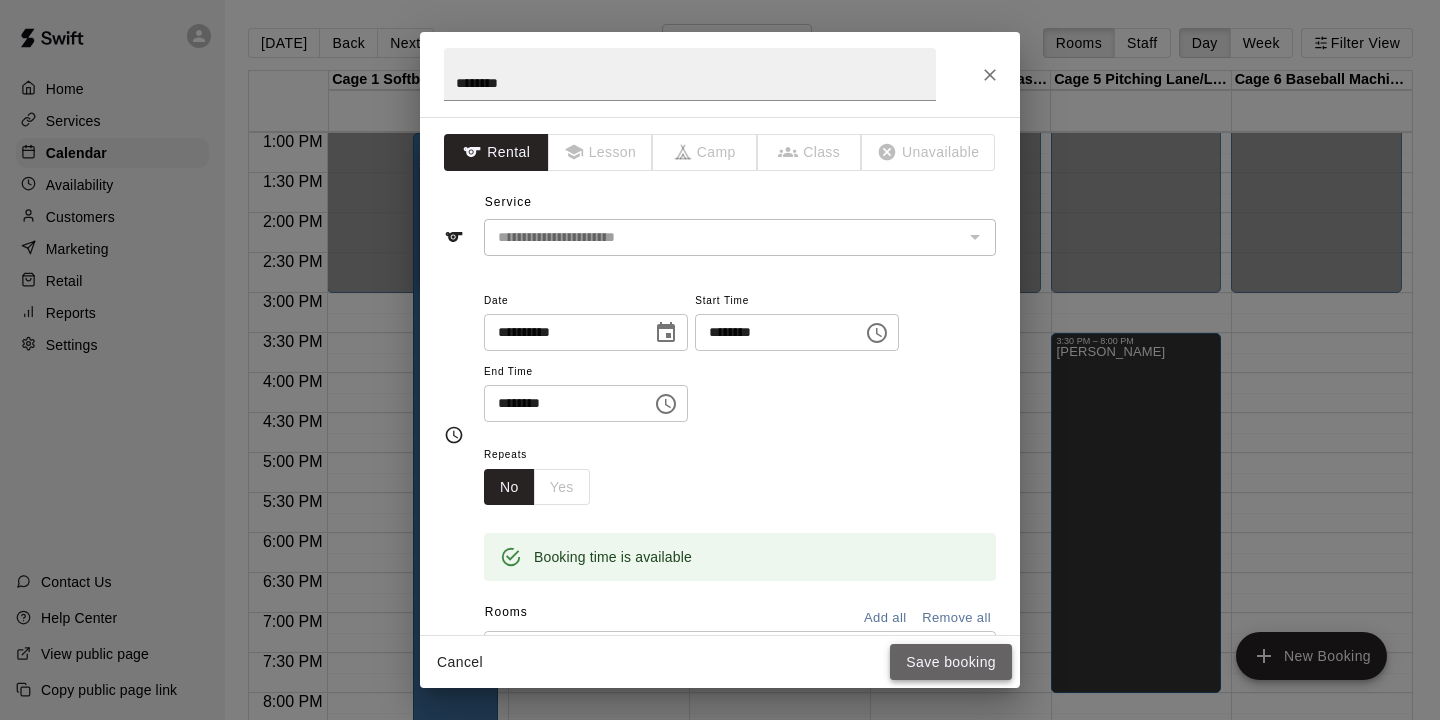 click on "Save booking" at bounding box center [951, 662] 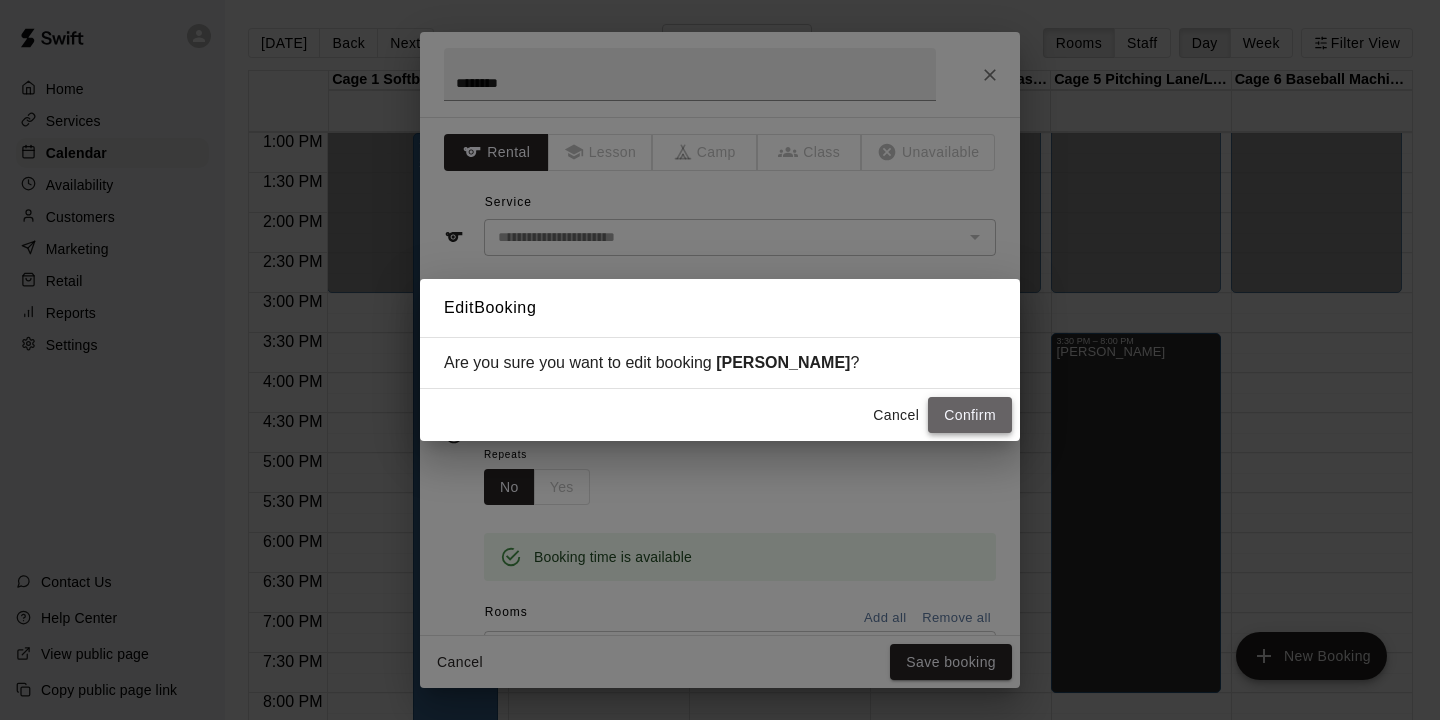 click on "Confirm" at bounding box center (970, 415) 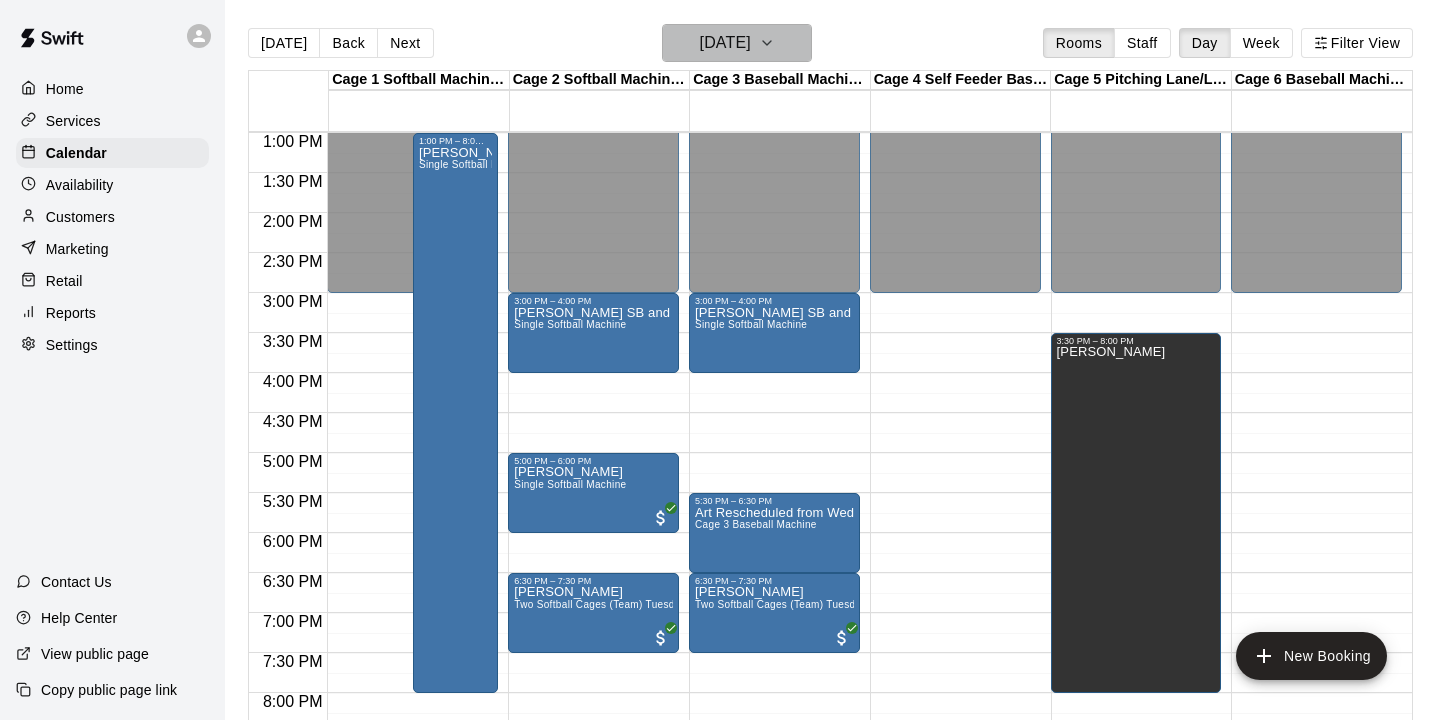 click on "[DATE]" at bounding box center [725, 43] 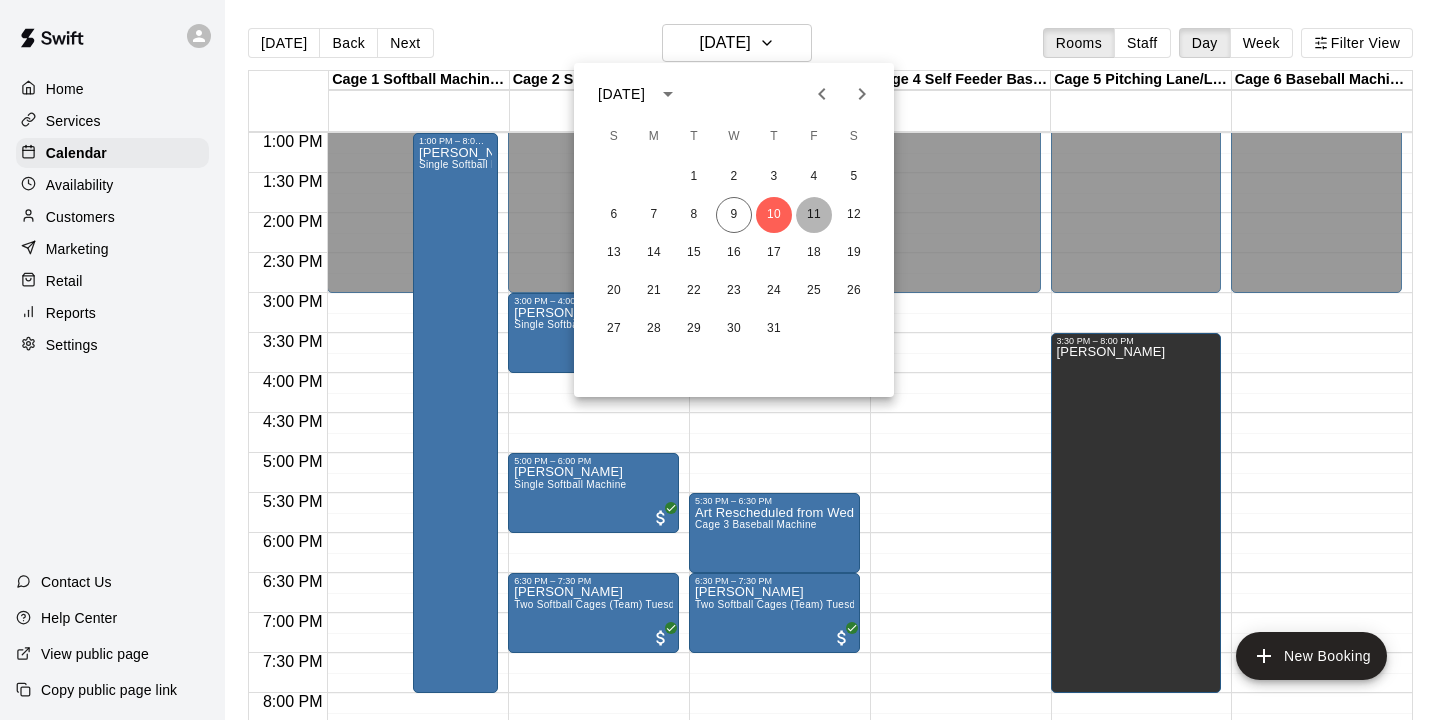 click on "11" at bounding box center (814, 215) 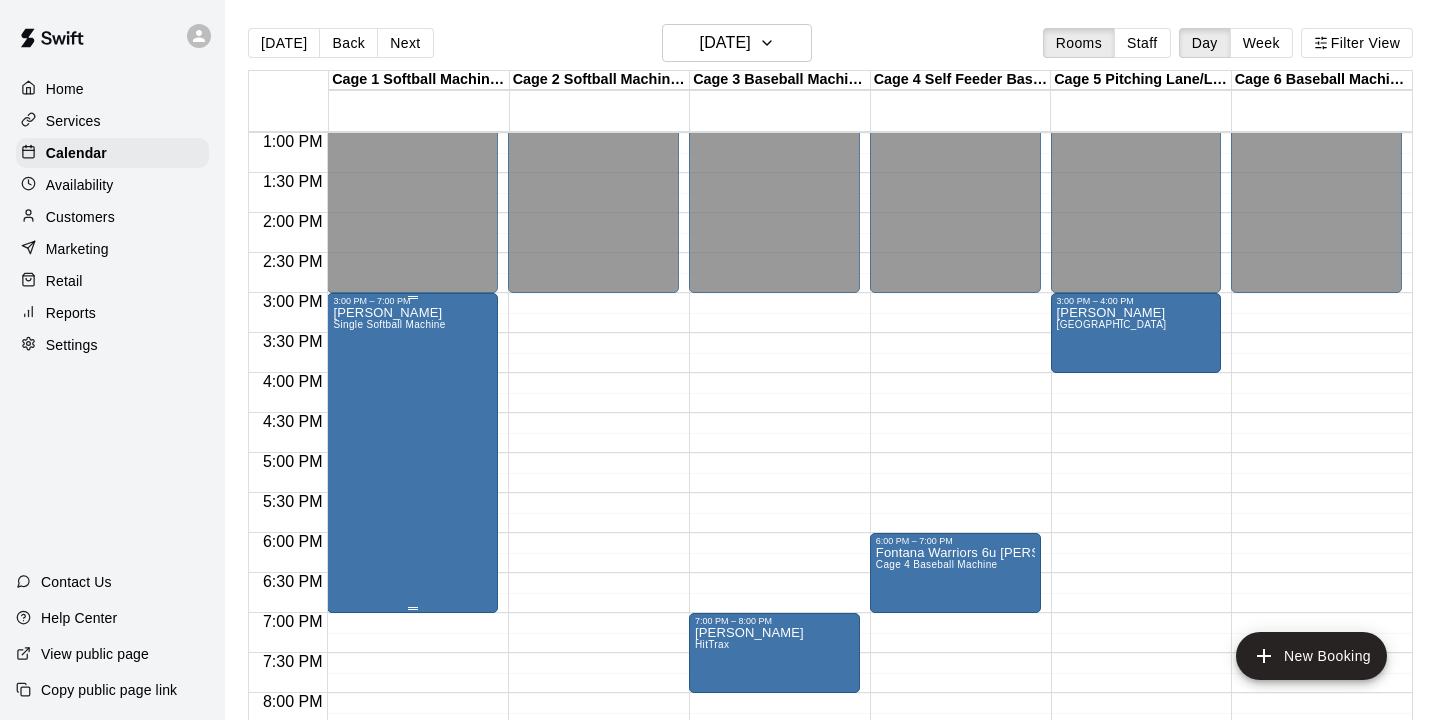 click on "Single Softball Machine" at bounding box center [389, 324] 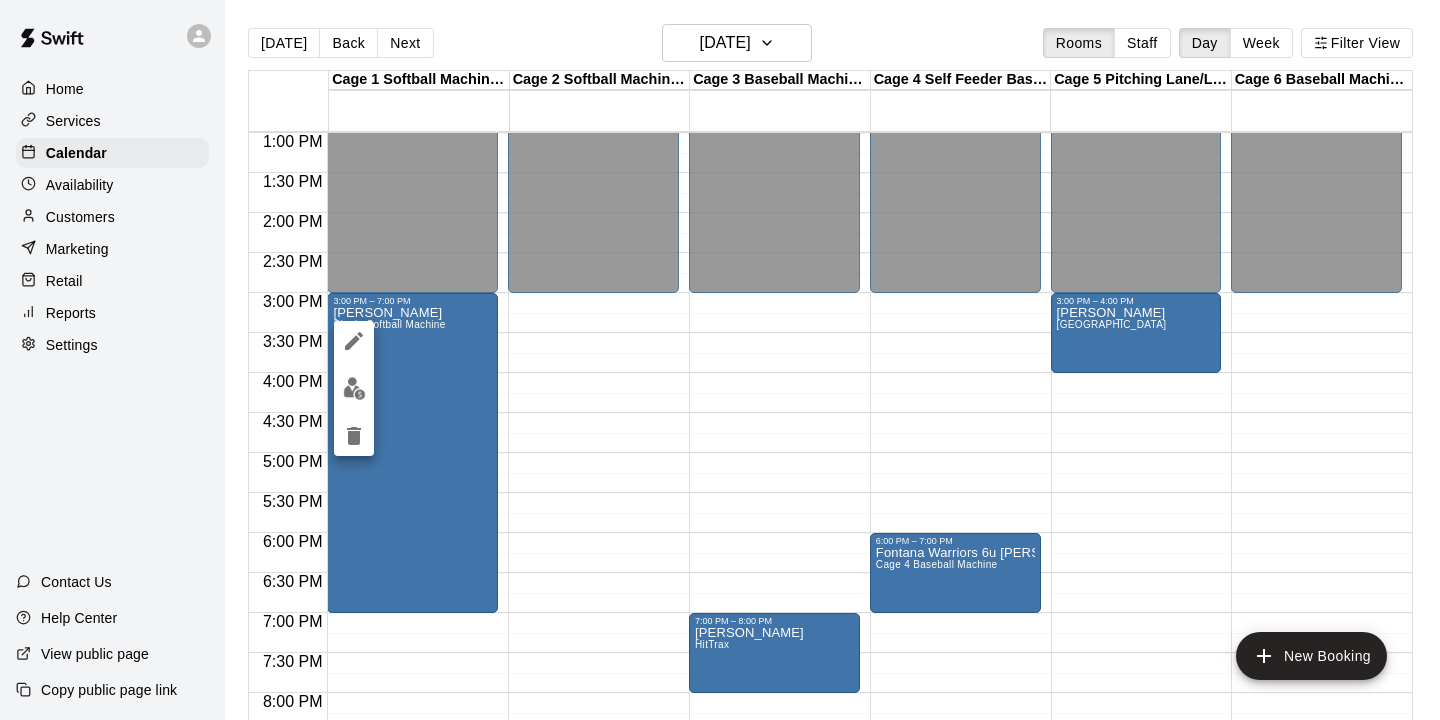 click at bounding box center [354, 341] 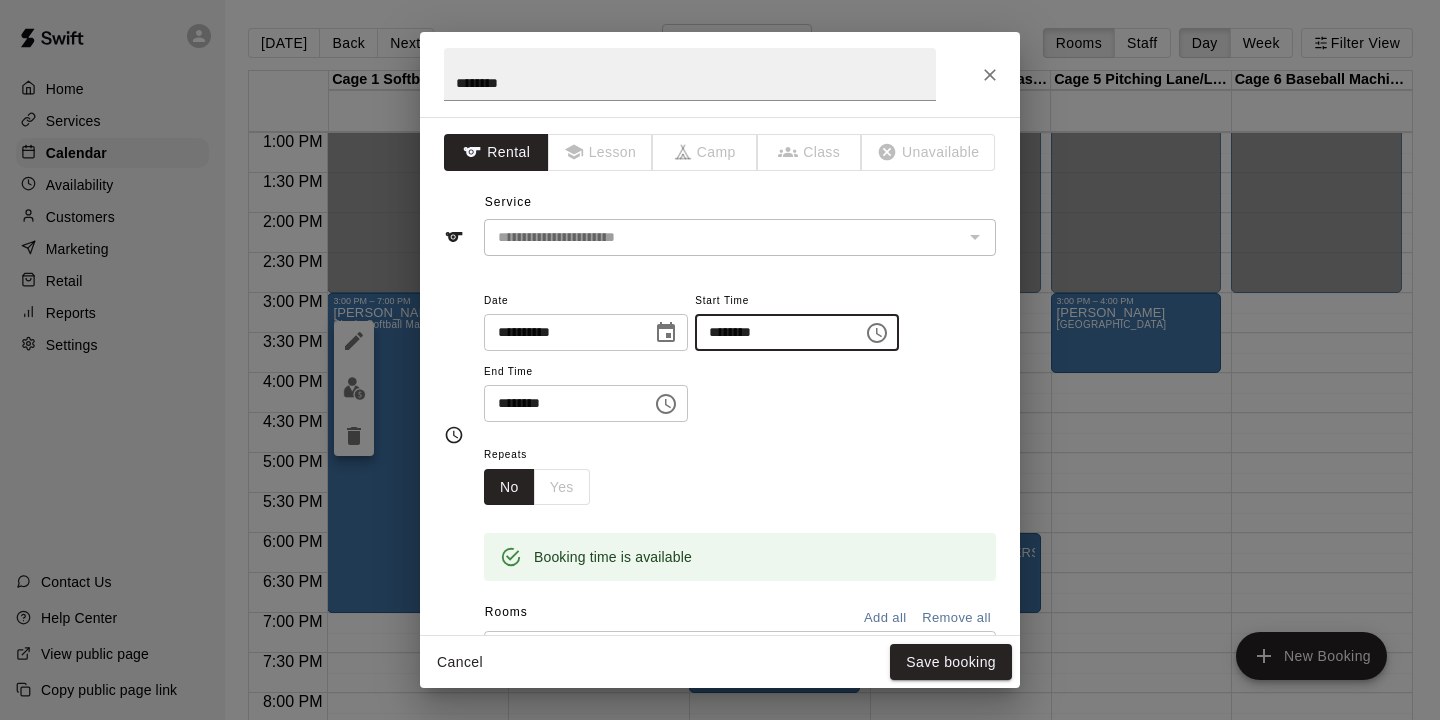 click on "********" at bounding box center (772, 332) 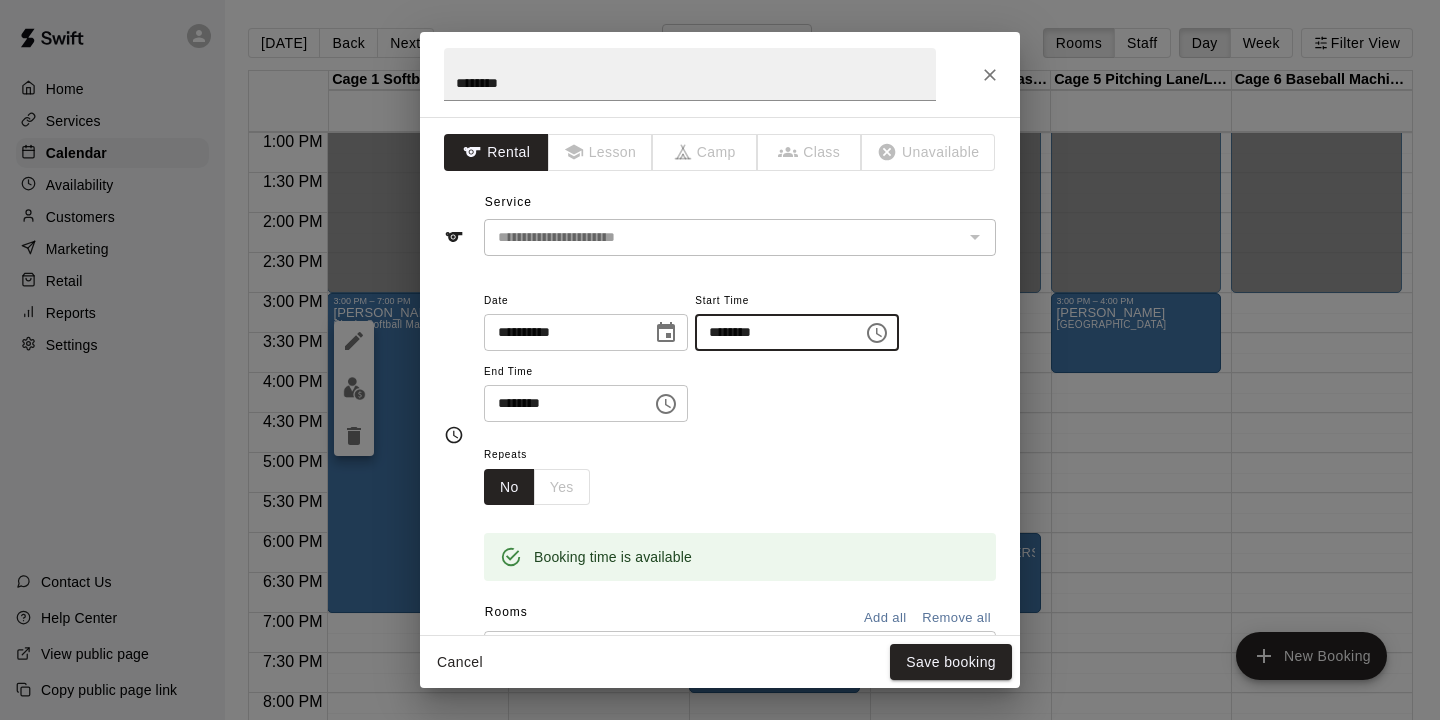 type on "********" 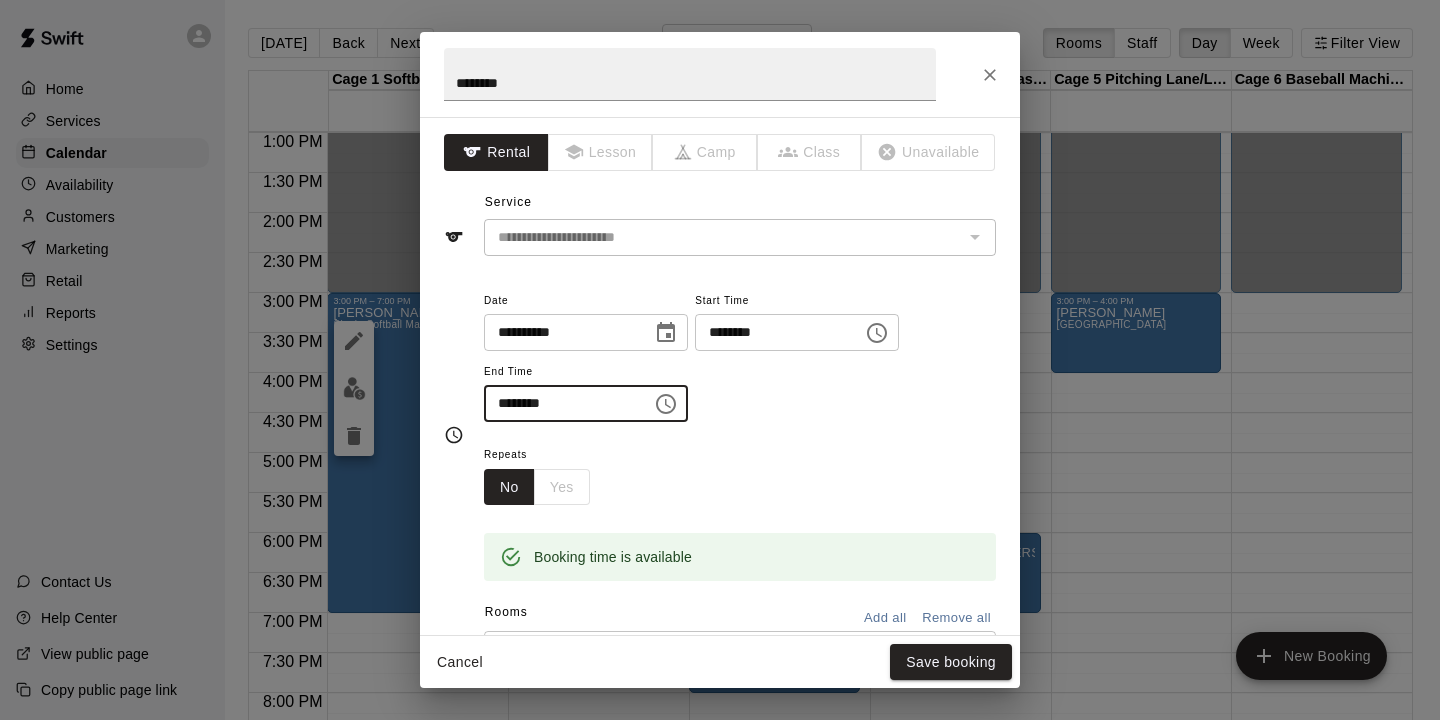 click on "********" at bounding box center [561, 403] 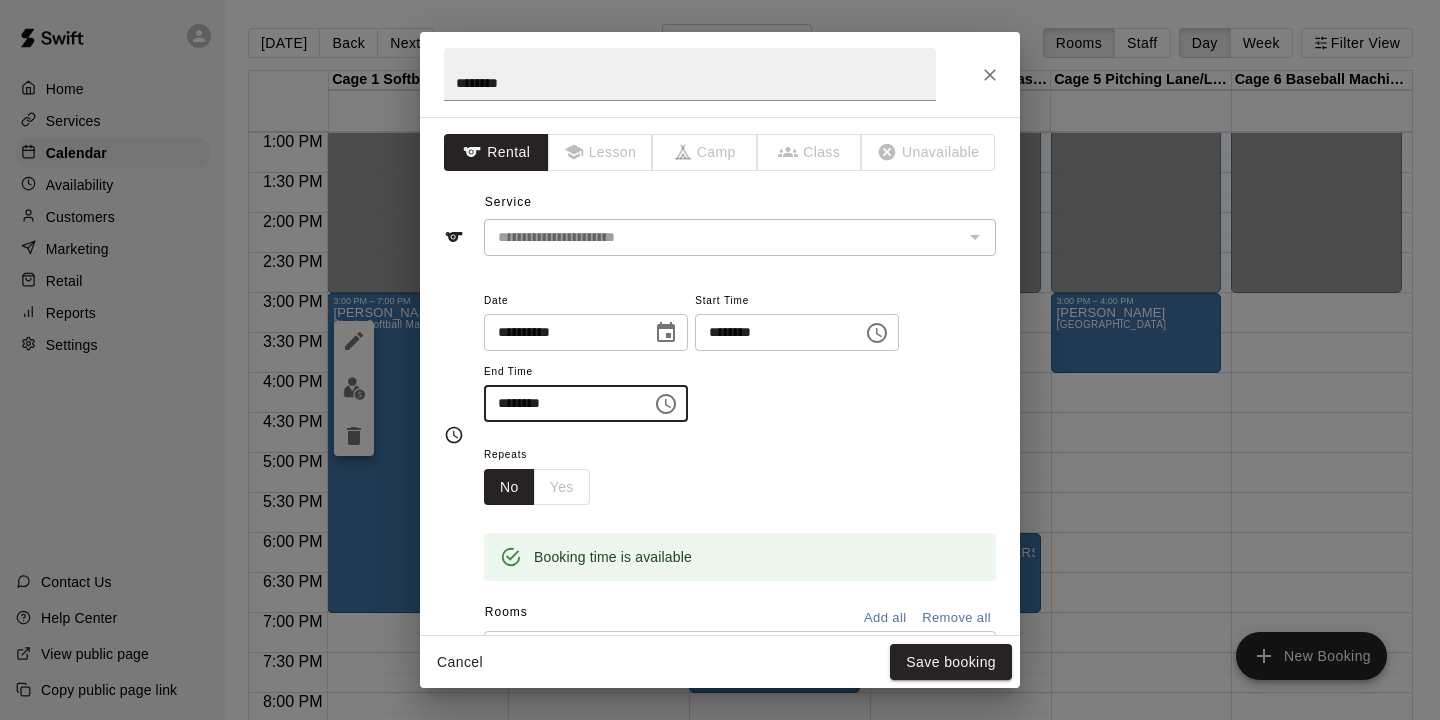 type on "********" 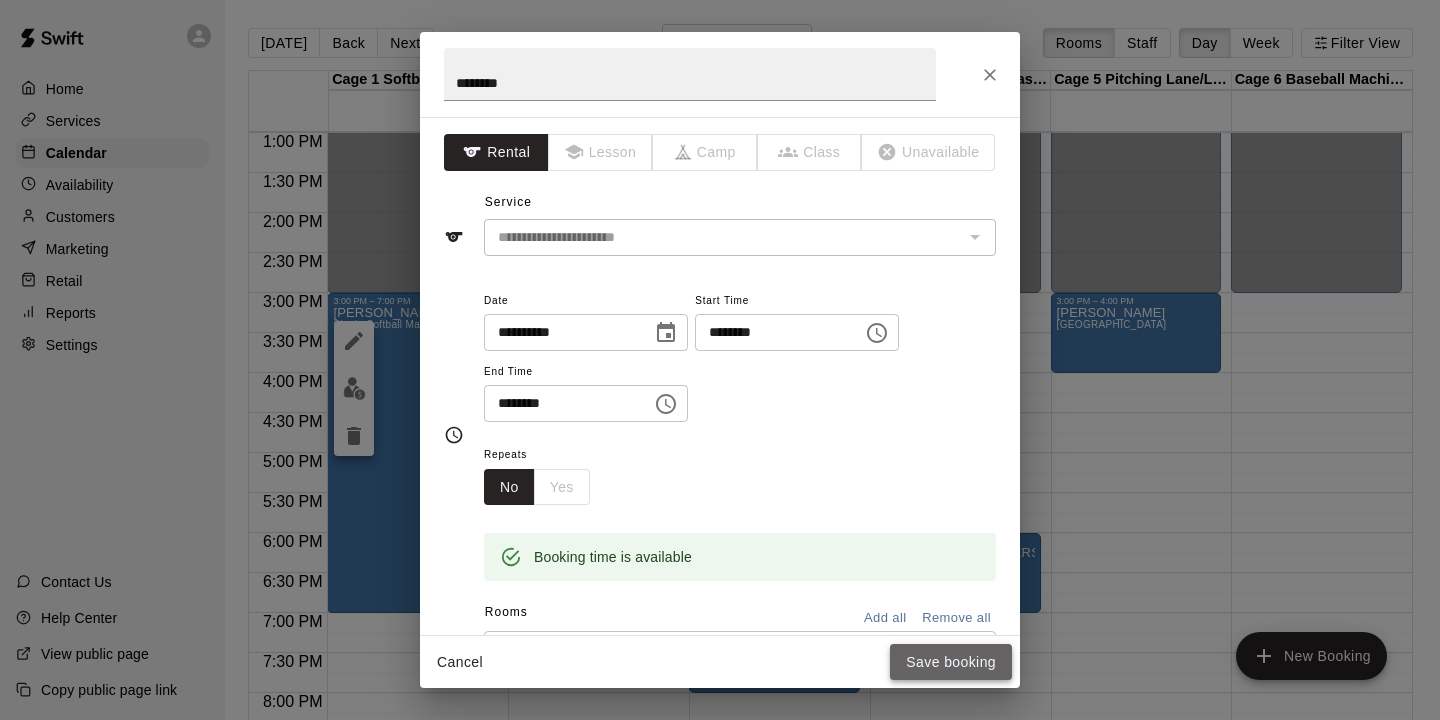 click on "Save booking" at bounding box center (951, 662) 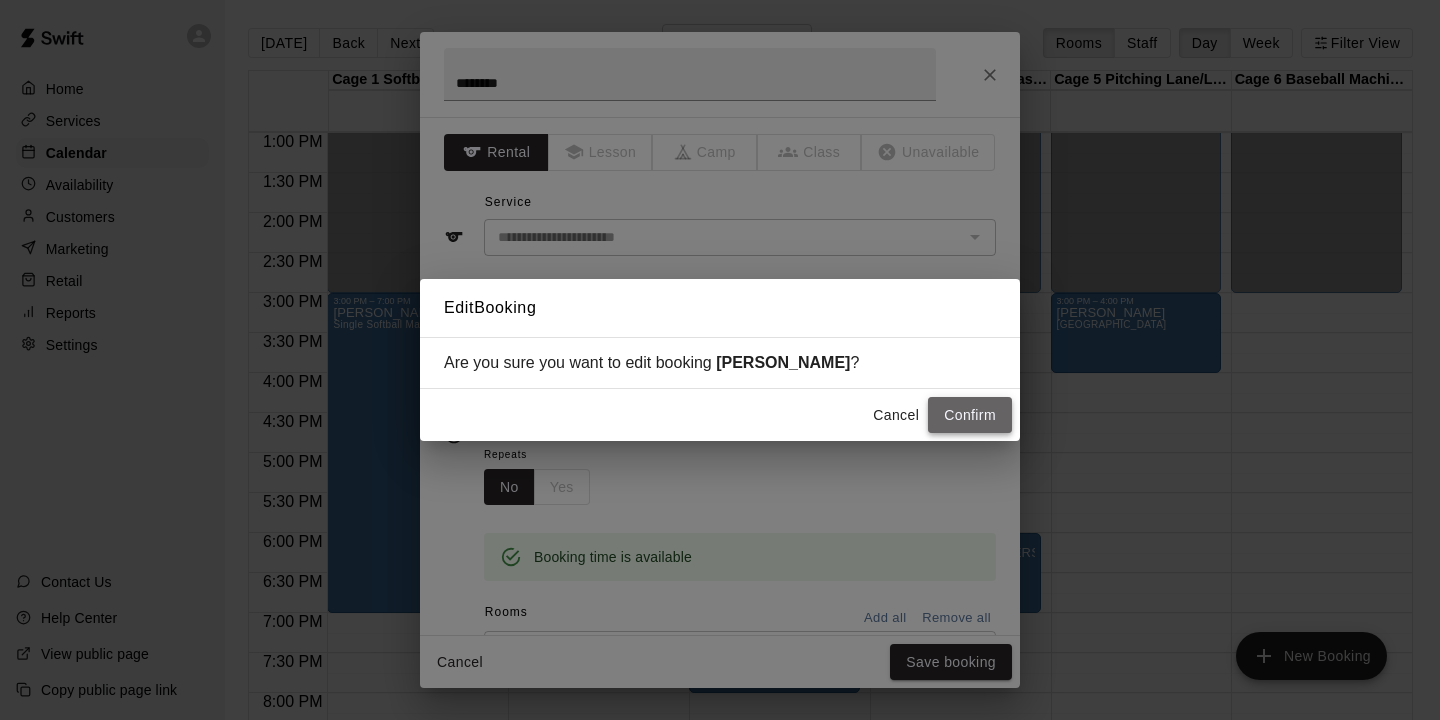 click on "Confirm" at bounding box center [970, 415] 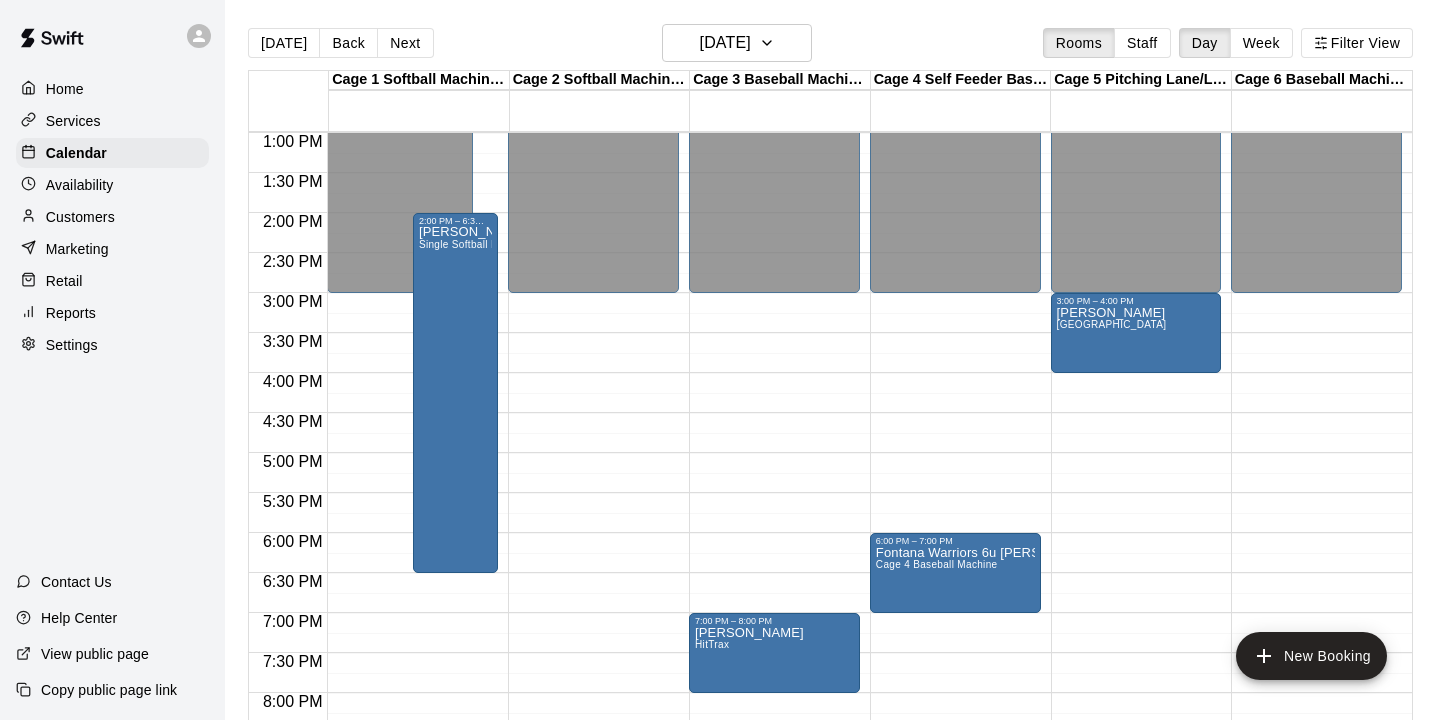 click on "Today Back Next Friday Jul 11 Rooms Staff Day Week Filter View Cage 1 Softball Machine/Live 11 Fri Cage 2 Softball Machine/Live 11 Fri Cage 3 Baseball Machine/Softball Machine 11 Fri Cage 4 Self Feeder Baseball Machine/Live 11 Fri Cage 5 Pitching Lane/Live 11 Fri Cage 6 Baseball Machine/Softball Machine/Live  11 Fri 12:00 AM 12:30 AM 1:00 AM 1:30 AM 2:00 AM 2:30 AM 3:00 AM 3:30 AM 4:00 AM 4:30 AM 5:00 AM 5:30 AM 6:00 AM 6:30 AM 7:00 AM 7:30 AM 8:00 AM 8:30 AM 9:00 AM 9:30 AM 10:00 AM 10:30 AM 11:00 AM 11:30 AM 12:00 PM 12:30 PM 1:00 PM 1:30 PM 2:00 PM 2:30 PM 3:00 PM 3:30 PM 4:00 PM 4:30 PM 5:00 PM 5:30 PM 6:00 PM 6:30 PM 7:00 PM 7:30 PM 8:00 PM 8:30 PM 9:00 PM 9:30 PM 10:00 PM 10:30 PM 11:00 PM 11:30 PM 12:00 AM – 3:00 PM Closed 9:00 PM – 11:59 PM Closed 2:00 PM – 6:30 PM Shaunice Single Softball Machine 12:00 AM – 3:00 PM Closed 9:00 PM – 11:59 PM Closed 12:00 AM – 3:00 PM Closed 7:00 PM – 8:00 PM Stephanie Hitrax HitTrax 9:00 PM – 11:59 PM Closed 12:00 AM – 3:00 PM Closed Closed Closed" at bounding box center (832, 376) 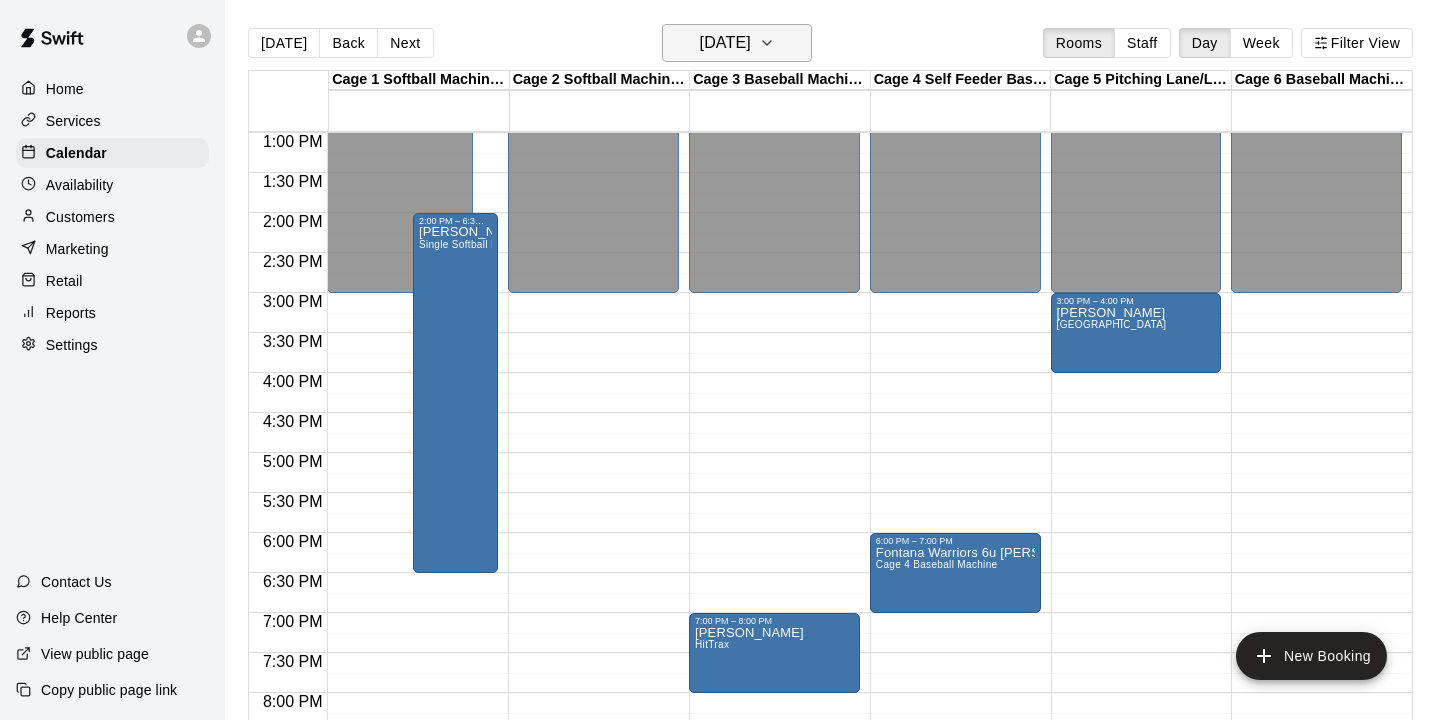 click on "Friday Jul 11" at bounding box center [725, 43] 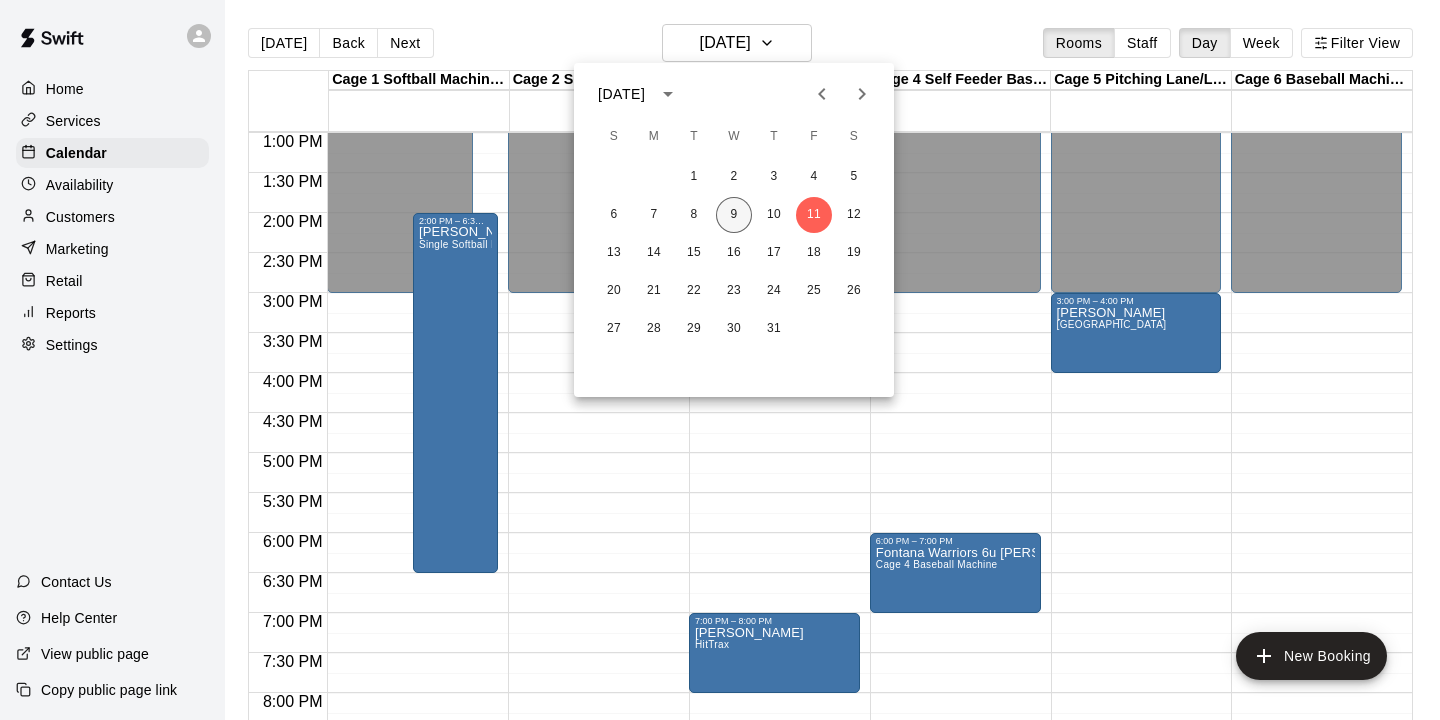 click on "9" at bounding box center (734, 215) 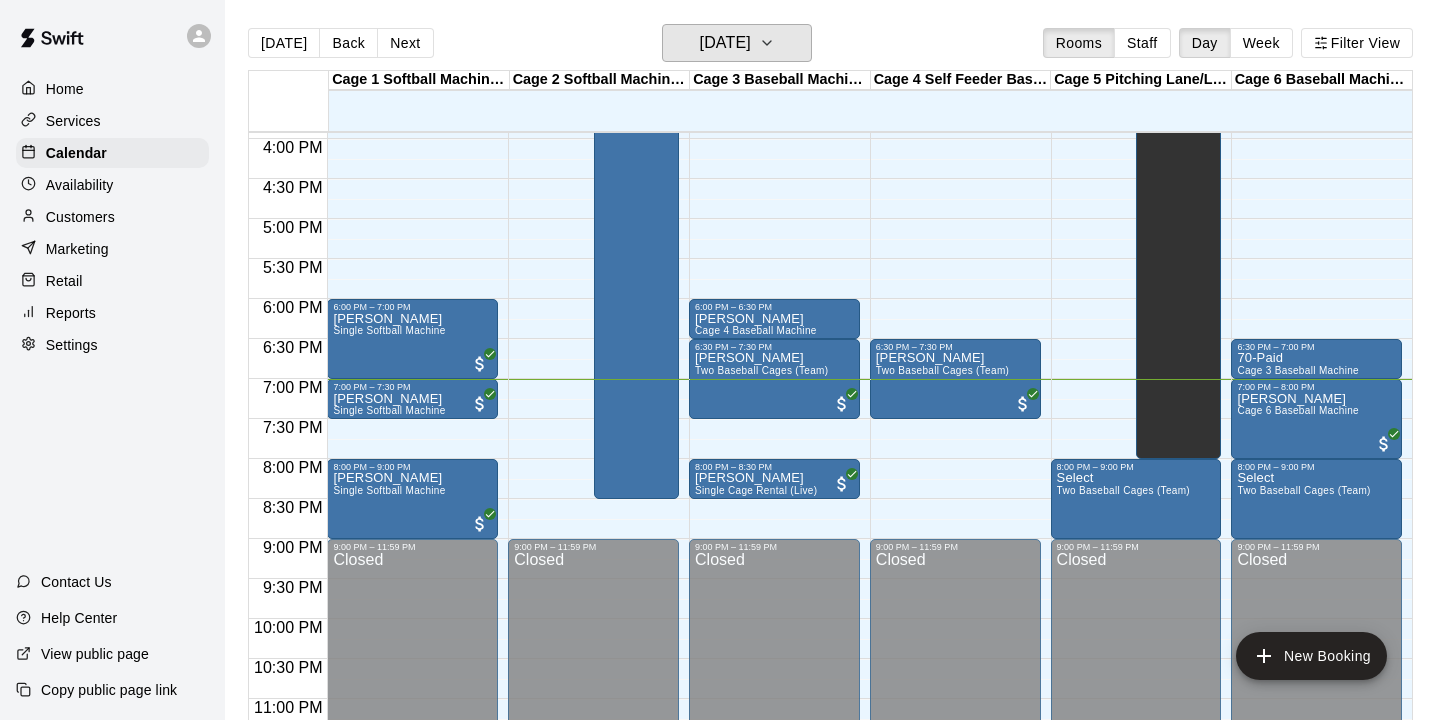 scroll, scrollTop: 1284, scrollLeft: 0, axis: vertical 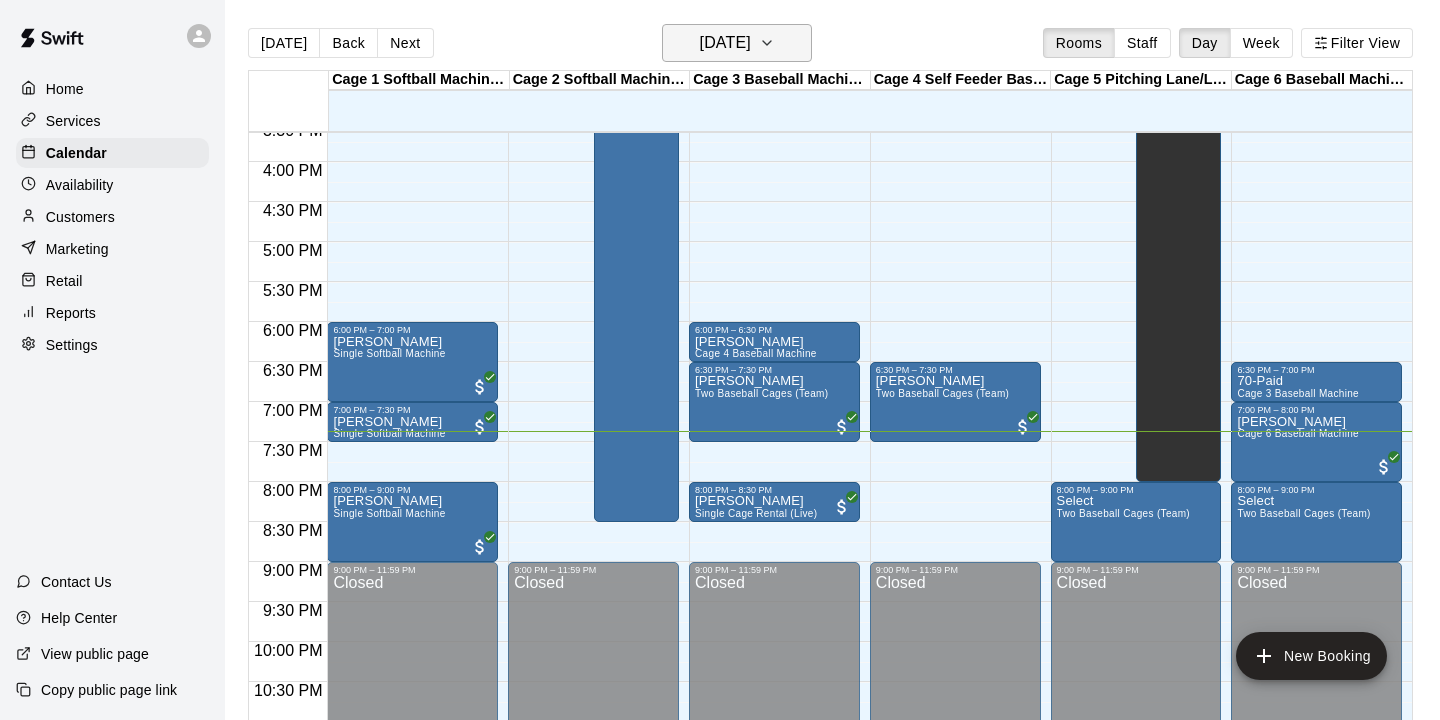 click on "[DATE]" at bounding box center (737, 43) 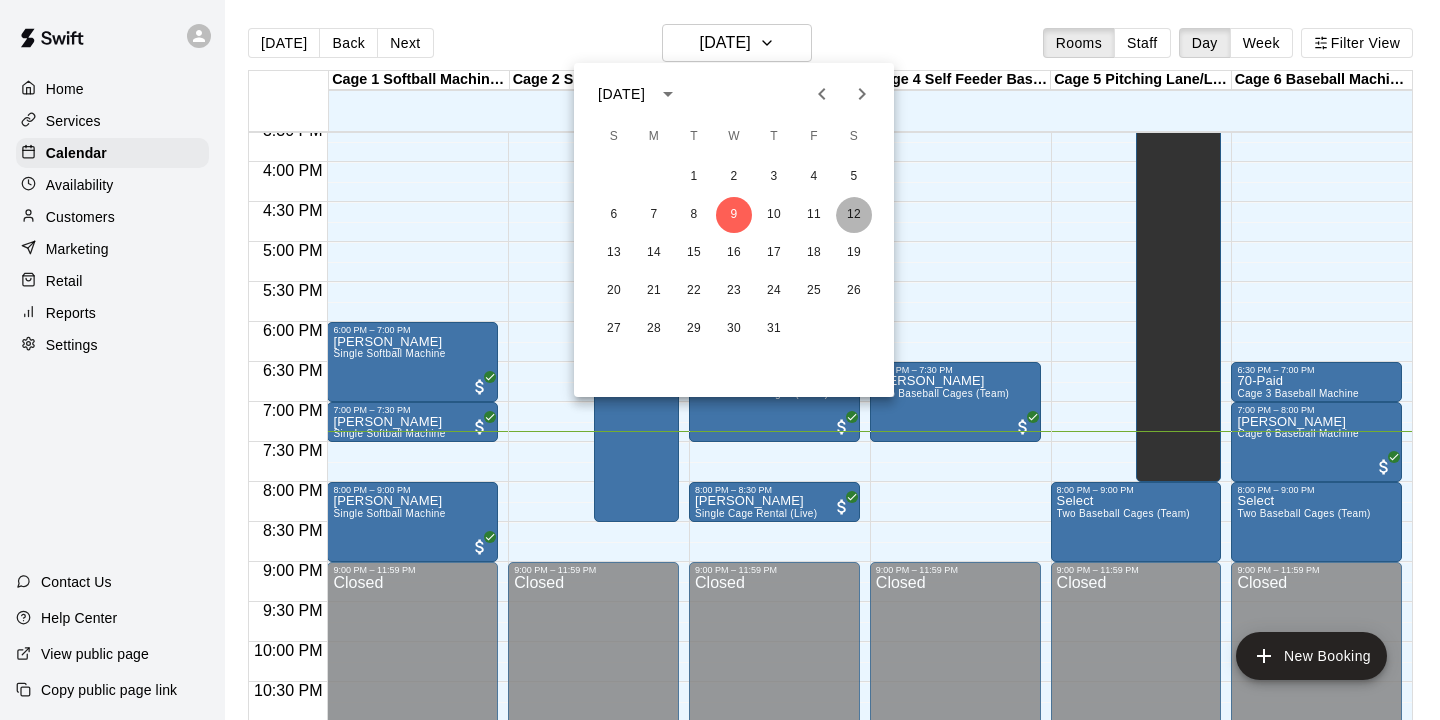 click on "12" at bounding box center (854, 215) 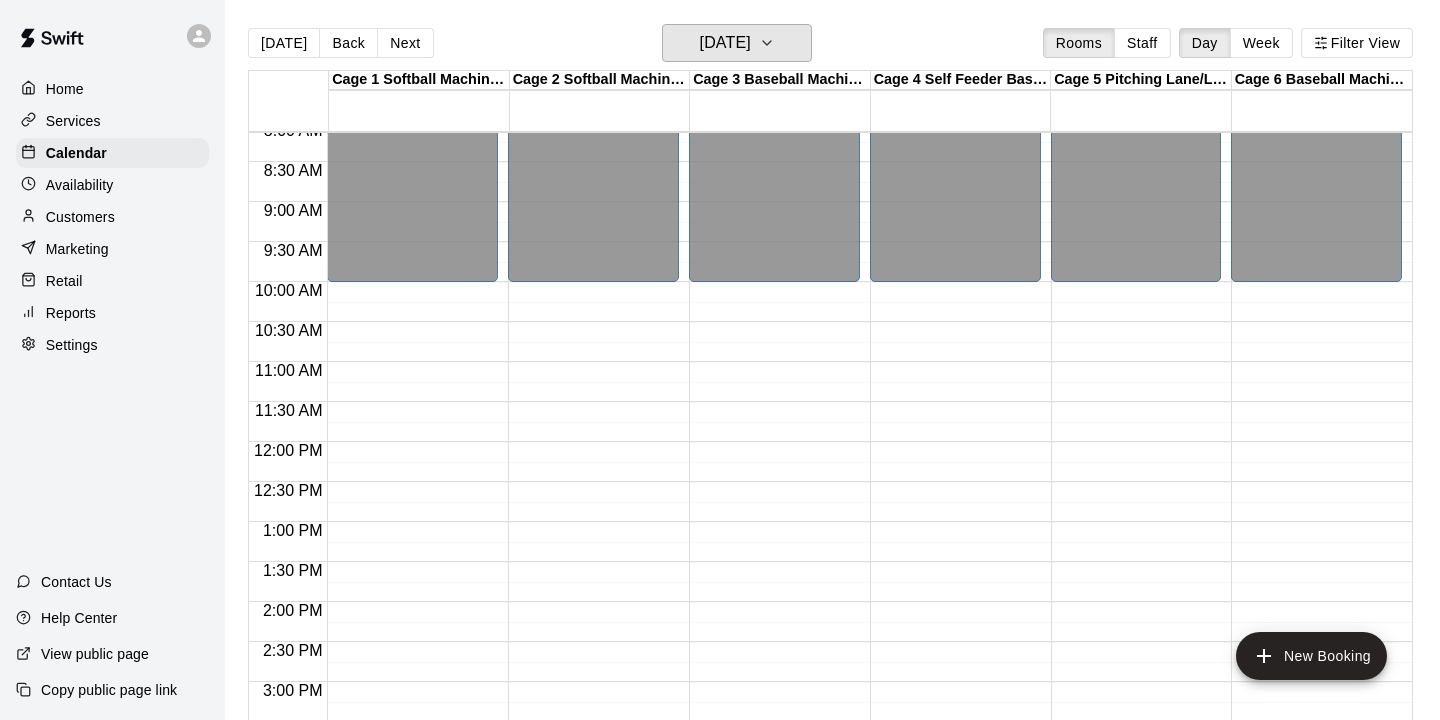 scroll, scrollTop: 649, scrollLeft: 0, axis: vertical 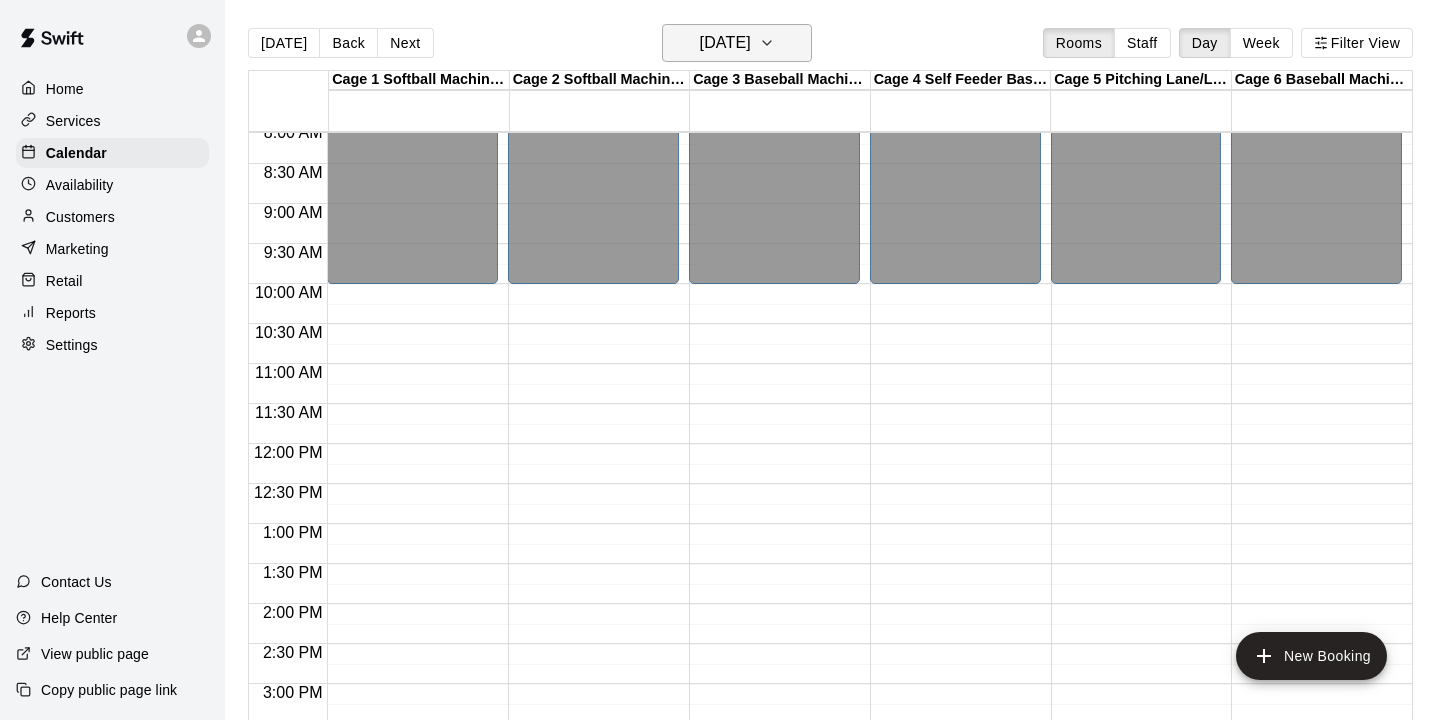click 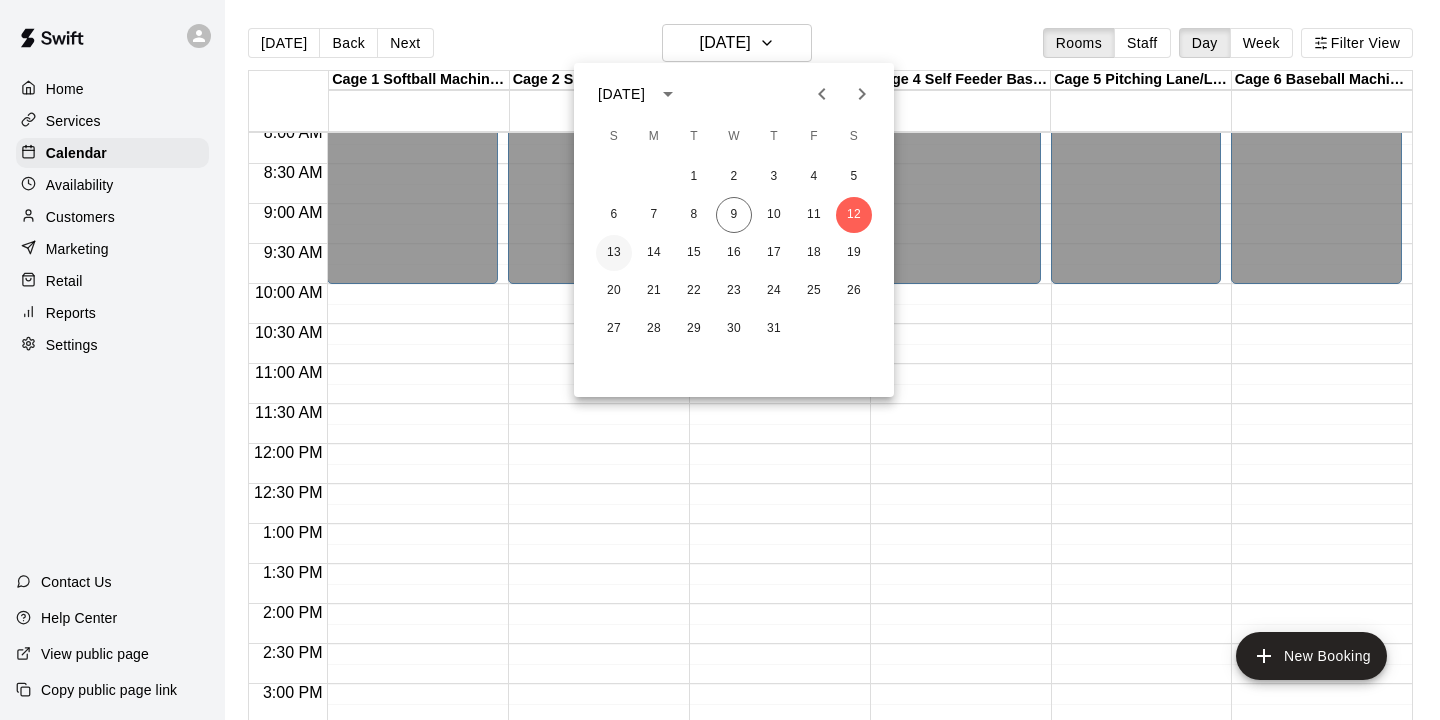 click on "13" at bounding box center (614, 253) 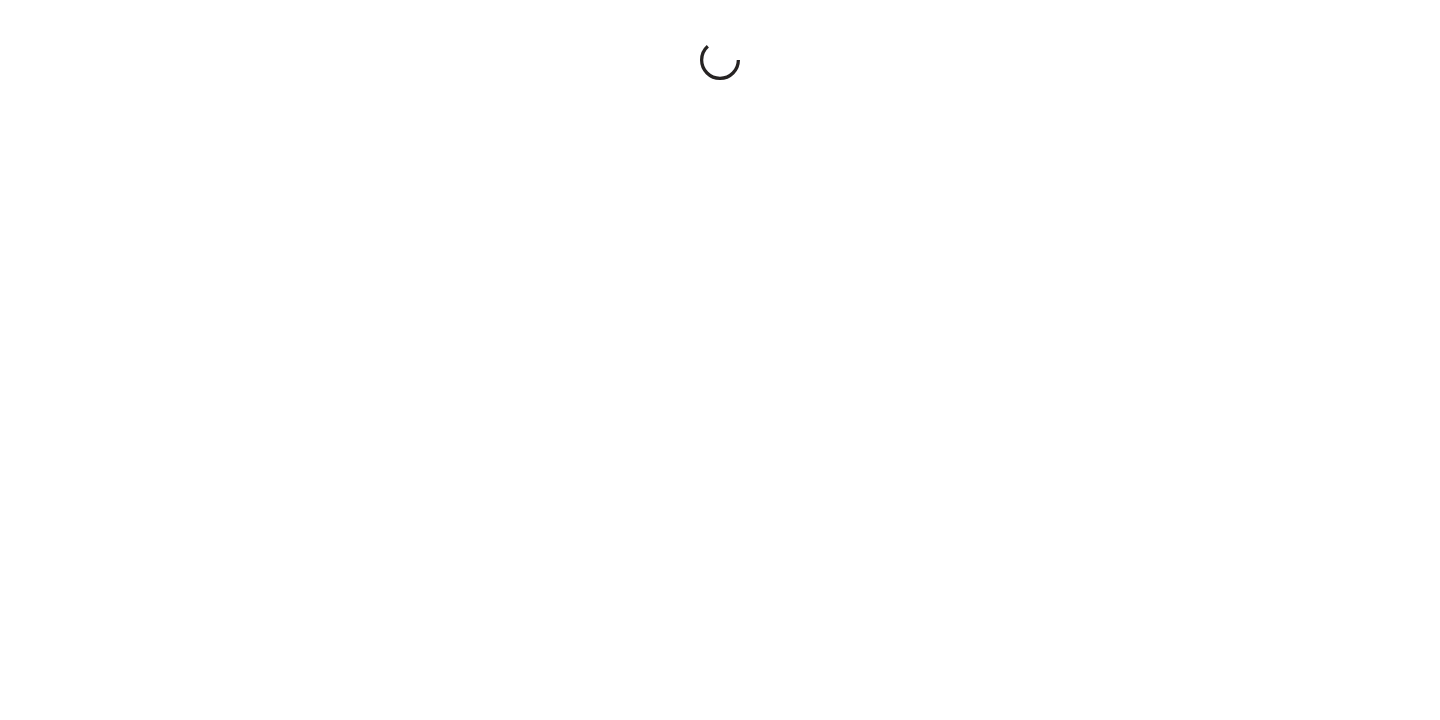 scroll, scrollTop: 0, scrollLeft: 0, axis: both 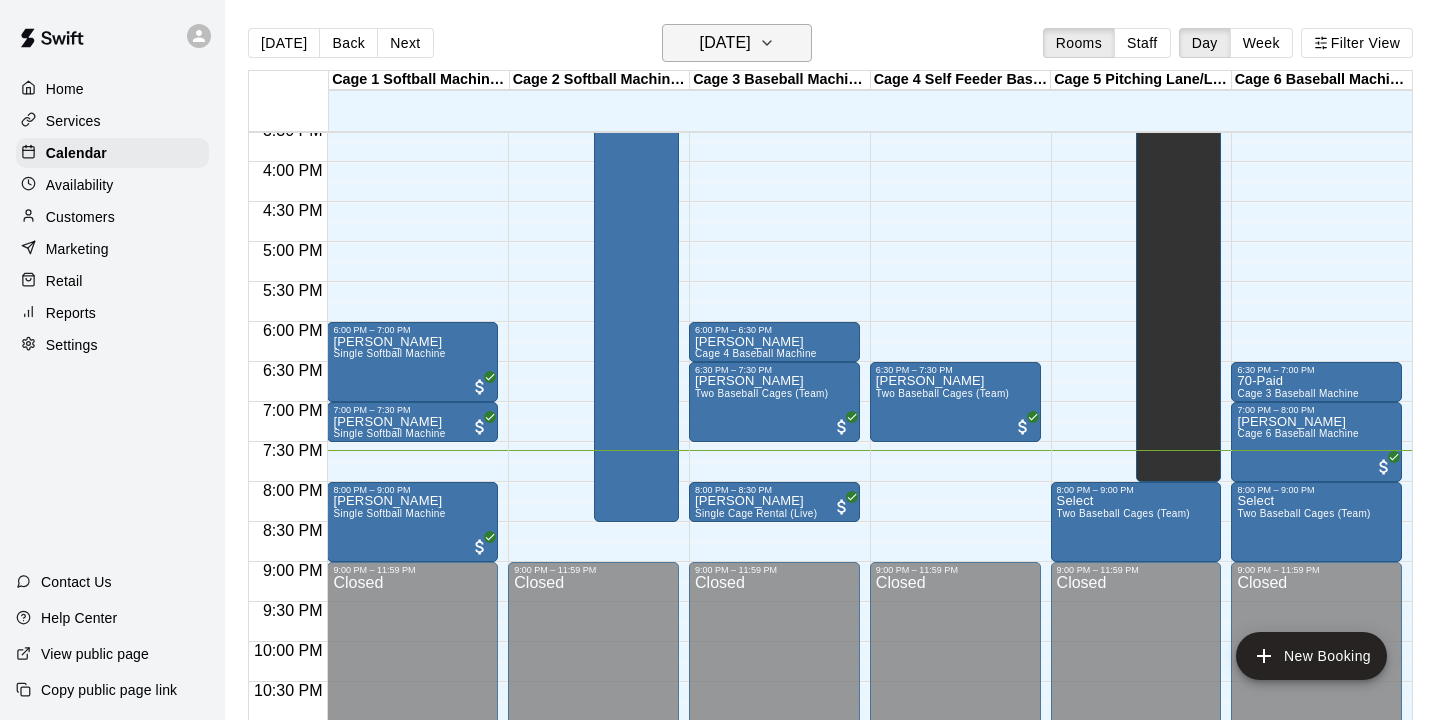 click on "[DATE]" at bounding box center (725, 43) 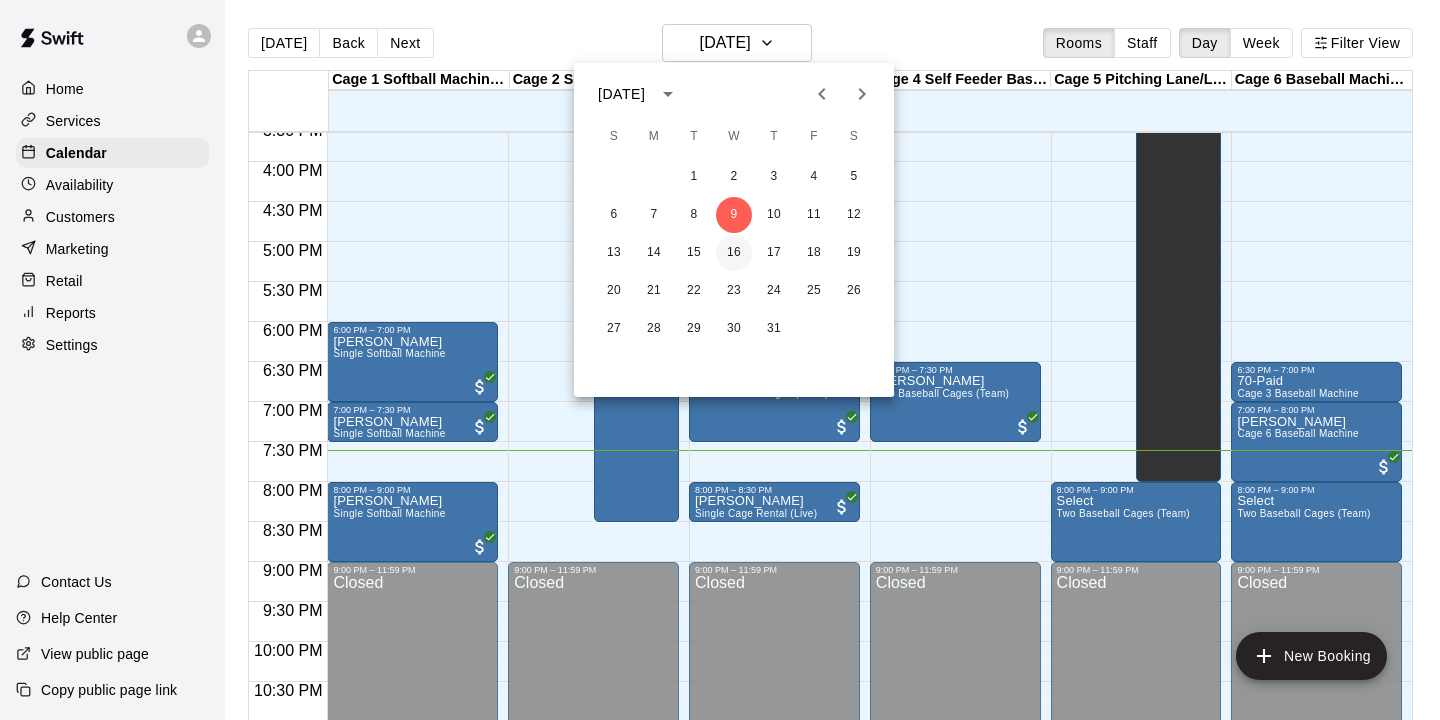 click on "16" at bounding box center (734, 253) 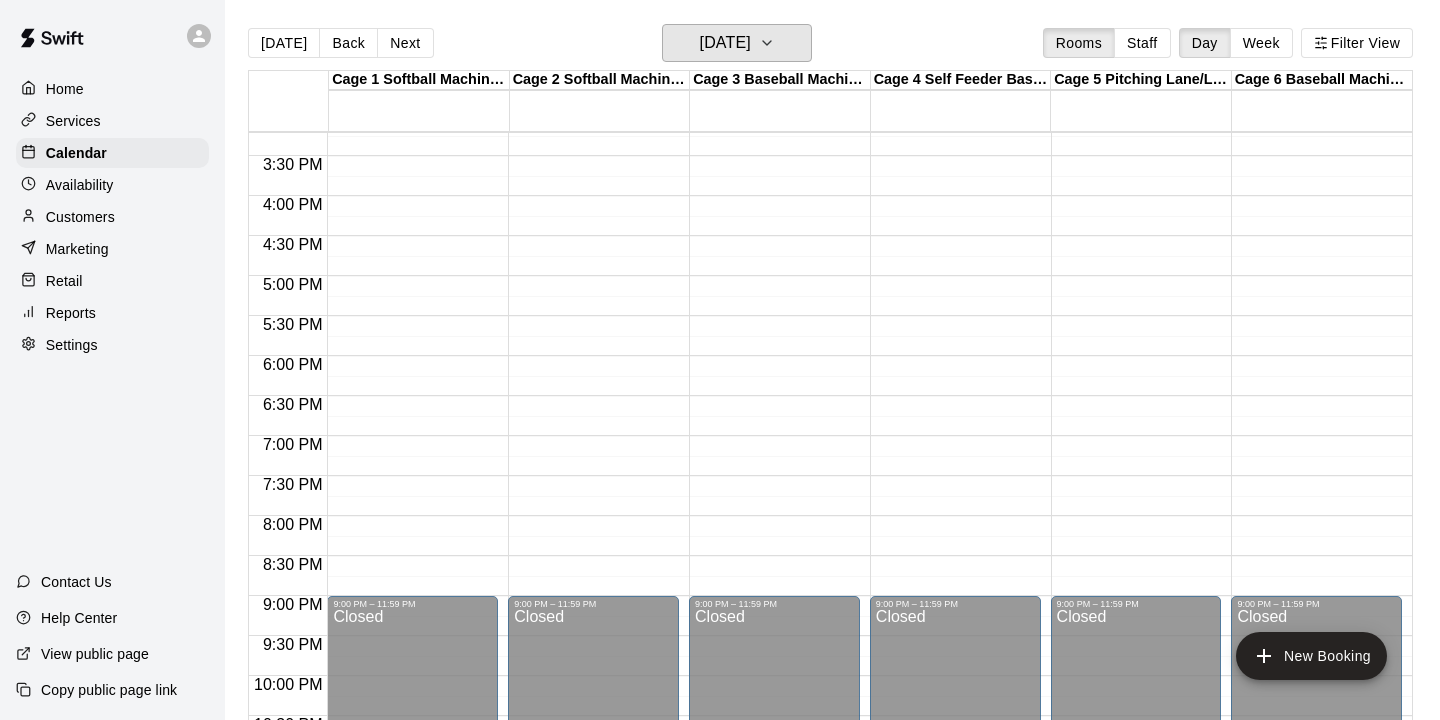 scroll, scrollTop: 1209, scrollLeft: 0, axis: vertical 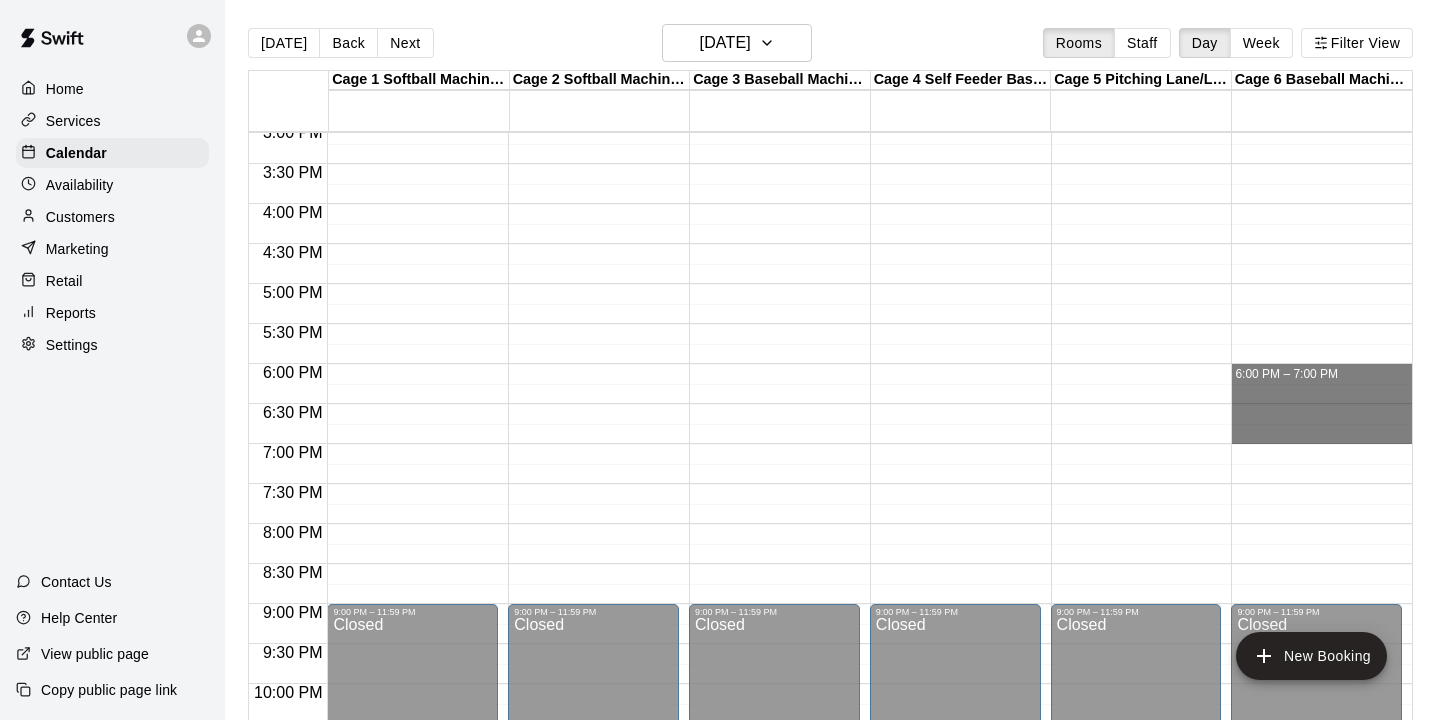 drag, startPoint x: 1252, startPoint y: 374, endPoint x: 1257, endPoint y: 439, distance: 65.192024 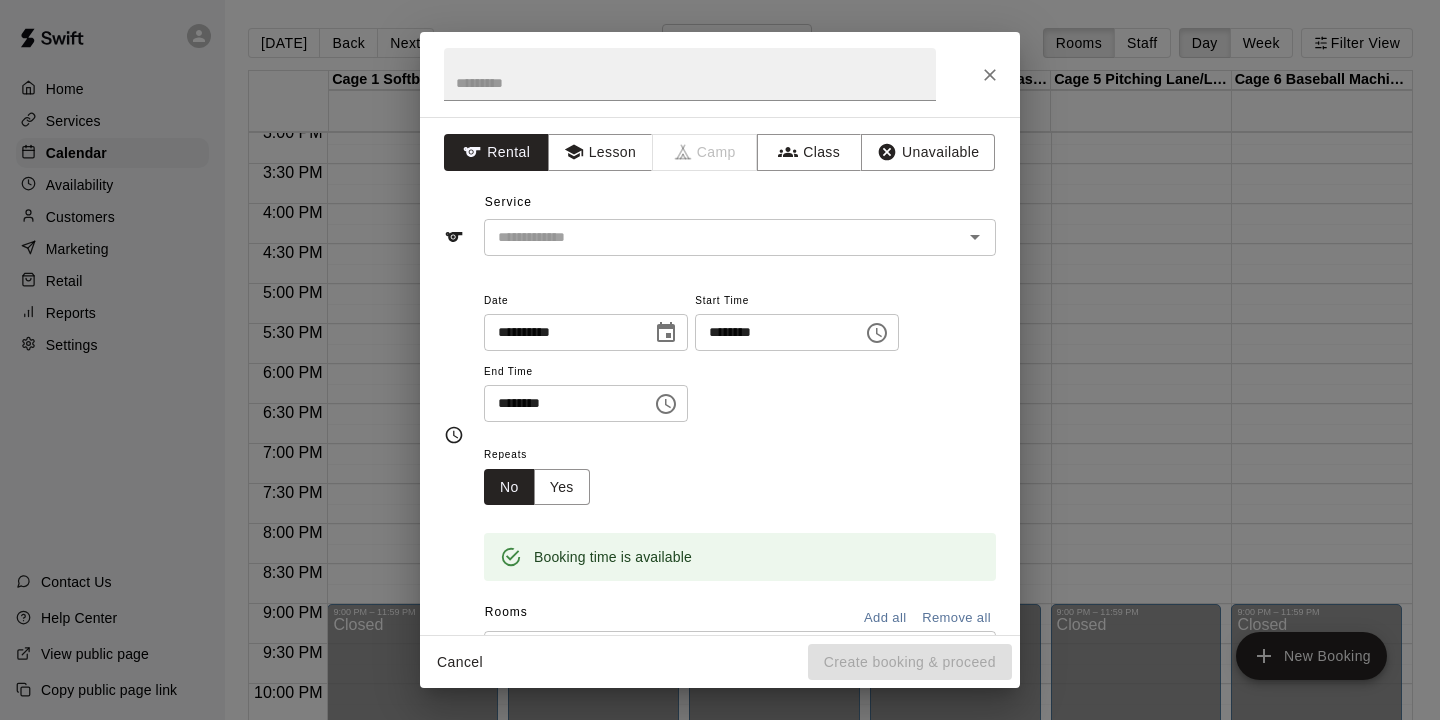 click at bounding box center [720, 74] 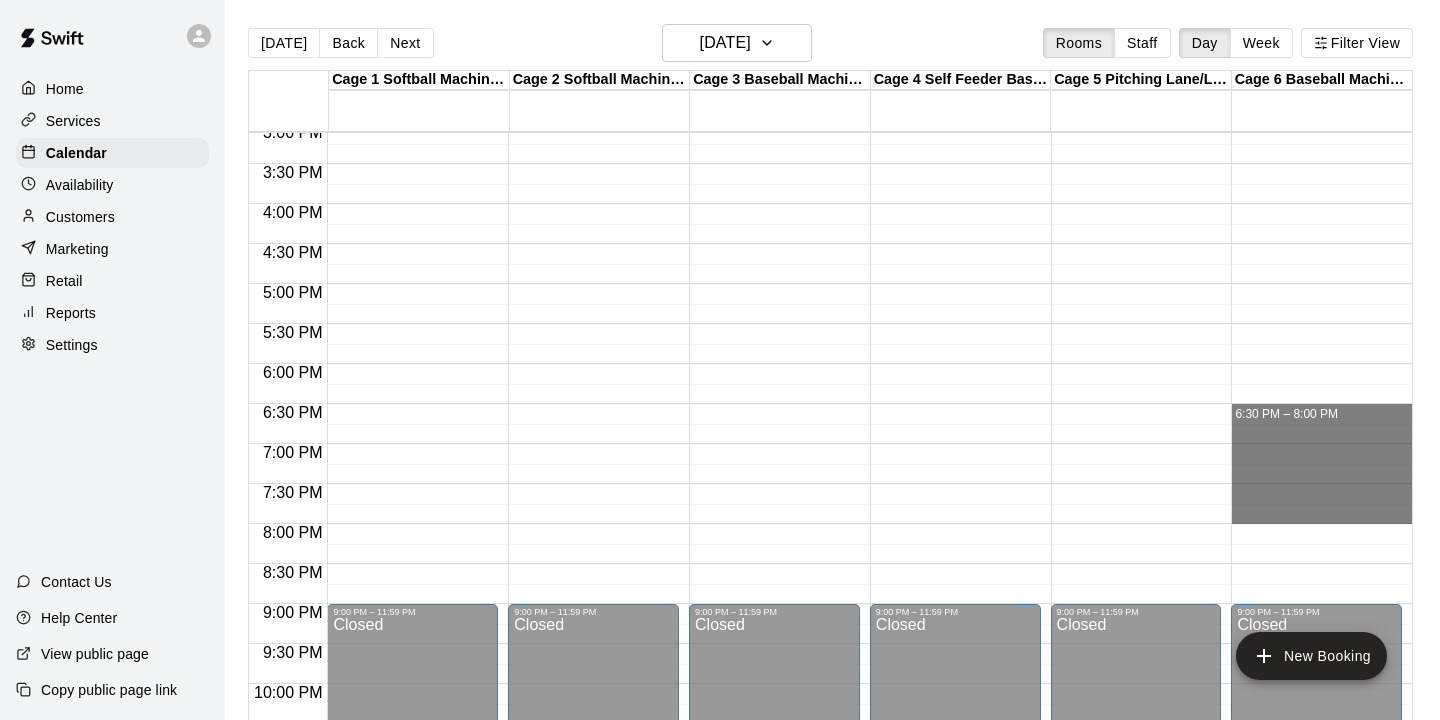 drag, startPoint x: 1272, startPoint y: 406, endPoint x: 1266, endPoint y: 506, distance: 100.17984 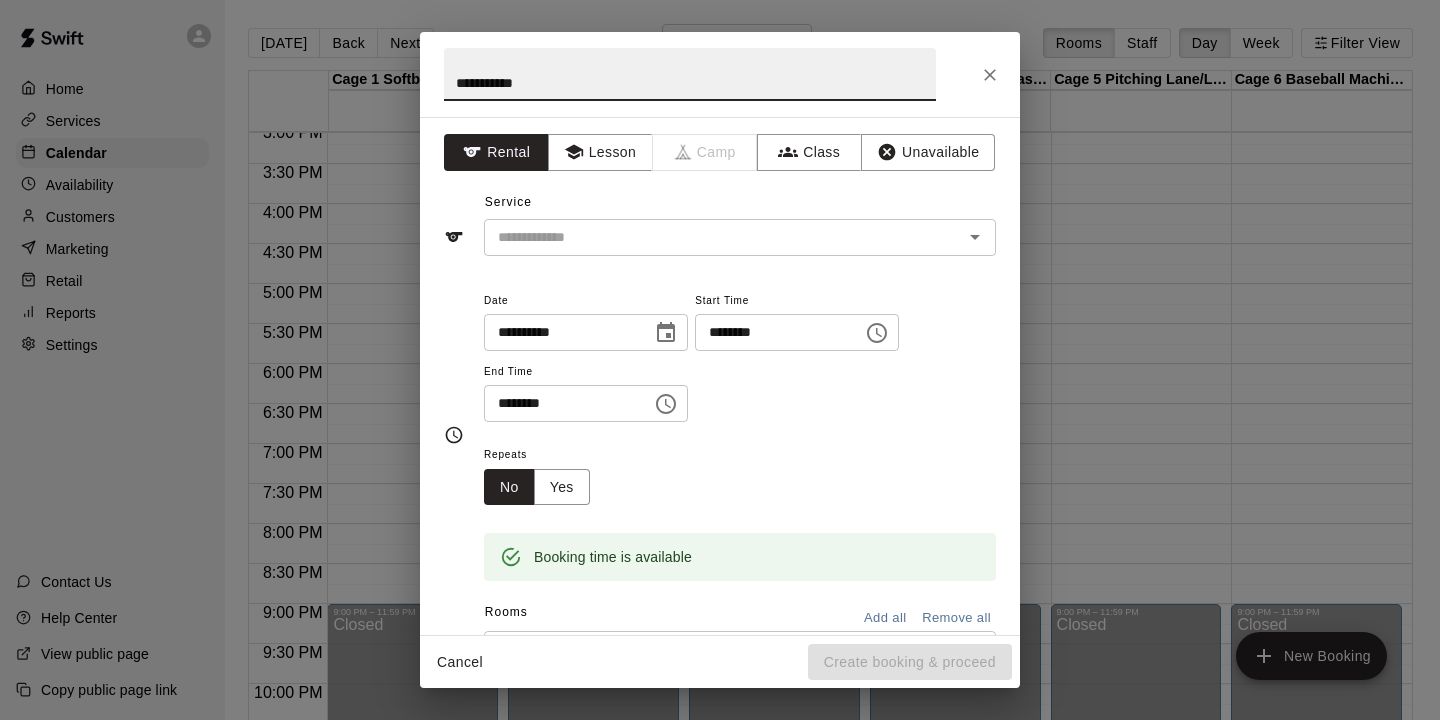 scroll, scrollTop: 17, scrollLeft: 0, axis: vertical 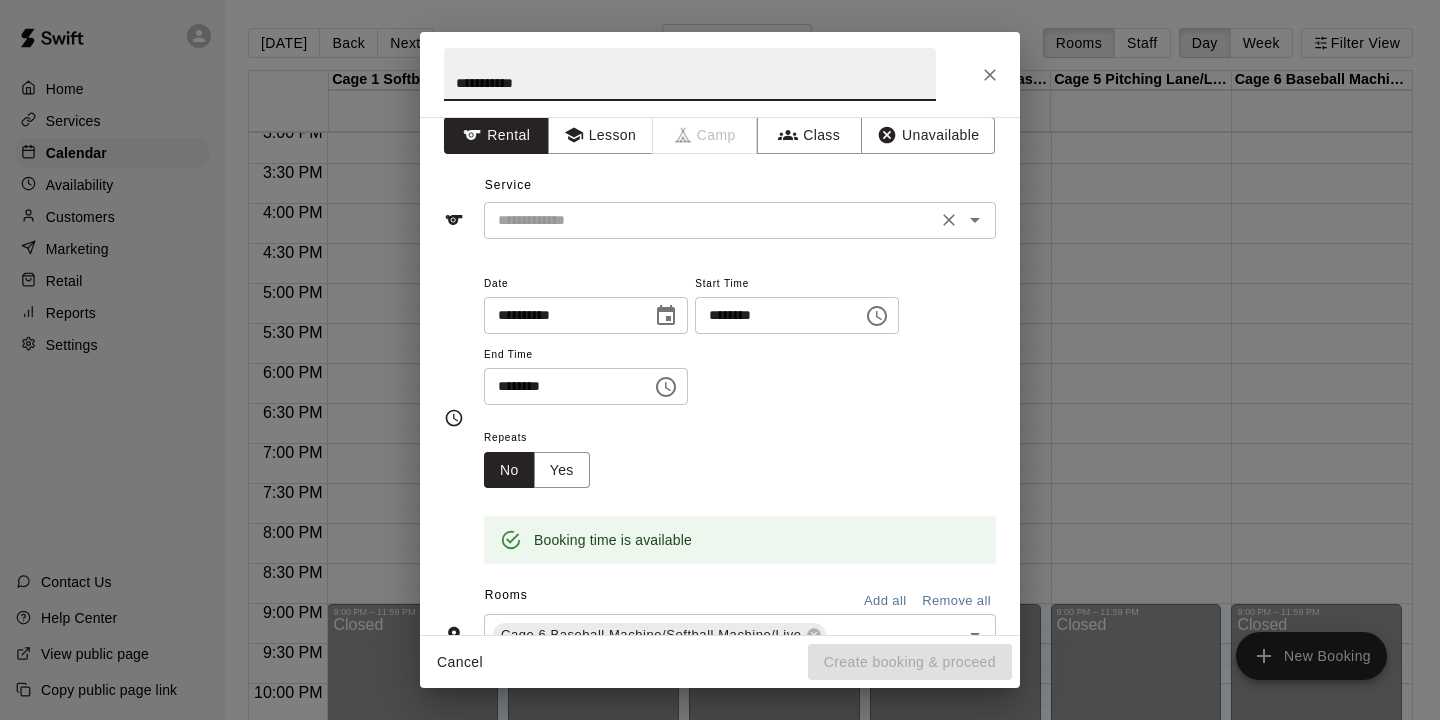 type on "**********" 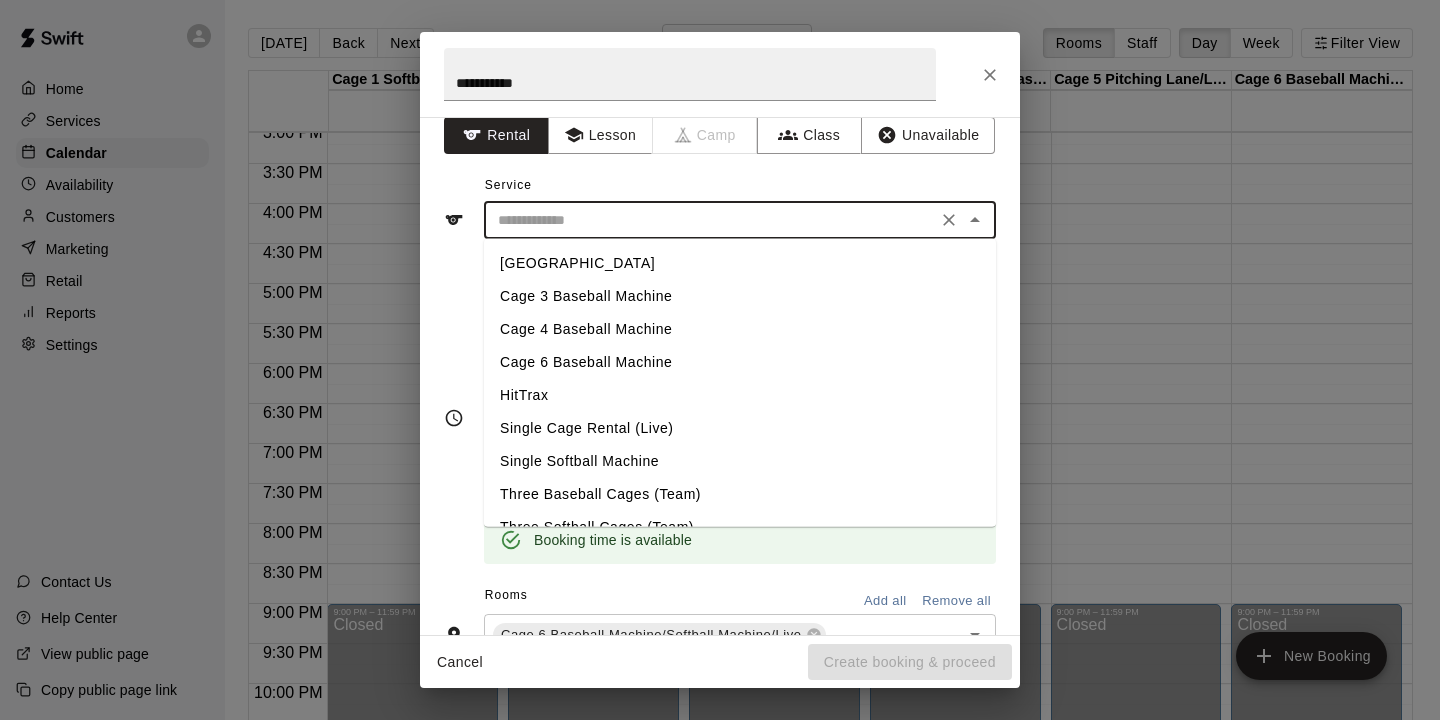 click on "Cage 6 Baseball Machine" at bounding box center (740, 362) 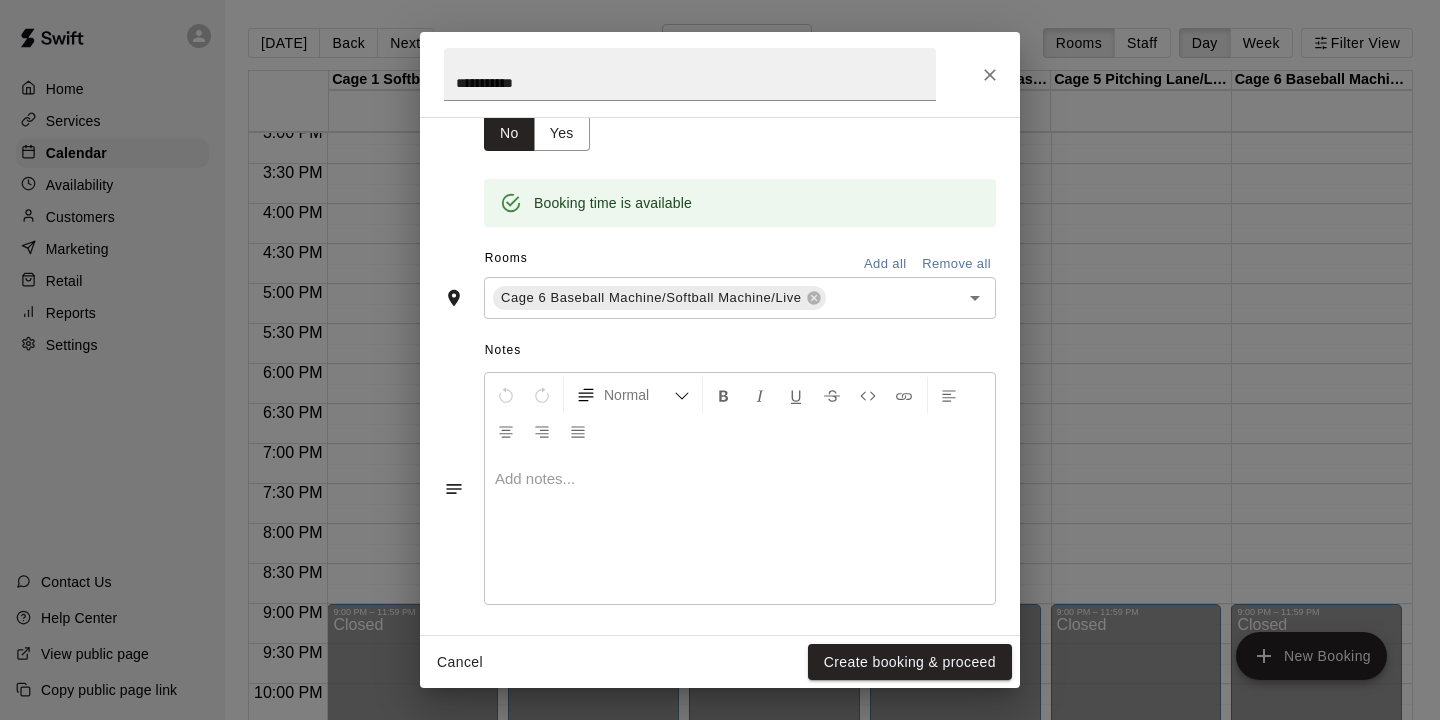 scroll, scrollTop: 361, scrollLeft: 0, axis: vertical 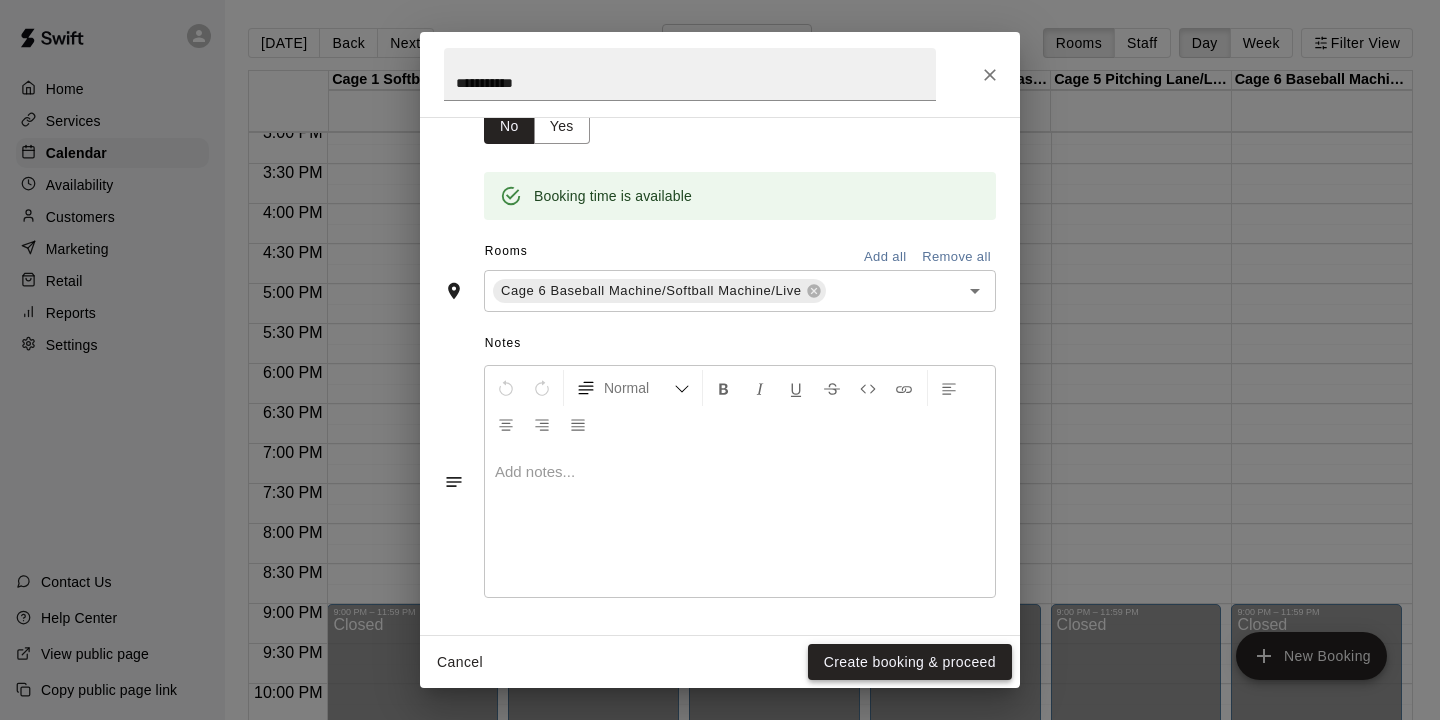 click on "Create booking & proceed" at bounding box center (910, 662) 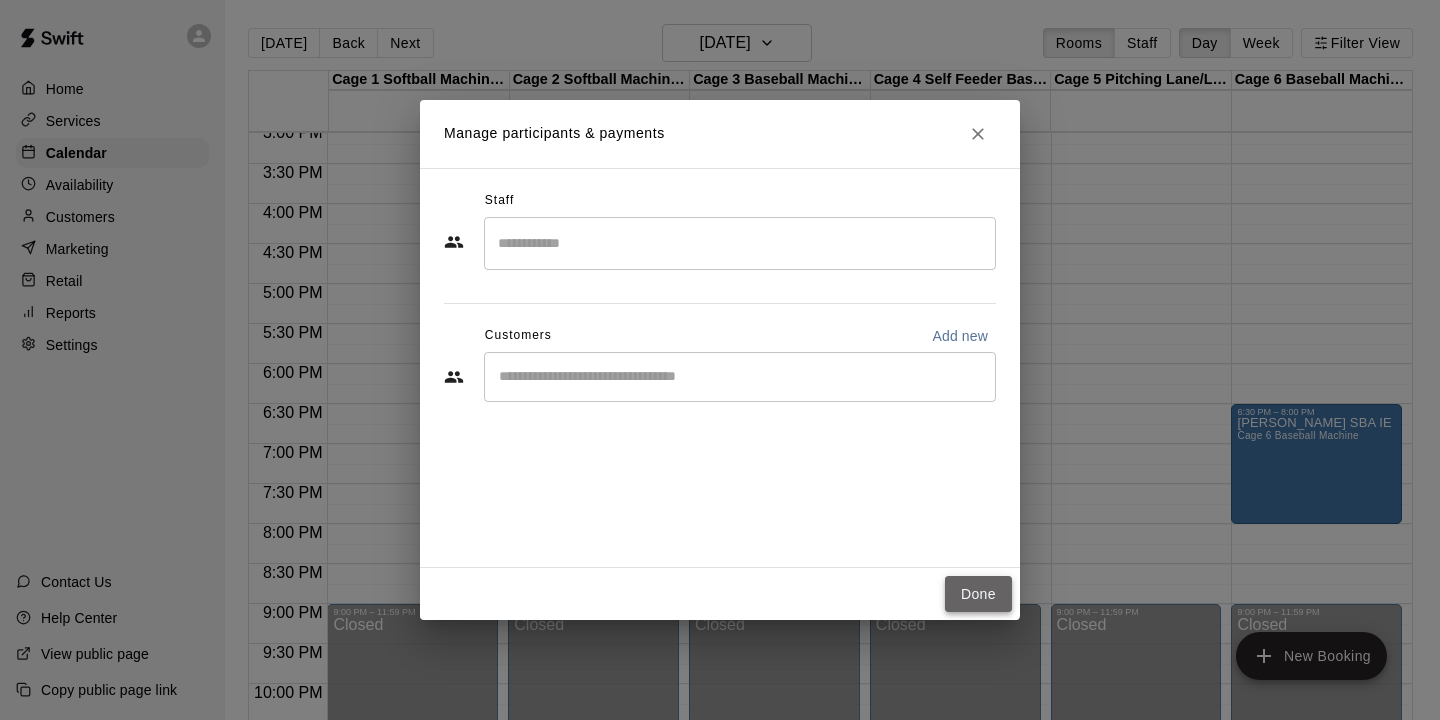 click on "Done" at bounding box center (978, 594) 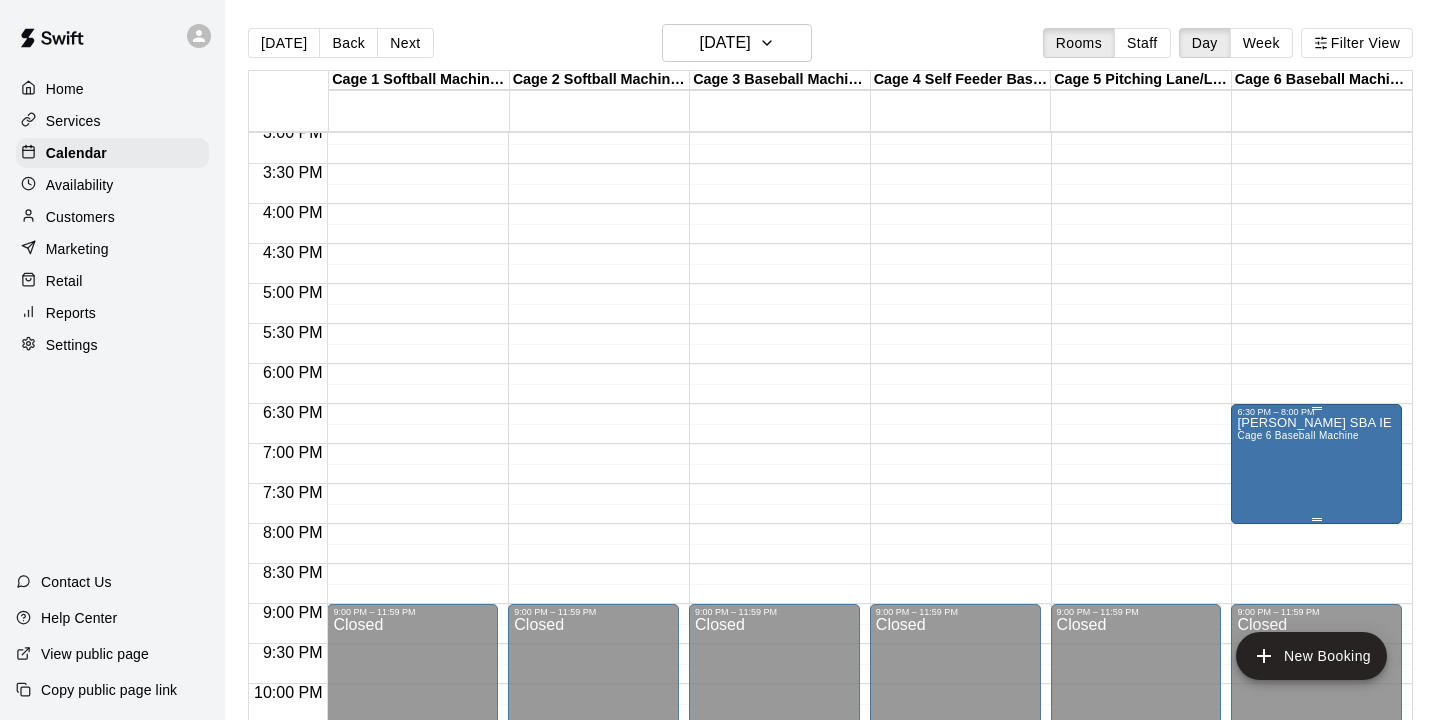 click on "Alex SBA IE Cage 6 Baseball Machine" at bounding box center [1316, 777] 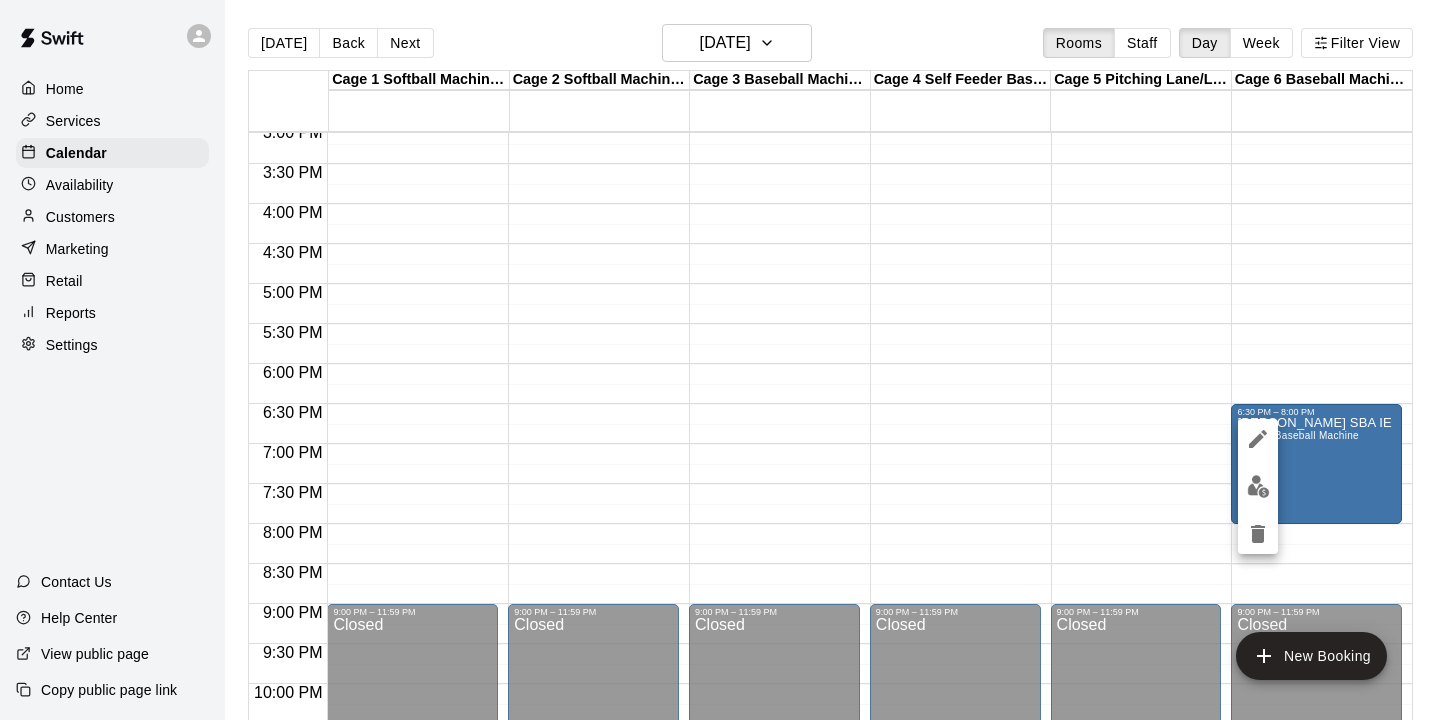 click 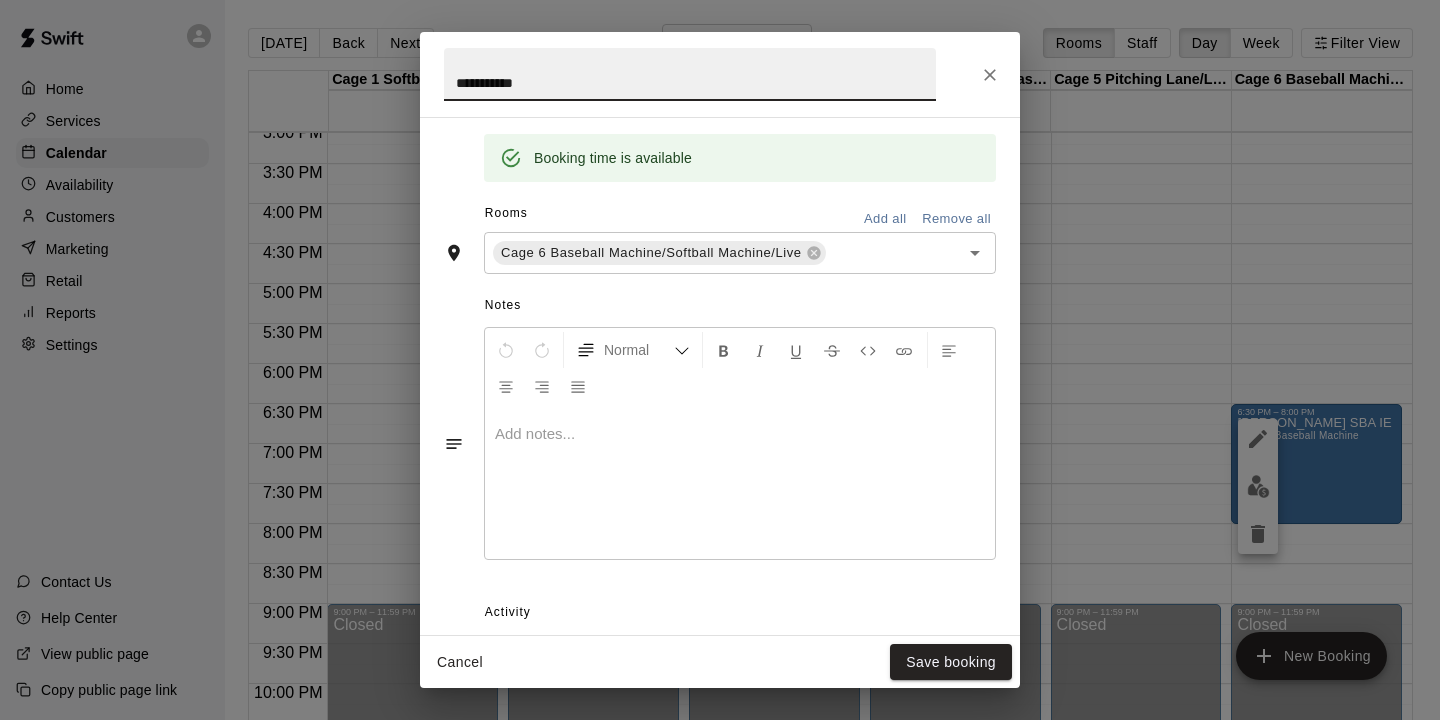 scroll, scrollTop: 491, scrollLeft: 0, axis: vertical 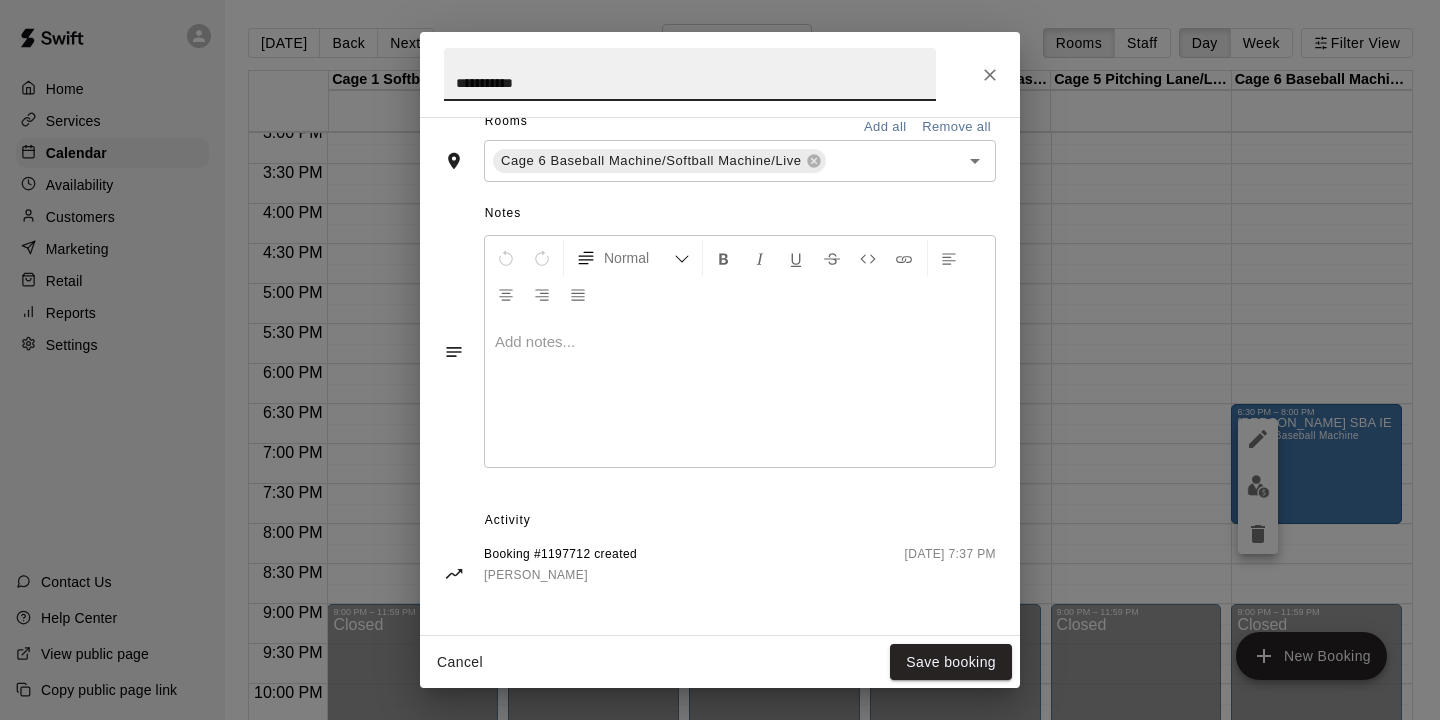 click at bounding box center (740, 392) 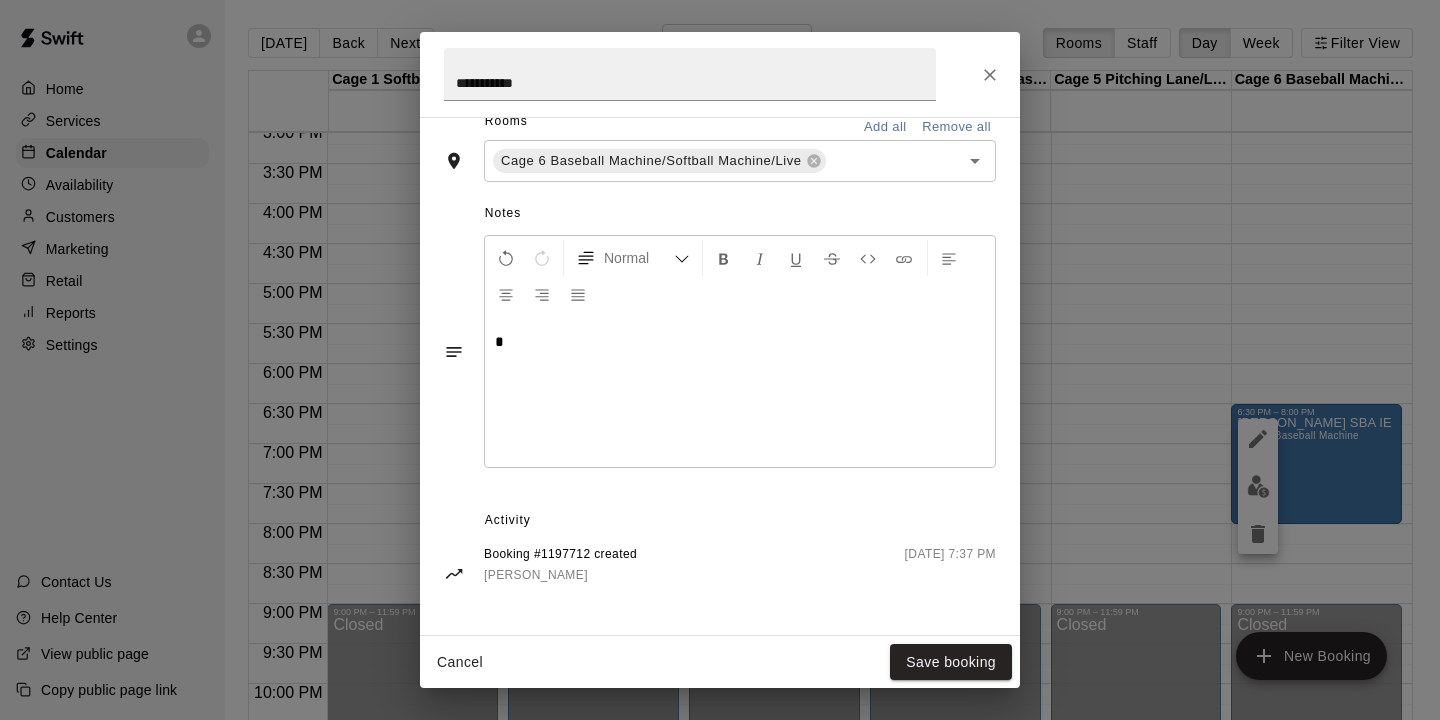 type 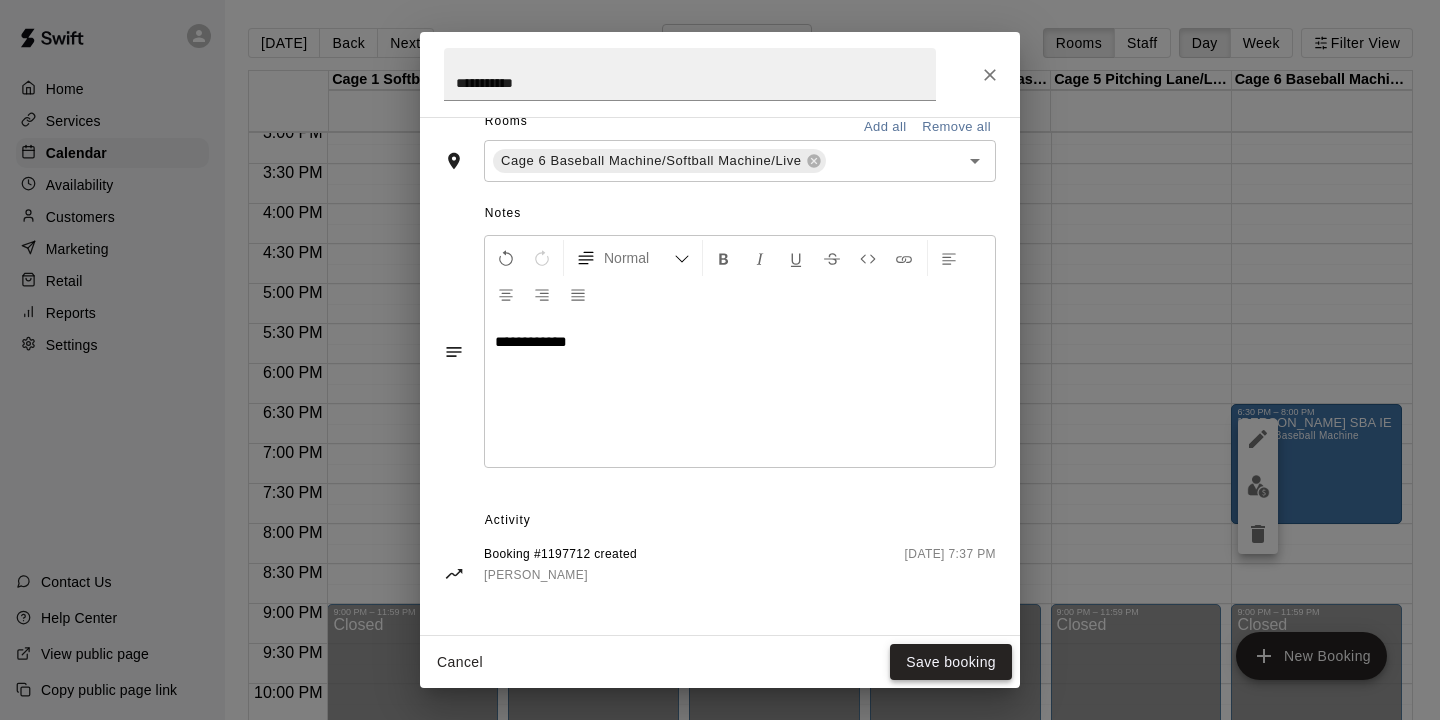 click on "Save booking" at bounding box center [951, 662] 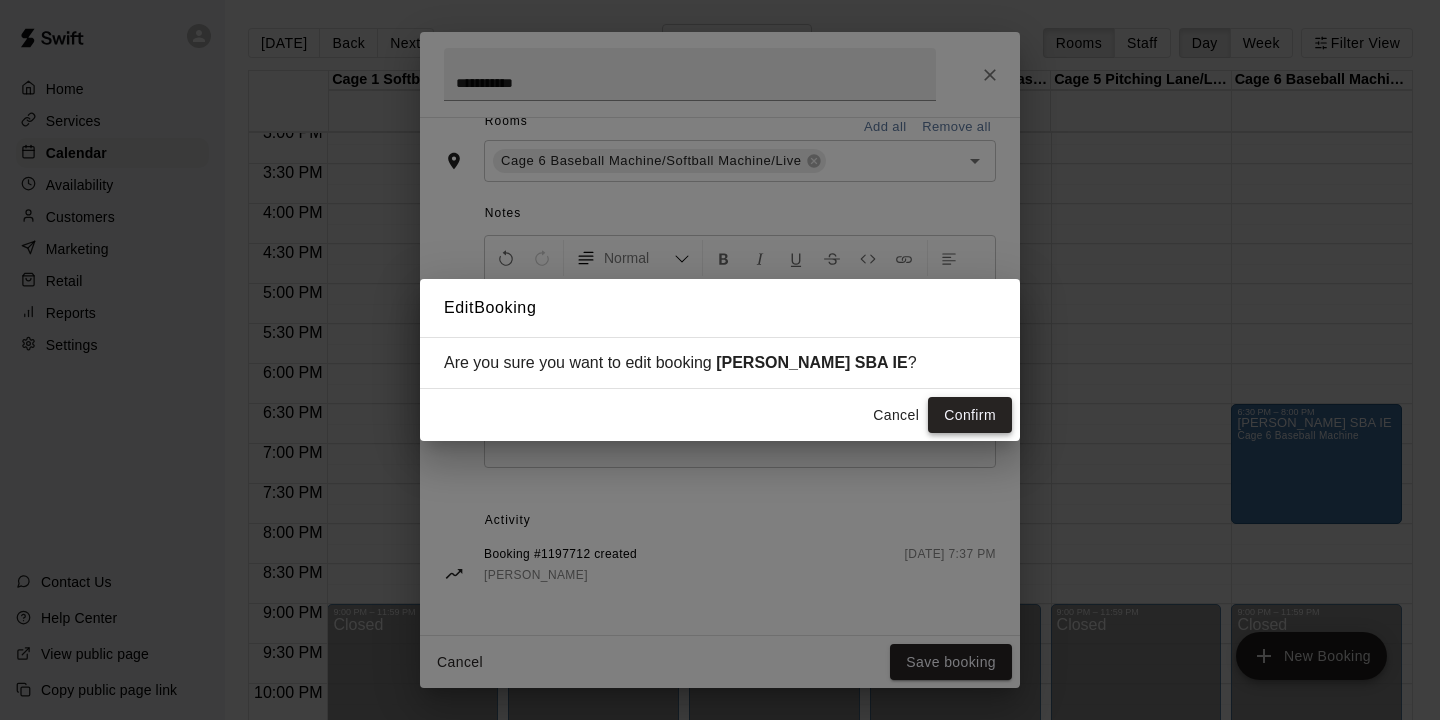 click on "Confirm" at bounding box center (970, 415) 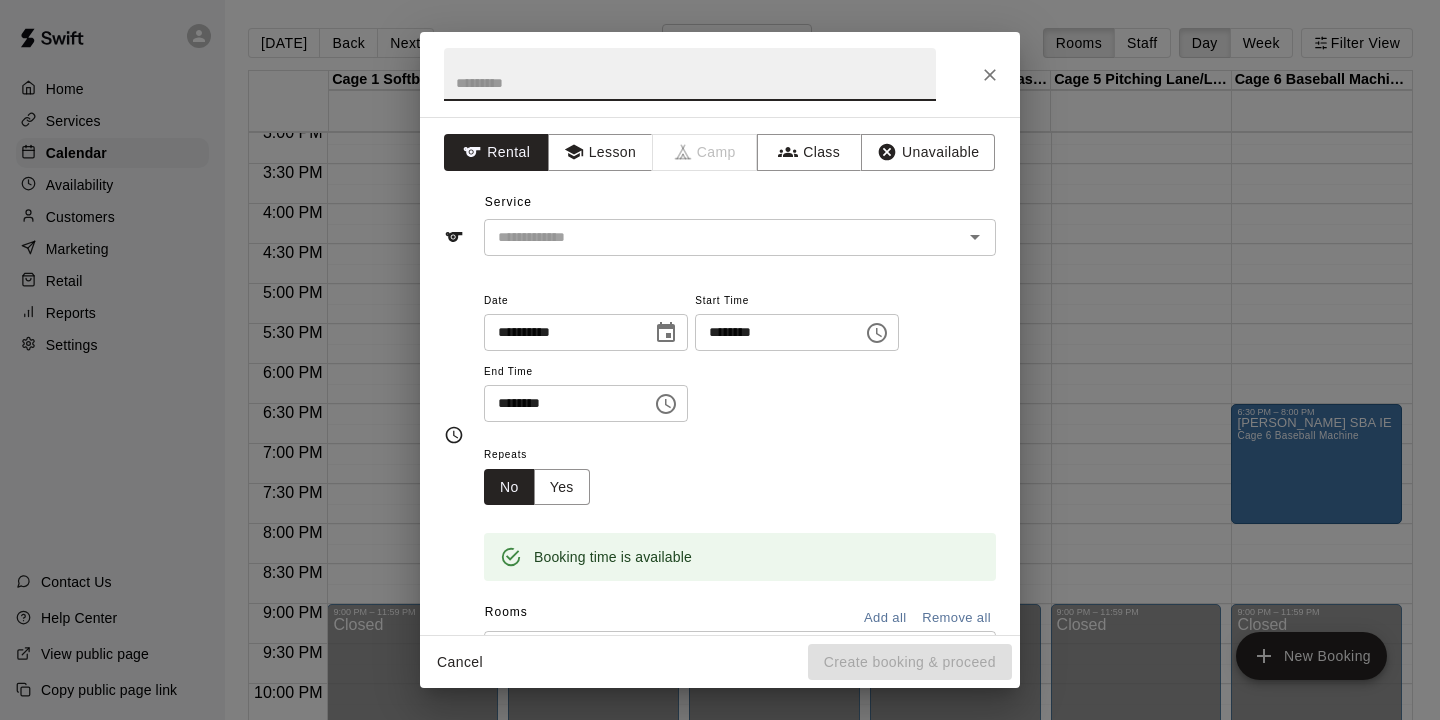 click at bounding box center (990, 75) 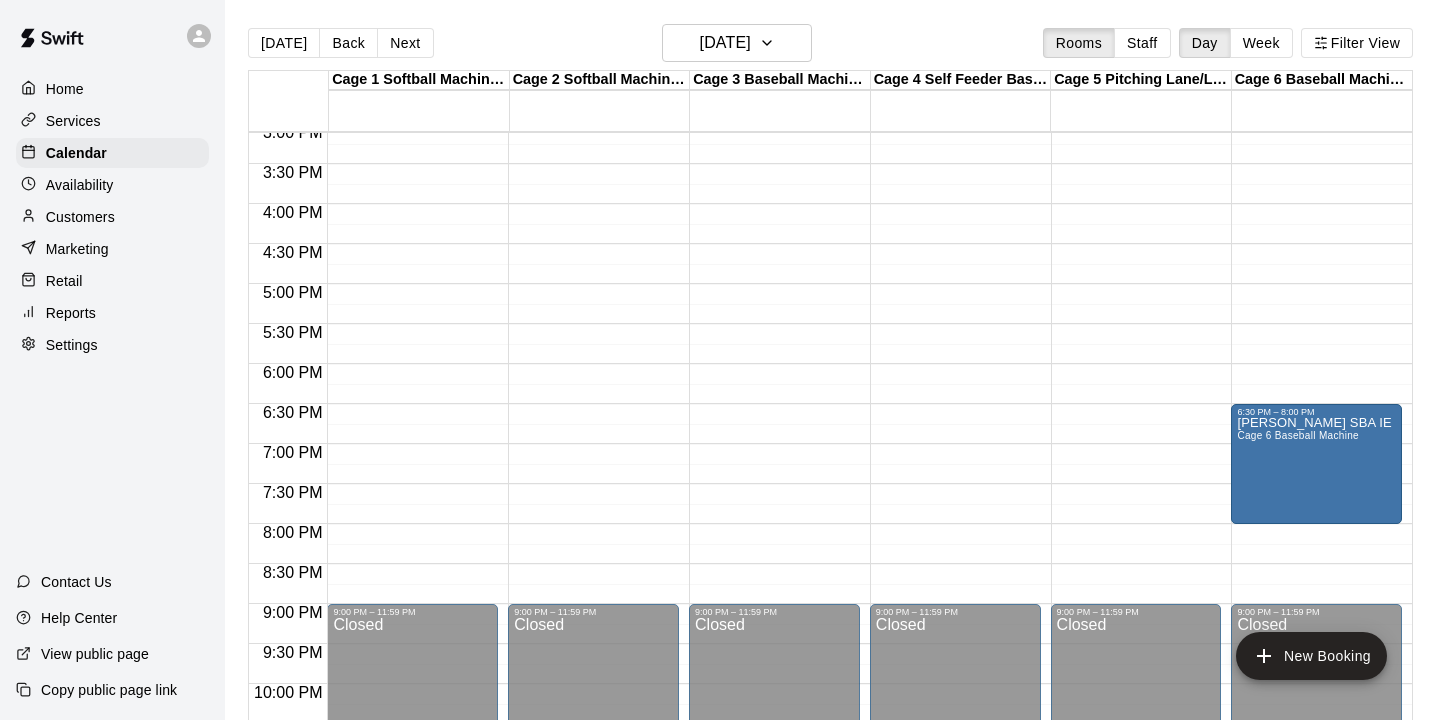 click on "Today Back Next Wednesday Jul 16 Rooms Staff Day Week Filter View Cage 1 Softball Machine/Live 16 Wed Cage 2 Softball Machine/Live 16 Wed Cage 3 Baseball Machine/Softball Machine 16 Wed Cage 4 Self Feeder Baseball Machine/Live 16 Wed Cage 5 Pitching Lane/Live 16 Wed Cage 6 Baseball Machine/Softball Machine/Live  16 Wed 12:00 AM 12:30 AM 1:00 AM 1:30 AM 2:00 AM 2:30 AM 3:00 AM 3:30 AM 4:00 AM 4:30 AM 5:00 AM 5:30 AM 6:00 AM 6:30 AM 7:00 AM 7:30 AM 8:00 AM 8:30 AM 9:00 AM 9:30 AM 10:00 AM 10:30 AM 11:00 AM 11:30 AM 12:00 PM 12:30 PM 1:00 PM 1:30 PM 2:00 PM 2:30 PM 3:00 PM 3:30 PM 4:00 PM 4:30 PM 5:00 PM 5:30 PM 6:00 PM 6:30 PM 7:00 PM 7:30 PM 8:00 PM 8:30 PM 9:00 PM 9:30 PM 10:00 PM 10:30 PM 11:00 PM 11:30 PM 12:00 AM – 3:00 PM Closed 9:00 PM – 11:59 PM Closed 12:00 AM – 3:00 PM Closed 9:00 PM – 11:59 PM Closed 12:00 AM – 3:00 PM Closed 9:00 PM – 11:59 PM Closed 12:00 AM – 3:00 PM Closed 9:00 PM – 11:59 PM Closed 12:00 AM – 3:00 PM Closed 9:00 PM – 11:59 PM Closed 12:00 AM – 3:00 PM Closed" at bounding box center [832, 376] 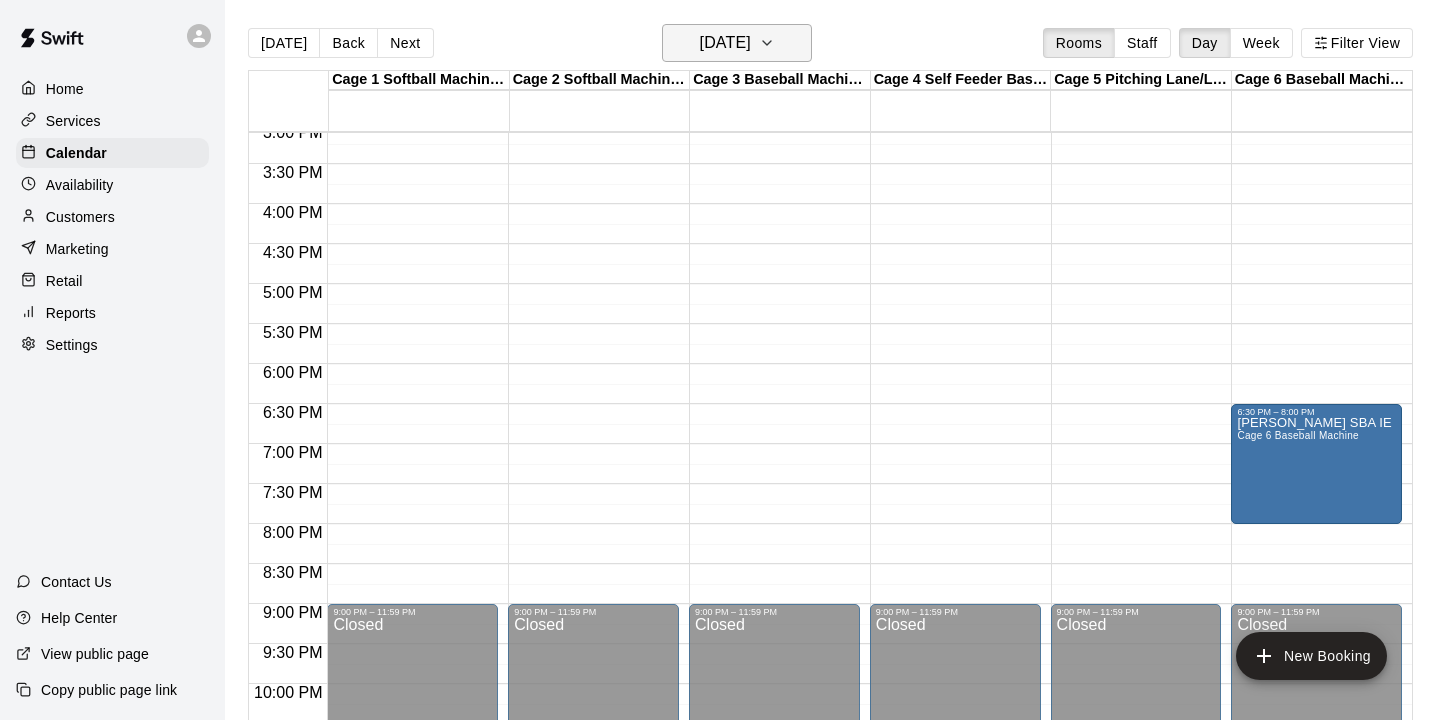 click on "Wednesday Jul 16" at bounding box center [725, 43] 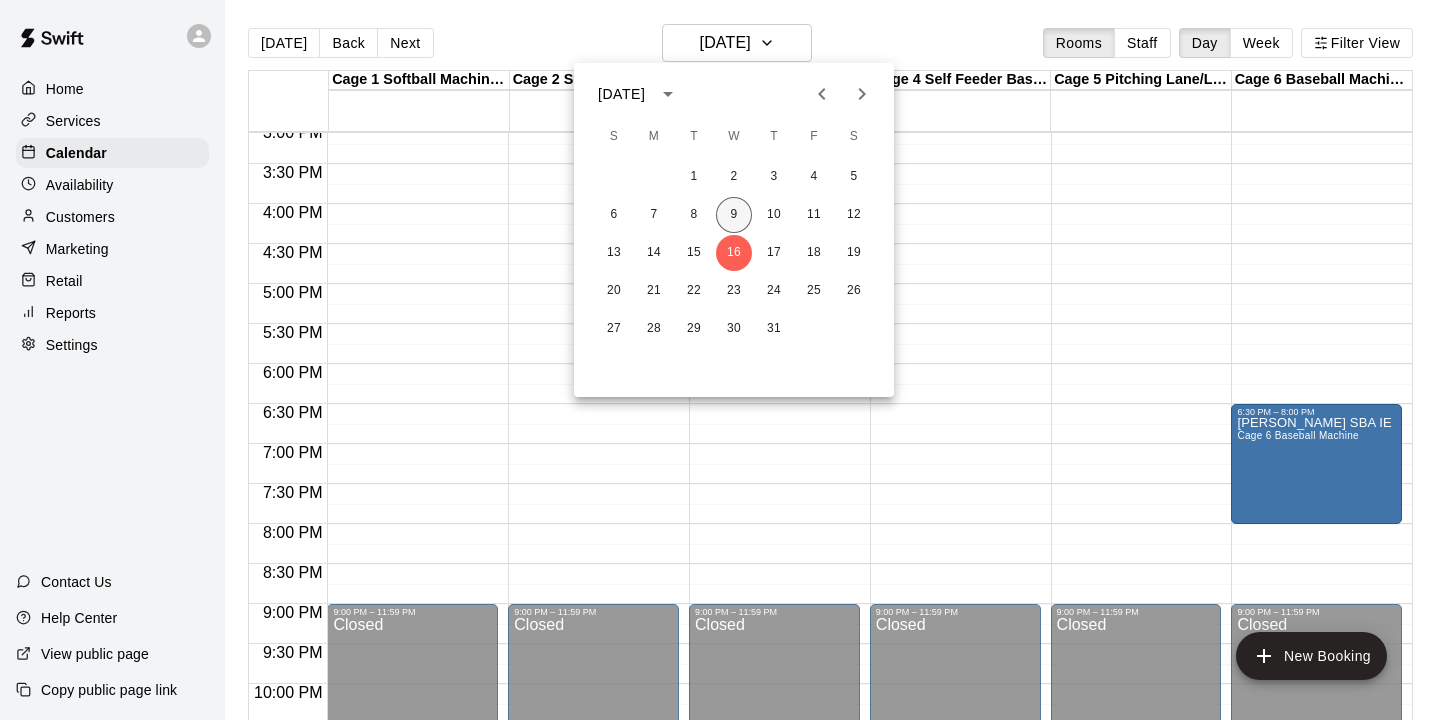 click on "9" at bounding box center (734, 215) 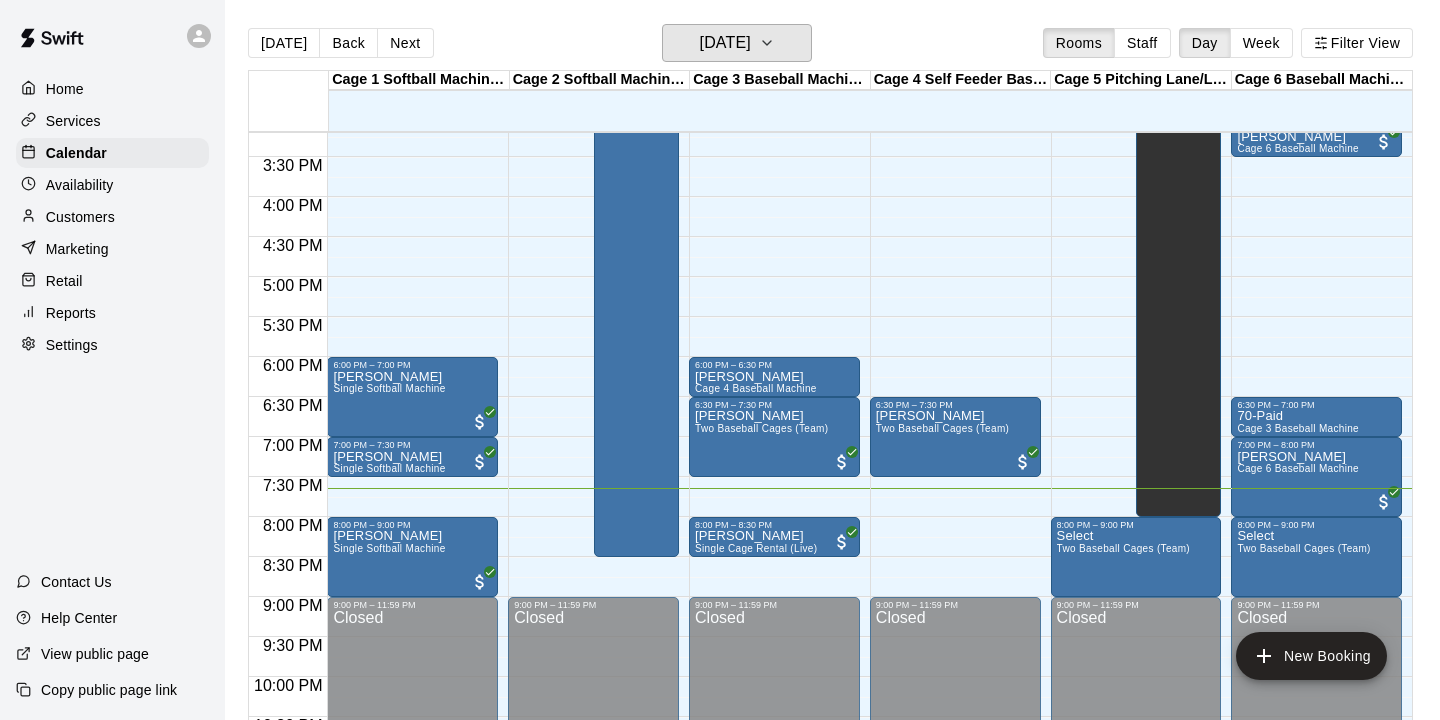 scroll, scrollTop: 1222, scrollLeft: 0, axis: vertical 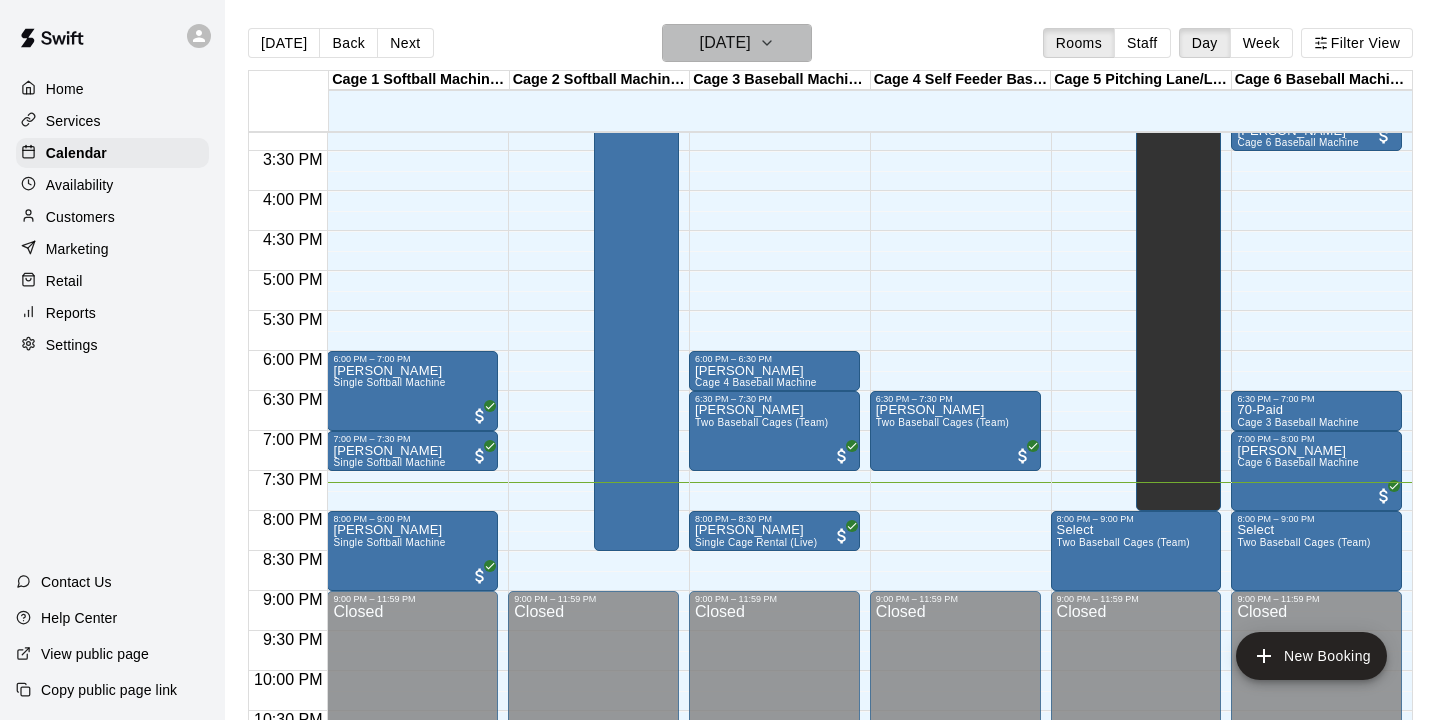click on "[DATE]" at bounding box center (725, 43) 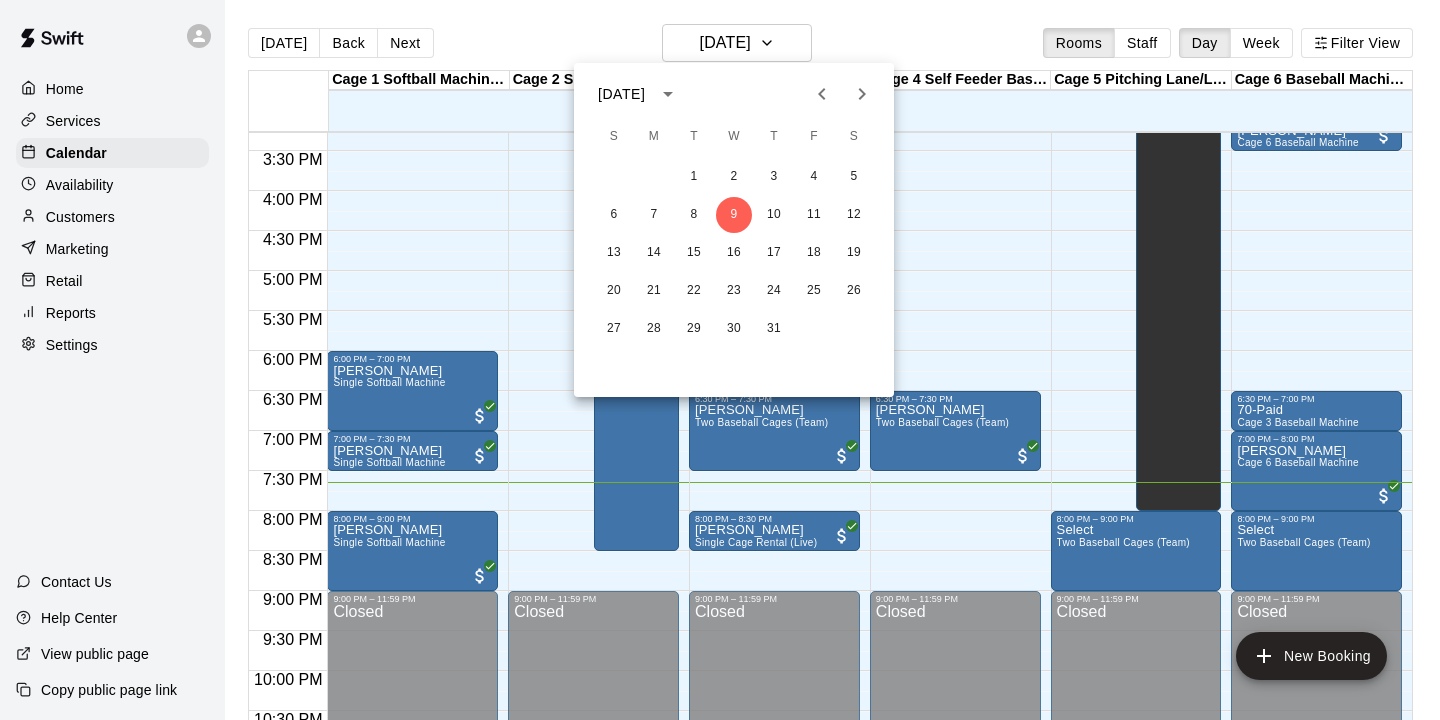click at bounding box center (720, 360) 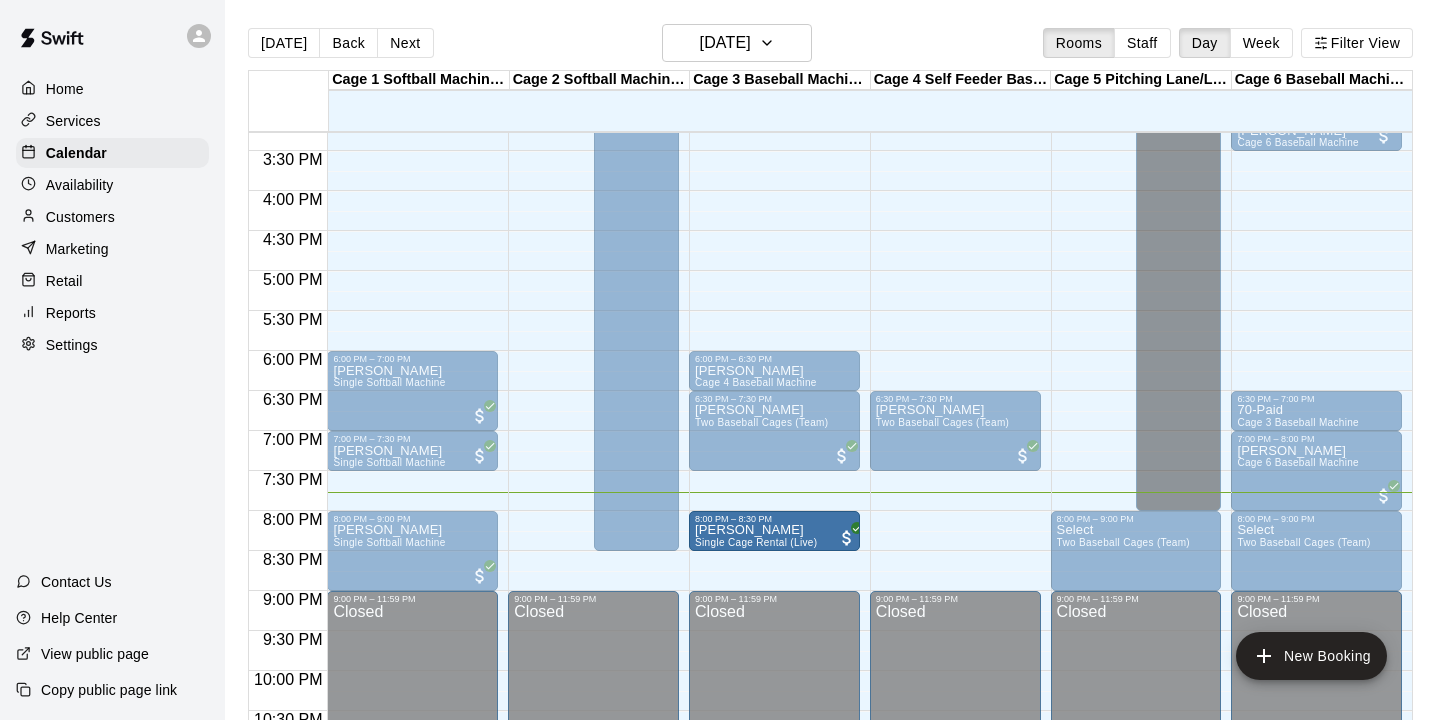 drag, startPoint x: 757, startPoint y: 547, endPoint x: 921, endPoint y: 561, distance: 164.59648 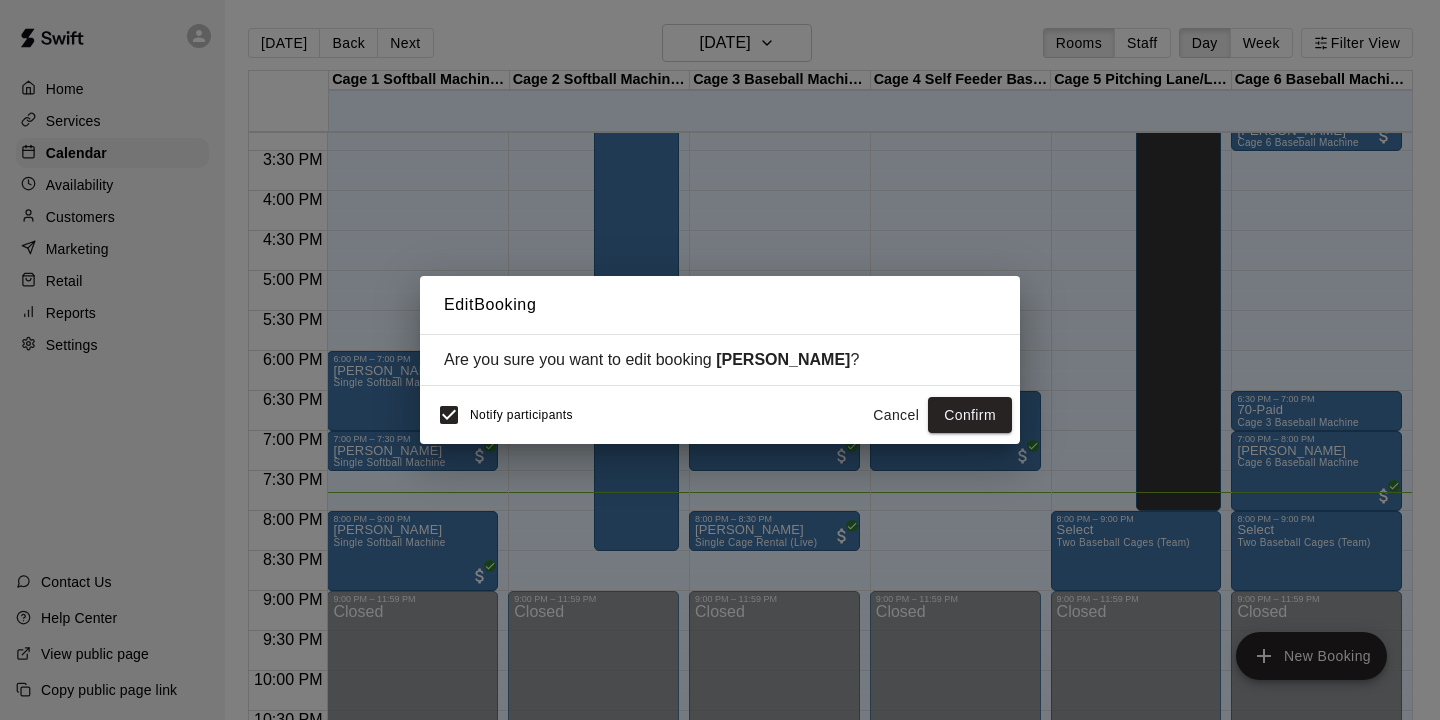 click on "Cancel" at bounding box center [896, 415] 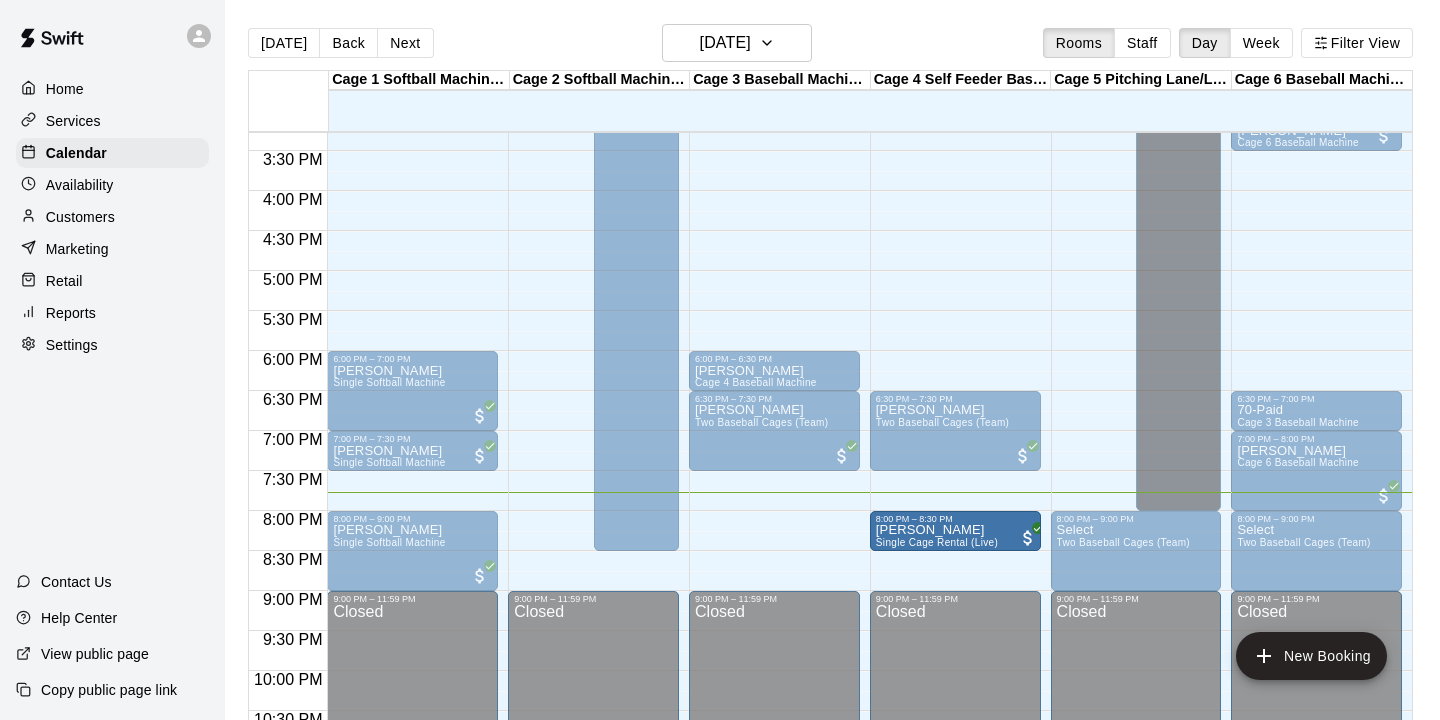 drag, startPoint x: 760, startPoint y: 528, endPoint x: 921, endPoint y: 544, distance: 161.79308 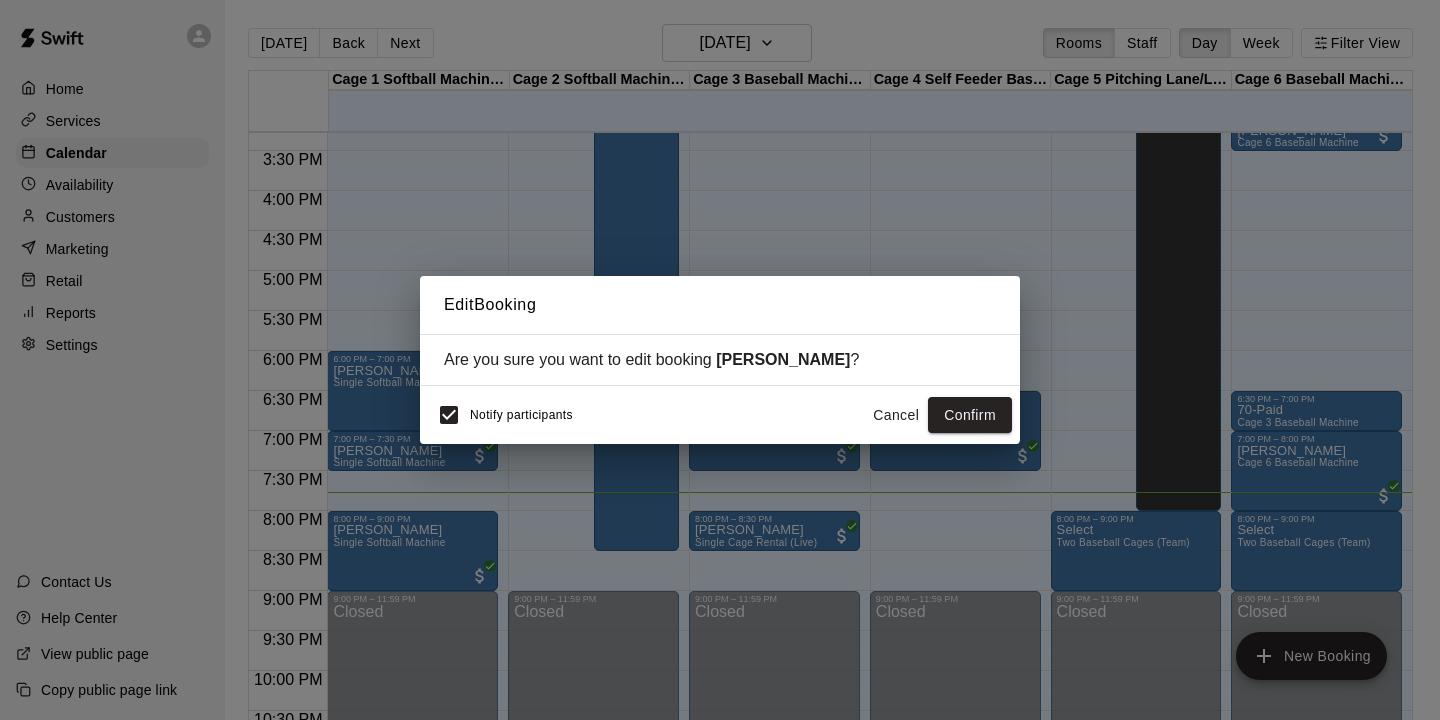 click on "Cancel" at bounding box center (896, 415) 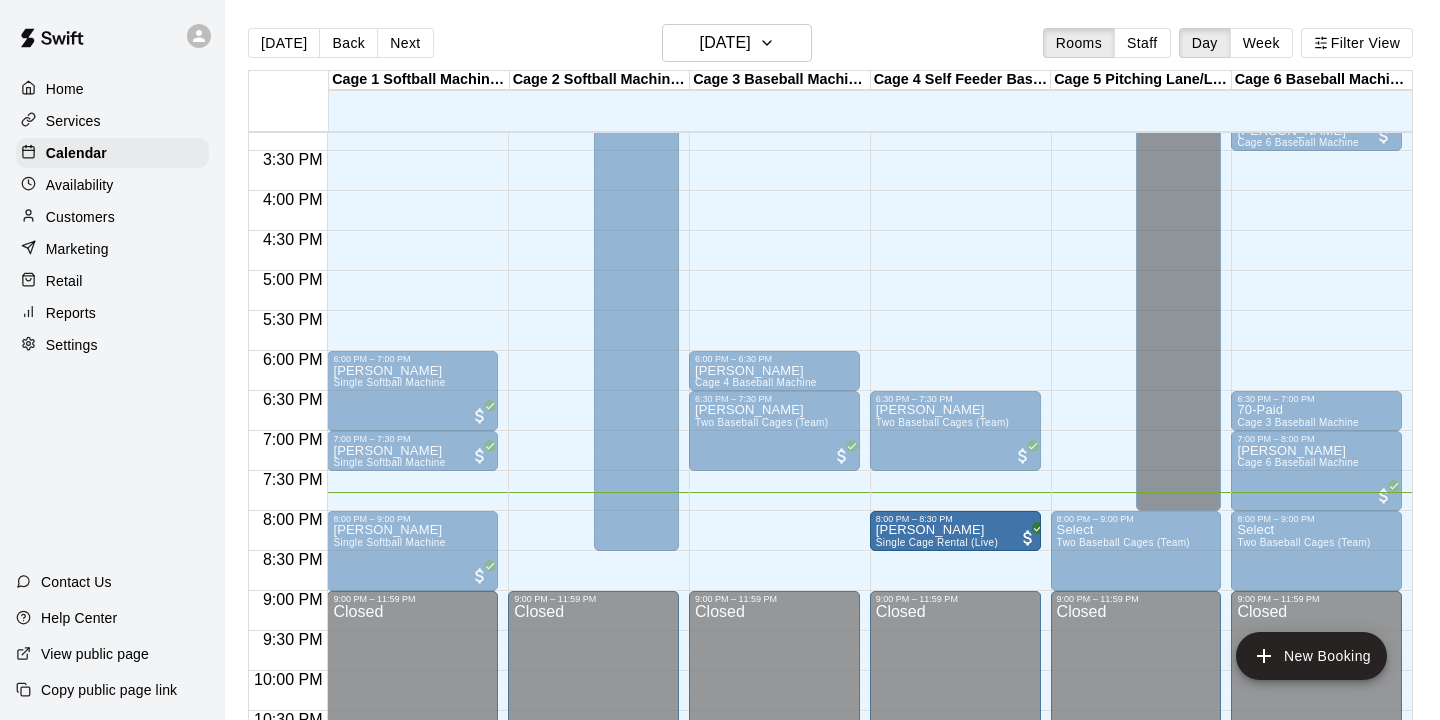 drag, startPoint x: 823, startPoint y: 526, endPoint x: 939, endPoint y: 526, distance: 116 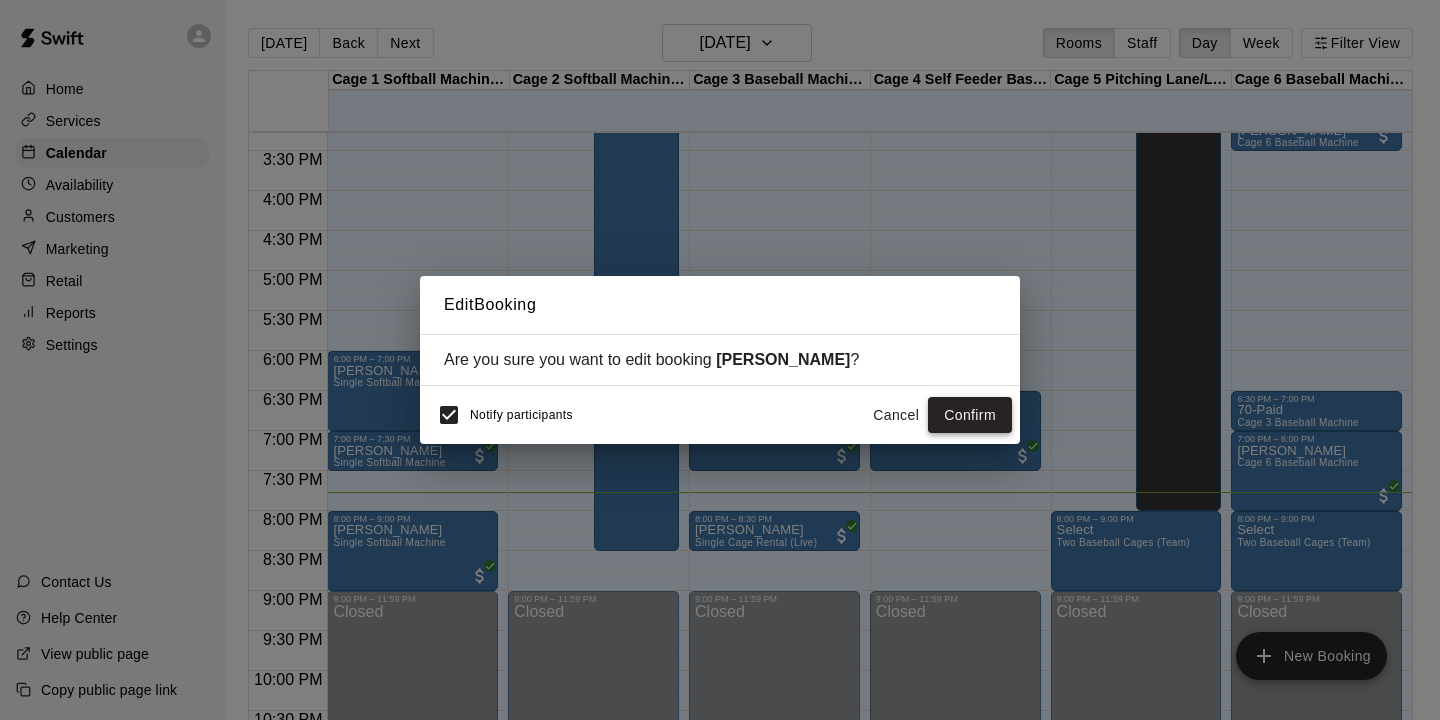 click on "Confirm" at bounding box center (970, 415) 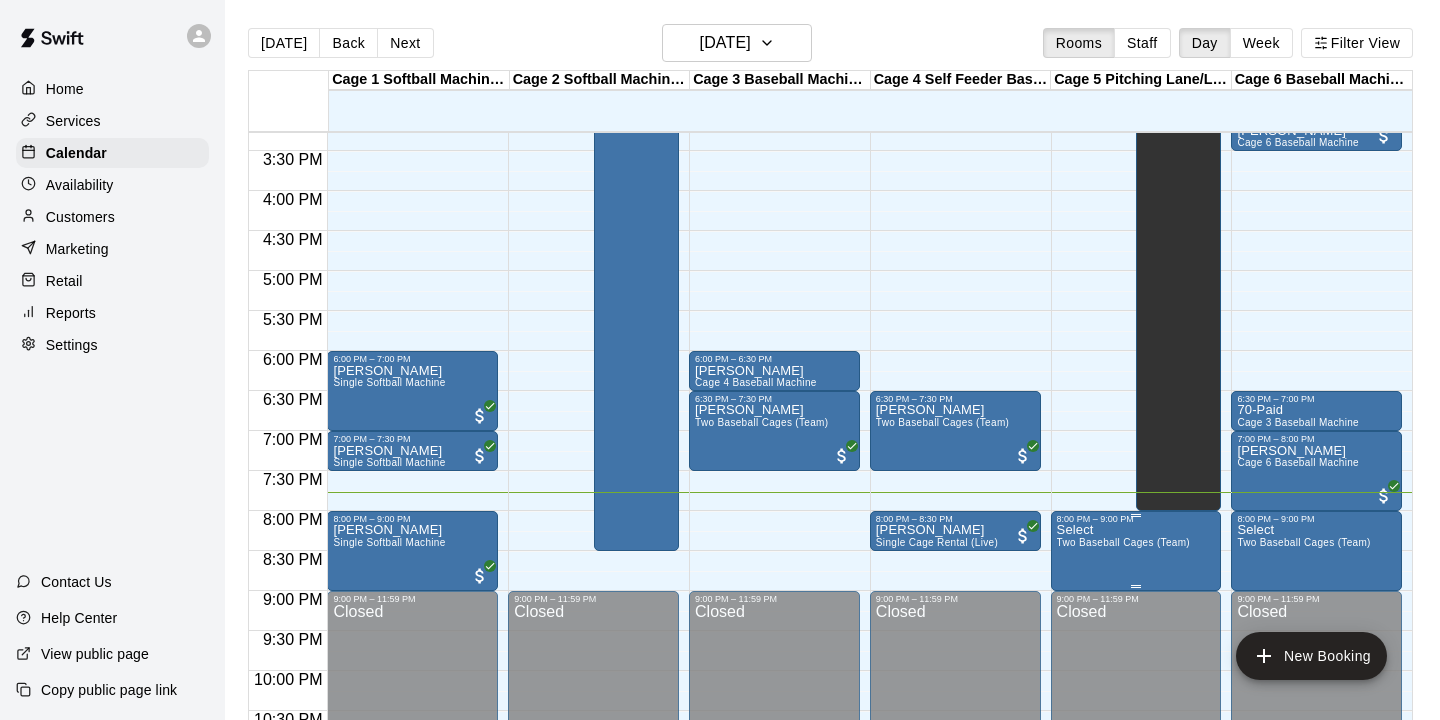 click on "Two Baseball Cages (Team)" at bounding box center (1123, 542) 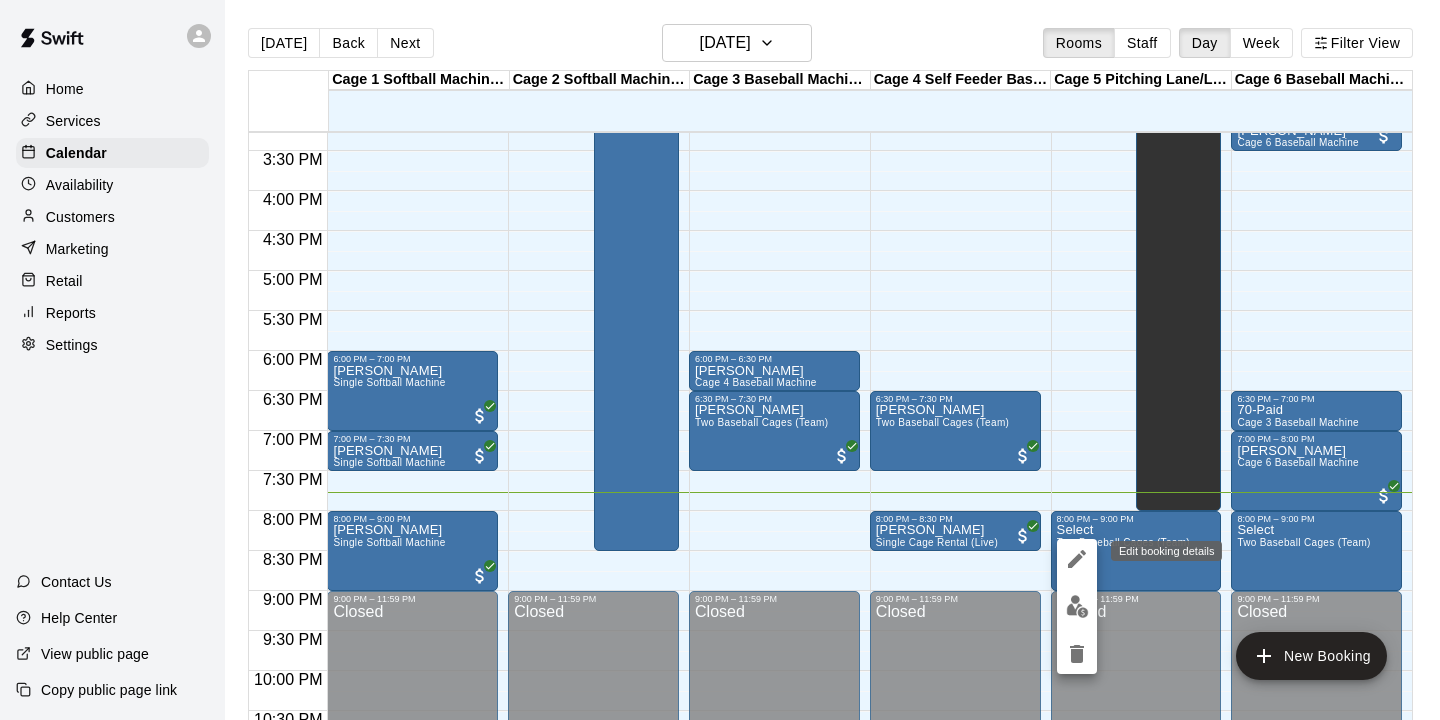 click 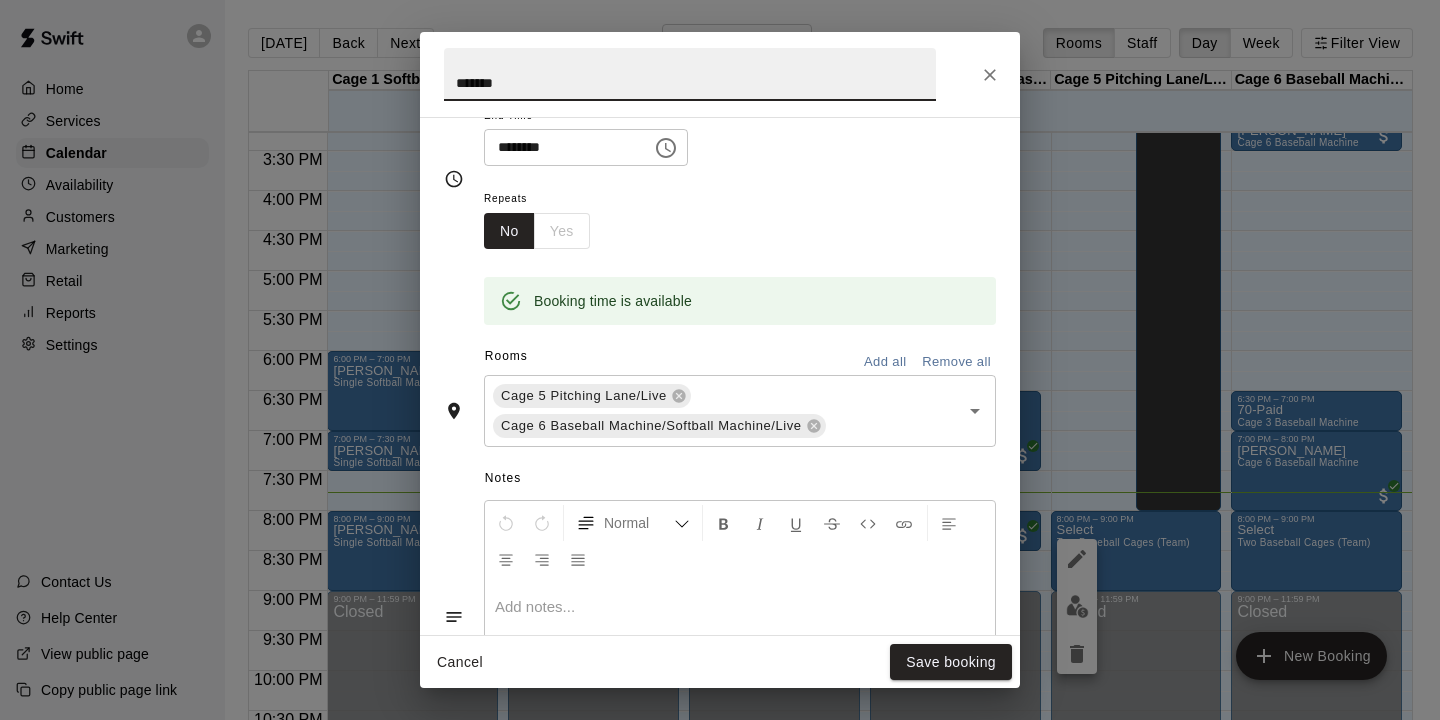 scroll, scrollTop: 257, scrollLeft: 0, axis: vertical 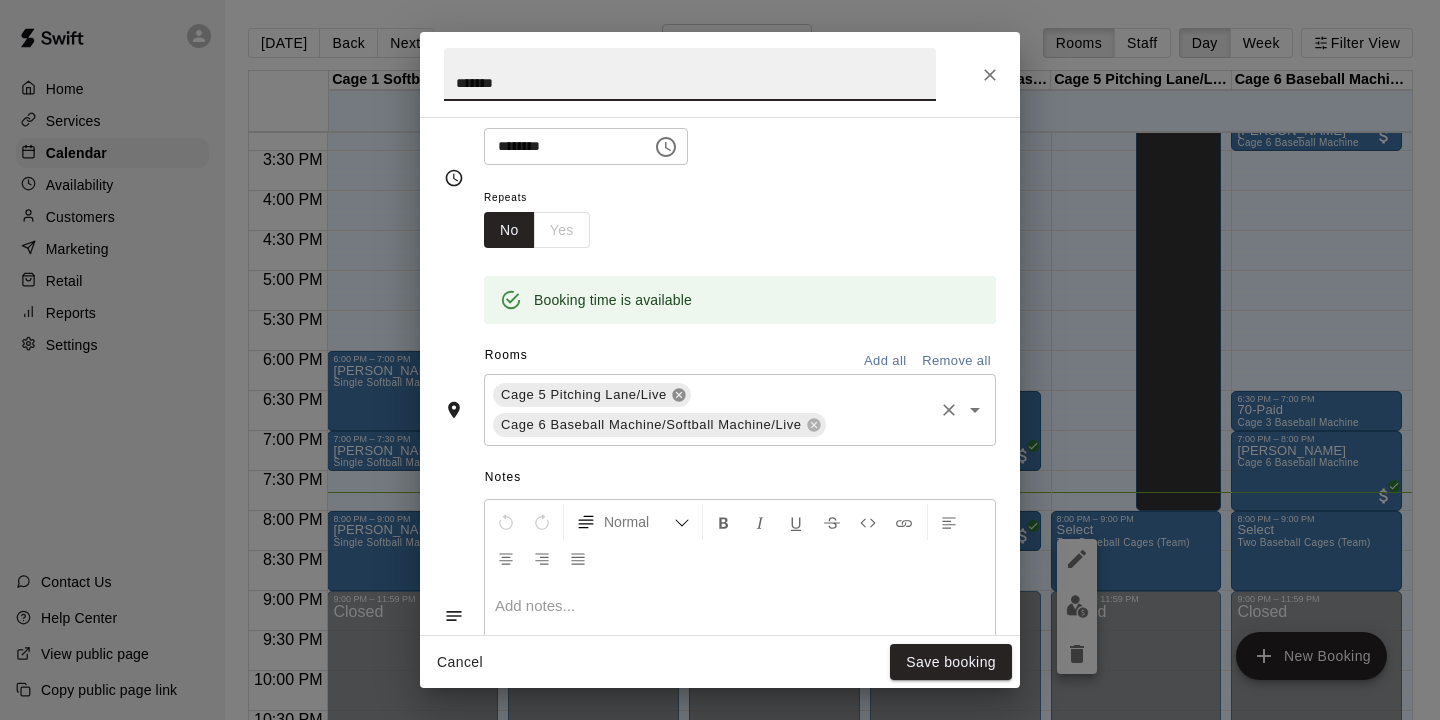 click 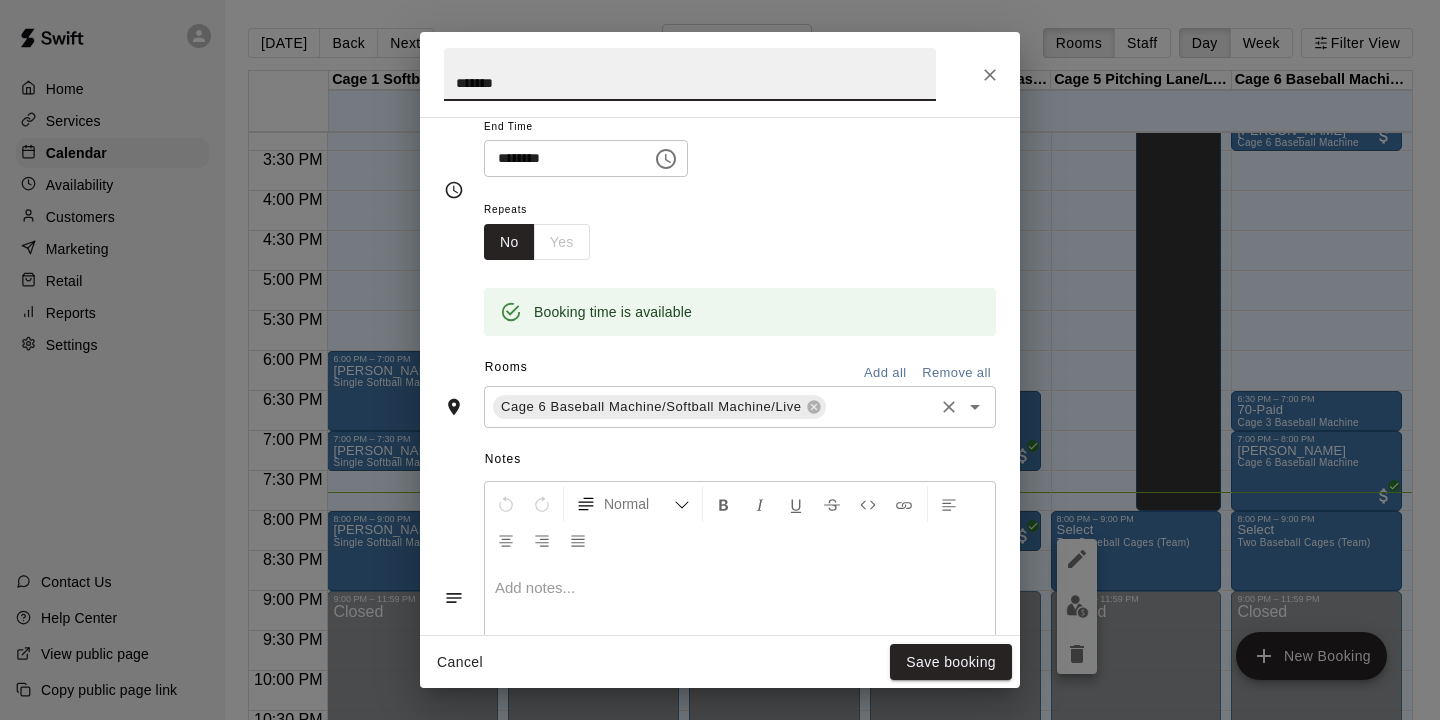 scroll, scrollTop: 257, scrollLeft: 0, axis: vertical 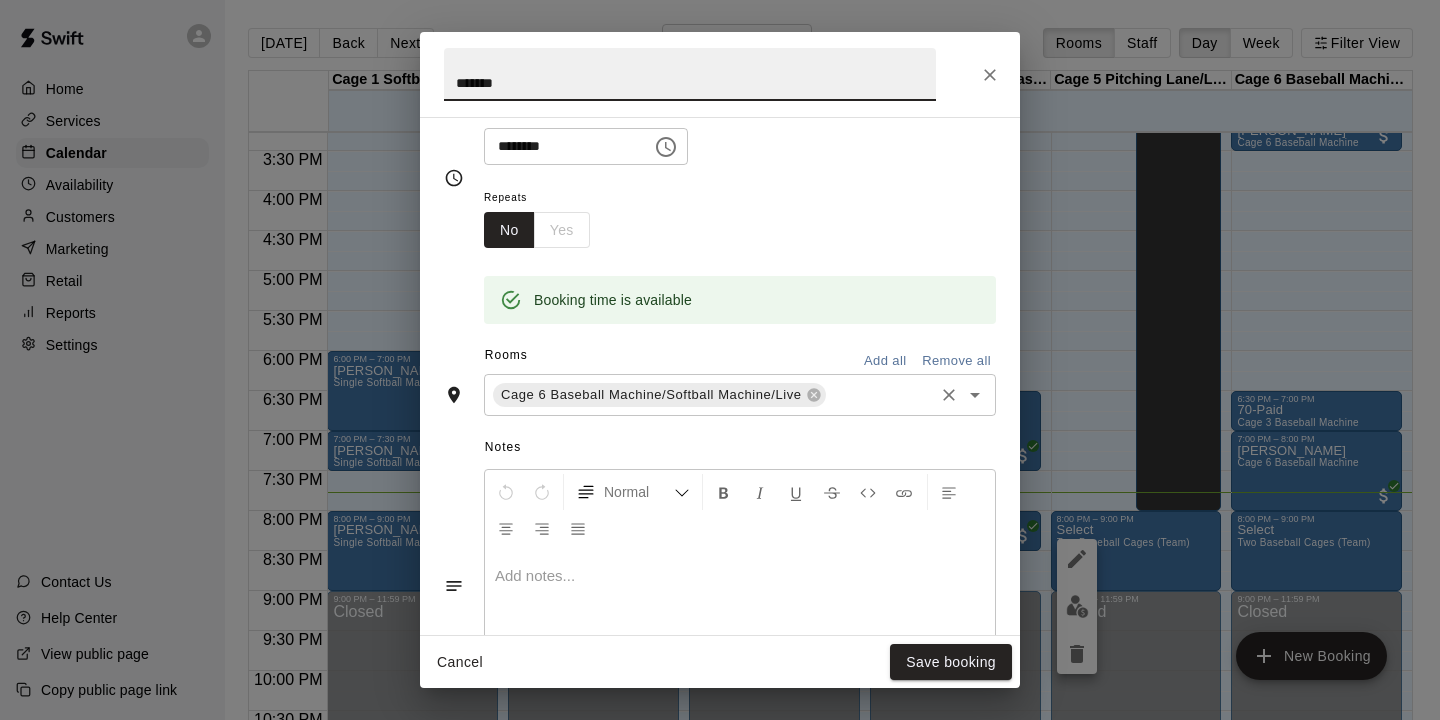 click at bounding box center [880, 395] 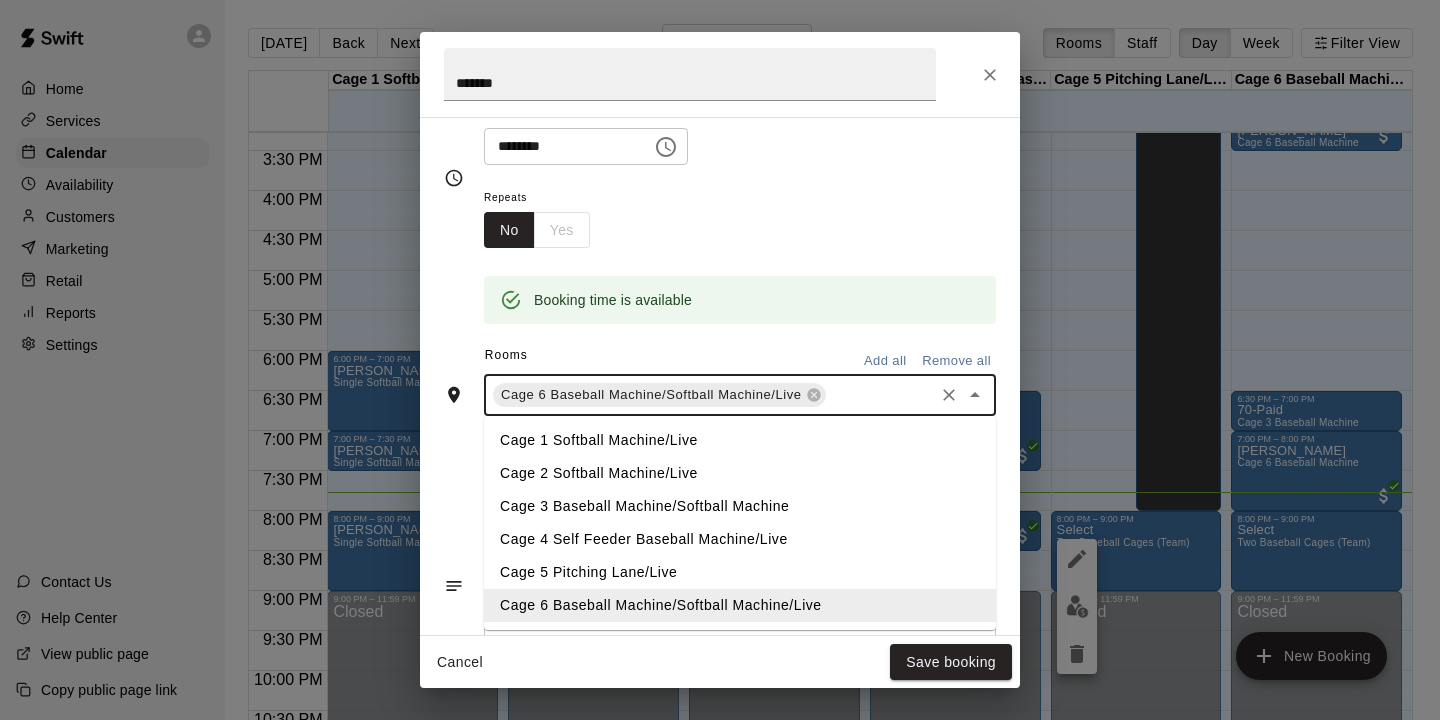 click on "Cage 3 Baseball Machine/Softball Machine" at bounding box center [740, 506] 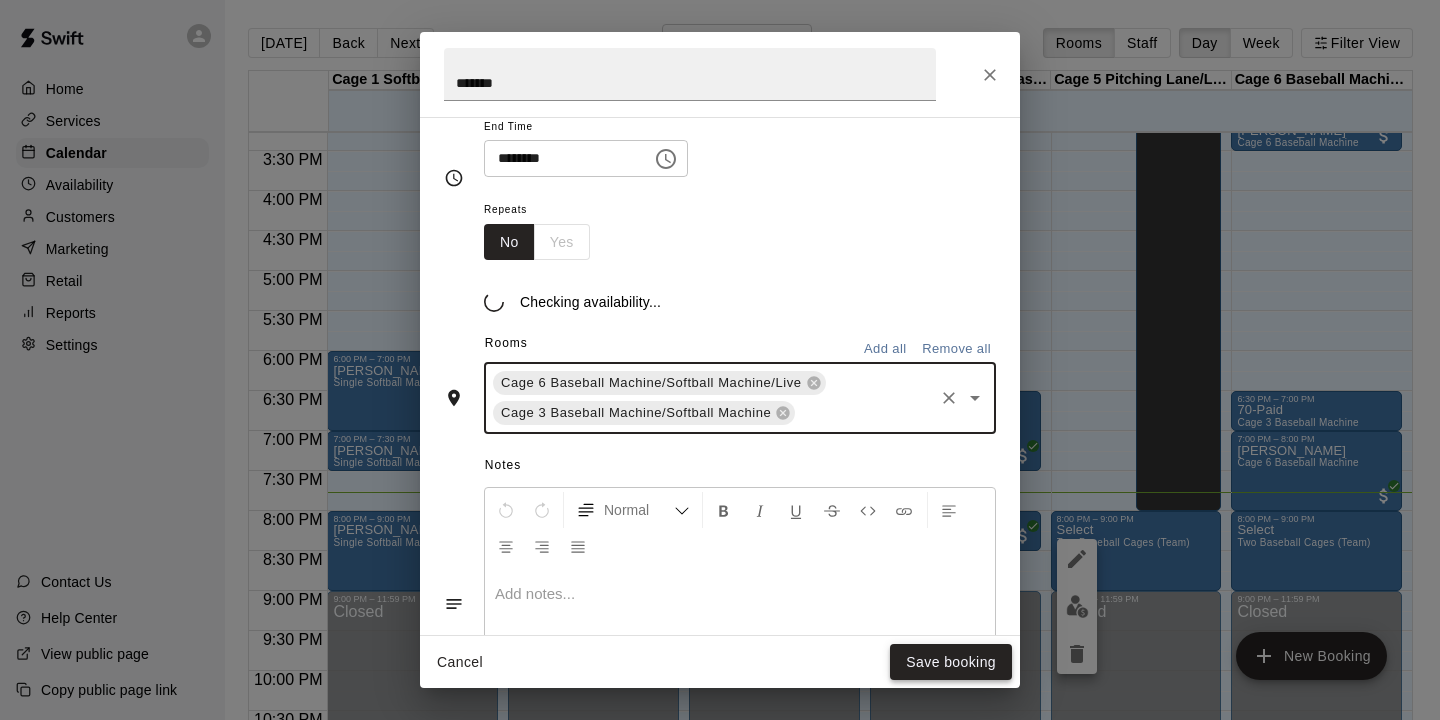 scroll, scrollTop: 257, scrollLeft: 0, axis: vertical 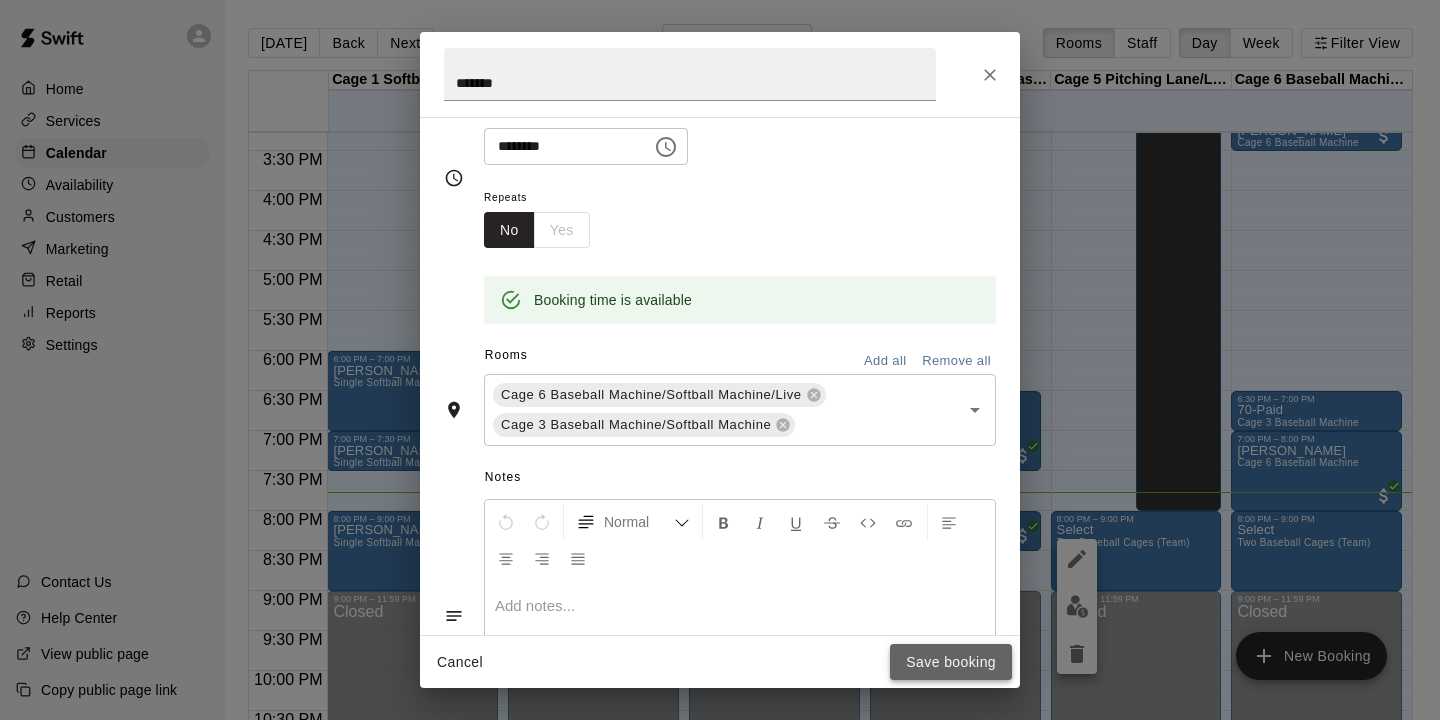 click on "Save booking" at bounding box center (951, 662) 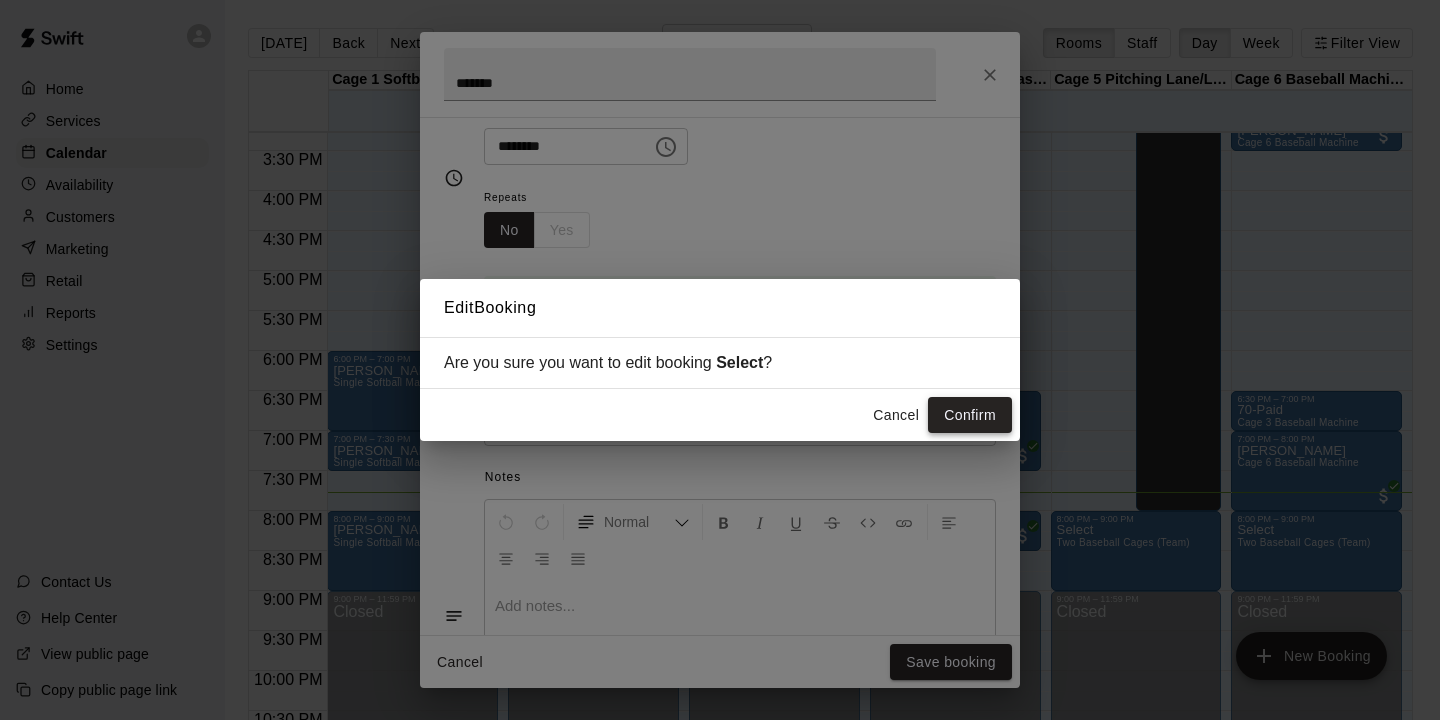 click on "Confirm" at bounding box center (970, 415) 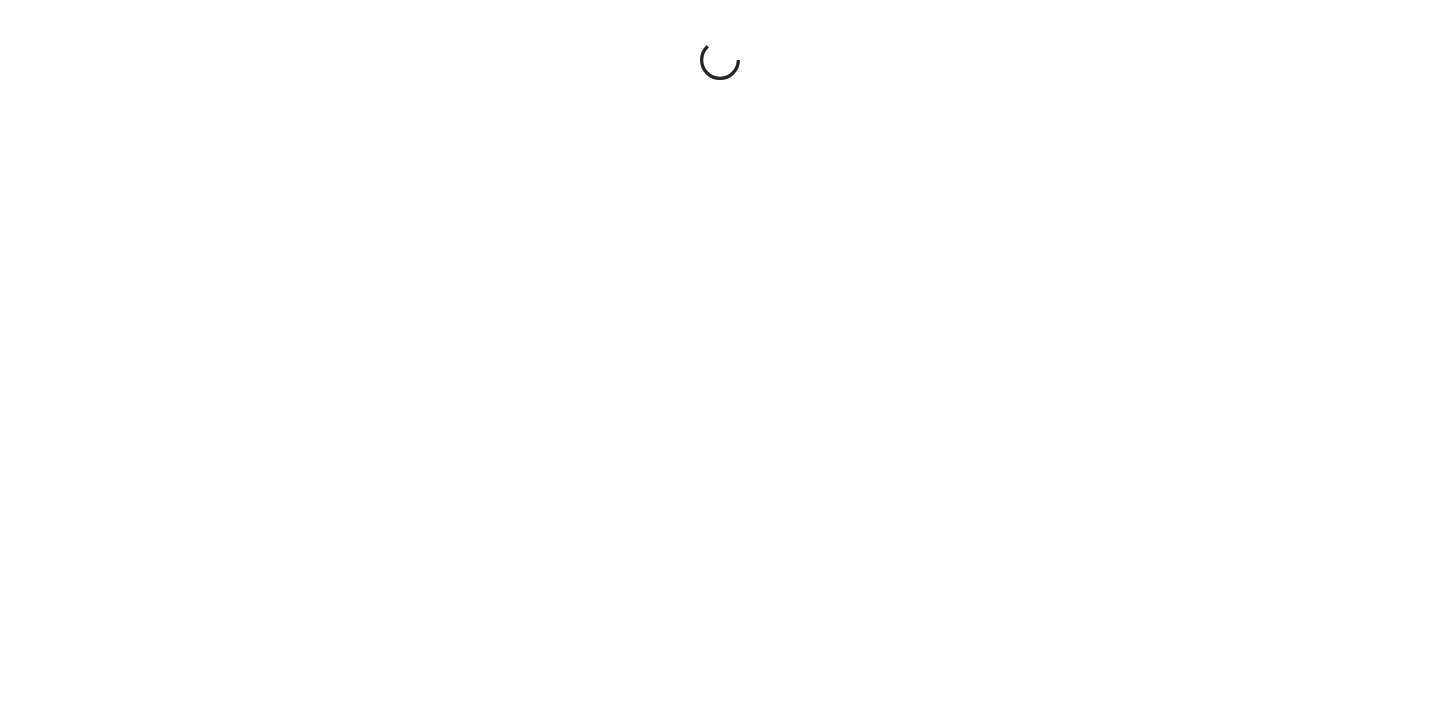 scroll, scrollTop: 0, scrollLeft: 0, axis: both 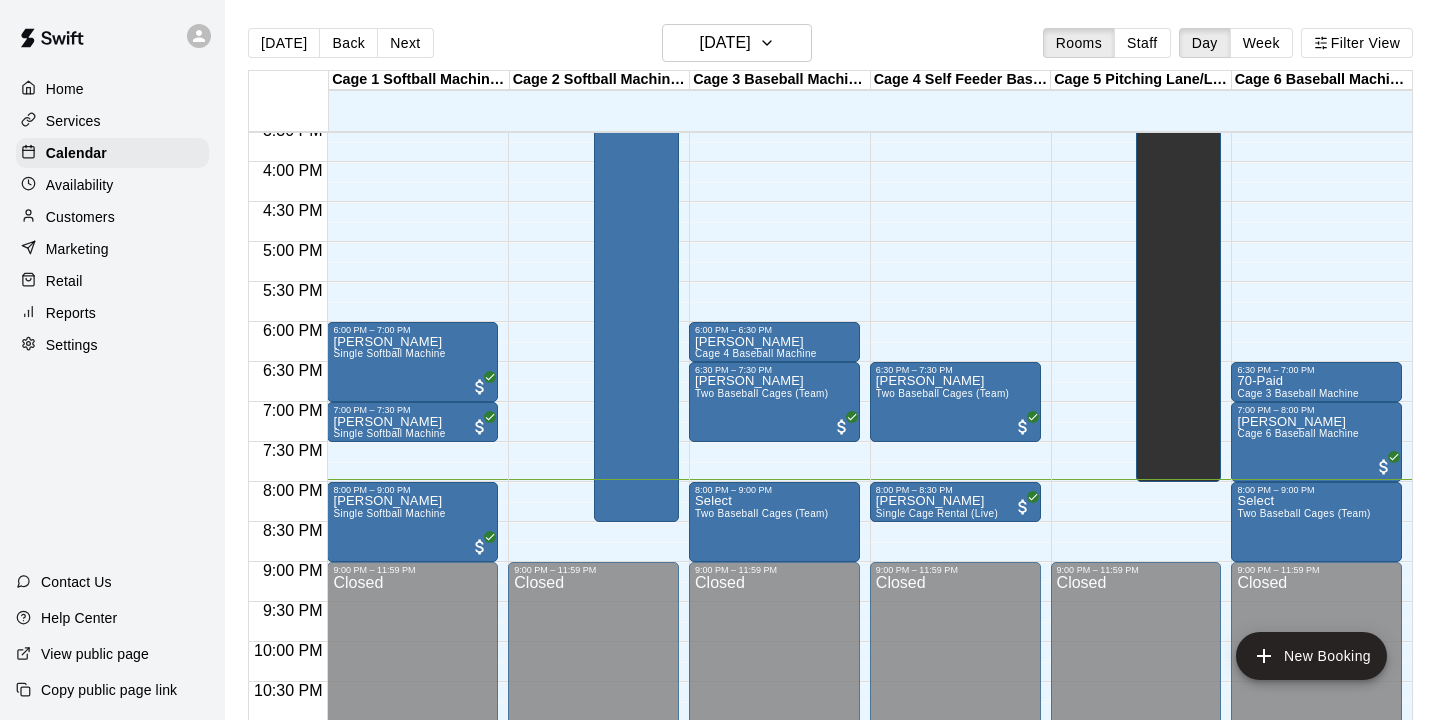 click on "[PERSON_NAME] Single Softball Machine" at bounding box center (389, 855) 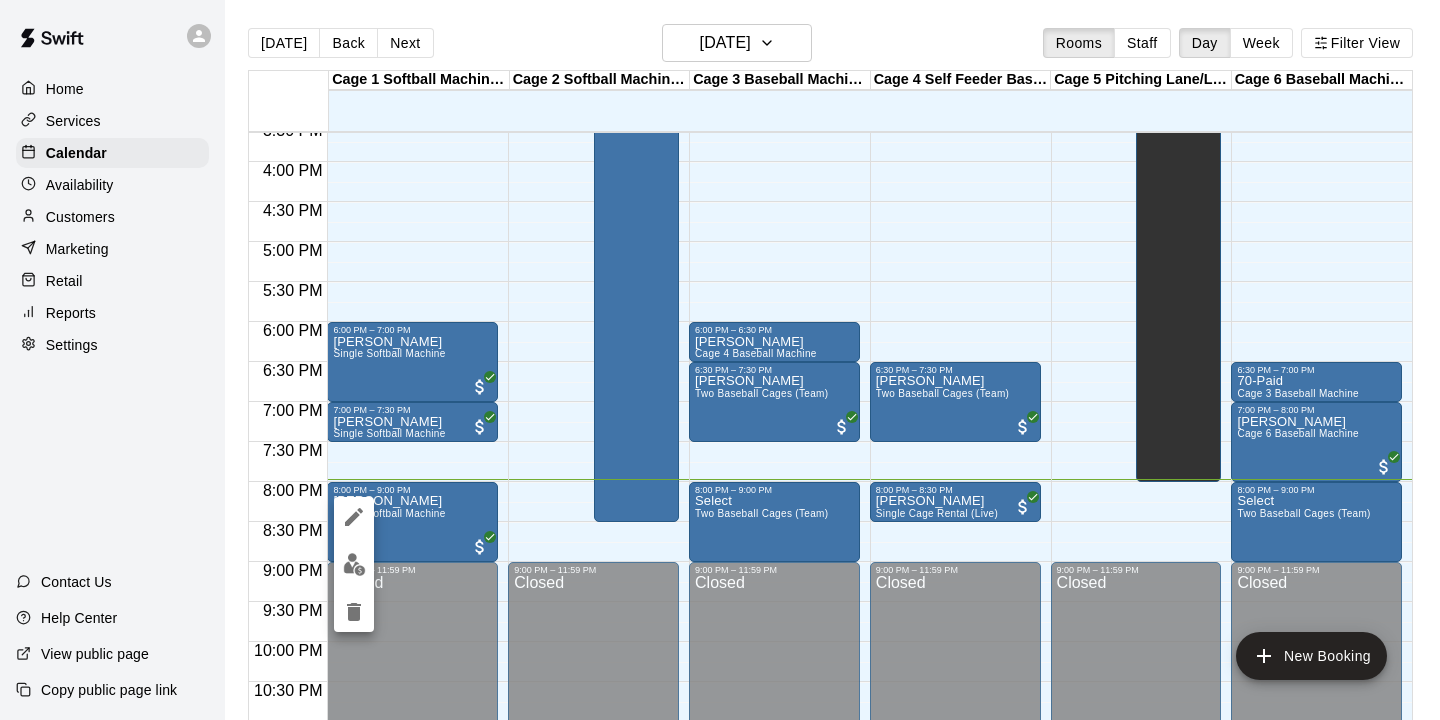 click at bounding box center (354, 517) 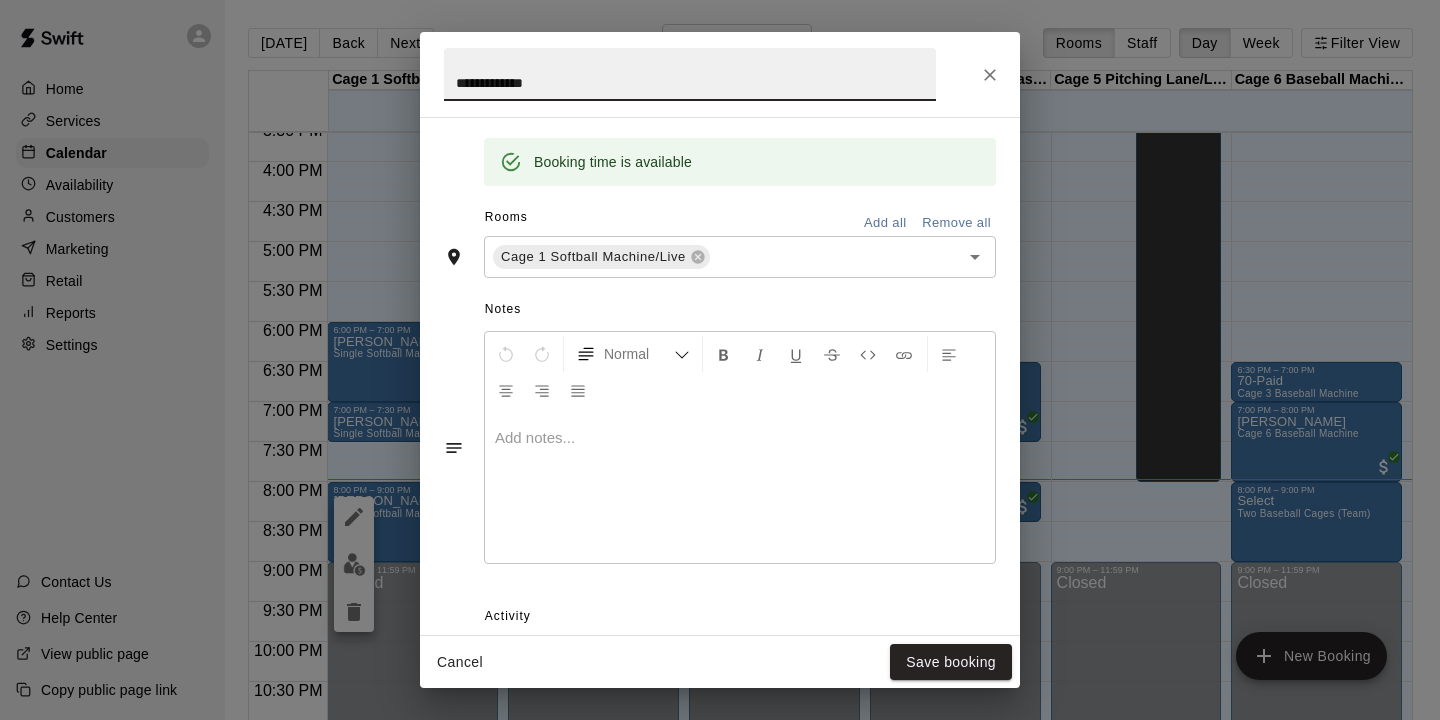 scroll, scrollTop: 549, scrollLeft: 0, axis: vertical 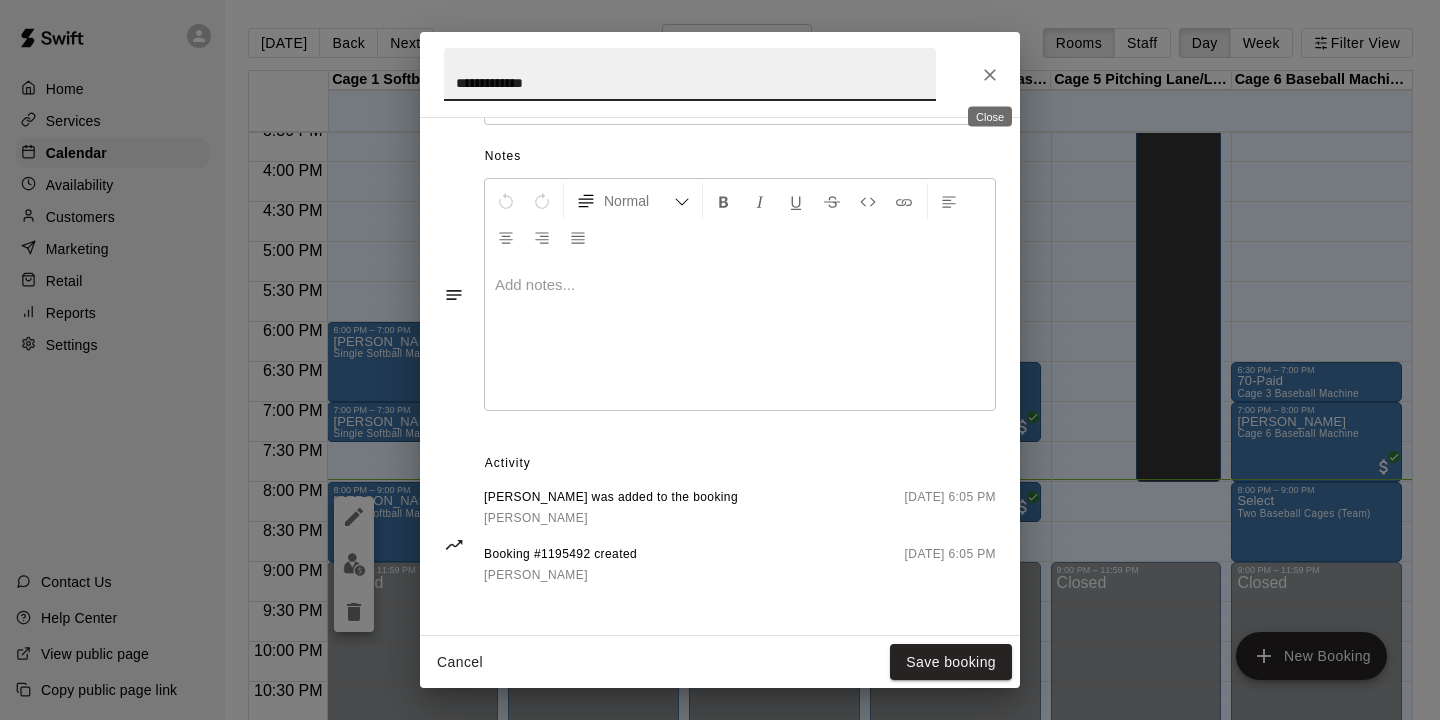 click 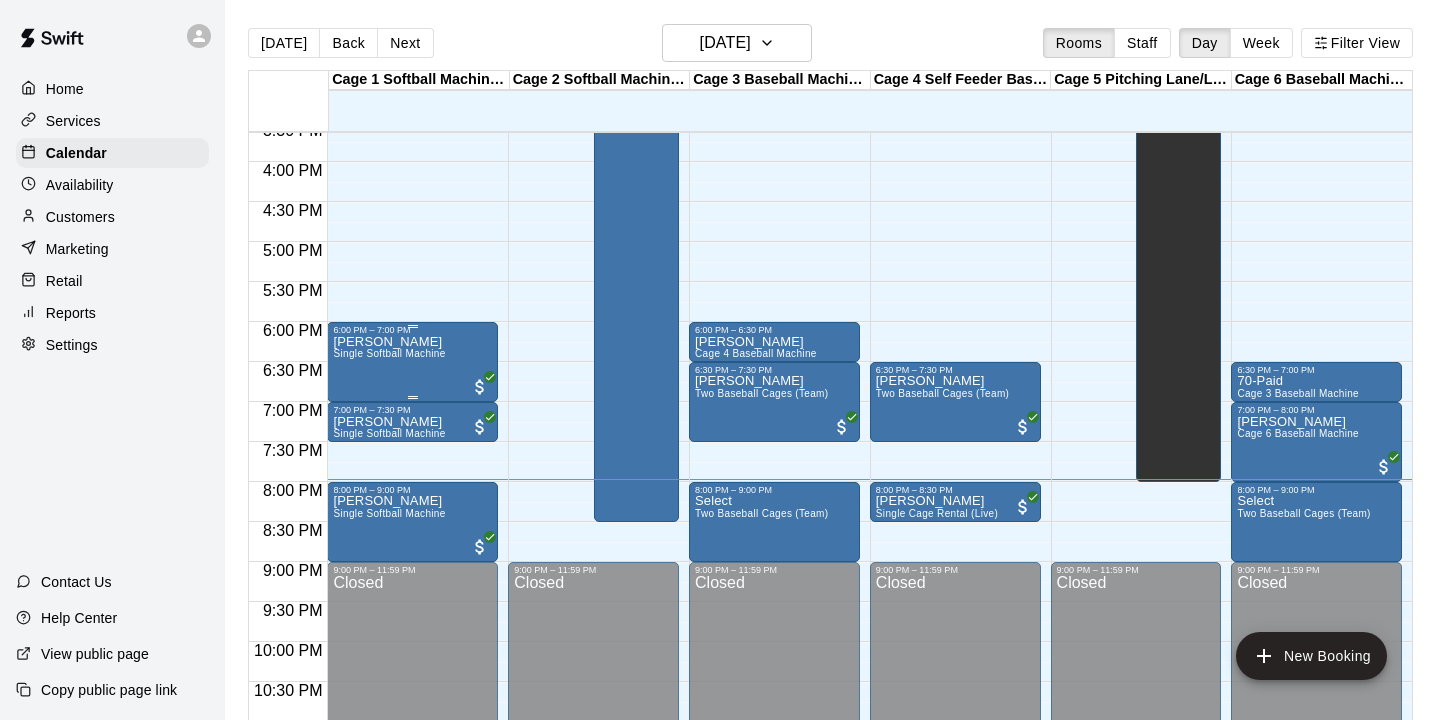click on "[PERSON_NAME] Single Softball Machine" at bounding box center [389, 695] 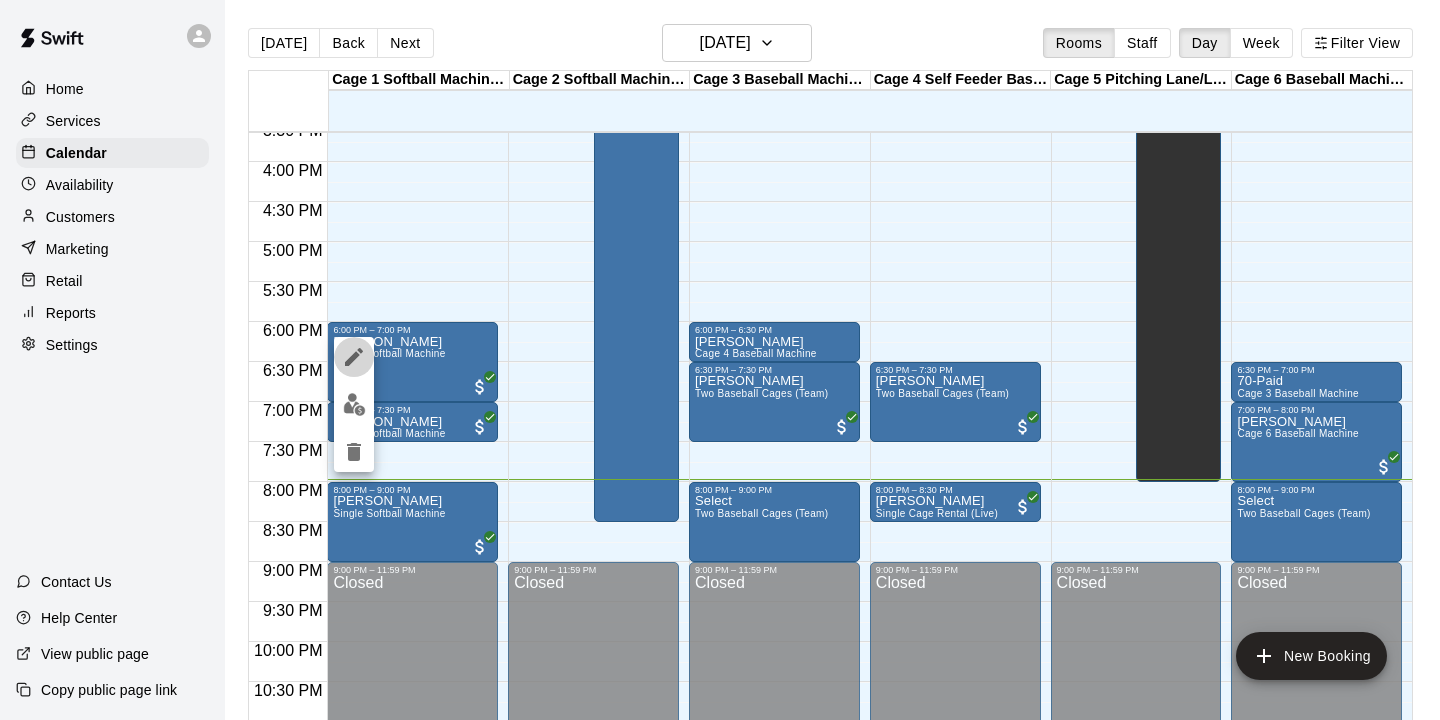 click at bounding box center [354, 357] 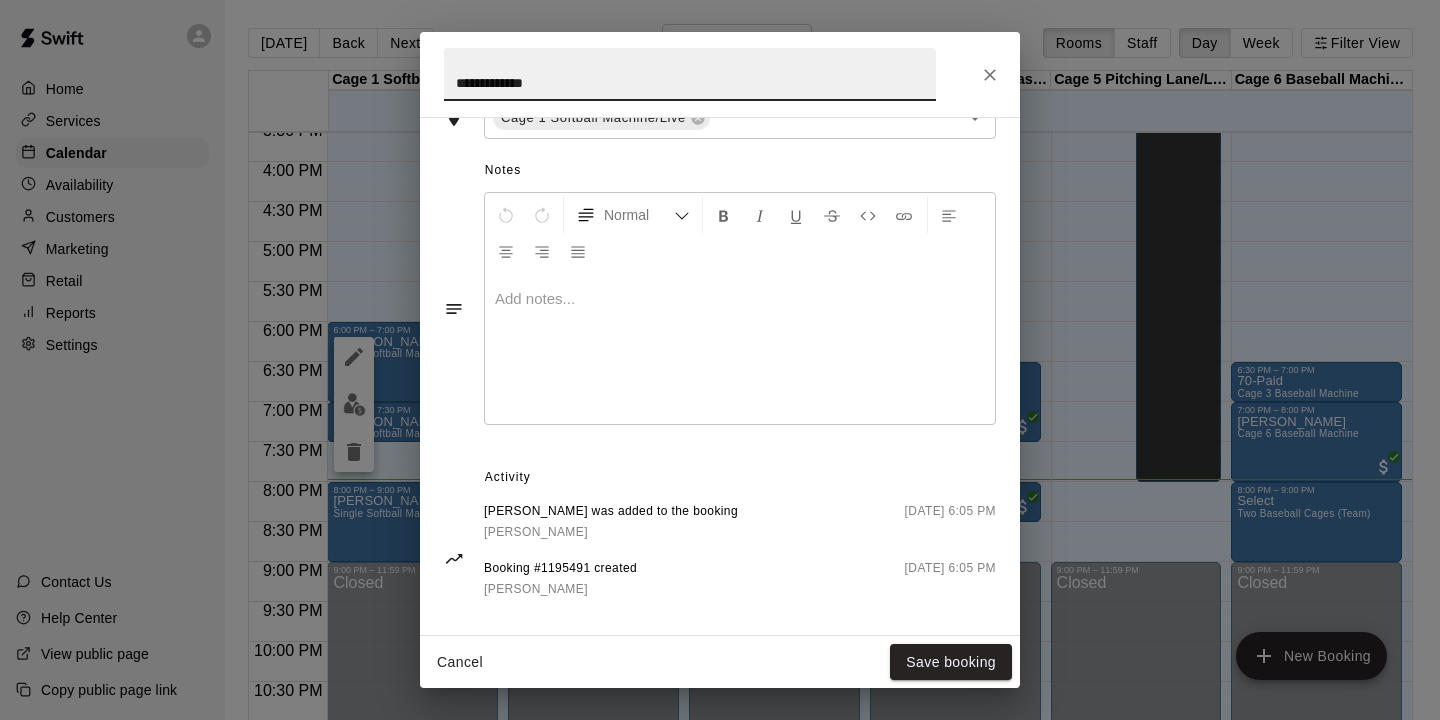 scroll, scrollTop: 549, scrollLeft: 0, axis: vertical 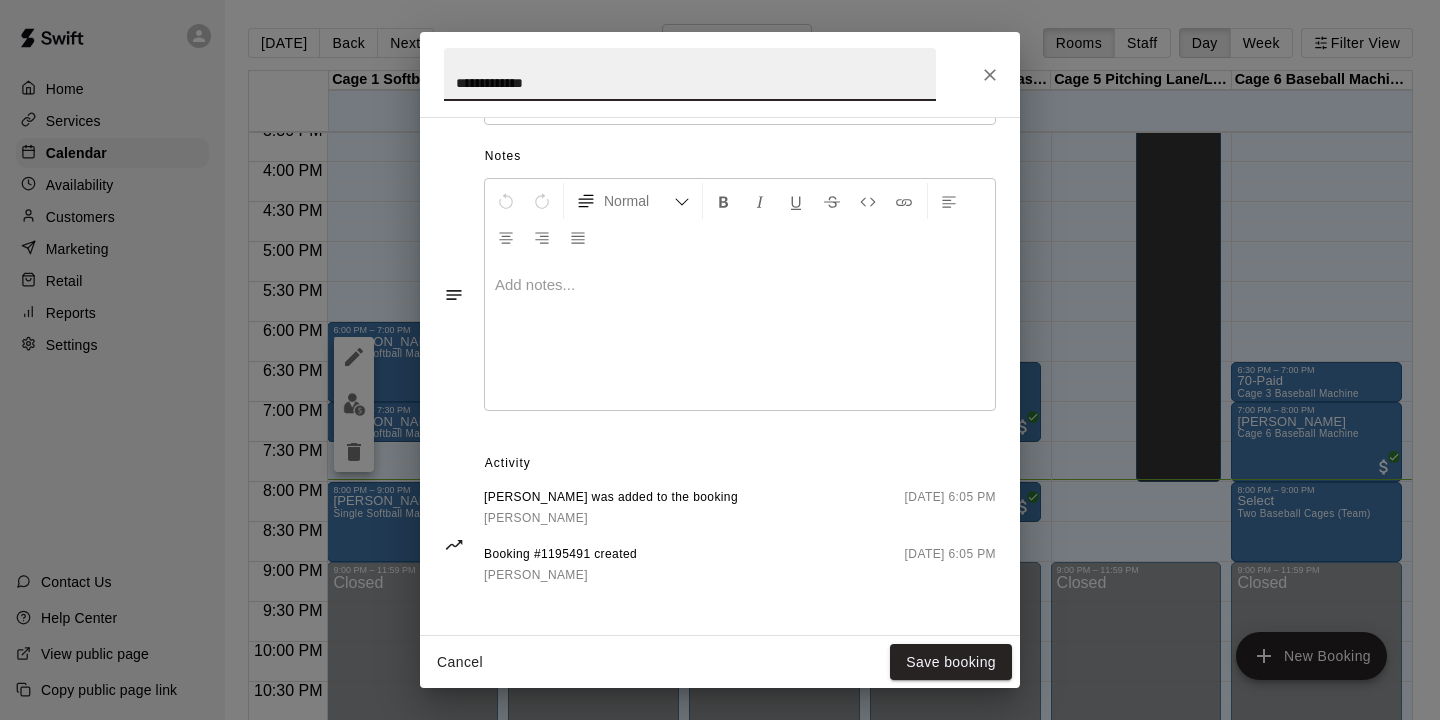 click 